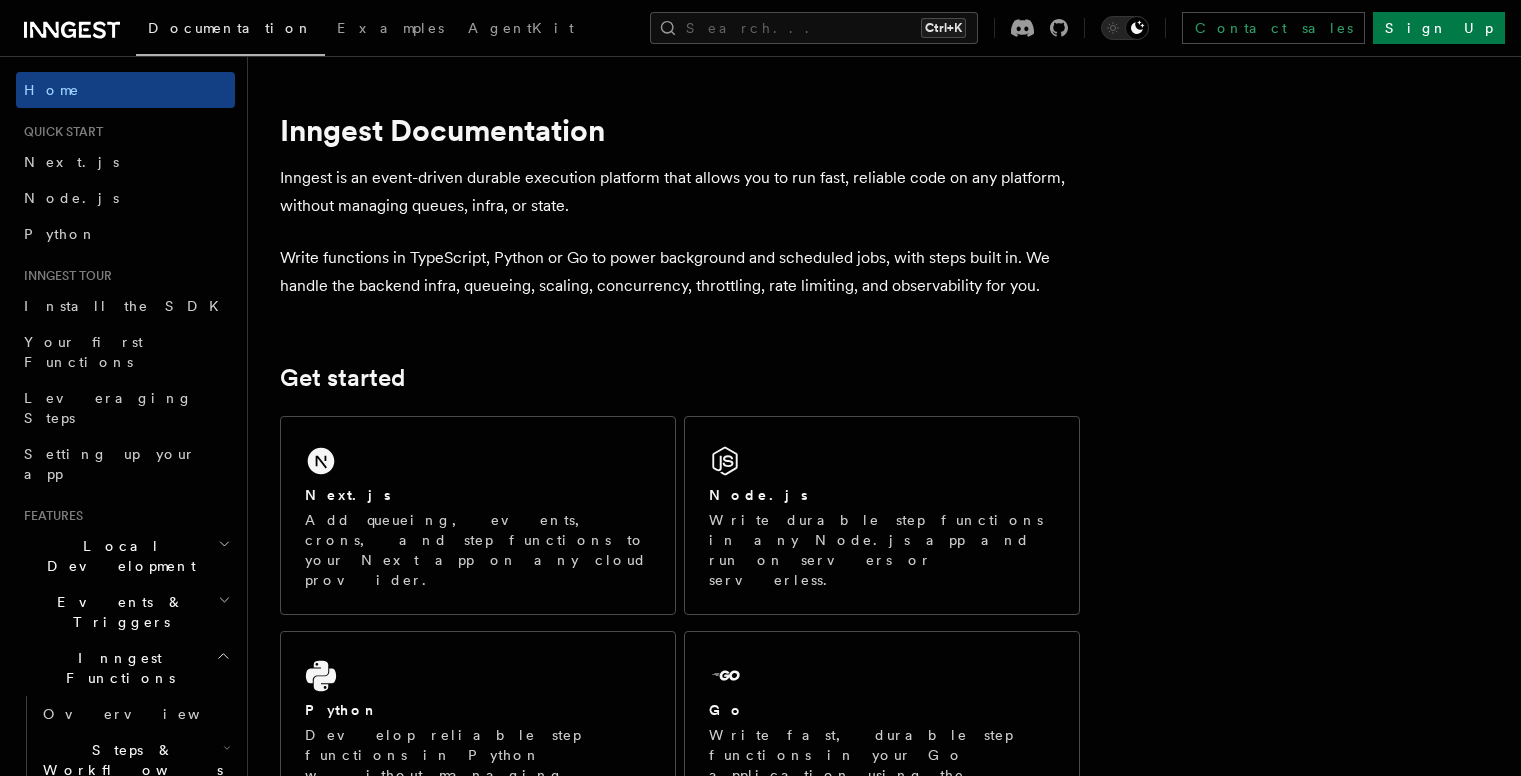 scroll, scrollTop: 0, scrollLeft: 0, axis: both 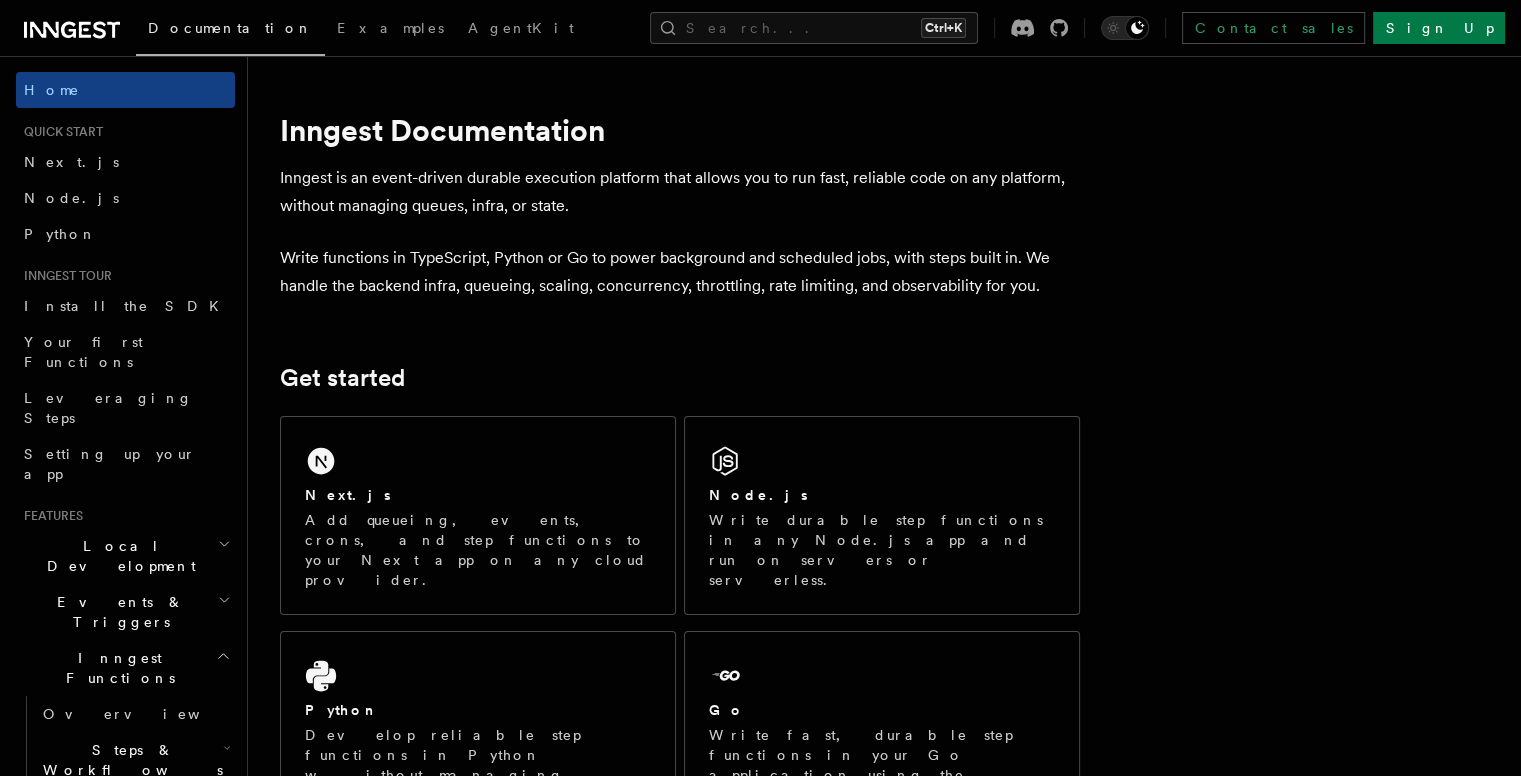 click on "Inngest is an event-driven durable execution platform that allows you to run fast, reliable code on any platform, without managing queues, infra, or state." at bounding box center [680, 192] 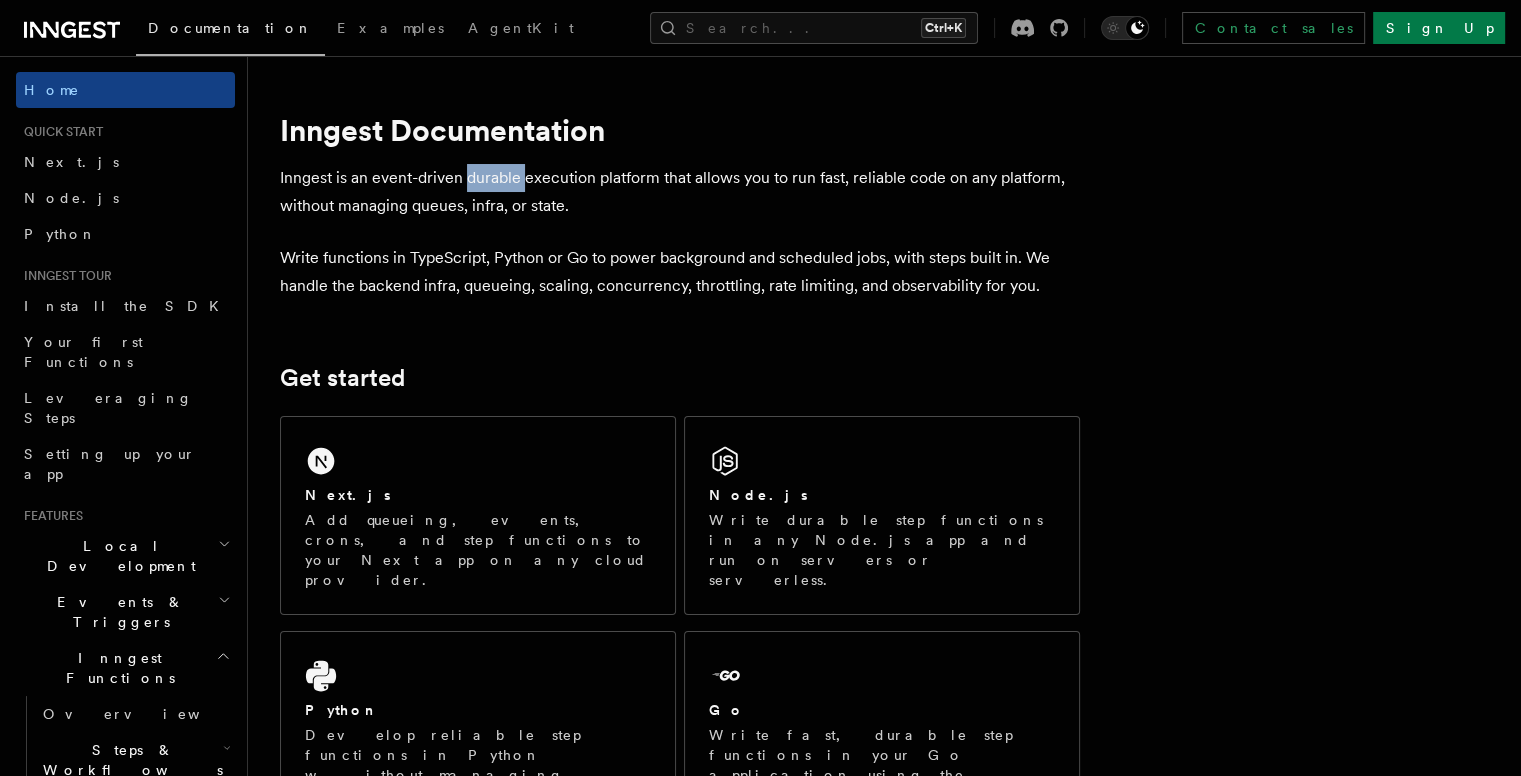 click on "Inngest is an event-driven durable execution platform that allows you to run fast, reliable code on any platform, without managing queues, infra, or state." at bounding box center [680, 192] 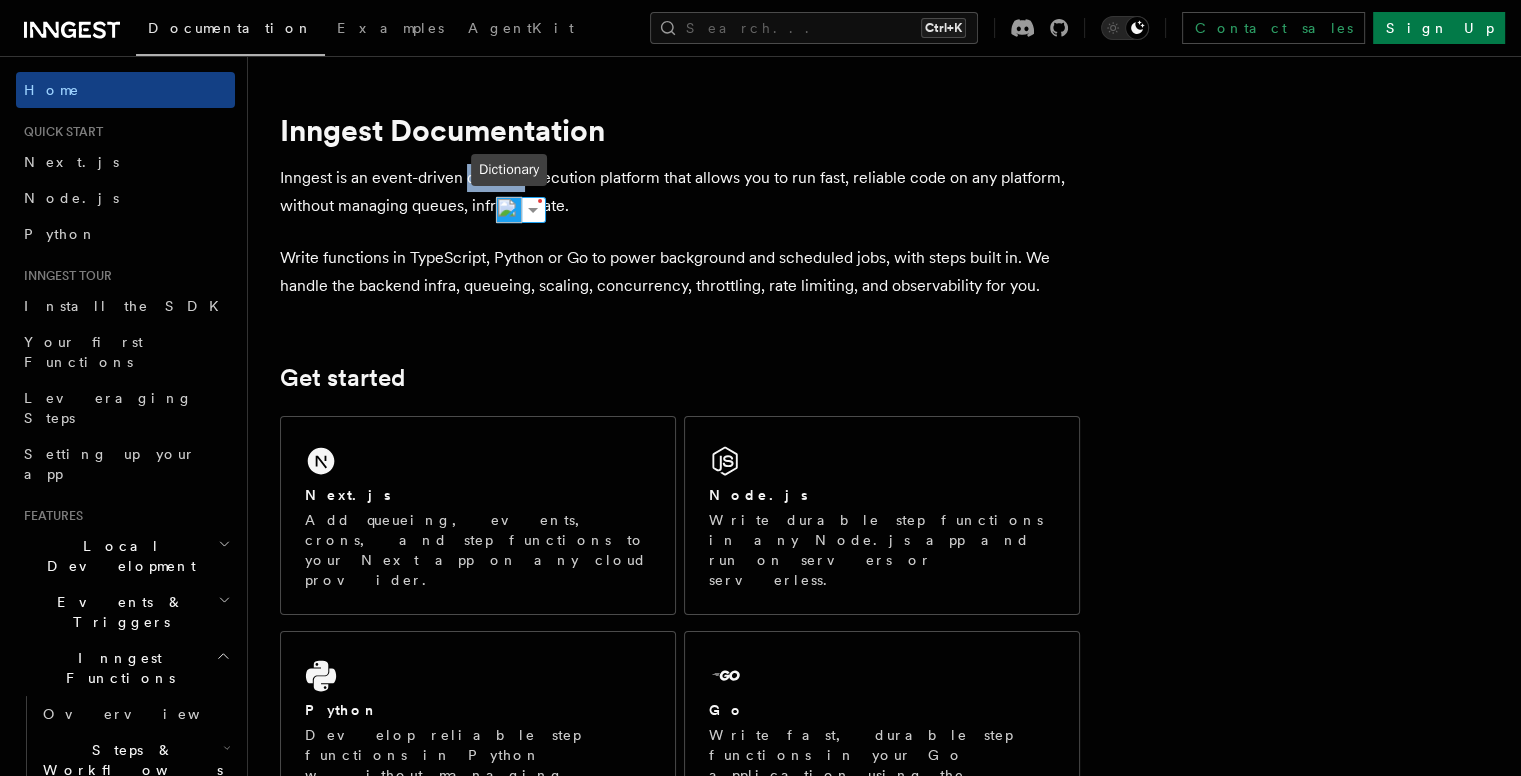 click at bounding box center [509, 210] 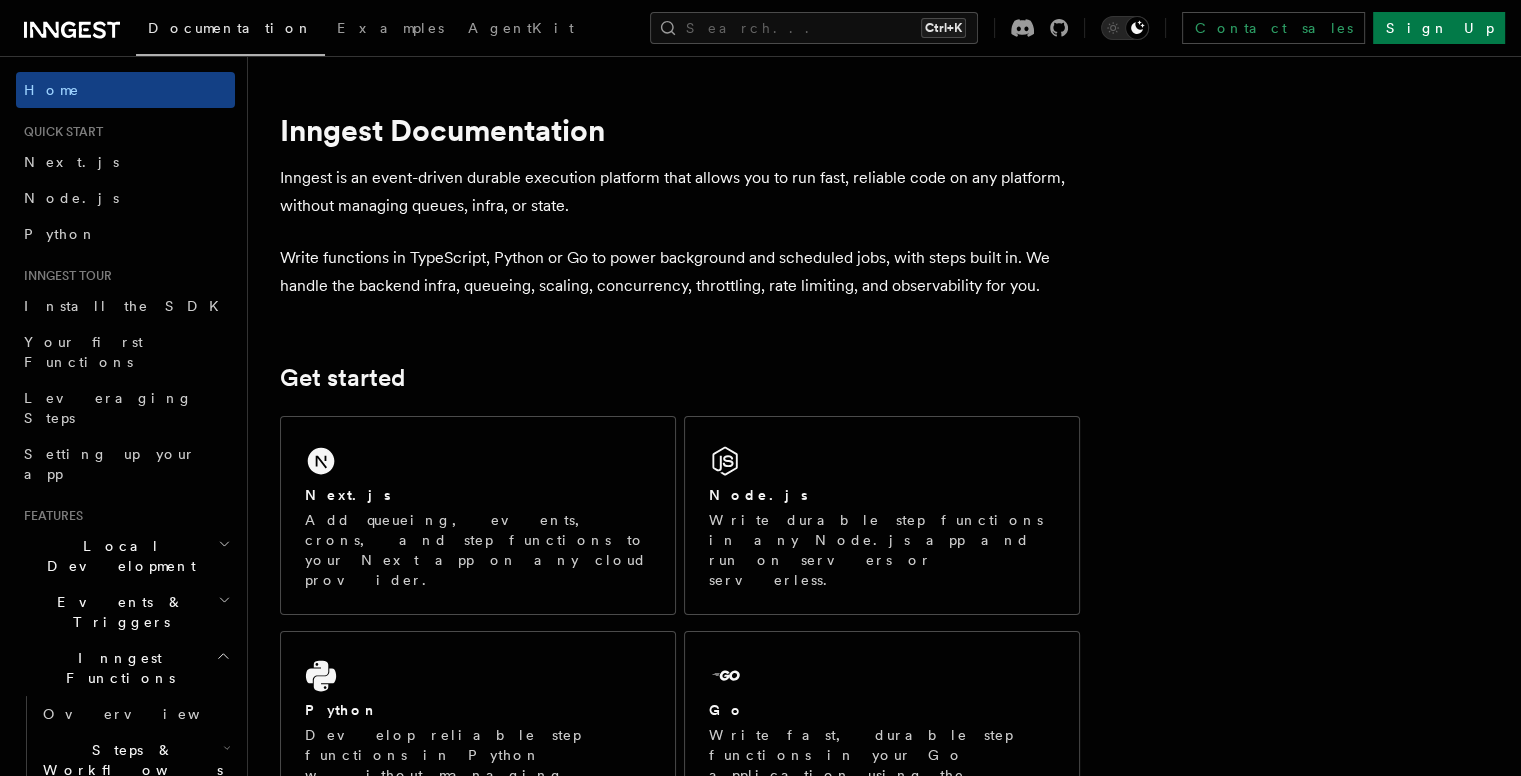 click on "Inngest is an event-driven durable execution platform that allows you to run fast, reliable code on any platform, without managing queues, infra, or state." at bounding box center [680, 192] 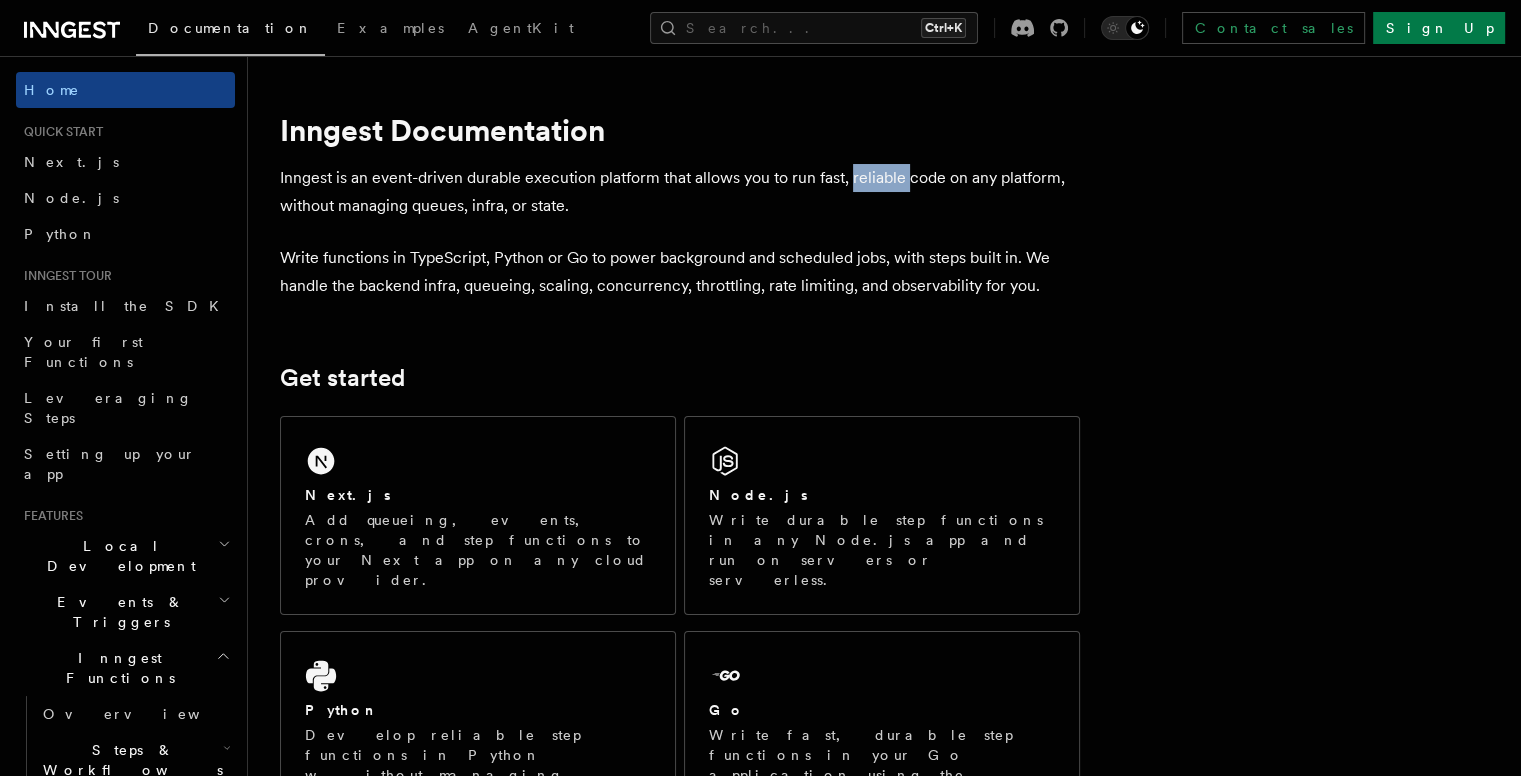 click on "Inngest is an event-driven durable execution platform that allows you to run fast, reliable code on any platform, without managing queues, infra, or state." at bounding box center (680, 192) 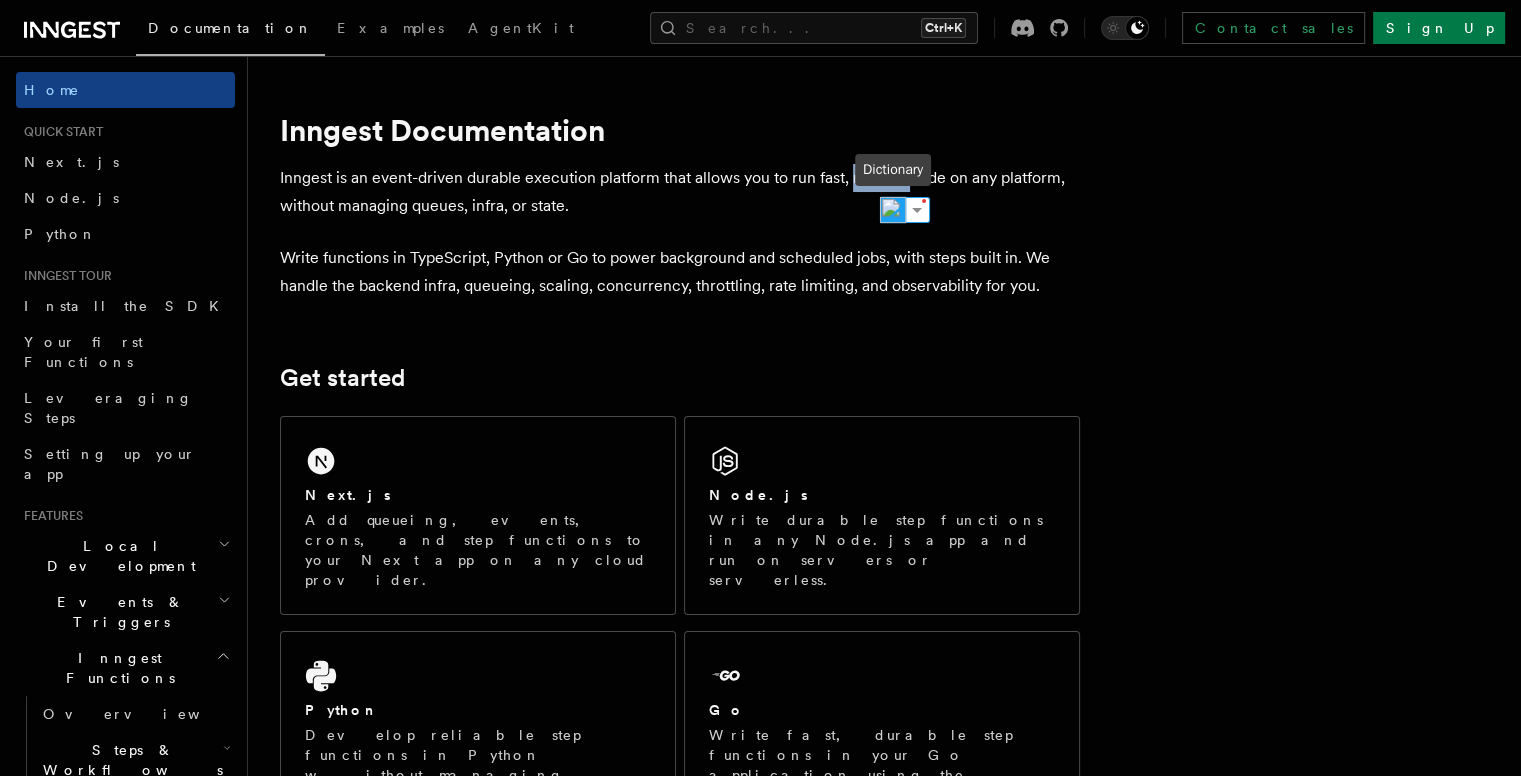 click at bounding box center (893, 210) 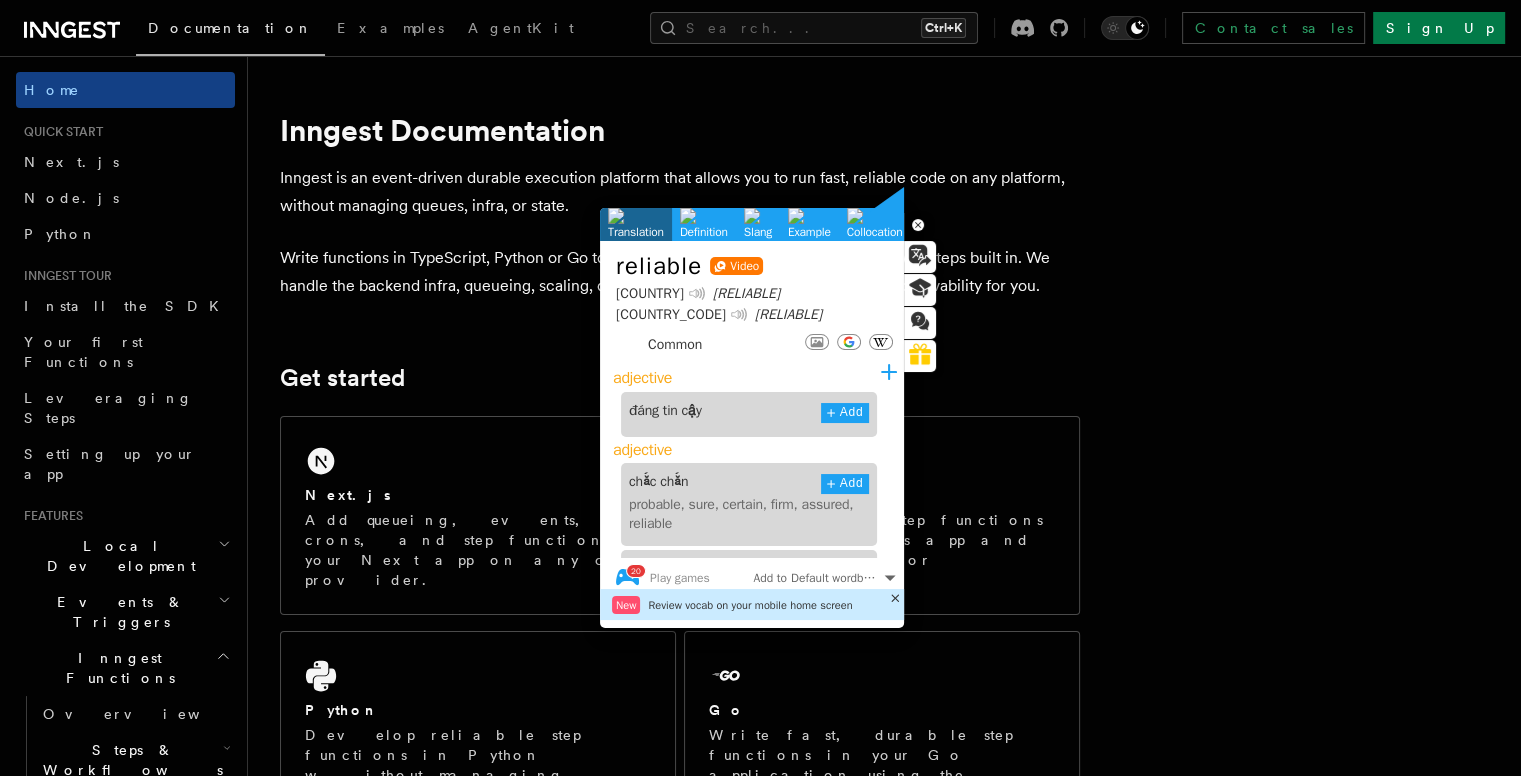 click 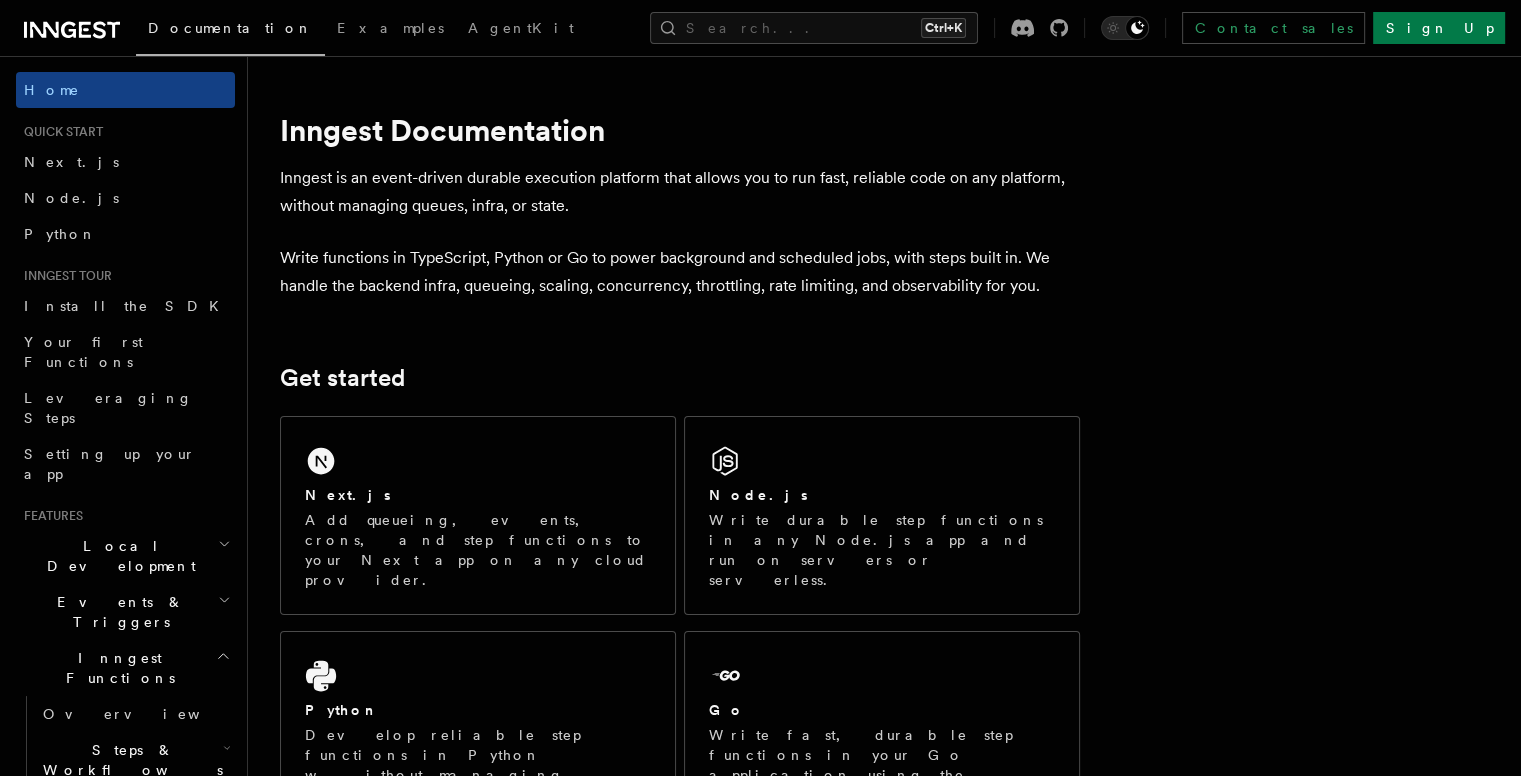 click on "Inngest is an event-driven durable execution platform that allows you to run fast, reliable code on any platform, without managing queues, infra, or state." at bounding box center (680, 192) 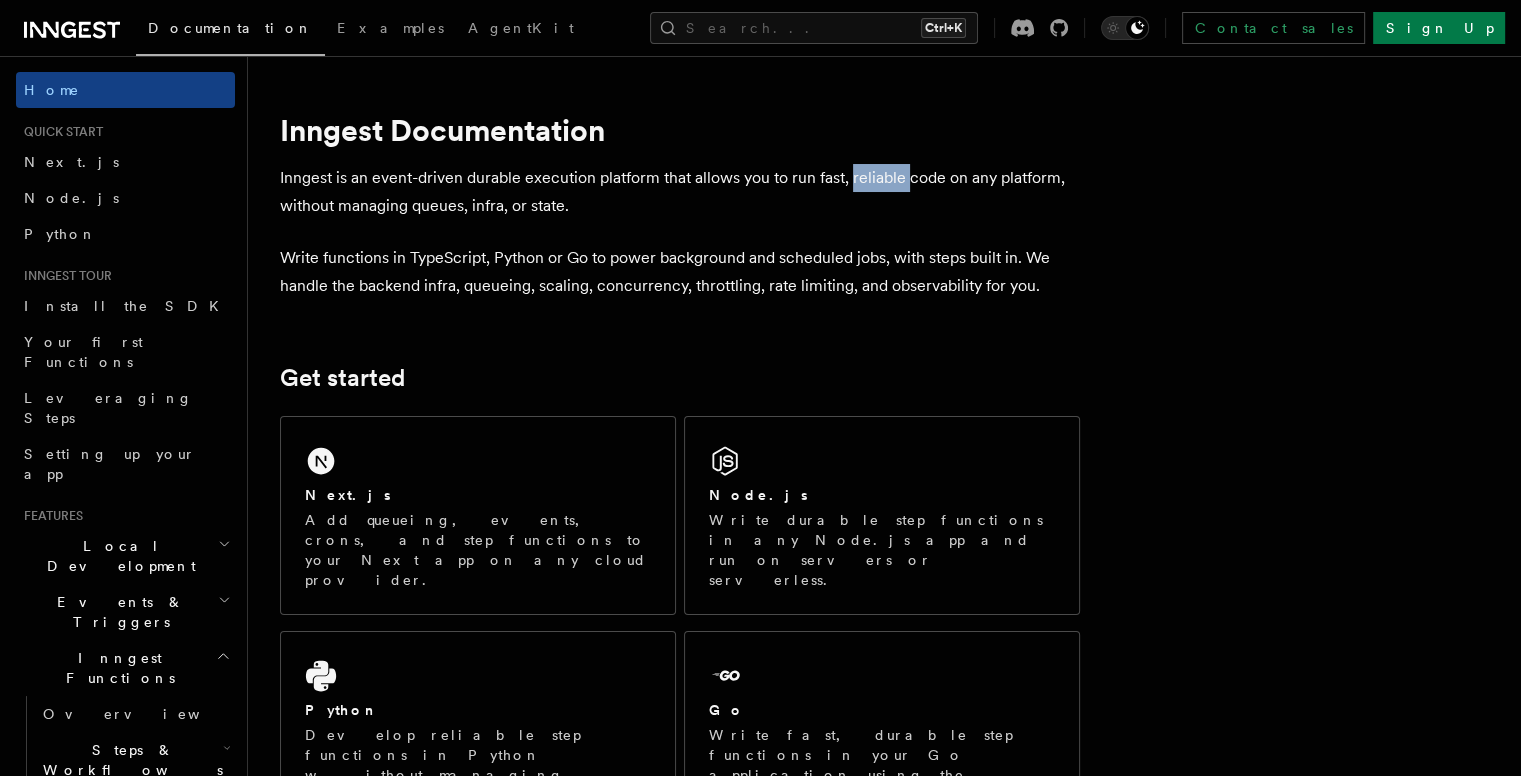 click on "Inngest is an event-driven durable execution platform that allows you to run fast, reliable code on any platform, without managing queues, infra, or state." at bounding box center [680, 192] 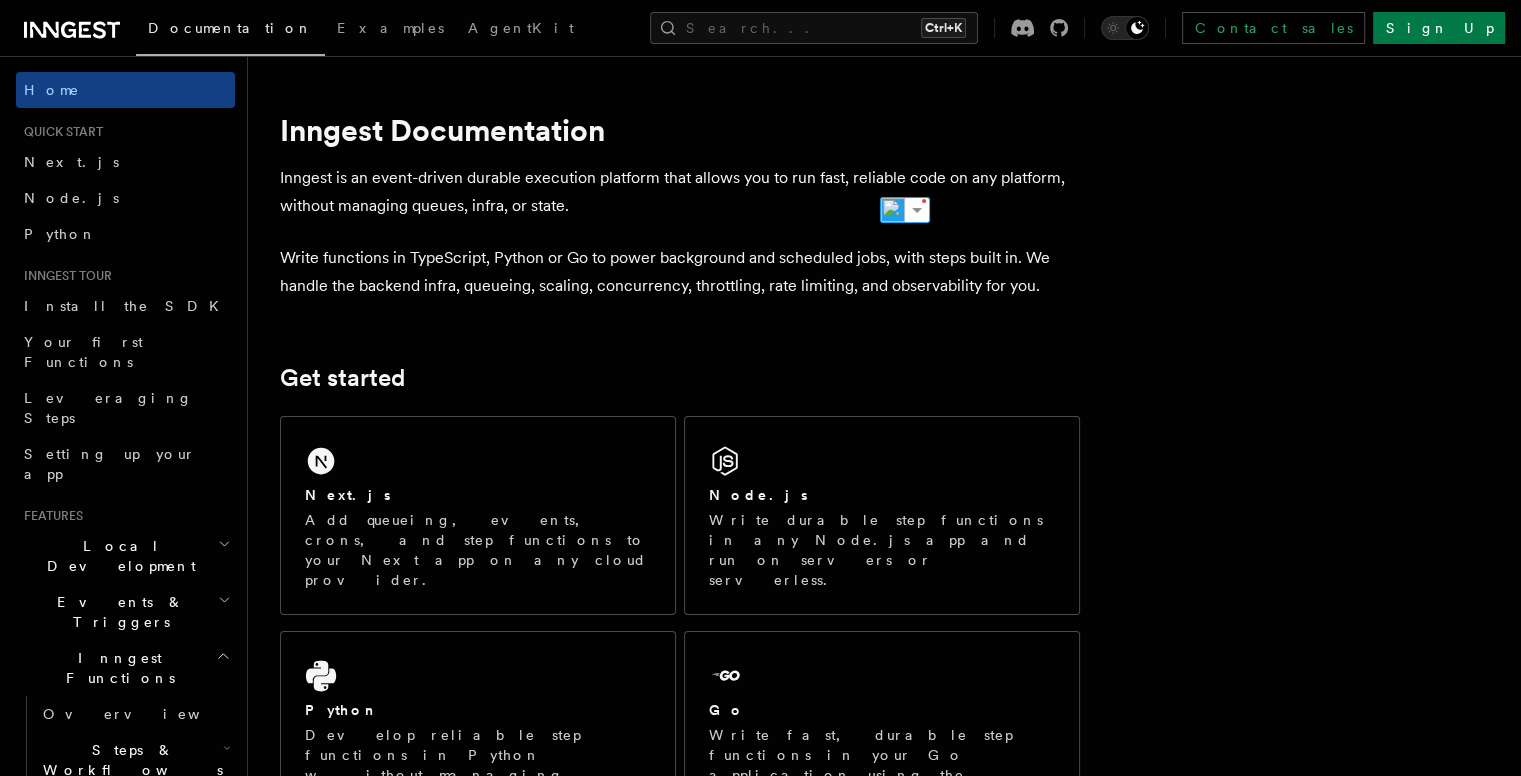 click on "Inngest Documentation
Inngest is an event-driven durable execution platform that allows you to run fast, reliable code on any platform, without managing queues, infra, or state.
Write functions in TypeScript, Python or Go to power background and scheduled jobs, with steps built in.  We handle the backend infra, queueing, scaling, concurrency, throttling, rate limiting, and observability for you.
Get started
Next.js Add queueing, events, crons, and step functions to your Next app on any cloud provider. Node.js Write durable step functions in any Node.js app and run on servers or serverless. Python Develop reliable step functions in Python without managing queueing systems or DAG based workflows. Go Write fast, durable step functions in your Go application using the standard library.
Write reliable workflows Learn how Inngest's Durable Execution Engine ensures that your workflow already run until completion with steps. Learn how Inngest works
Build with Inngest
User-defined Workflows
Explore" at bounding box center (788, 1580) 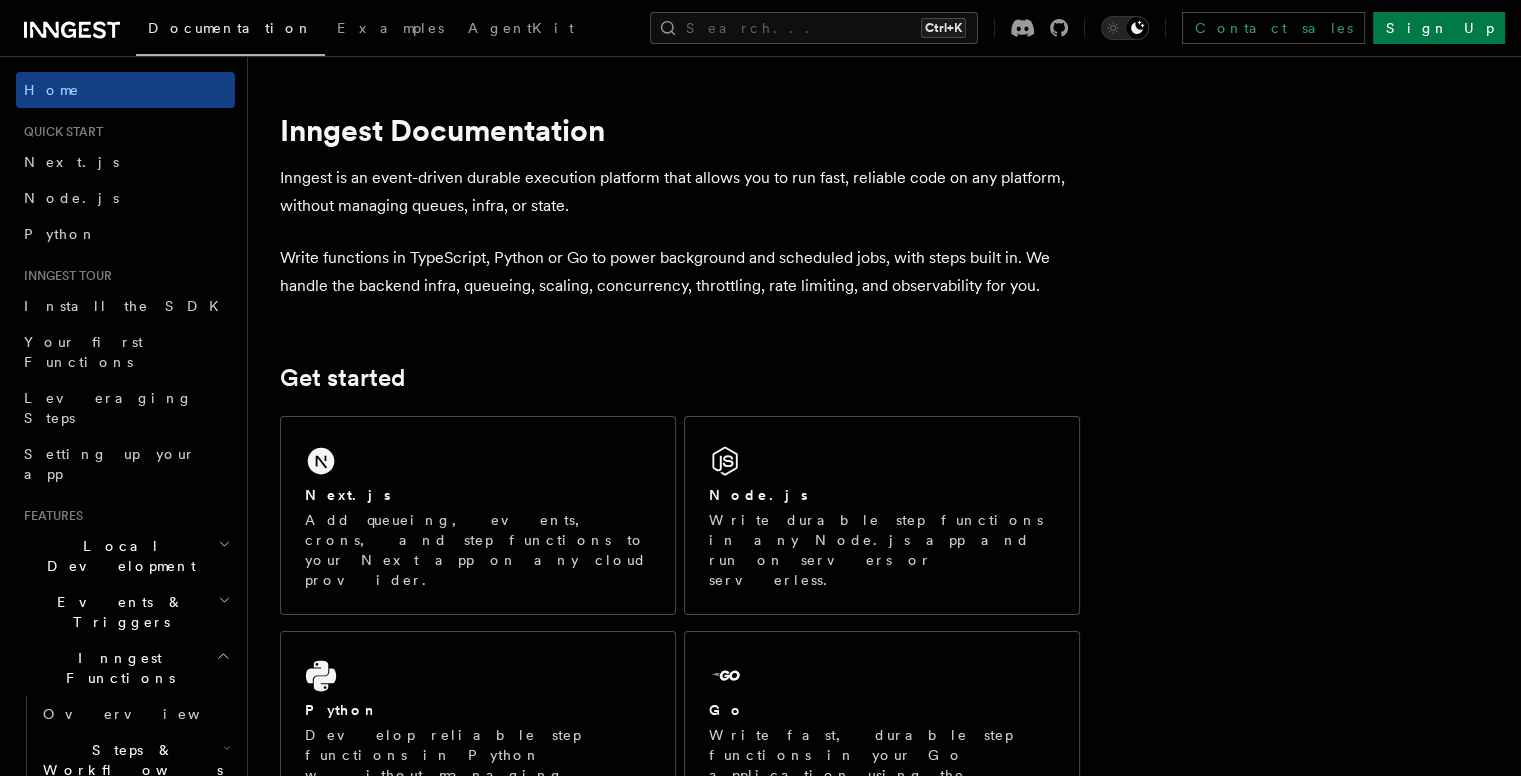 click on "Inngest is an event-driven durable execution platform that allows you to run fast, reliable code on any platform, without managing queues, infra, or state." at bounding box center (680, 192) 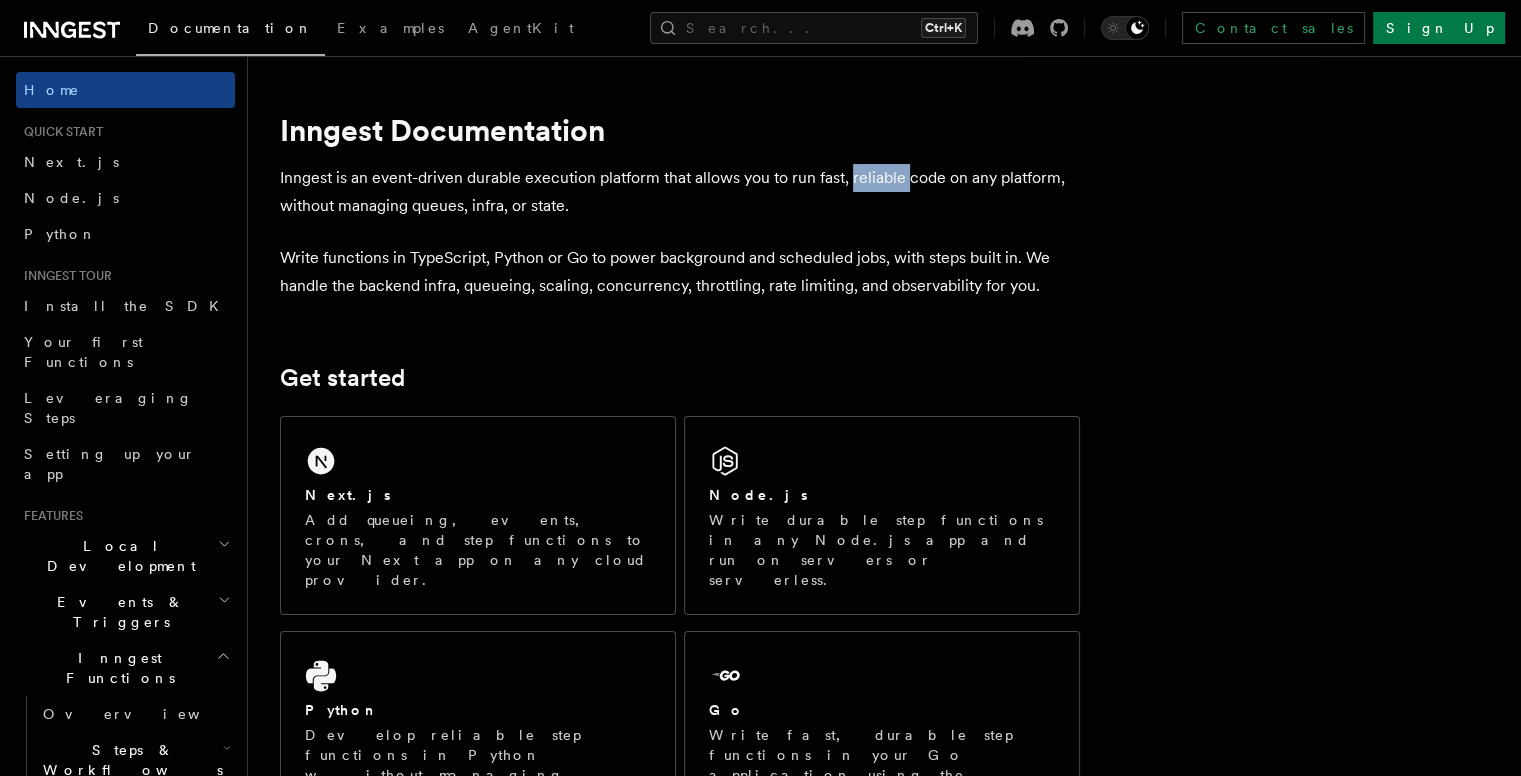 click on "Inngest is an event-driven durable execution platform that allows you to run fast, reliable code on any platform, without managing queues, infra, or state." at bounding box center [680, 192] 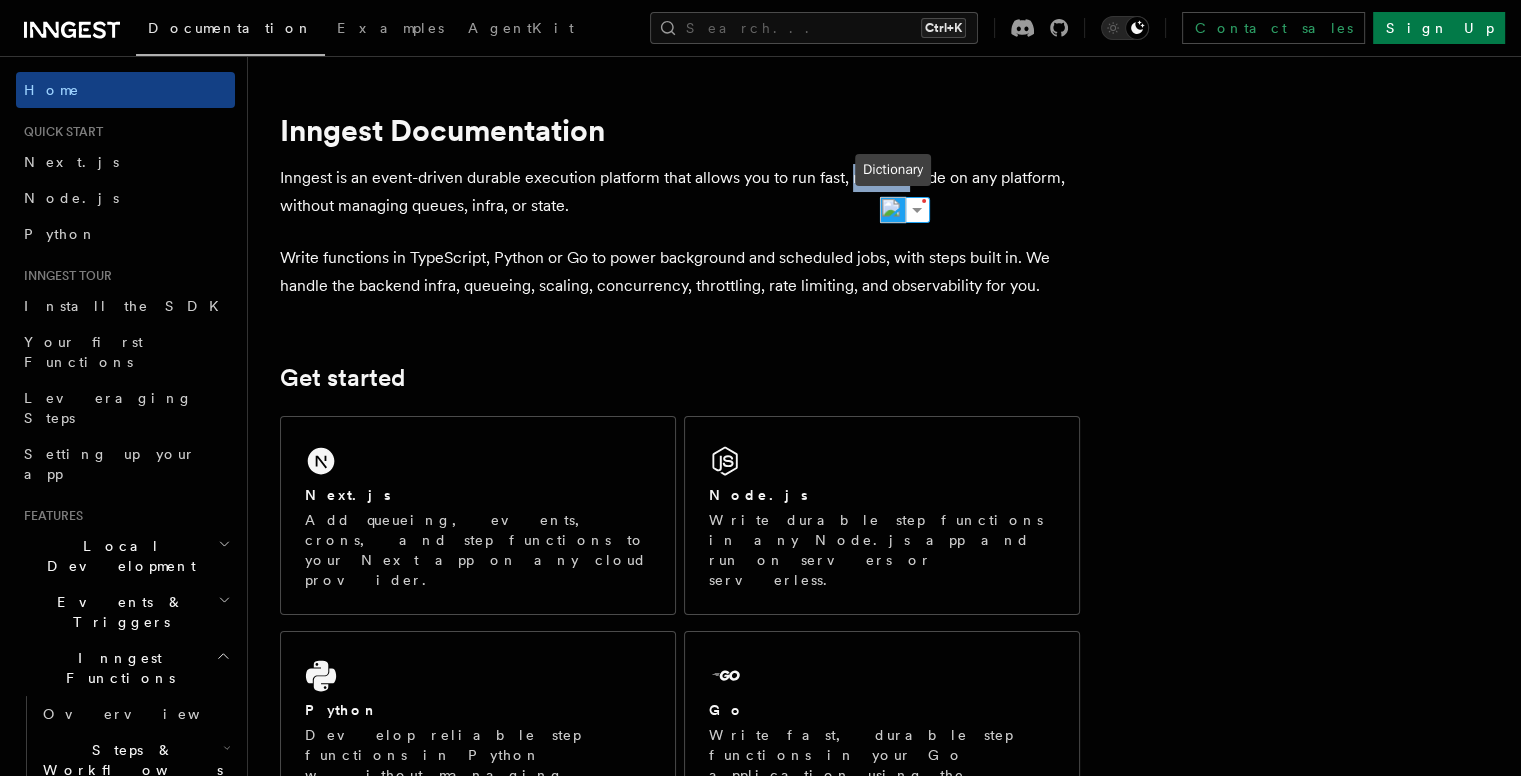 click at bounding box center [893, 210] 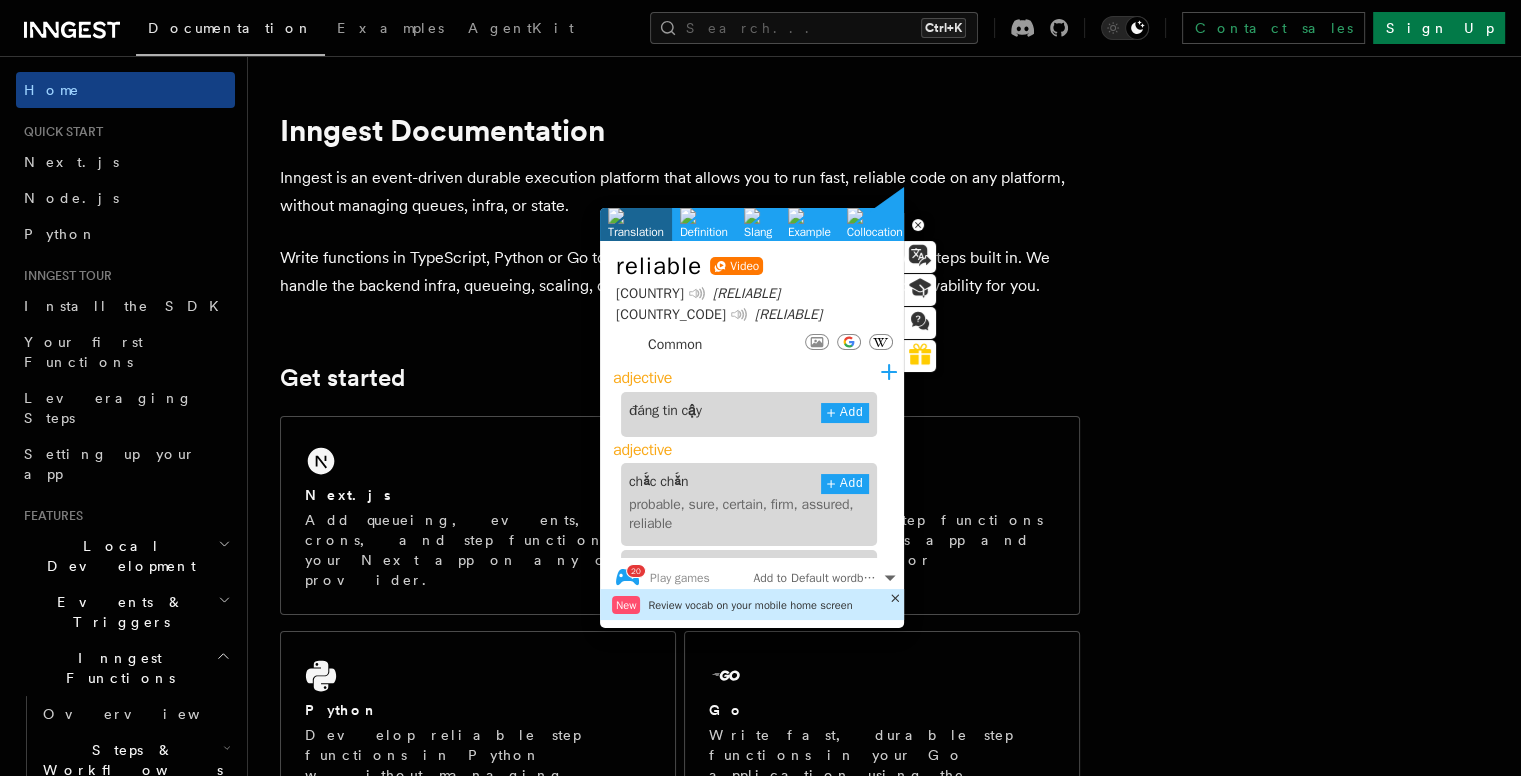 click 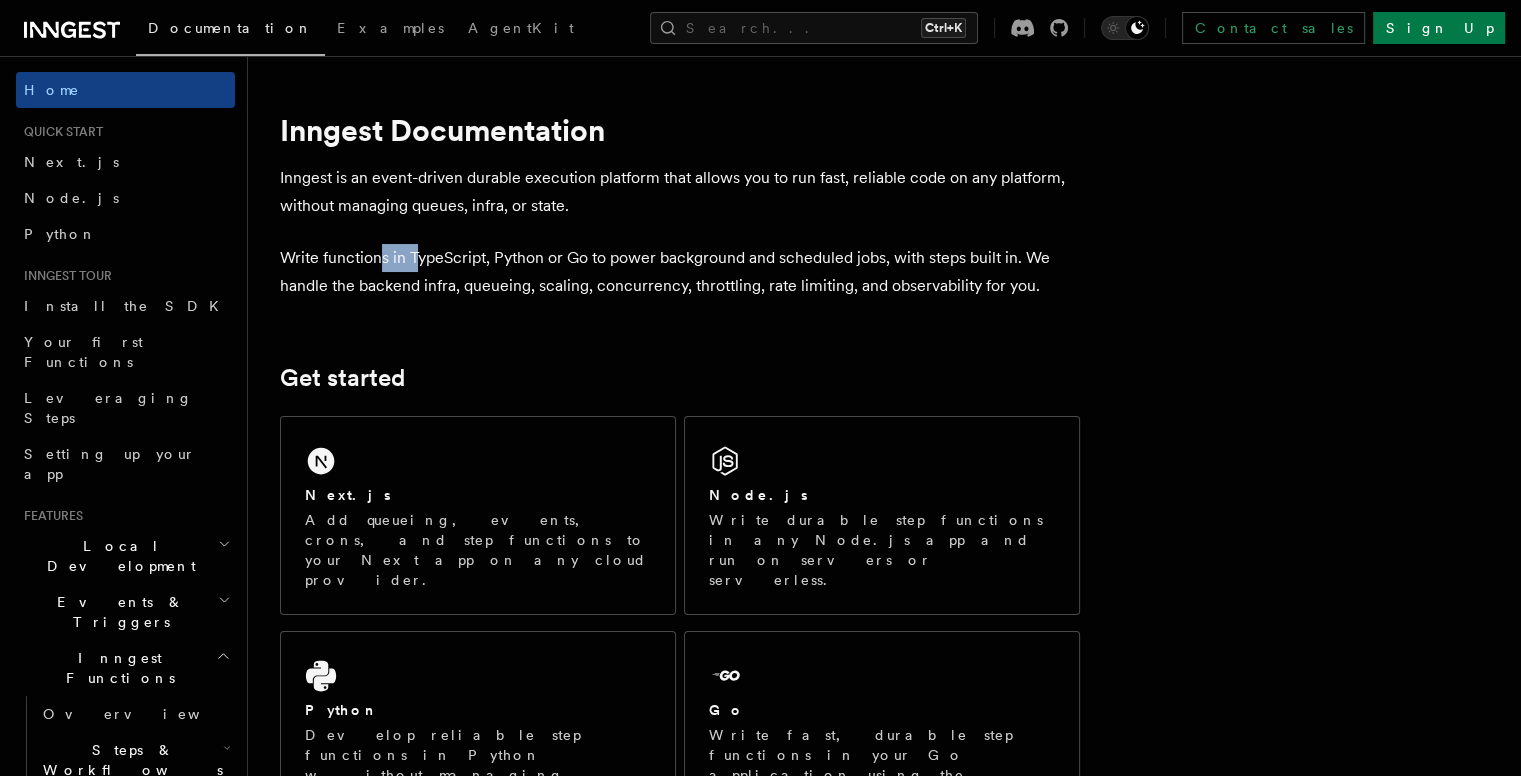drag, startPoint x: 402, startPoint y: 254, endPoint x: 442, endPoint y: 256, distance: 40.04997 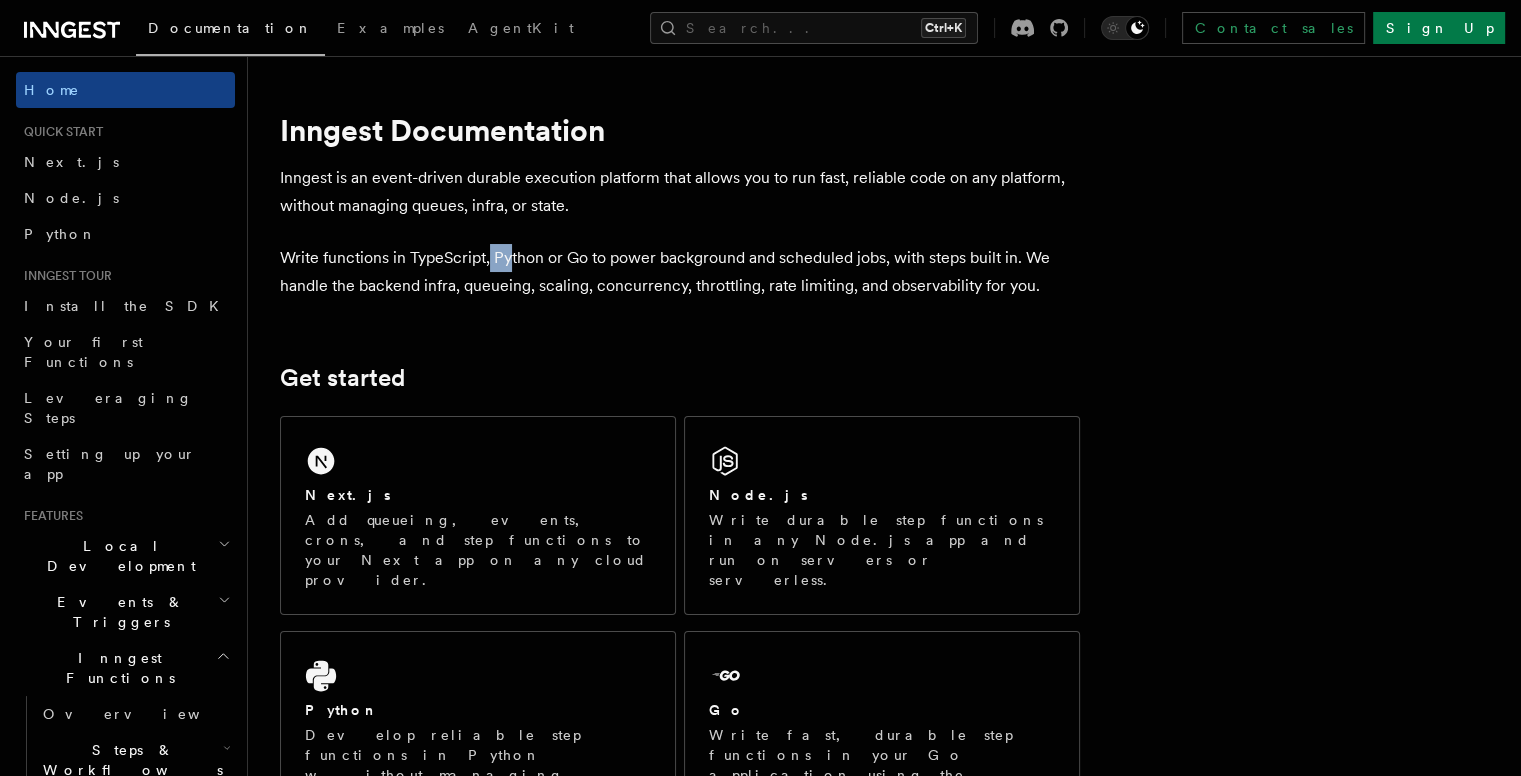 drag, startPoint x: 523, startPoint y: 257, endPoint x: 555, endPoint y: 259, distance: 32.06244 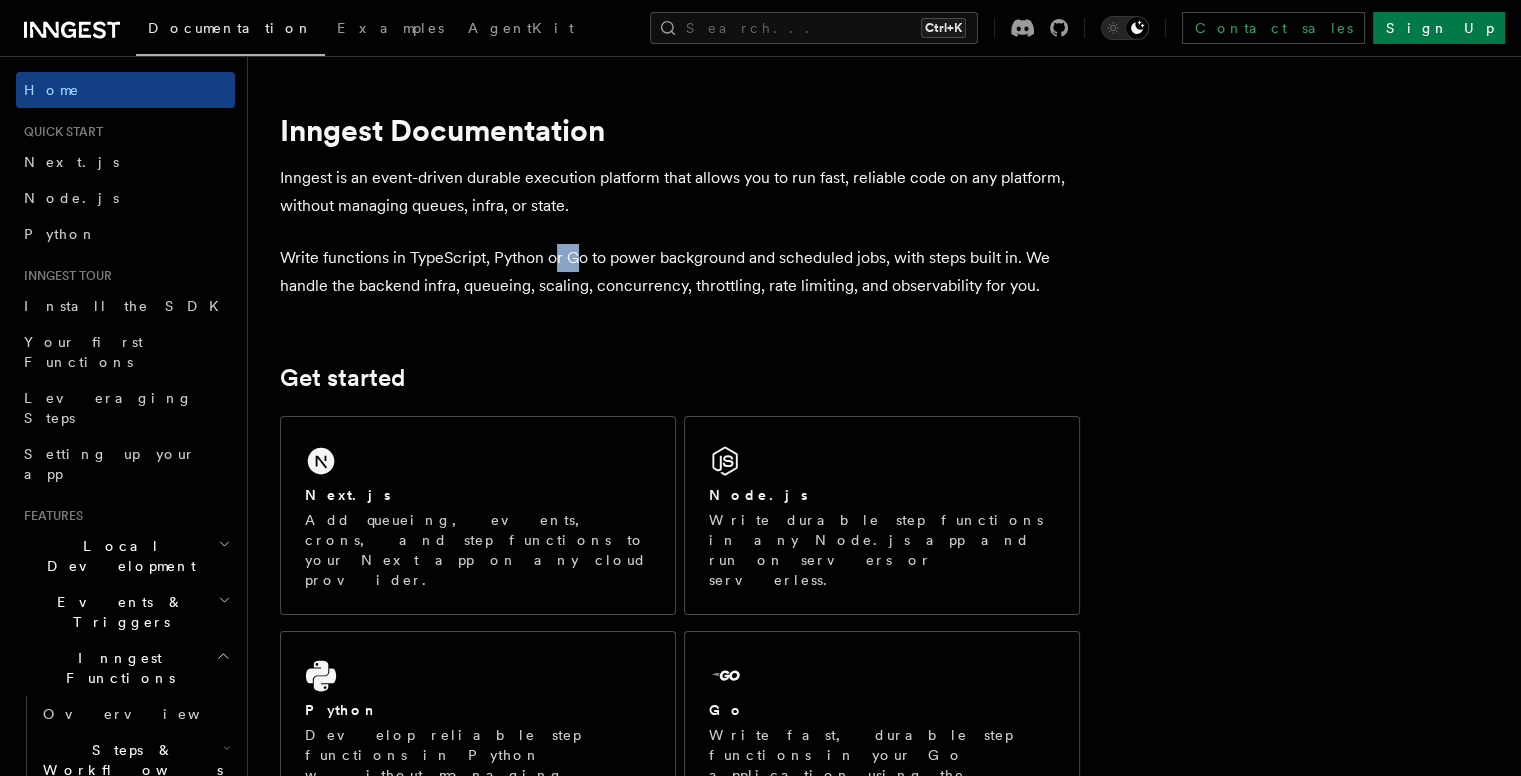 drag, startPoint x: 591, startPoint y: 259, endPoint x: 607, endPoint y: 259, distance: 16 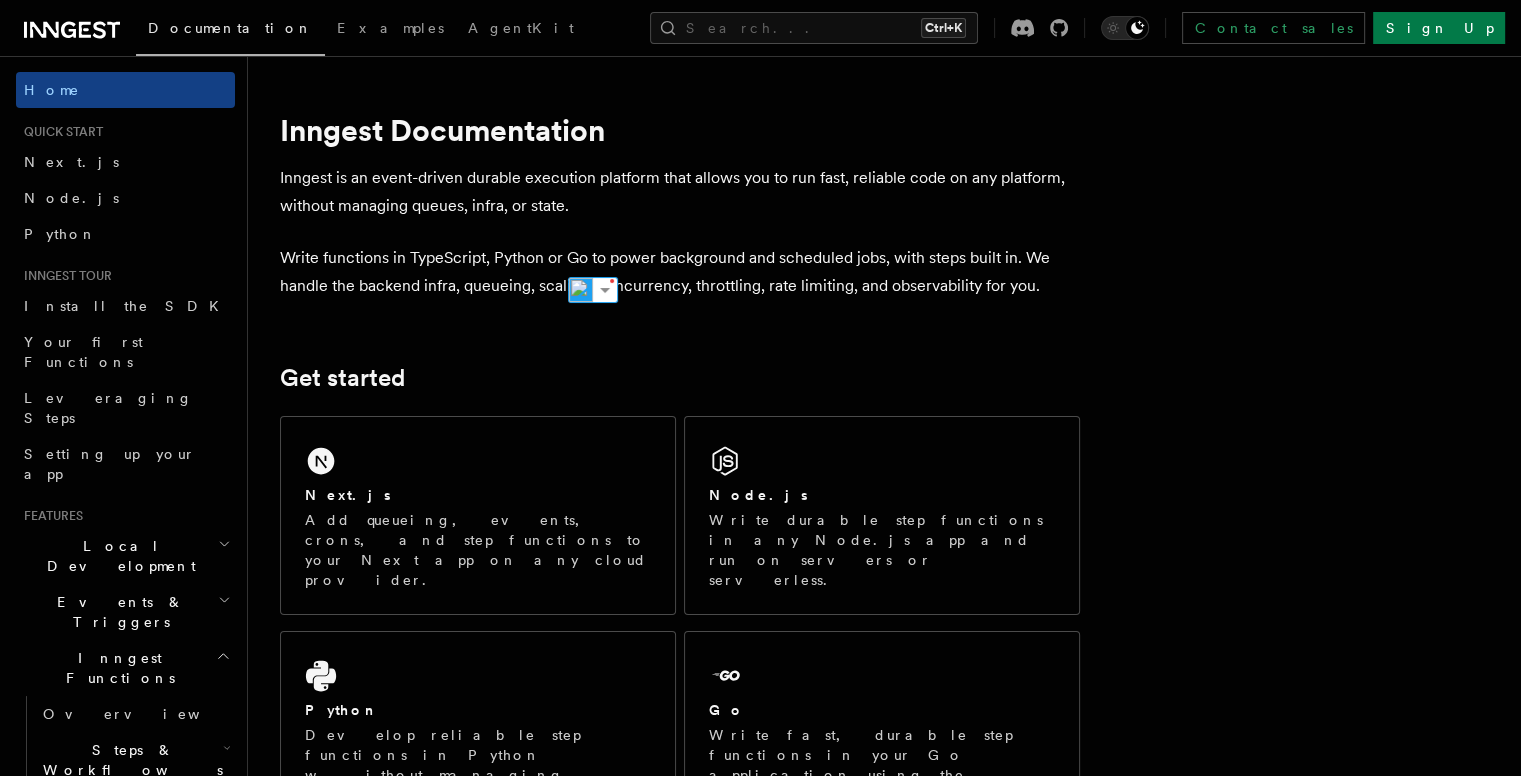 click on "Write functions in TypeScript, Python or Go to power background and scheduled jobs, with steps built in.  We handle the backend infra, queueing, scaling, concurrency, throttling, rate limiting, and observability for you." at bounding box center (680, 272) 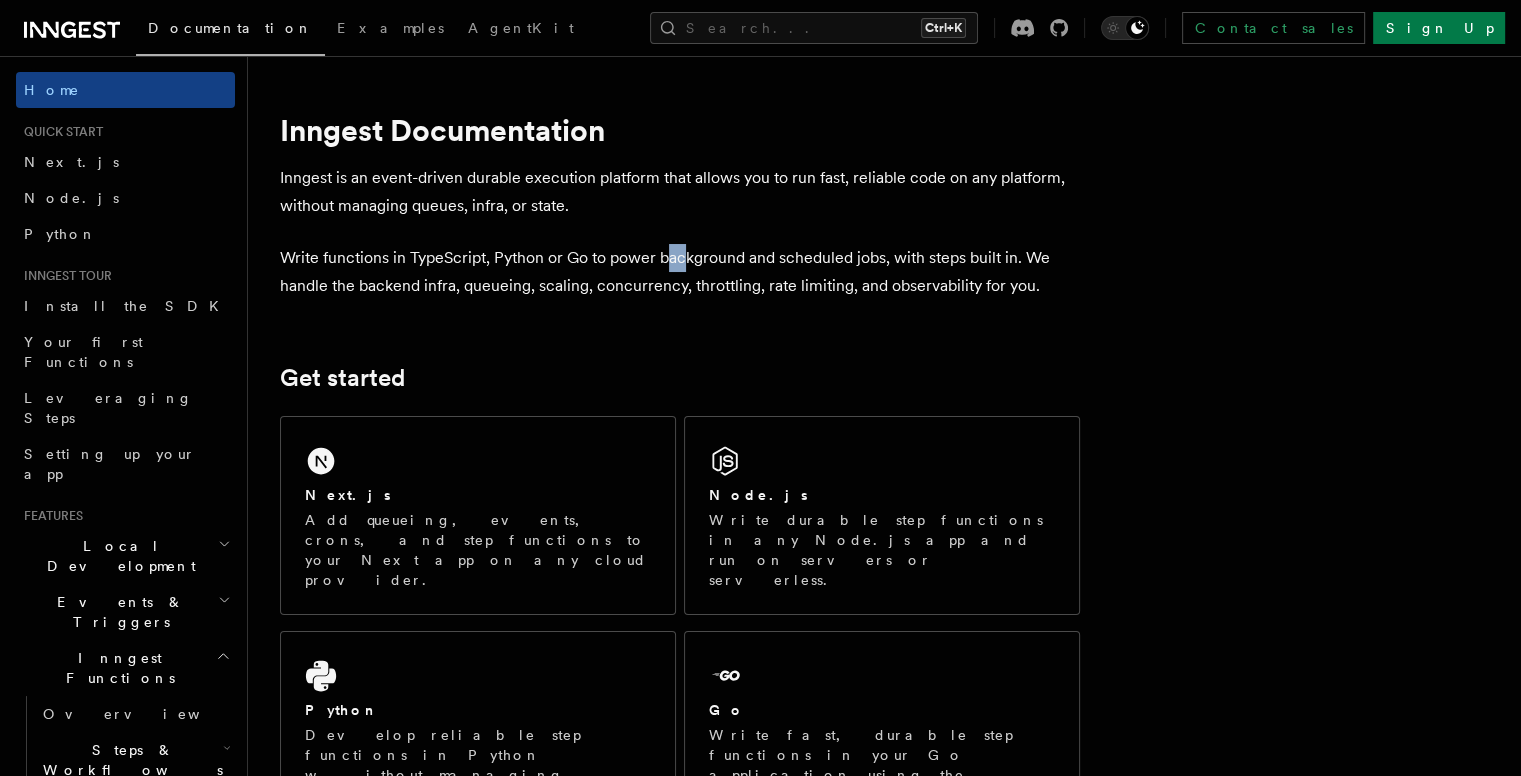 drag, startPoint x: 692, startPoint y: 262, endPoint x: 708, endPoint y: 262, distance: 16 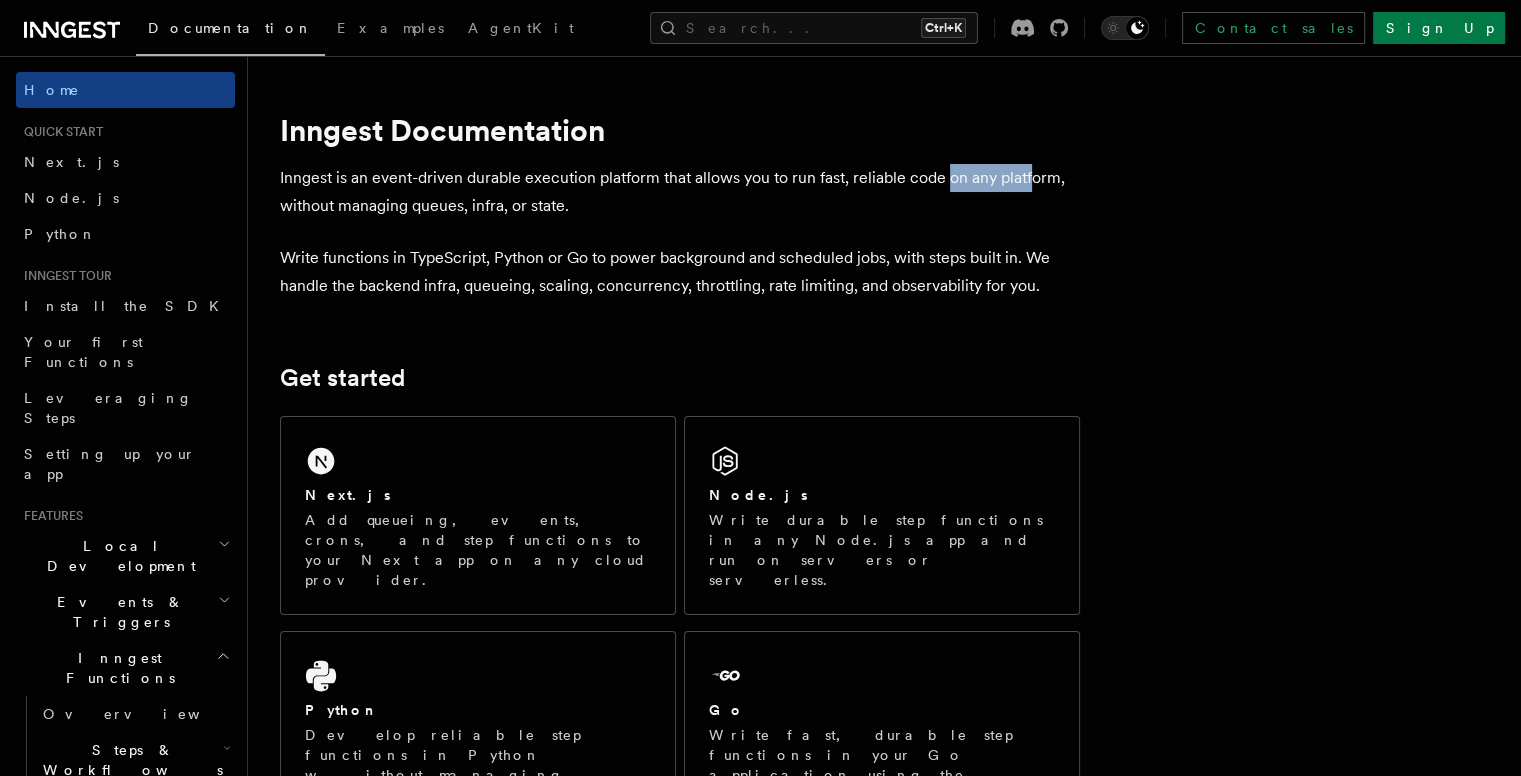drag, startPoint x: 970, startPoint y: 177, endPoint x: 1055, endPoint y: 178, distance: 85.00588 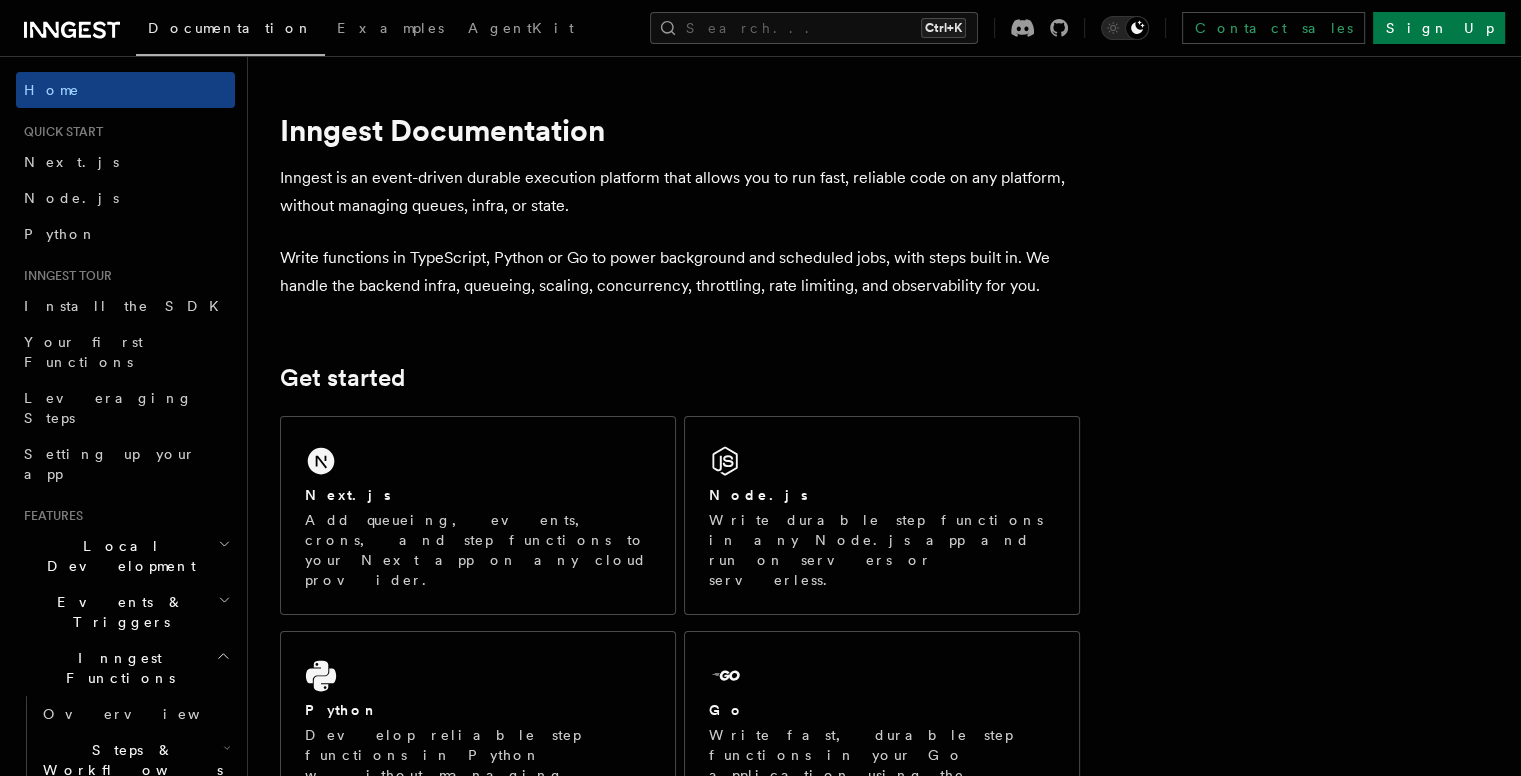 click on "Inngest is an event-driven durable execution platform that allows you to run fast, reliable code on any platform, without managing queues, infra, or state." at bounding box center [680, 192] 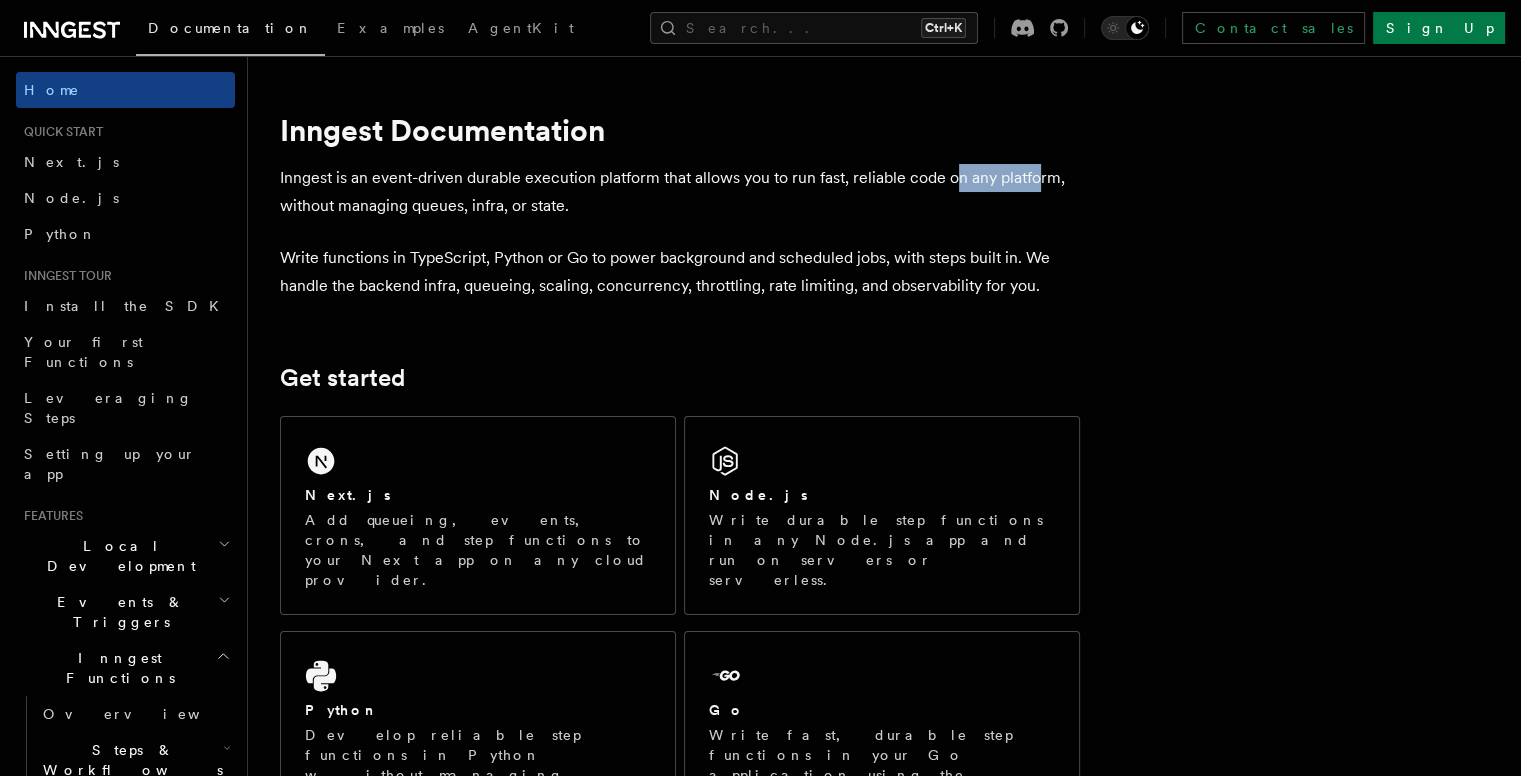 drag, startPoint x: 978, startPoint y: 182, endPoint x: 1064, endPoint y: 178, distance: 86.09297 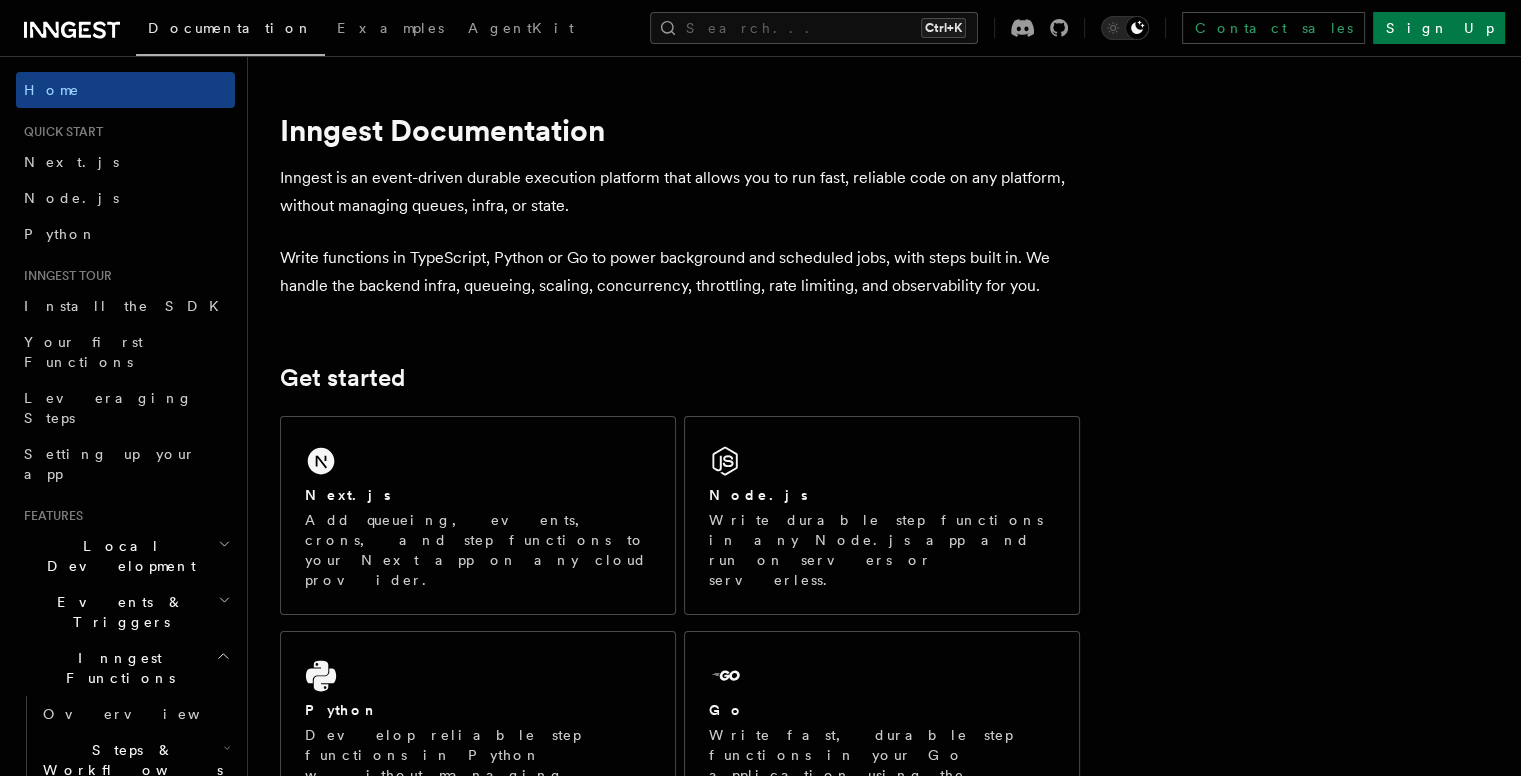 click on "Inngest is an event-driven durable execution platform that allows you to run fast, reliable code on any platform, without managing queues, infra, or state." at bounding box center (680, 192) 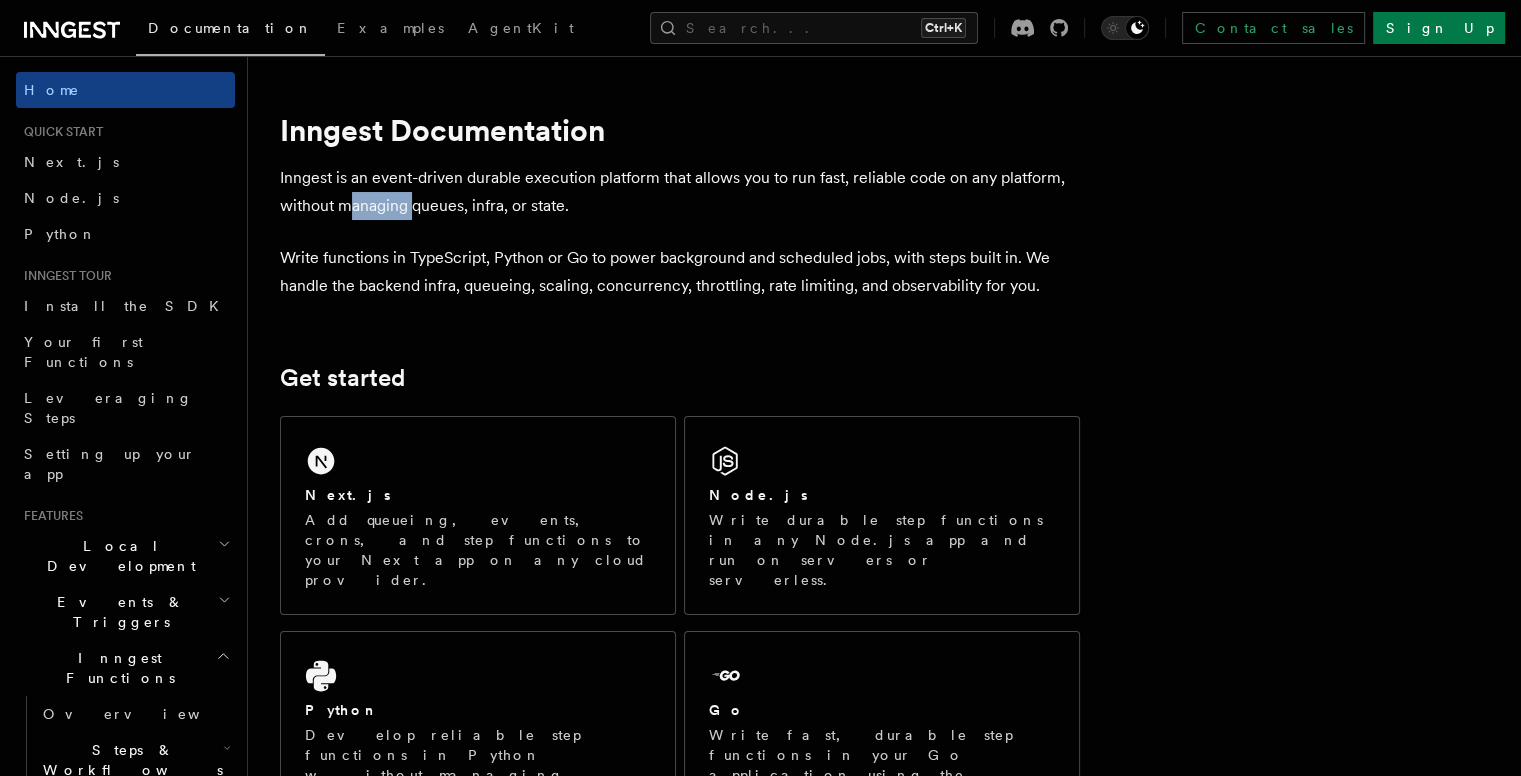 drag, startPoint x: 370, startPoint y: 203, endPoint x: 446, endPoint y: 207, distance: 76.105194 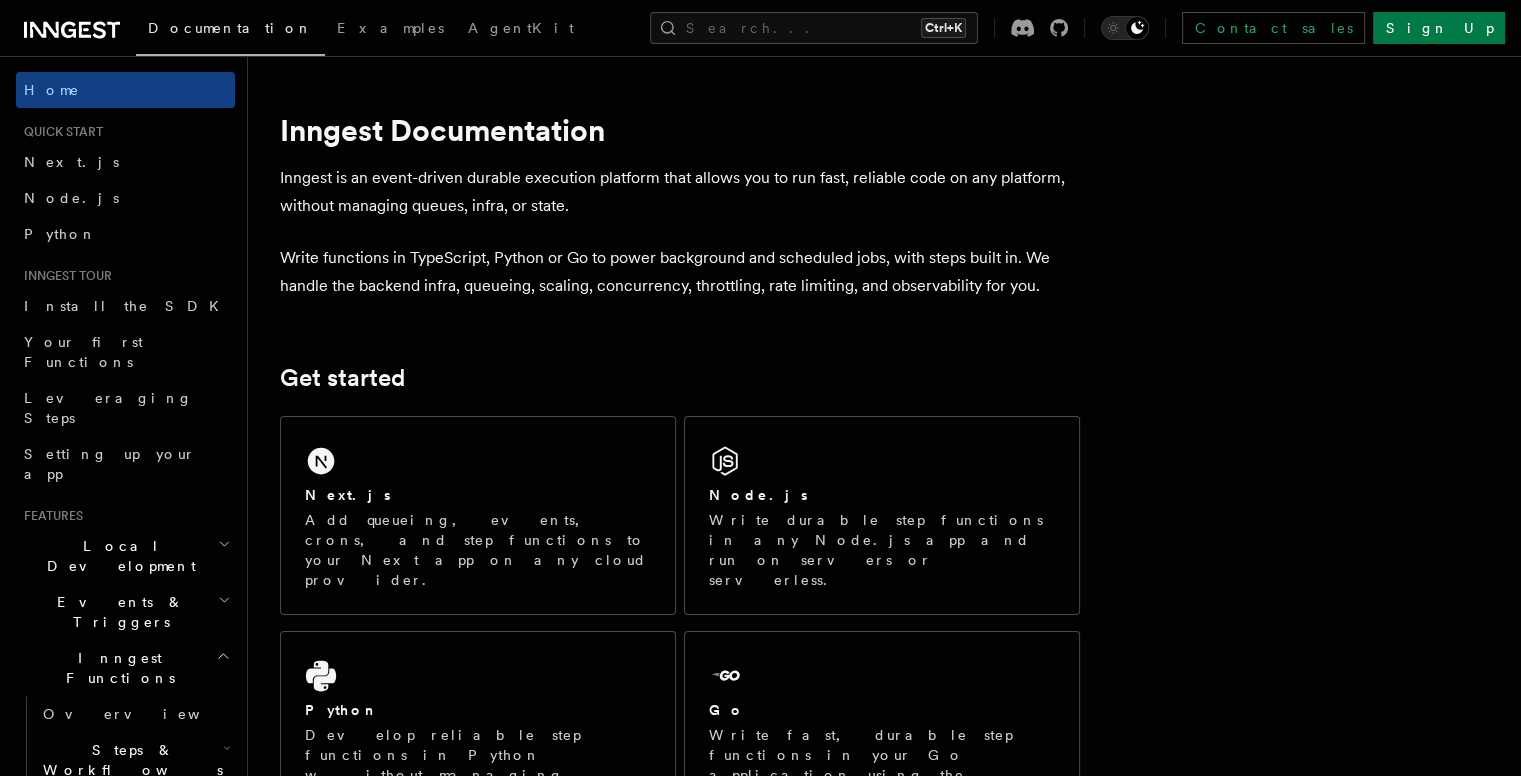 click on "Inngest is an event-driven durable execution platform that allows you to run fast, reliable code on any platform, without managing queues, infra, or state." at bounding box center [680, 192] 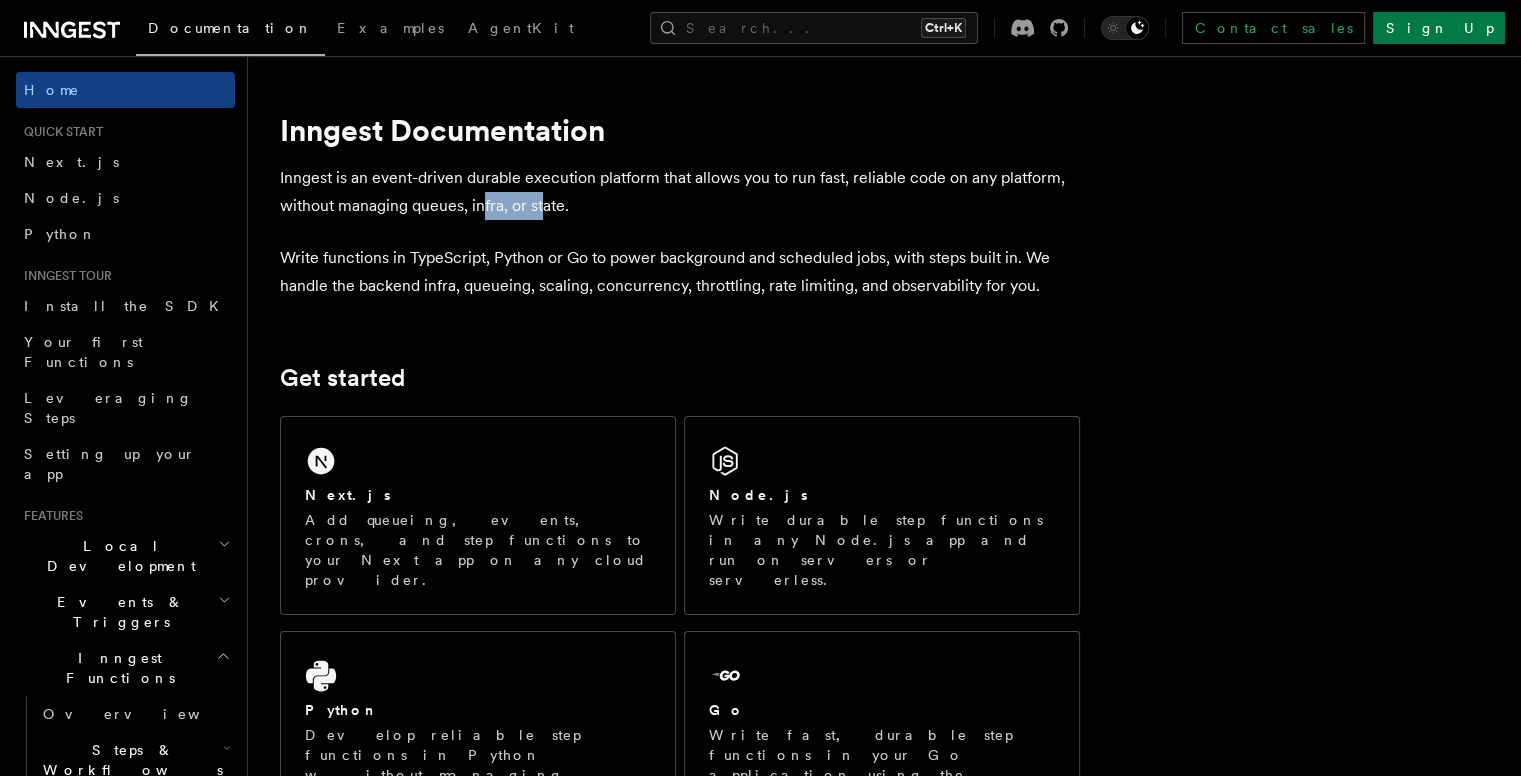 drag, startPoint x: 508, startPoint y: 205, endPoint x: 567, endPoint y: 205, distance: 59 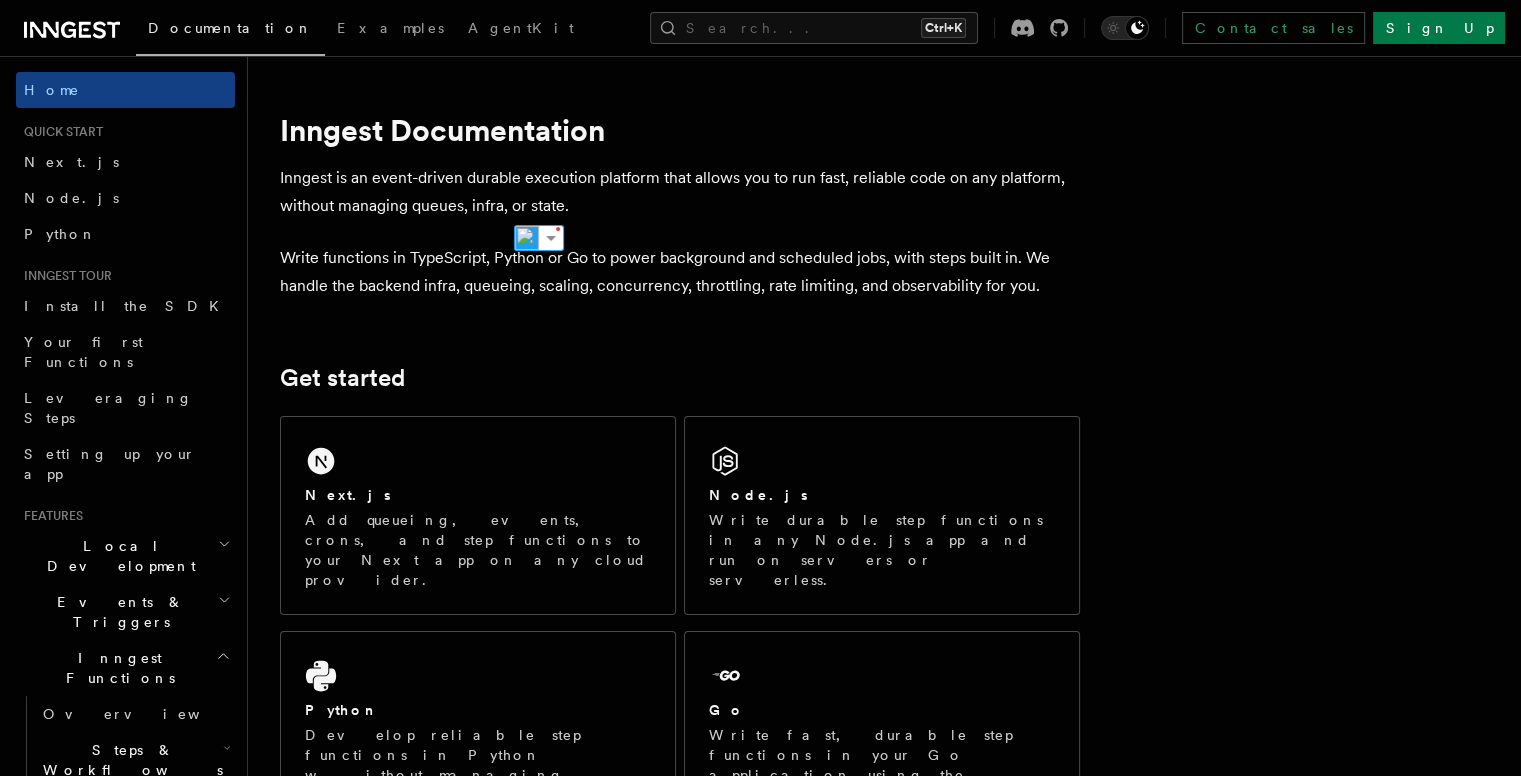 click on "Inngest is an event-driven durable execution platform that allows you to run fast, reliable code on any platform, without managing queues, infra, or state." at bounding box center [680, 192] 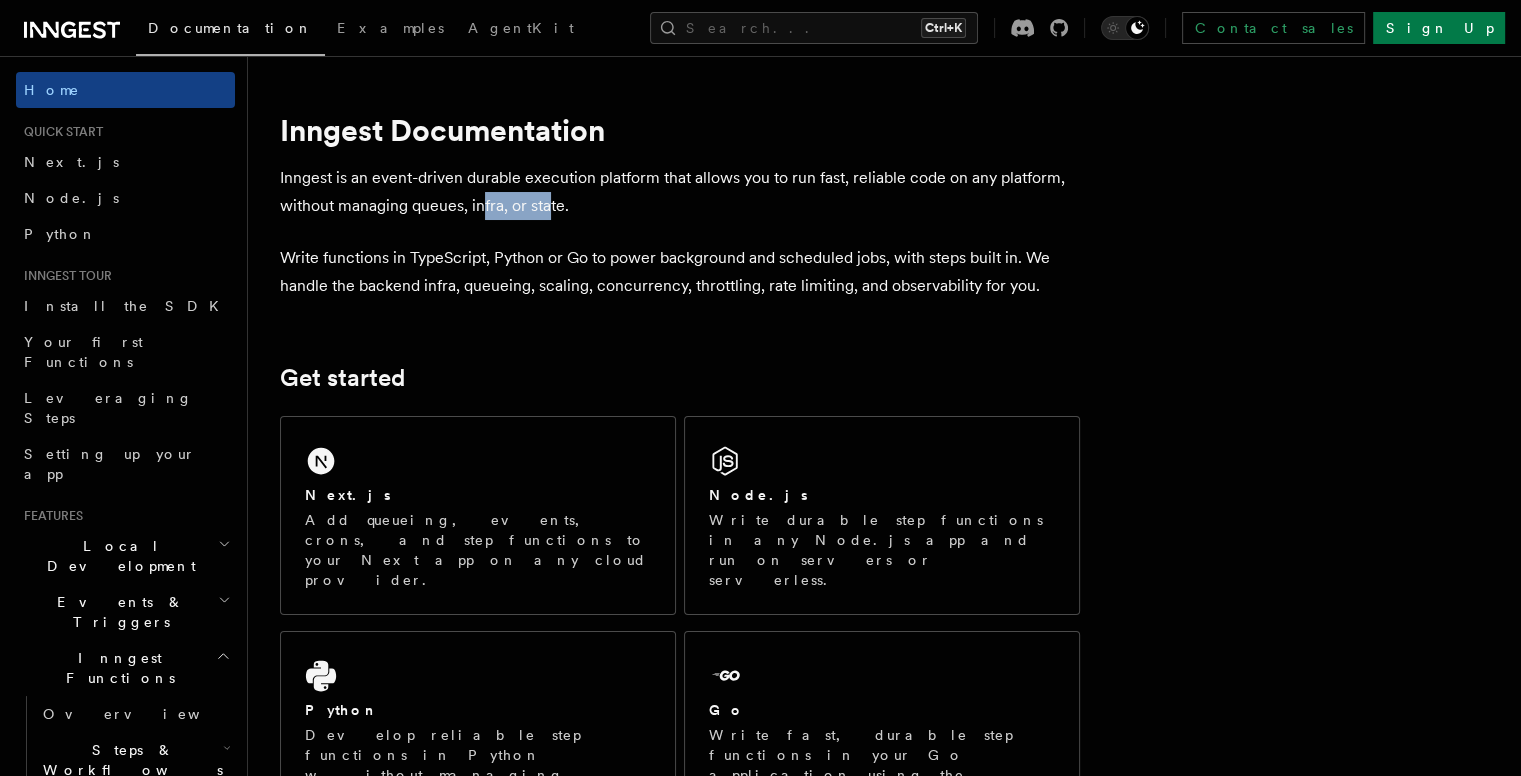 drag, startPoint x: 575, startPoint y: 207, endPoint x: 506, endPoint y: 203, distance: 69.115845 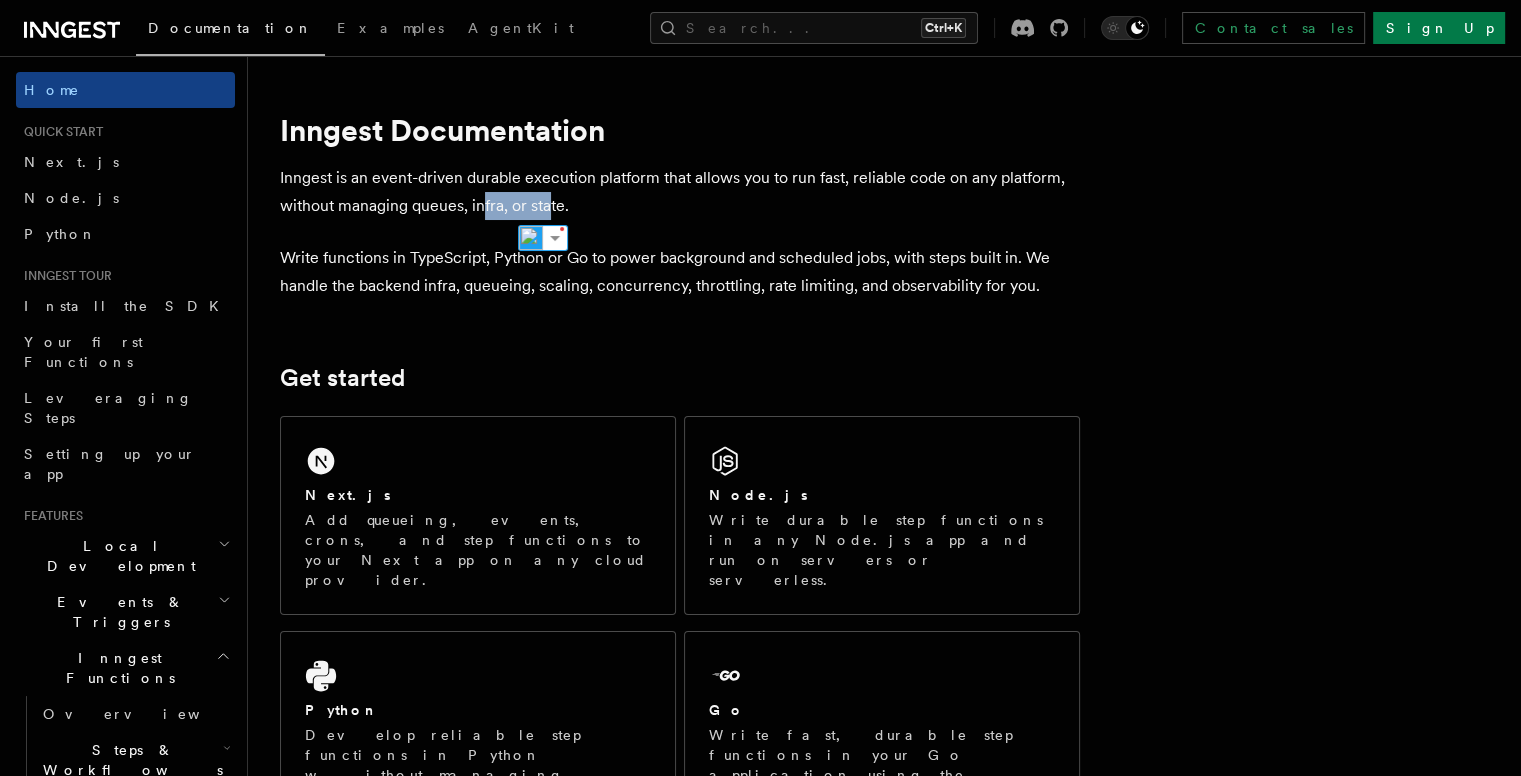 click on "Inngest is an event-driven durable execution platform that allows you to run fast, reliable code on any platform, without managing queues, infra, or state." at bounding box center [680, 192] 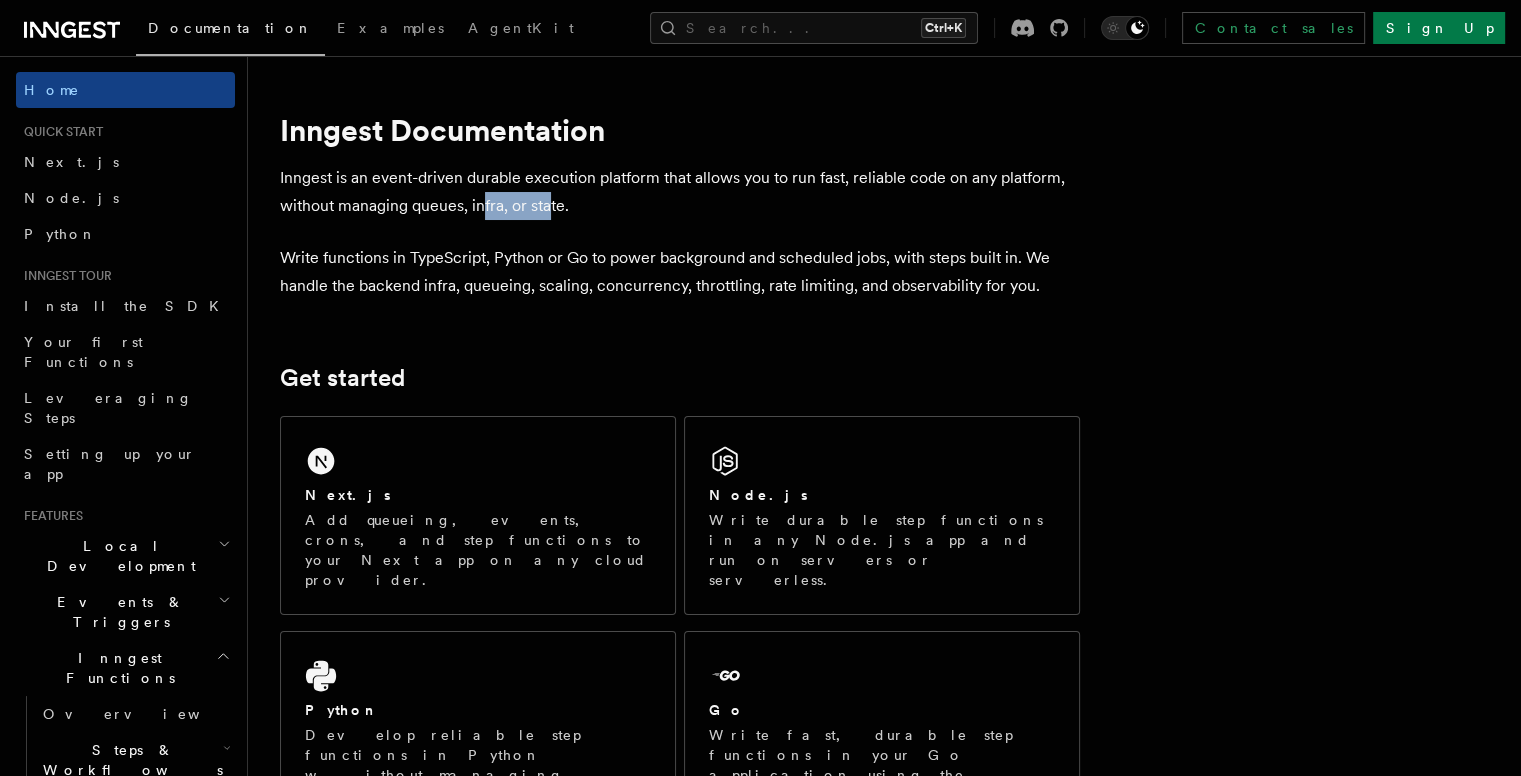 drag, startPoint x: 506, startPoint y: 203, endPoint x: 572, endPoint y: 212, distance: 66.61081 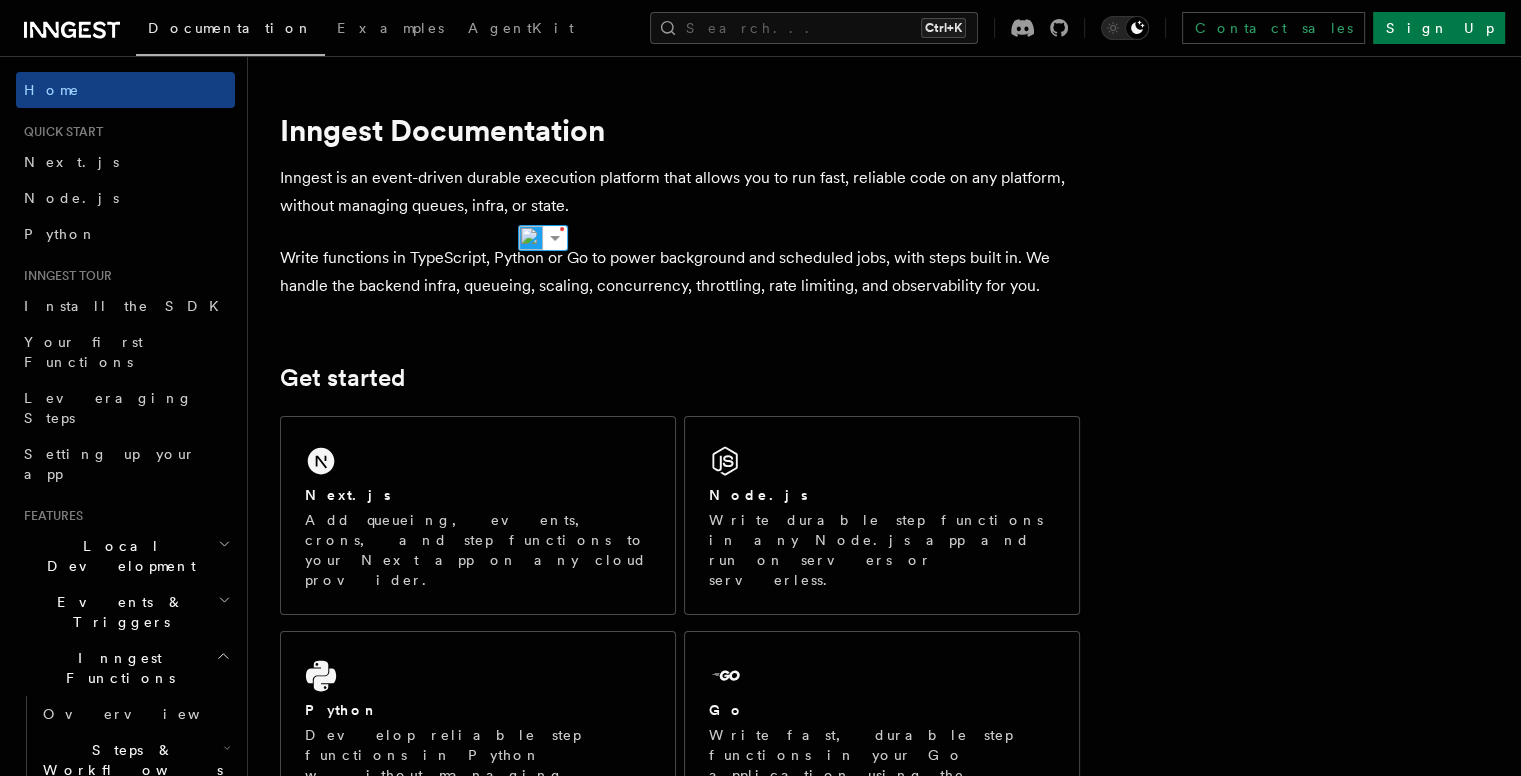 click on "Inngest is an event-driven durable execution platform that allows you to run fast, reliable code on any platform, without managing queues, infra, or state." at bounding box center (680, 192) 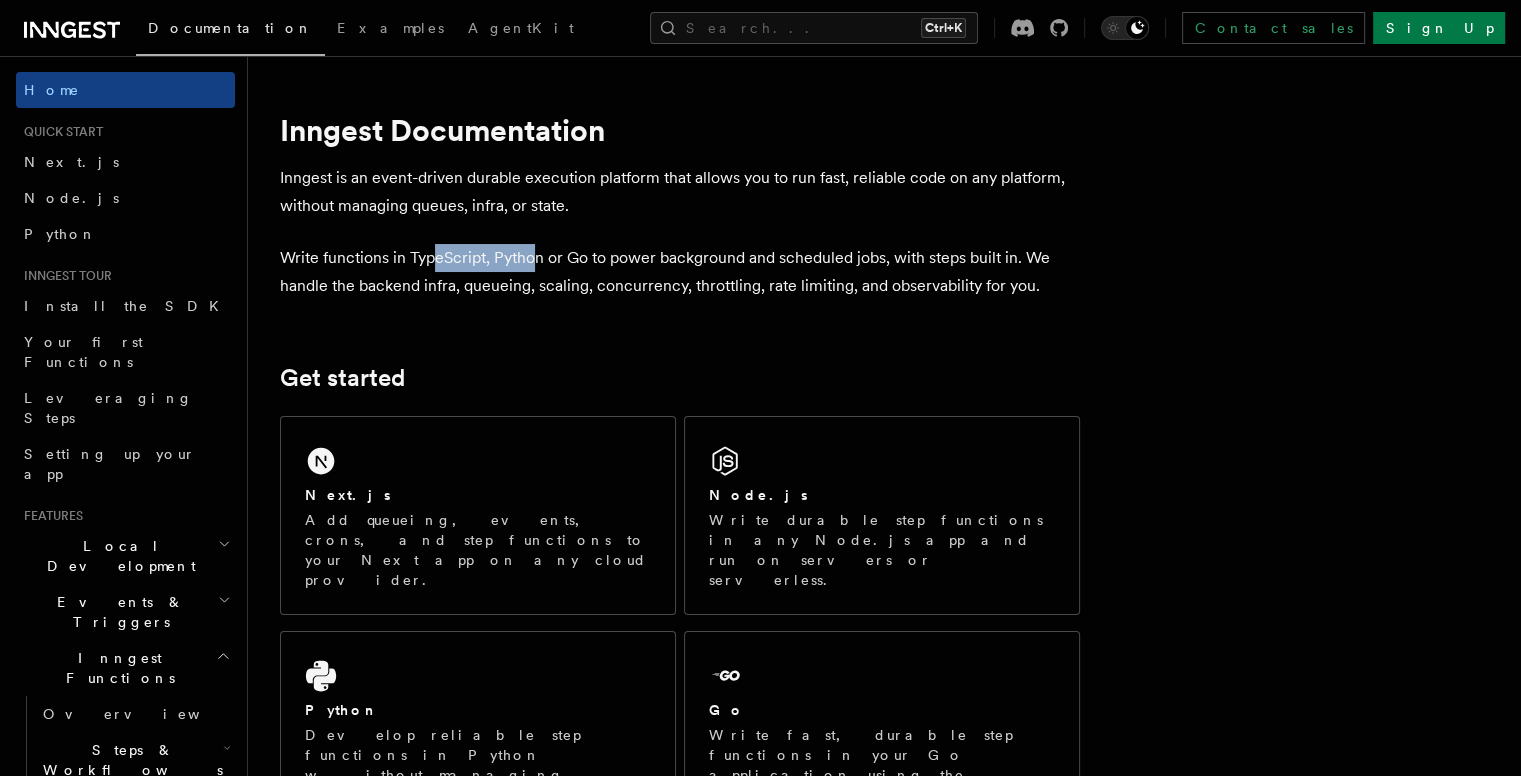 drag, startPoint x: 461, startPoint y: 251, endPoint x: 560, endPoint y: 264, distance: 99.849884 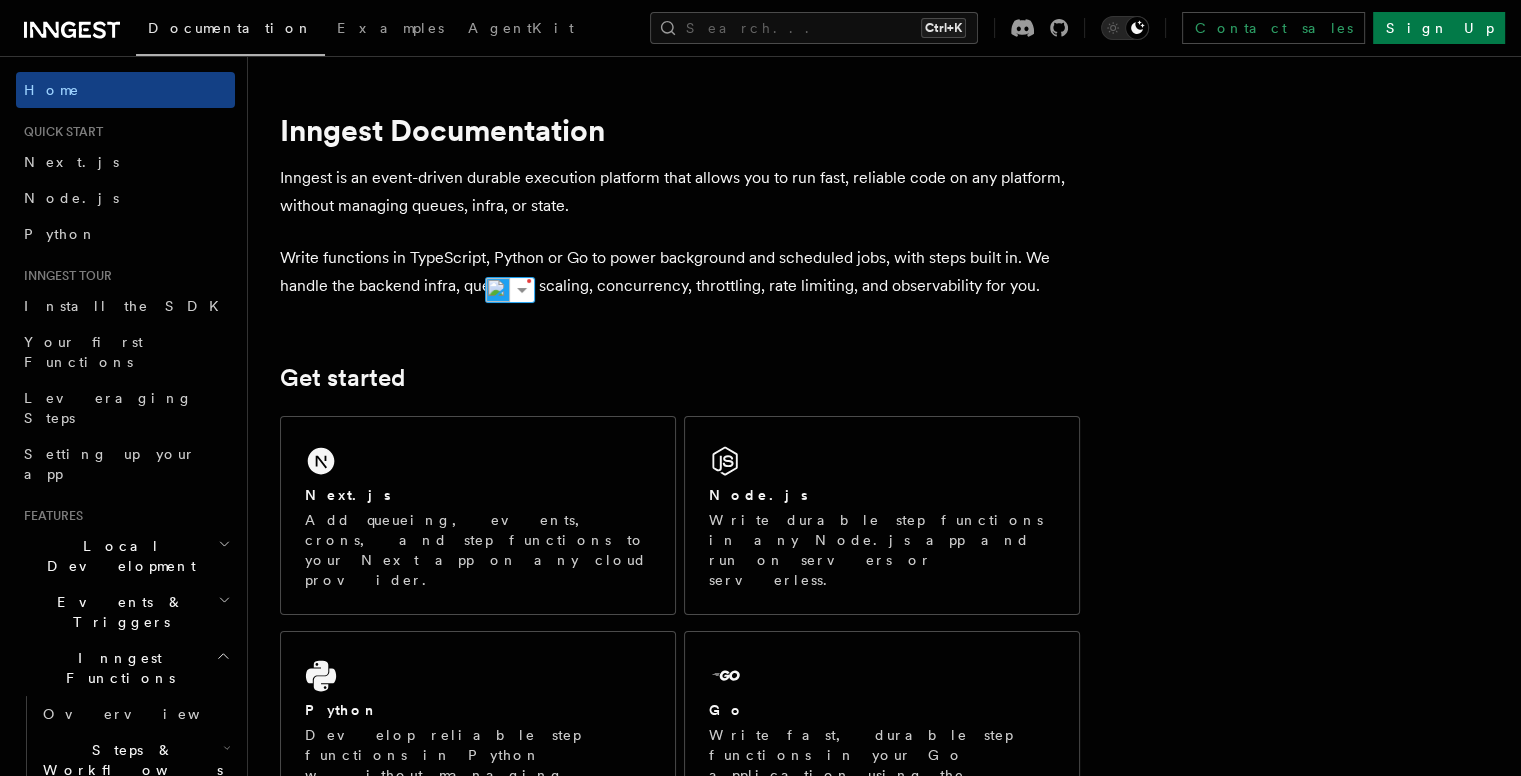 click on "Write functions in TypeScript, Python or Go to power background and scheduled jobs, with steps built in.  We handle the backend infra, queueing, scaling, concurrency, throttling, rate limiting, and observability for you." at bounding box center [680, 272] 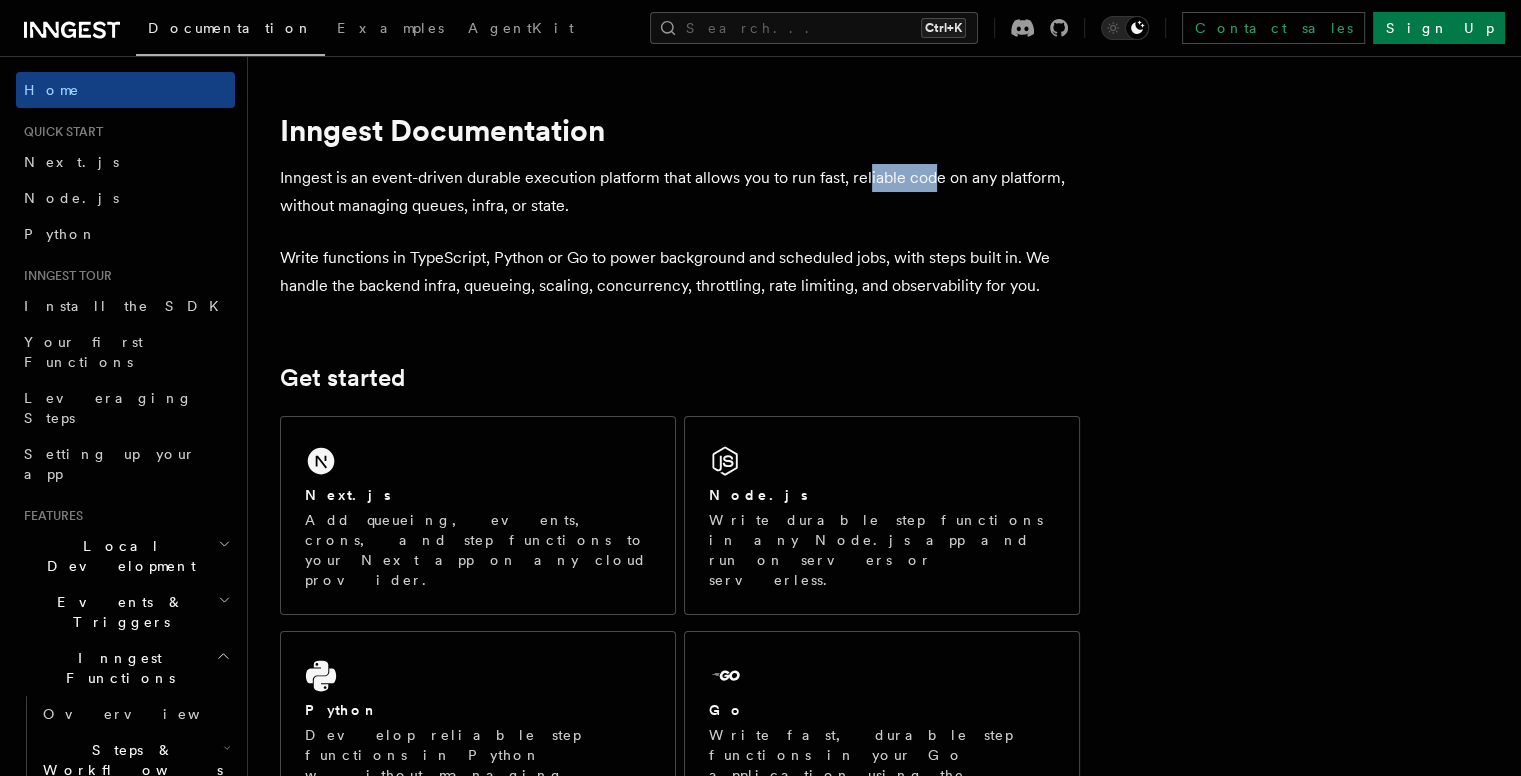 drag, startPoint x: 894, startPoint y: 170, endPoint x: 956, endPoint y: 176, distance: 62.289646 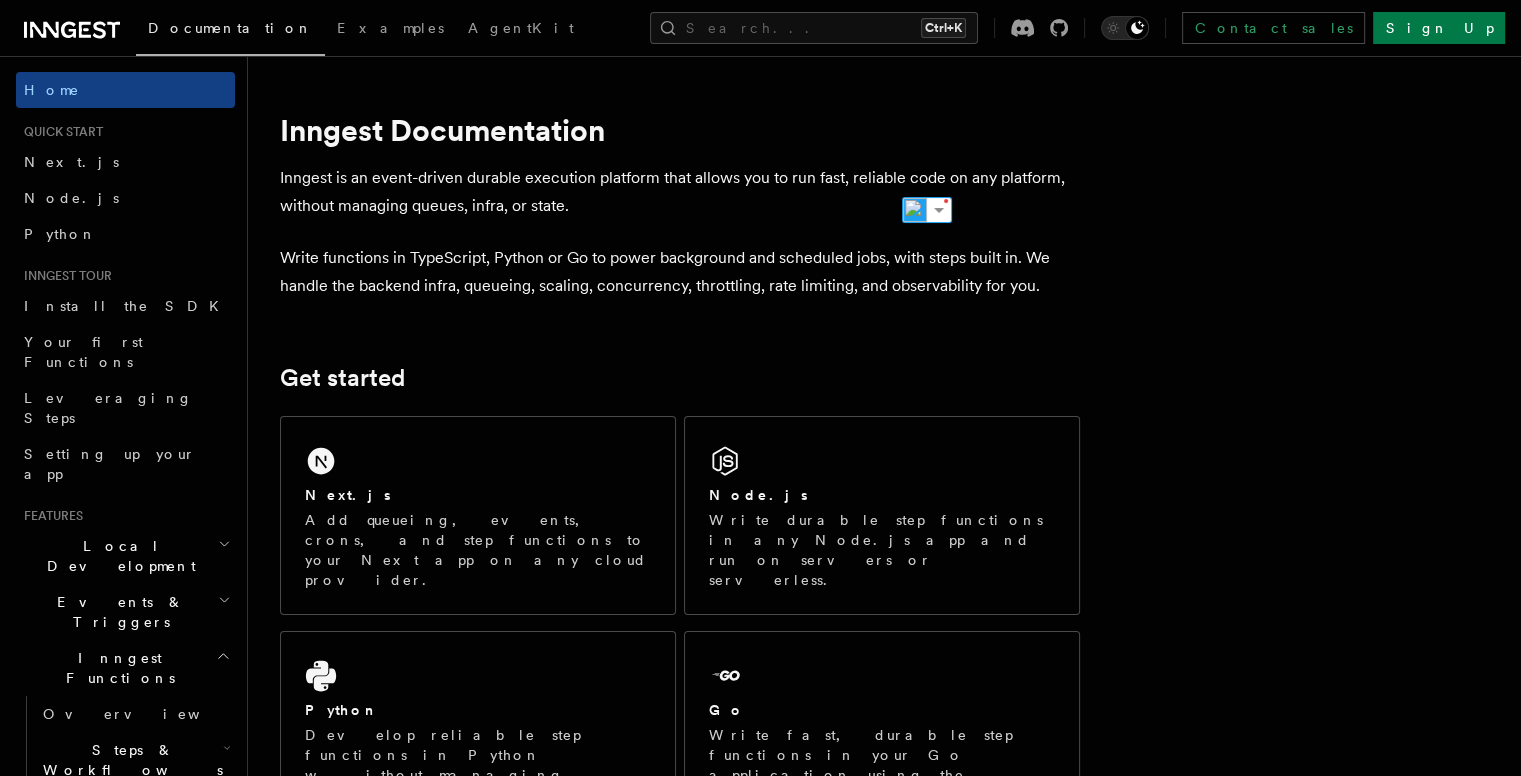 click on "Inngest is an event-driven durable execution platform that allows you to run fast, reliable code on any platform, without managing queues, infra, or state." at bounding box center (680, 192) 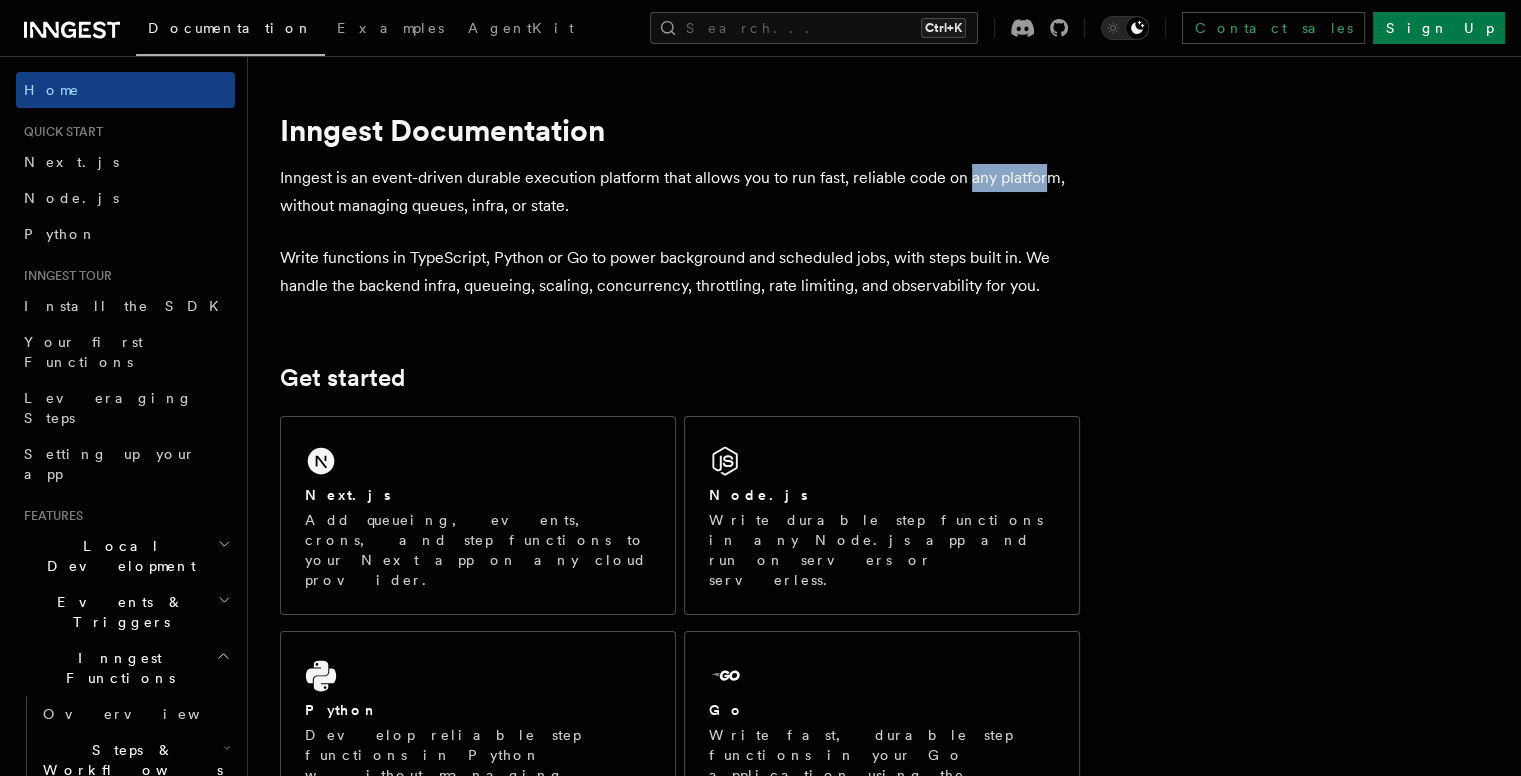 drag, startPoint x: 1016, startPoint y: 177, endPoint x: 1088, endPoint y: 173, distance: 72.11102 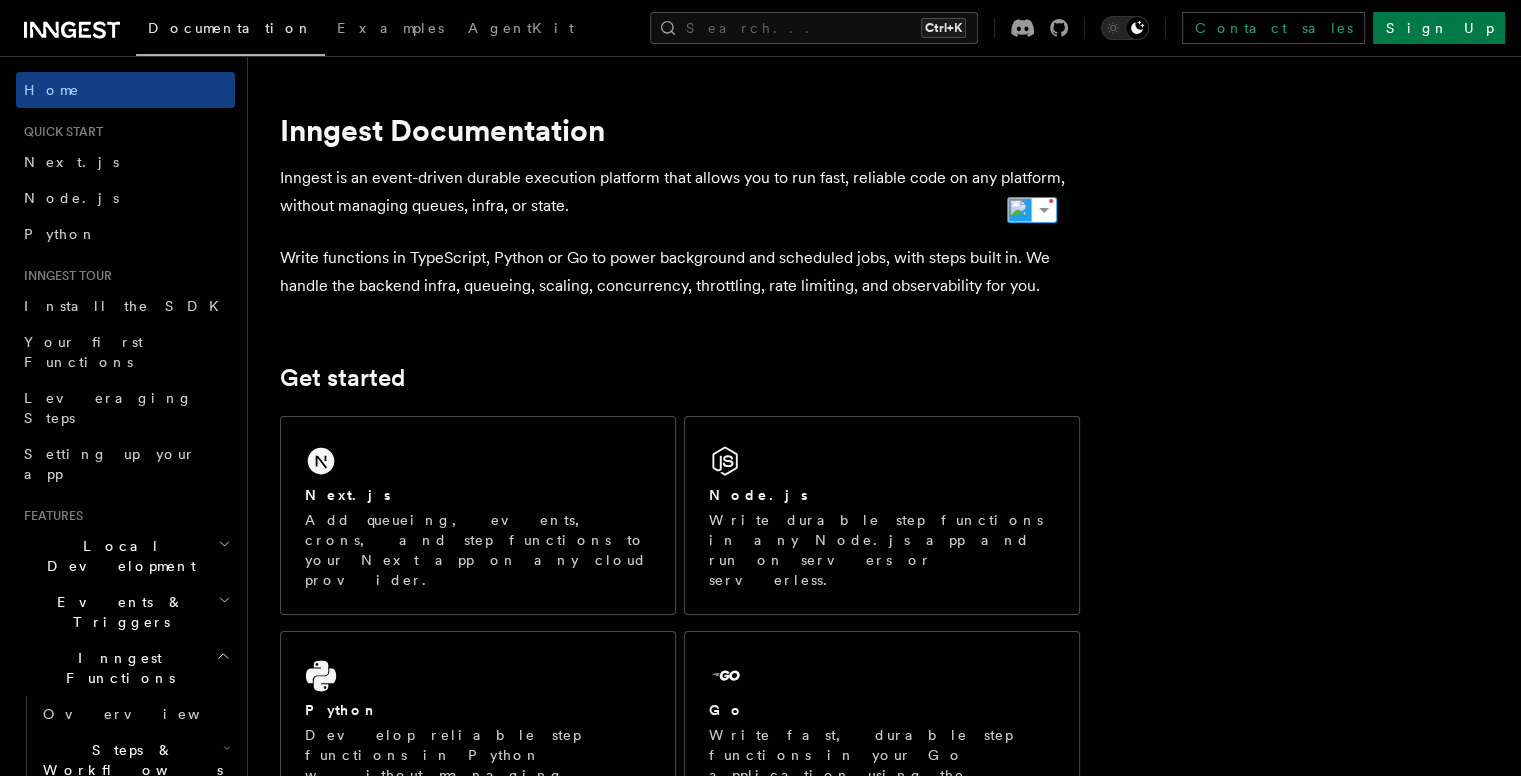 click on "Inngest is an event-driven durable execution platform that allows you to run fast, reliable code on any platform, without managing queues, infra, or state." at bounding box center (680, 192) 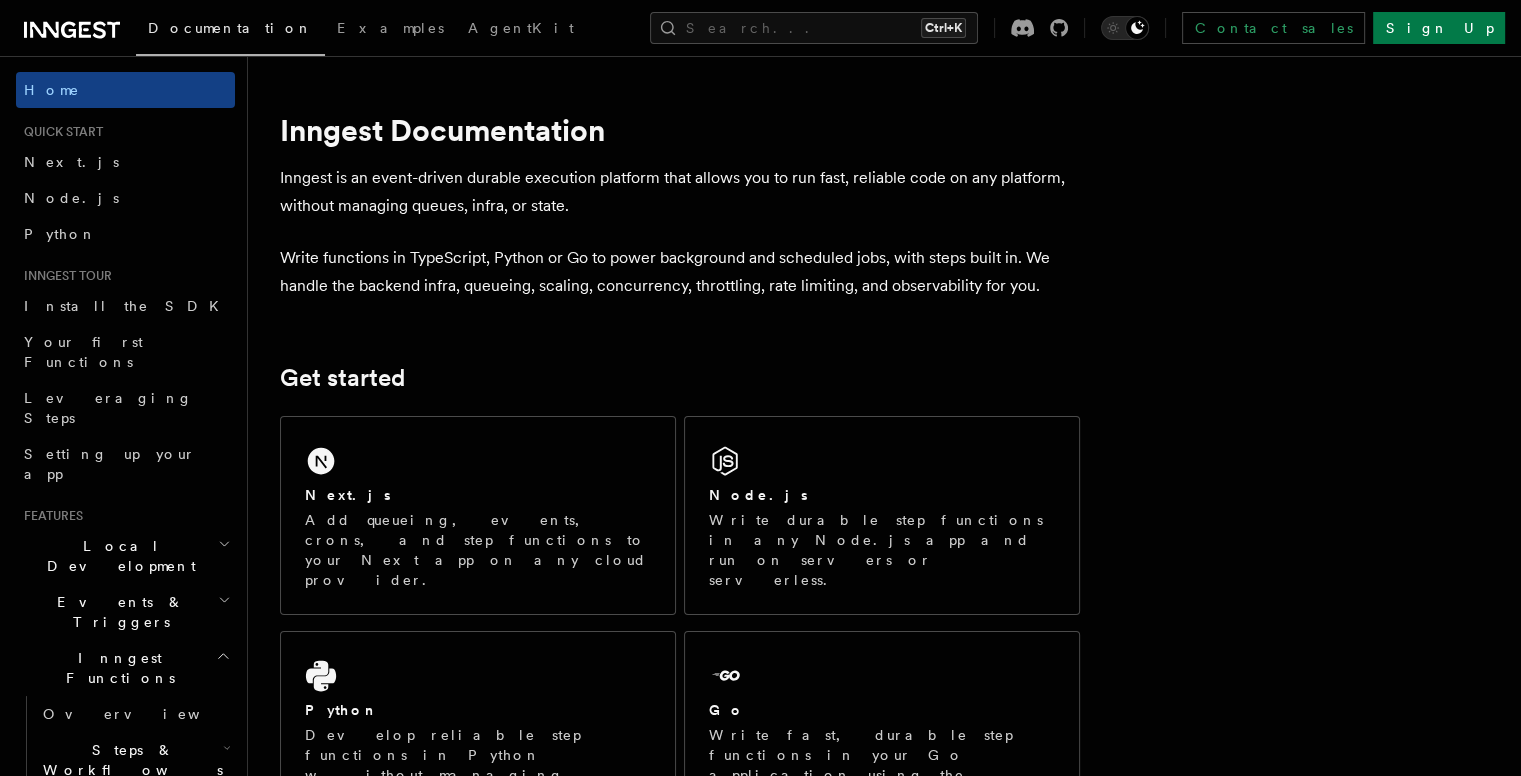click on "Inngest is an event-driven durable execution platform that allows you to run fast, reliable code on any platform, without managing queues, infra, or state." at bounding box center (680, 192) 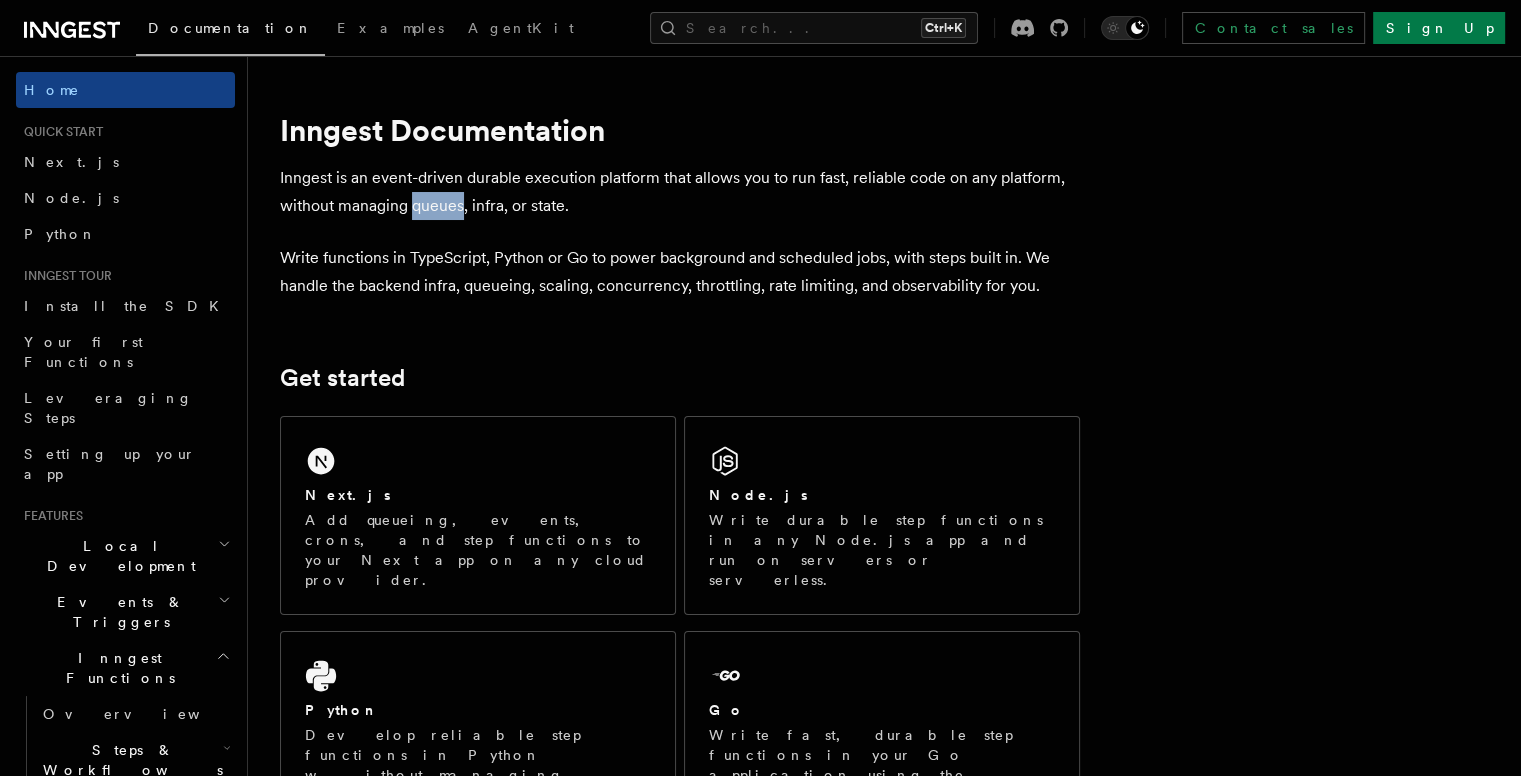 click on "Inngest is an event-driven durable execution platform that allows you to run fast, reliable code on any platform, without managing queues, infra, or state." at bounding box center (680, 192) 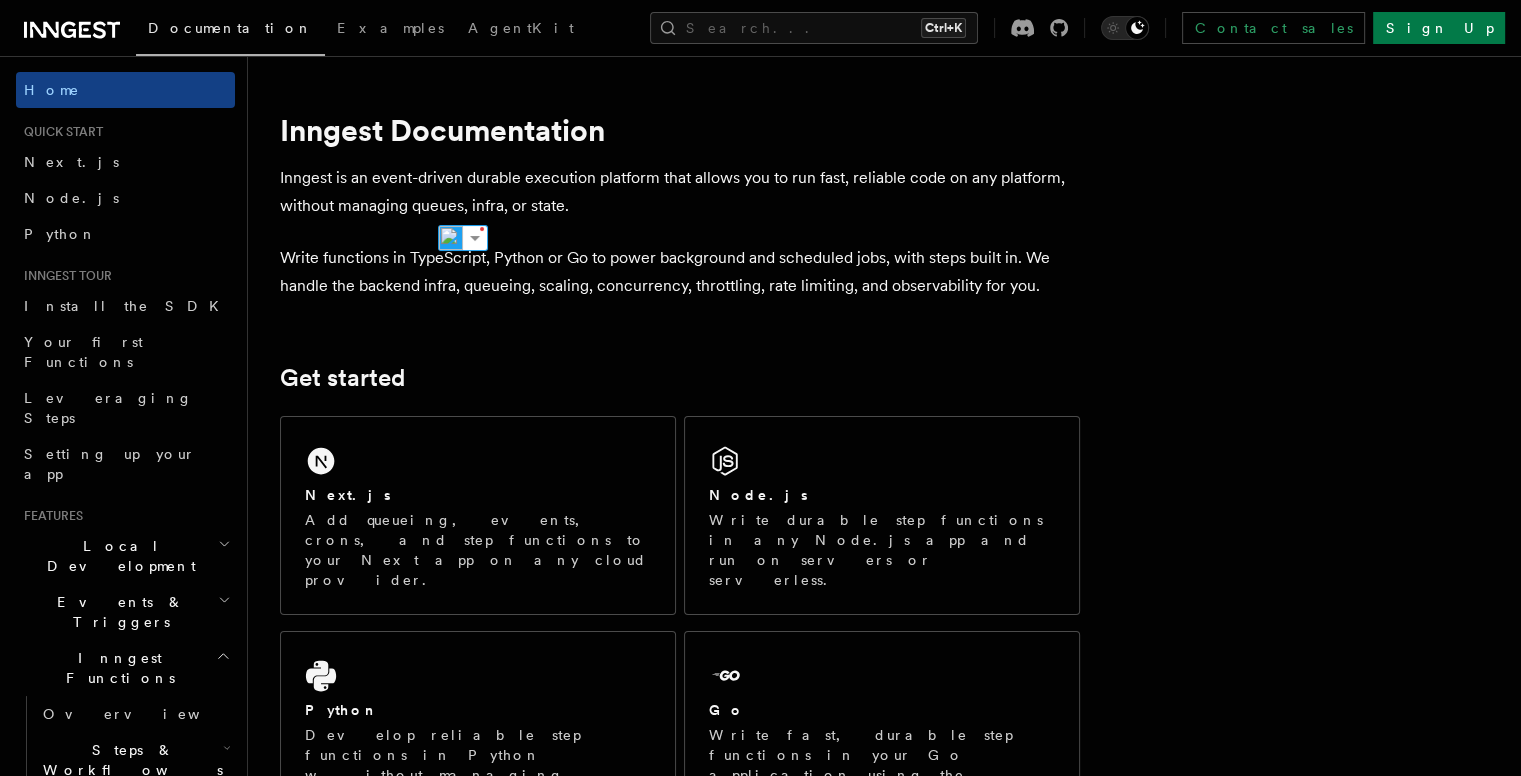 click on "Inngest is an event-driven durable execution platform that allows you to run fast, reliable code on any platform, without managing queues, infra, or state." at bounding box center [680, 192] 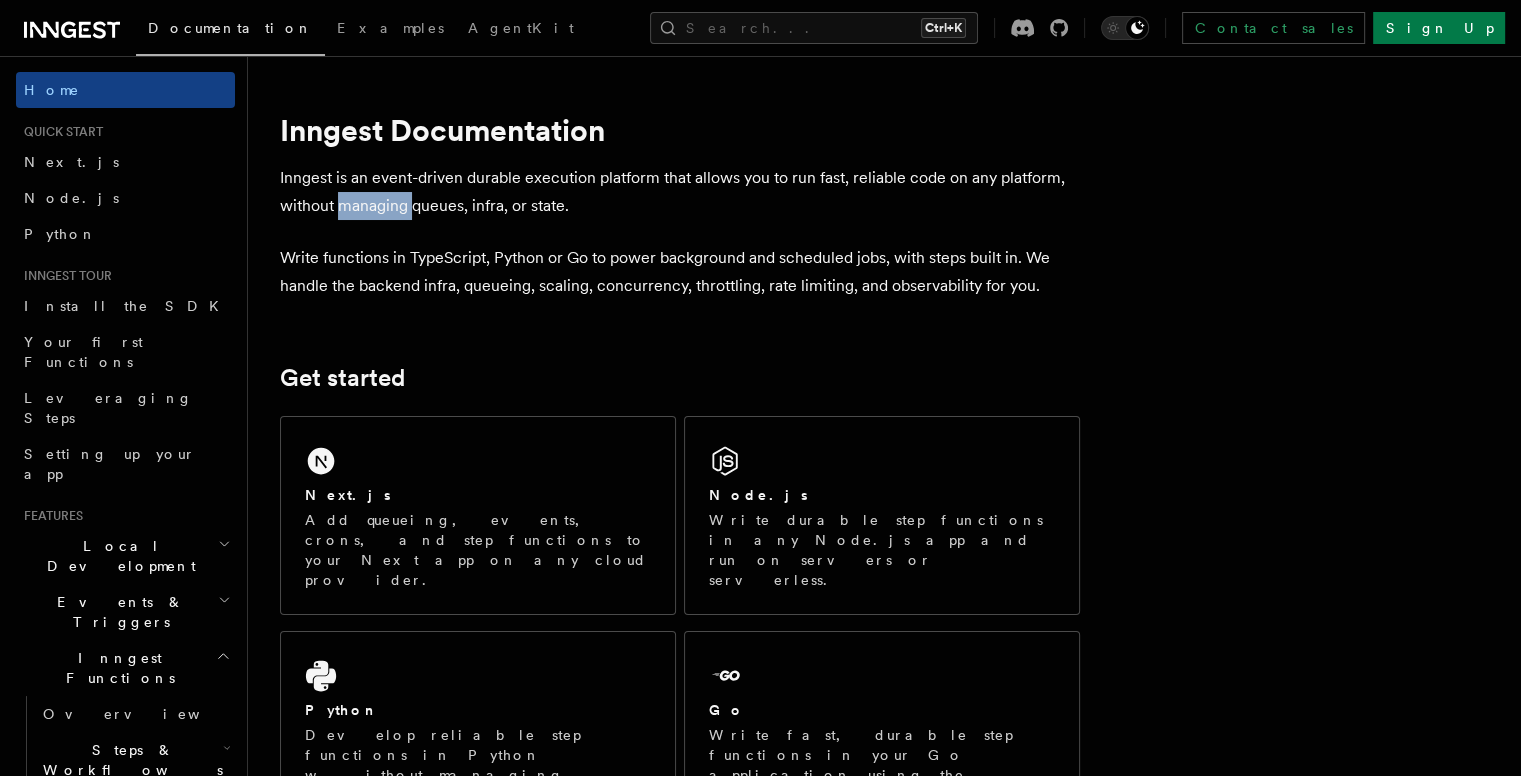 click on "Inngest is an event-driven durable execution platform that allows you to run fast, reliable code on any platform, without managing queues, infra, or state." at bounding box center [680, 192] 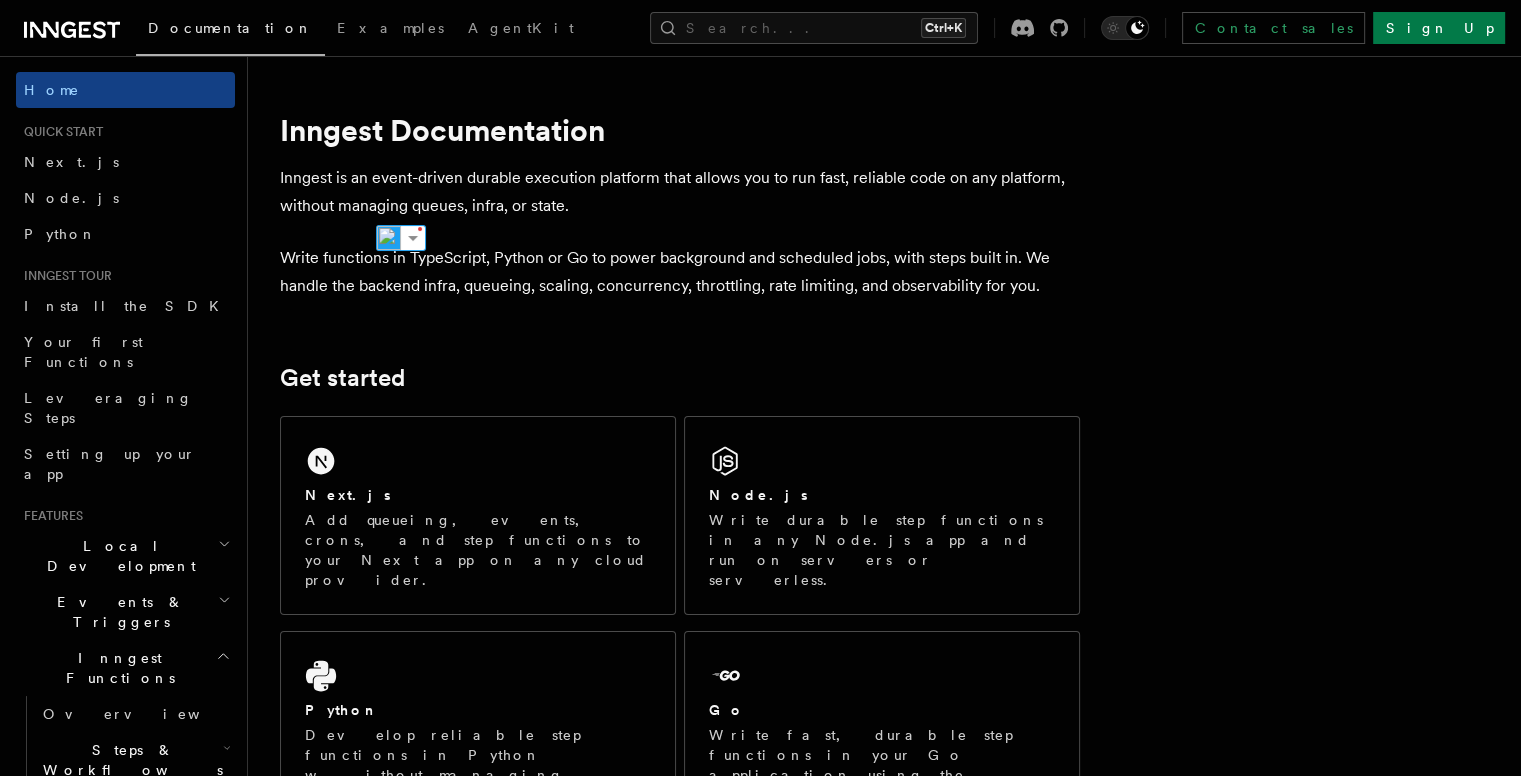 click on "Inngest is an event-driven durable execution platform that allows you to run fast, reliable code on any platform, without managing queues, infra, or state." at bounding box center (680, 192) 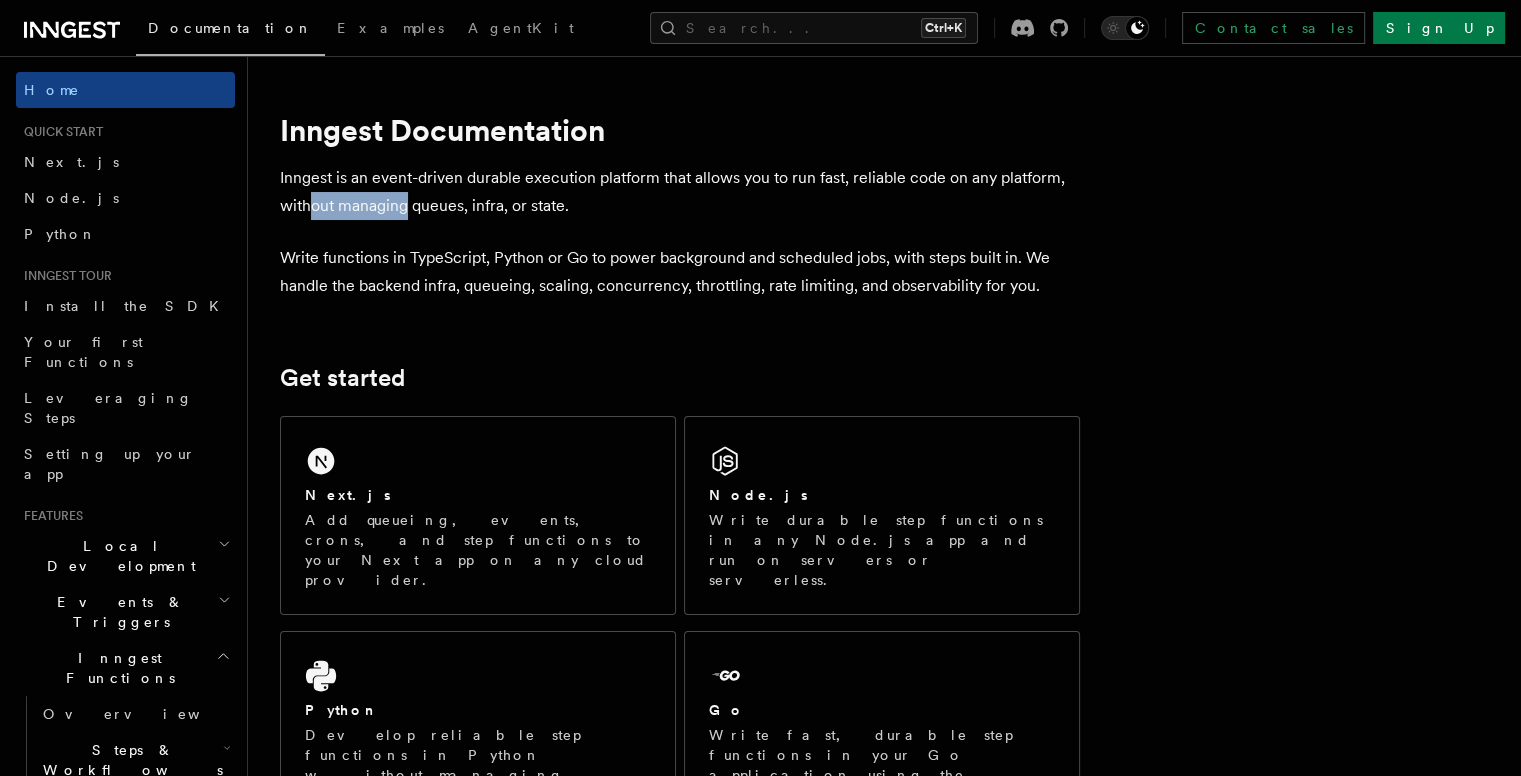drag, startPoint x: 344, startPoint y: 194, endPoint x: 436, endPoint y: 197, distance: 92.0489 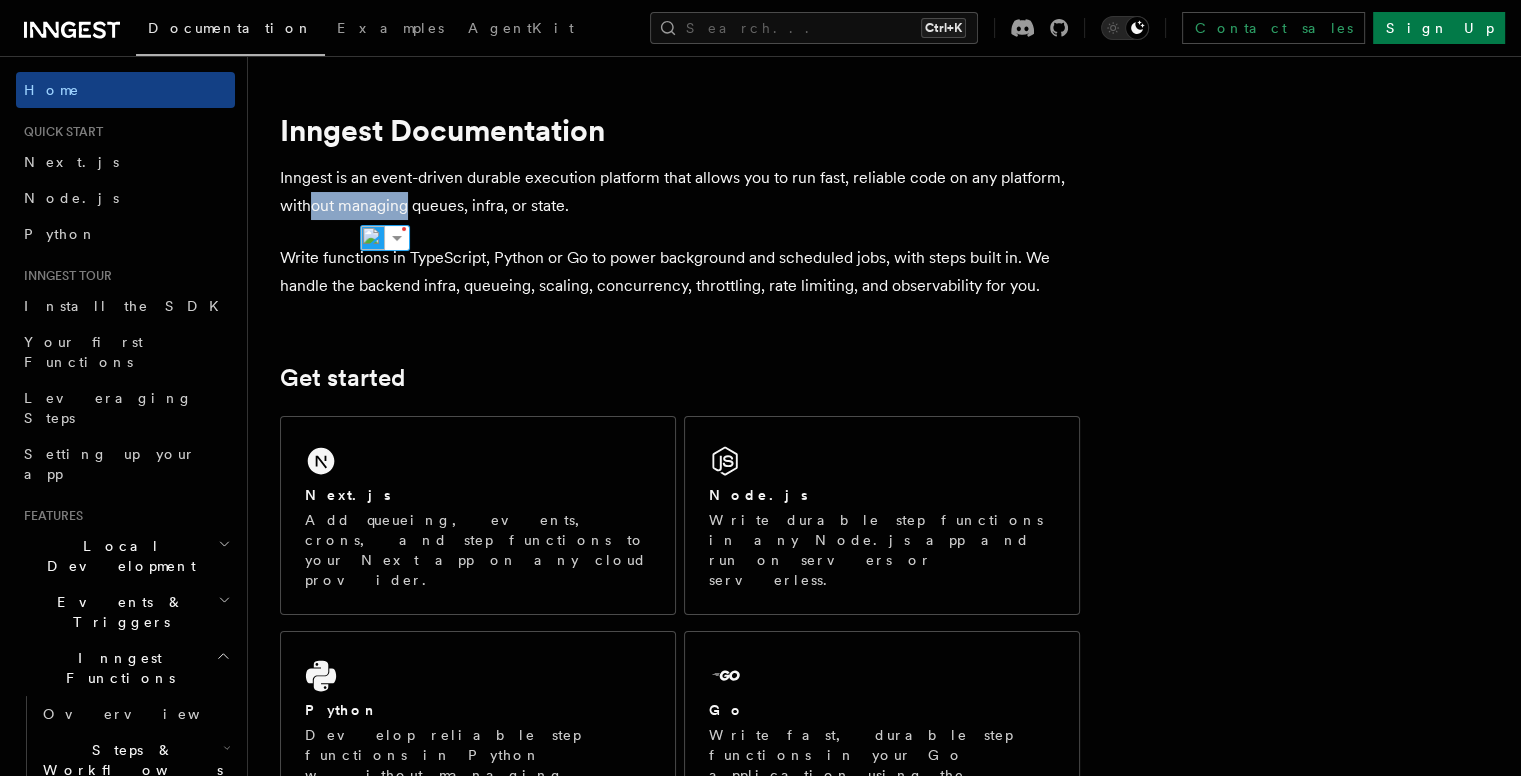 click on "Inngest is an event-driven durable execution platform that allows you to run fast, reliable code on any platform, without managing queues, infra, or state." at bounding box center (680, 192) 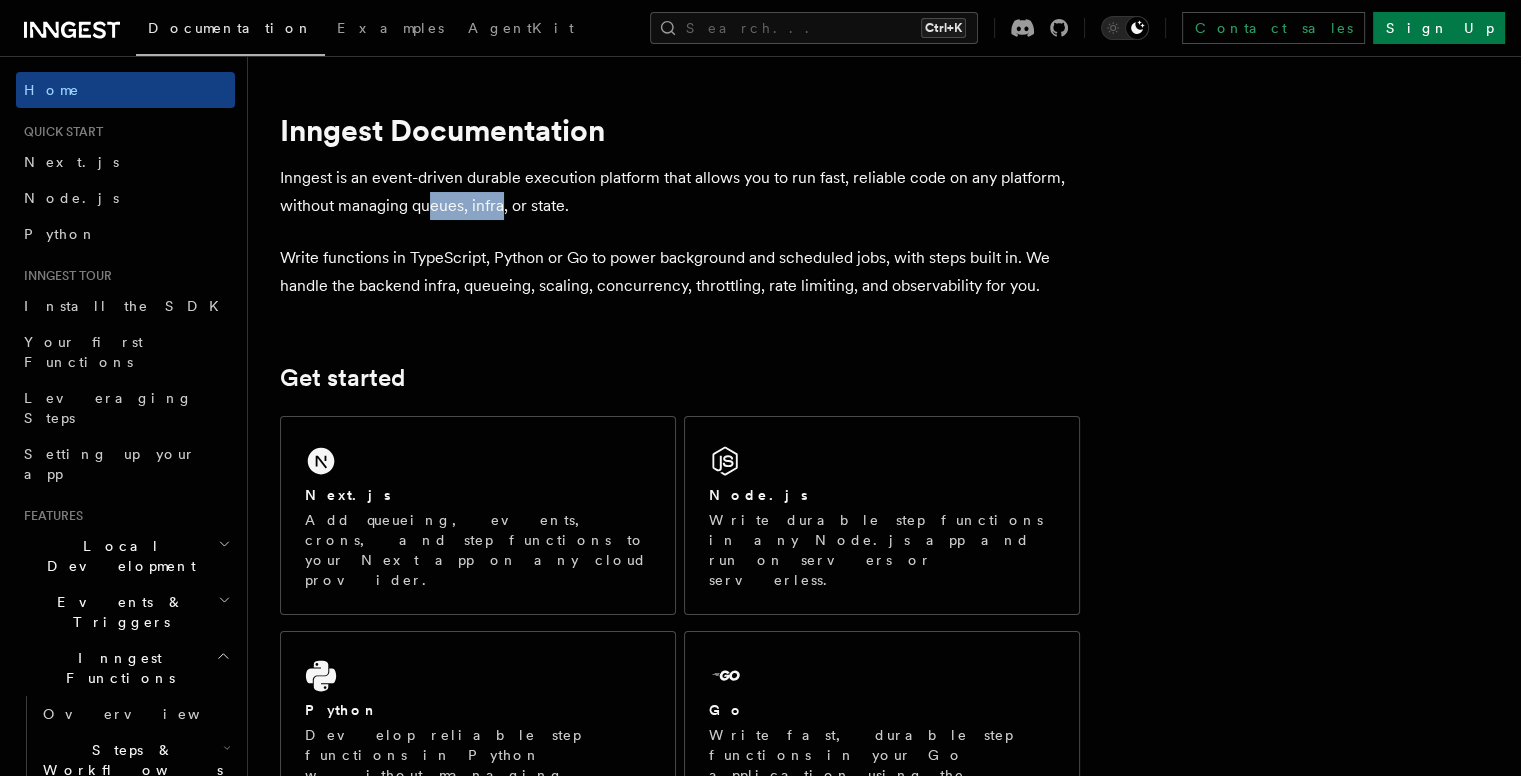 drag, startPoint x: 488, startPoint y: 206, endPoint x: 524, endPoint y: 206, distance: 36 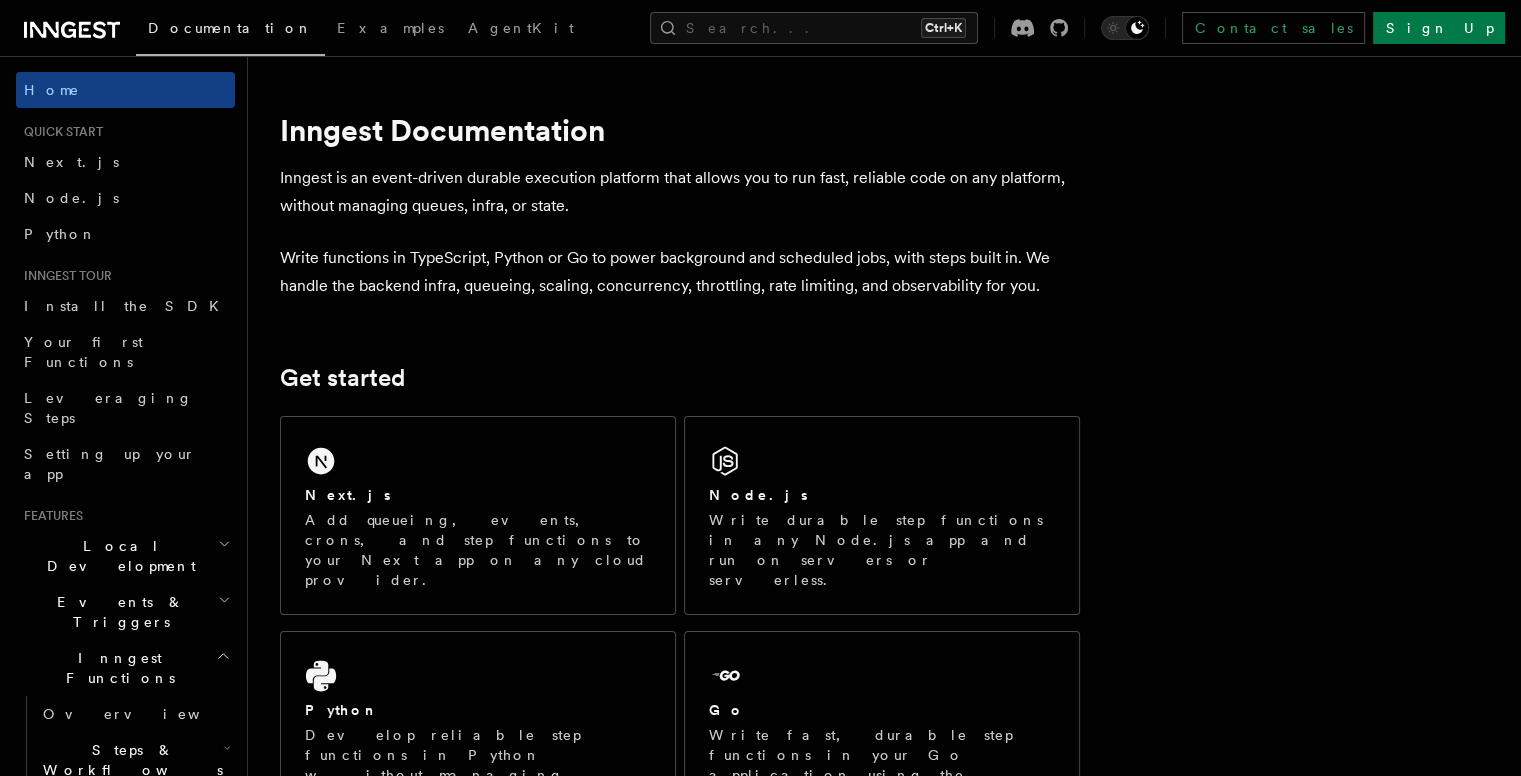 click on "Inngest is an event-driven durable execution platform that allows you to run fast, reliable code on any platform, without managing queues, infra, or state." at bounding box center (680, 192) 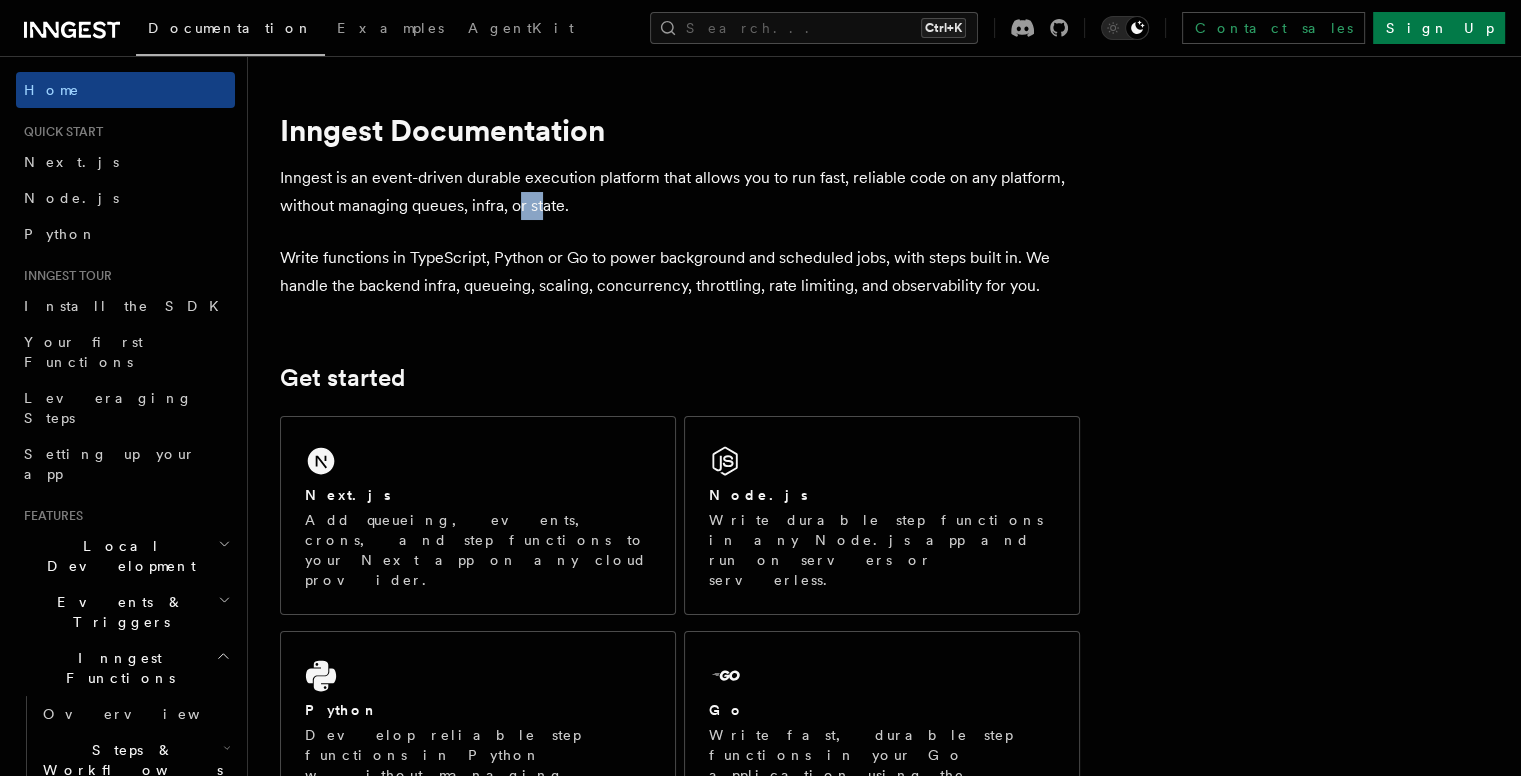 drag, startPoint x: 565, startPoint y: 204, endPoint x: 541, endPoint y: 204, distance: 24 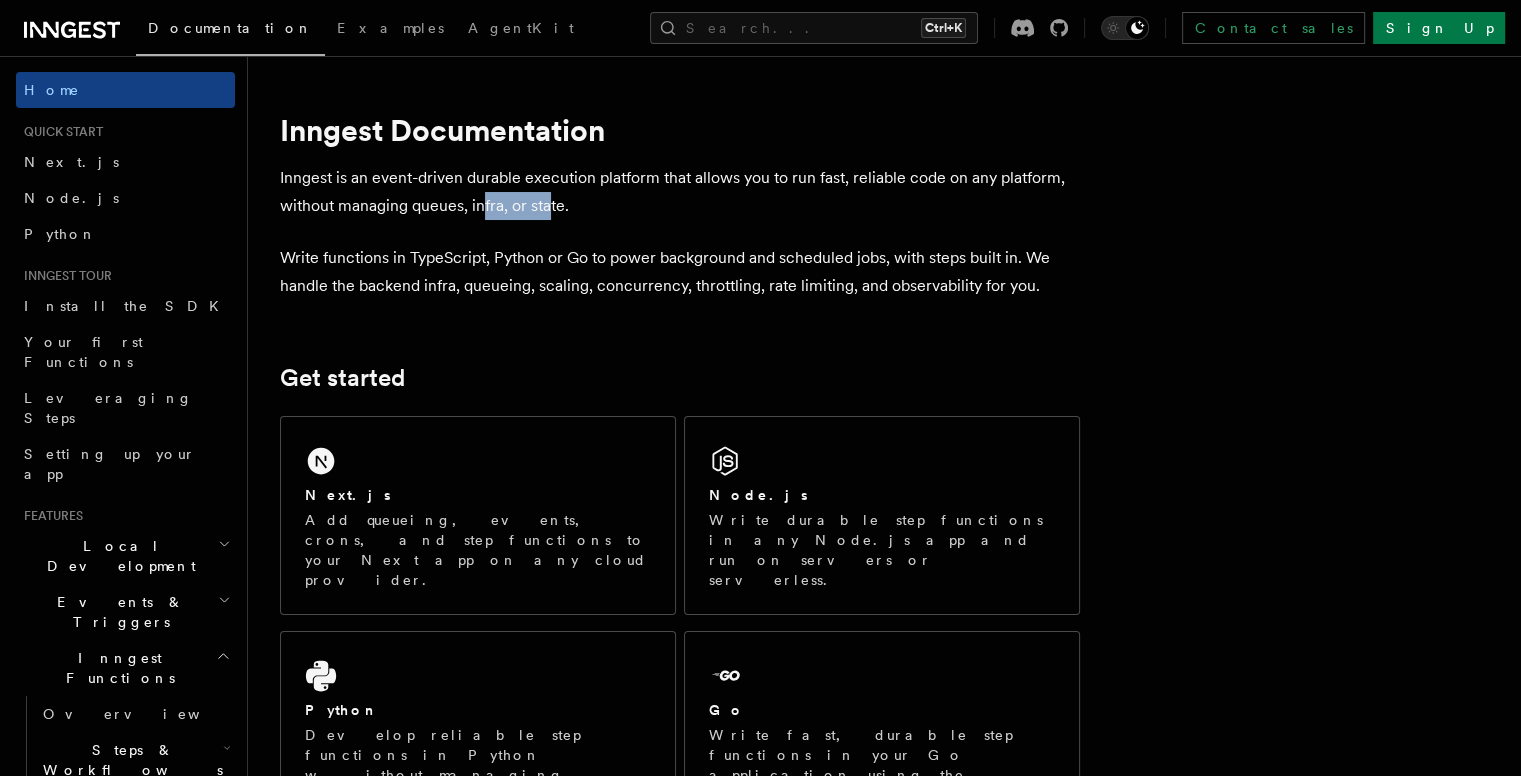 drag, startPoint x: 506, startPoint y: 204, endPoint x: 576, endPoint y: 206, distance: 70.028564 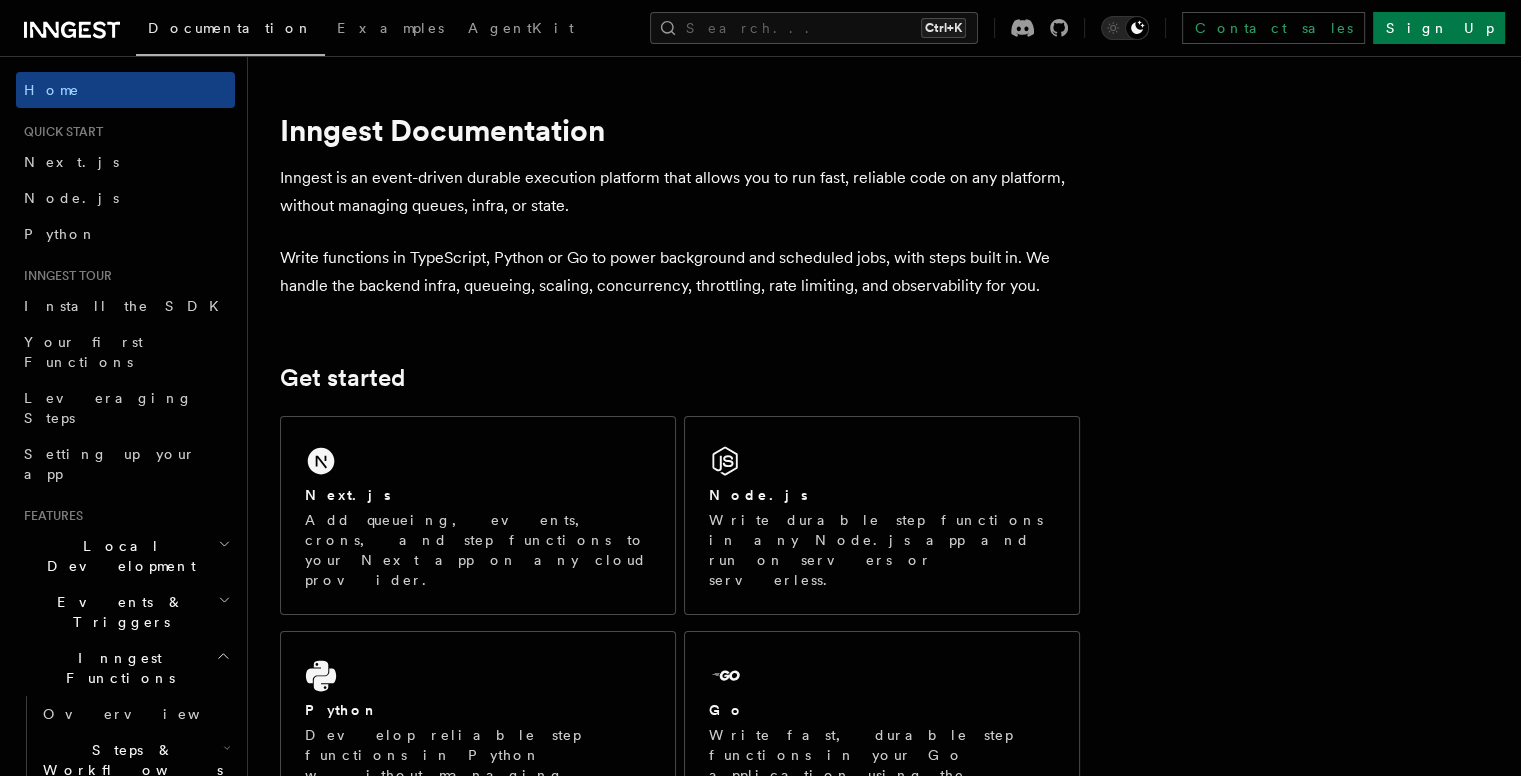 click on "Inngest is an event-driven durable execution platform that allows you to run fast, reliable code on any platform, without managing queues, infra, or state." at bounding box center (680, 192) 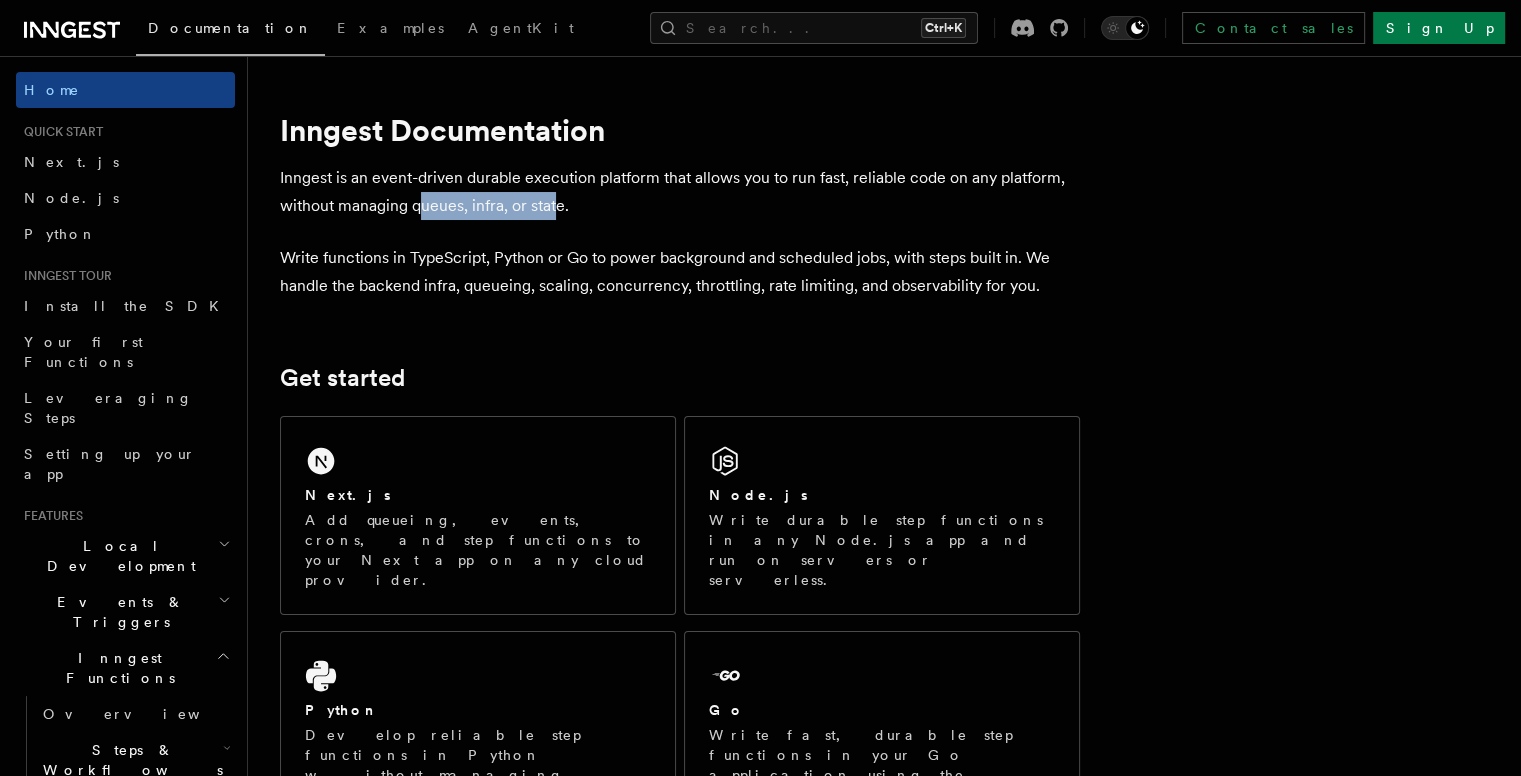 drag, startPoint x: 579, startPoint y: 205, endPoint x: 446, endPoint y: 201, distance: 133.06013 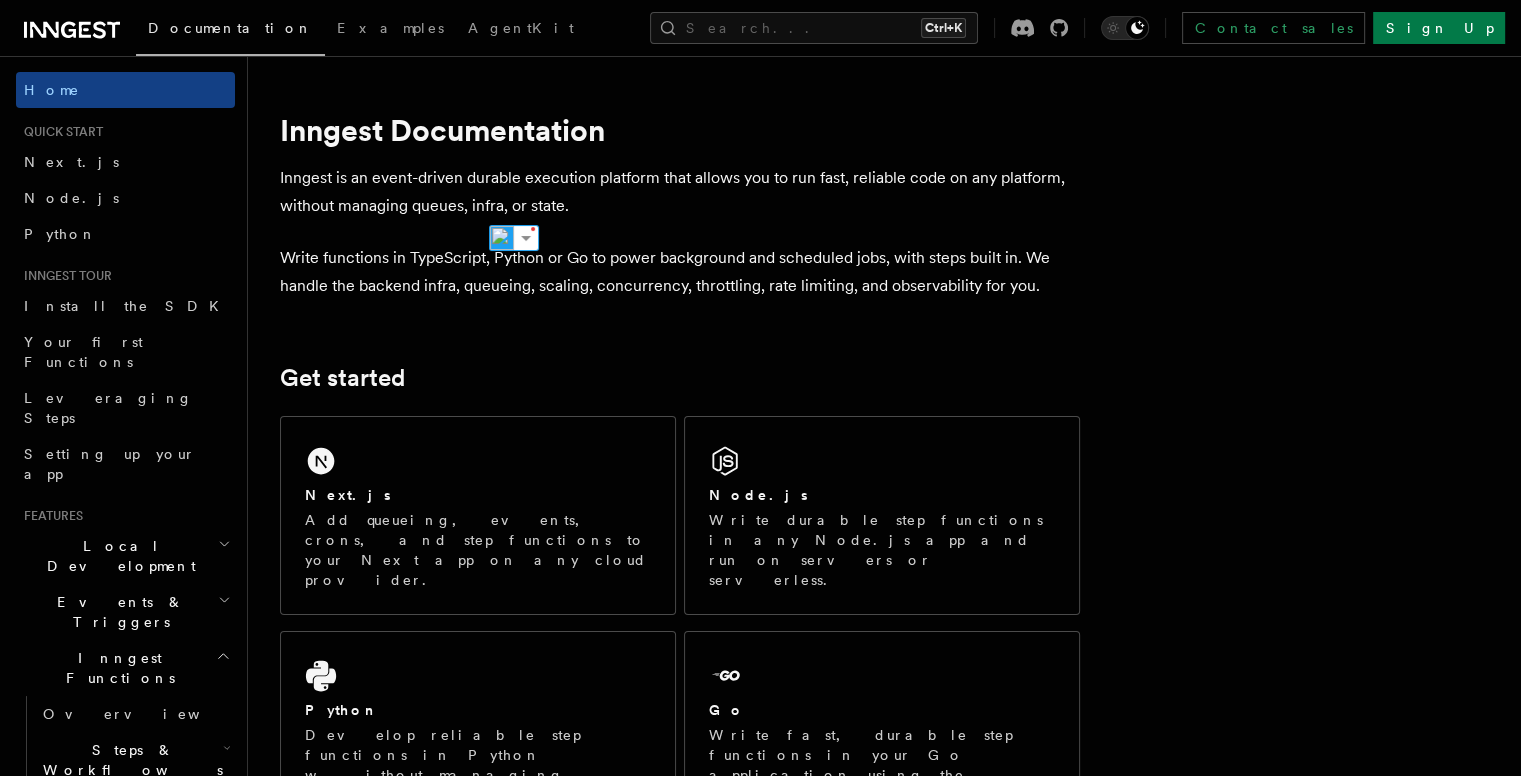 click on "Write functions in TypeScript, Python or Go to power background and scheduled jobs, with steps built in.  We handle the backend infra, queueing, scaling, concurrency, throttling, rate limiting, and observability for you." at bounding box center (680, 272) 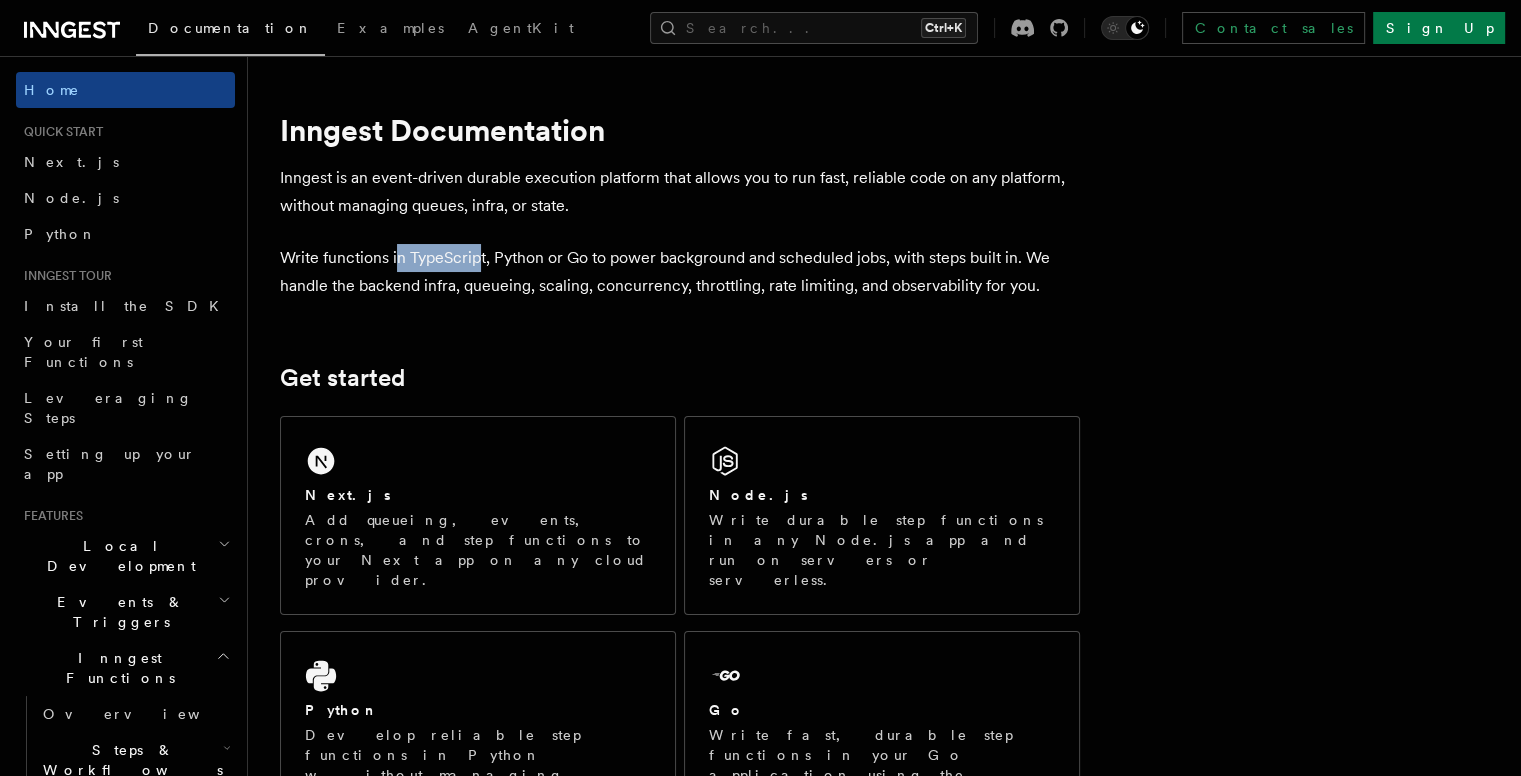 drag, startPoint x: 444, startPoint y: 259, endPoint x: 506, endPoint y: 257, distance: 62.03225 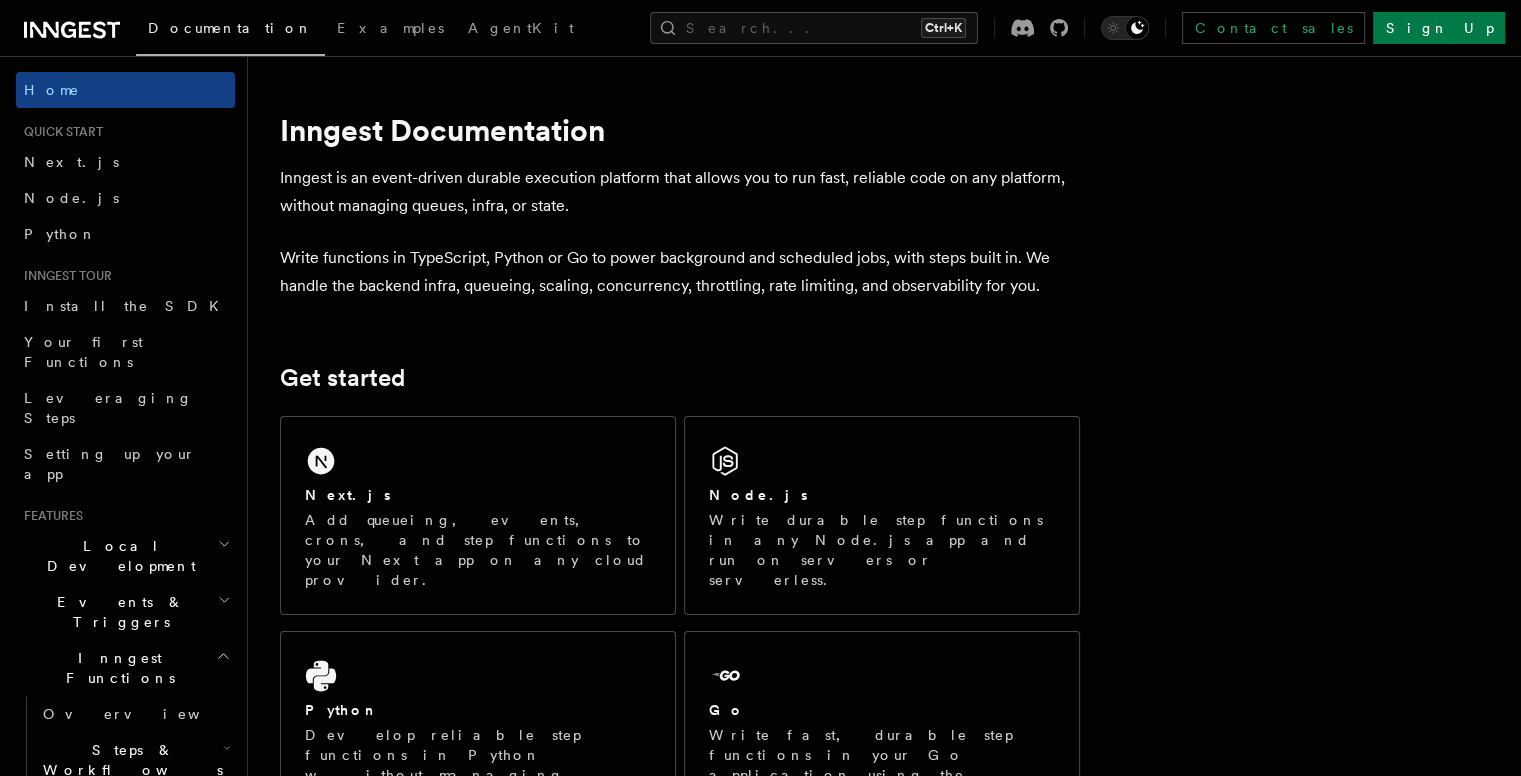 drag, startPoint x: 531, startPoint y: 257, endPoint x: 552, endPoint y: 257, distance: 21 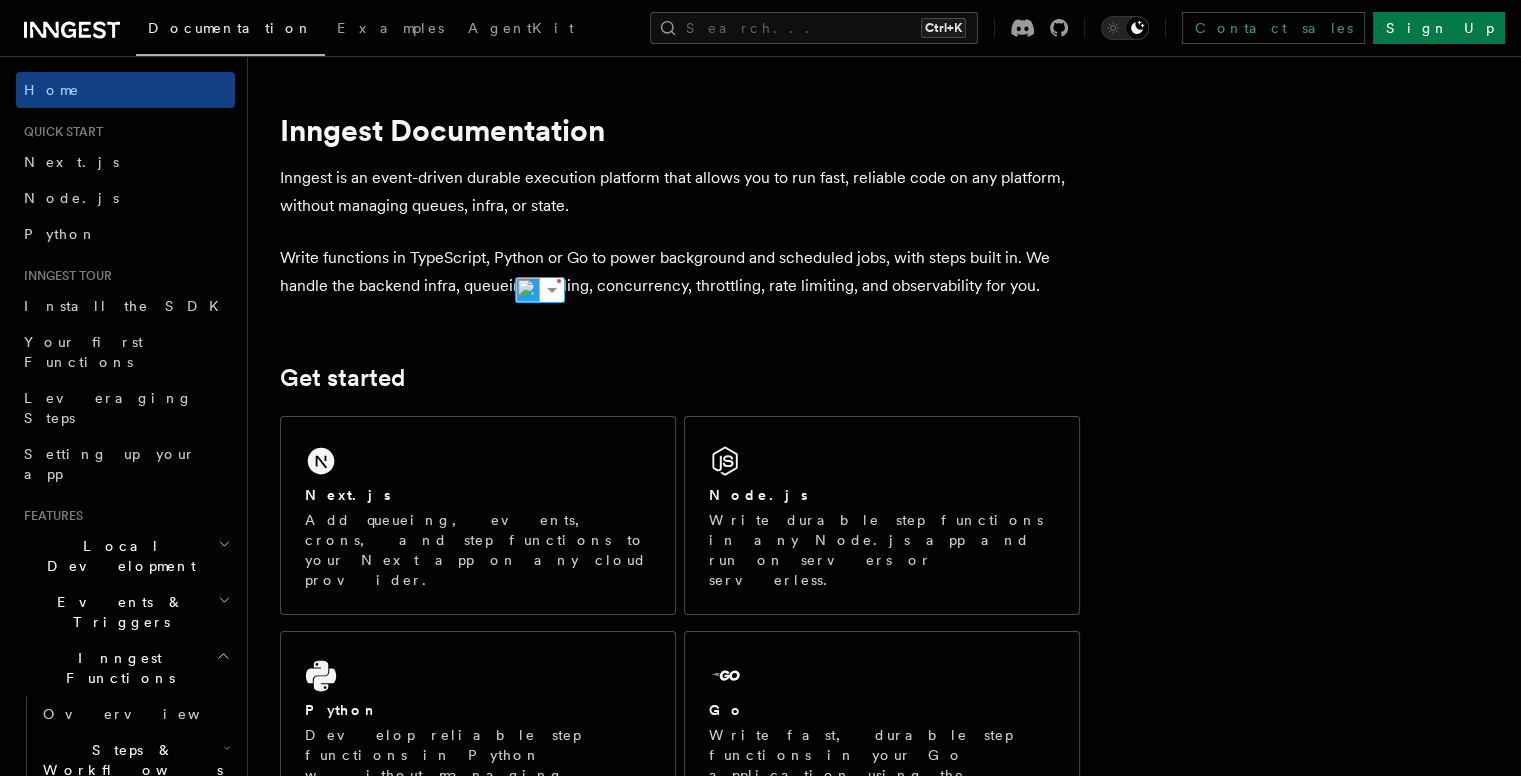 click on "Write functions in TypeScript, Python or Go to power background and scheduled jobs, with steps built in.  We handle the backend infra, queueing, scaling, concurrency, throttling, rate limiting, and observability for you." at bounding box center (680, 272) 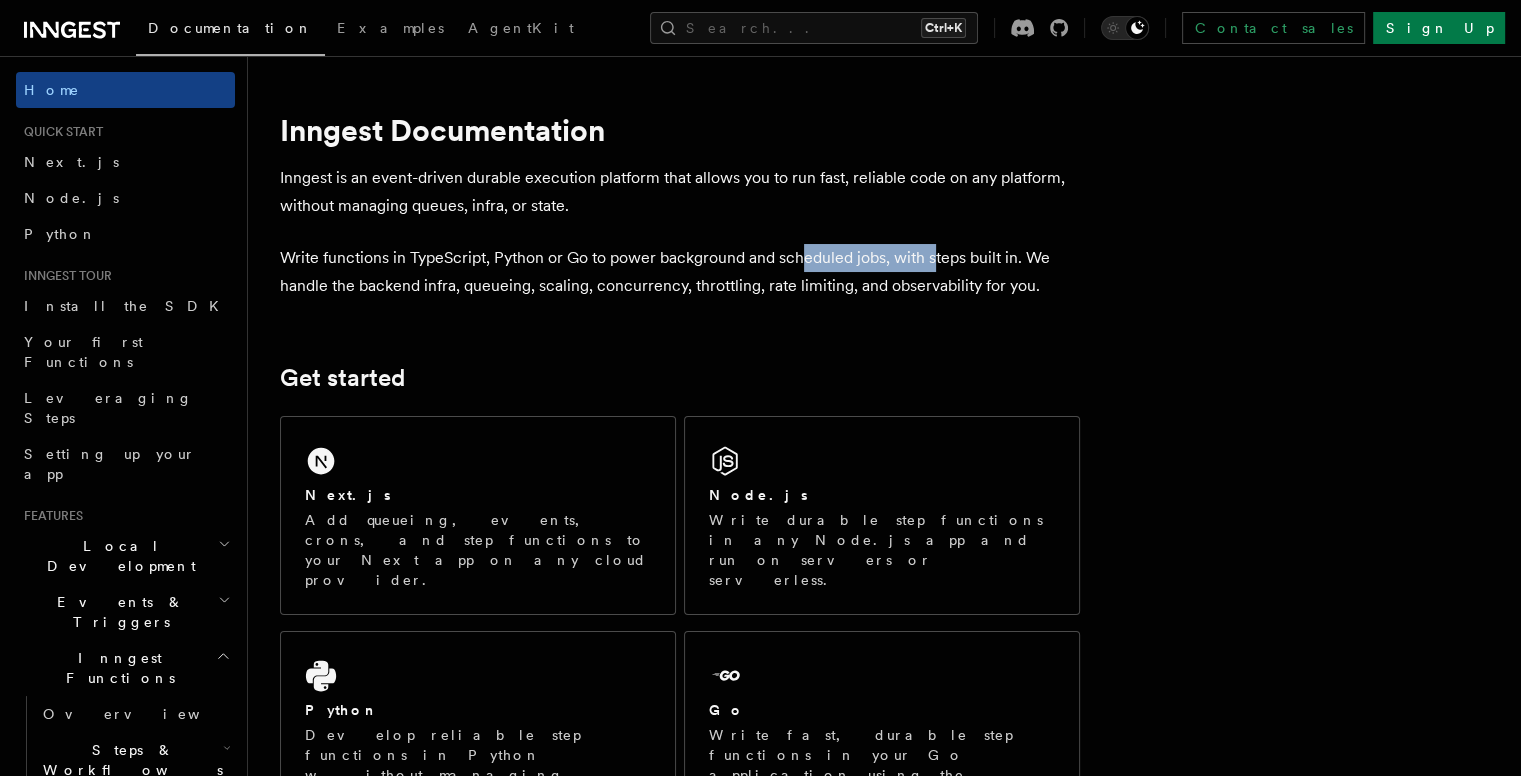 drag, startPoint x: 827, startPoint y: 257, endPoint x: 957, endPoint y: 267, distance: 130.38405 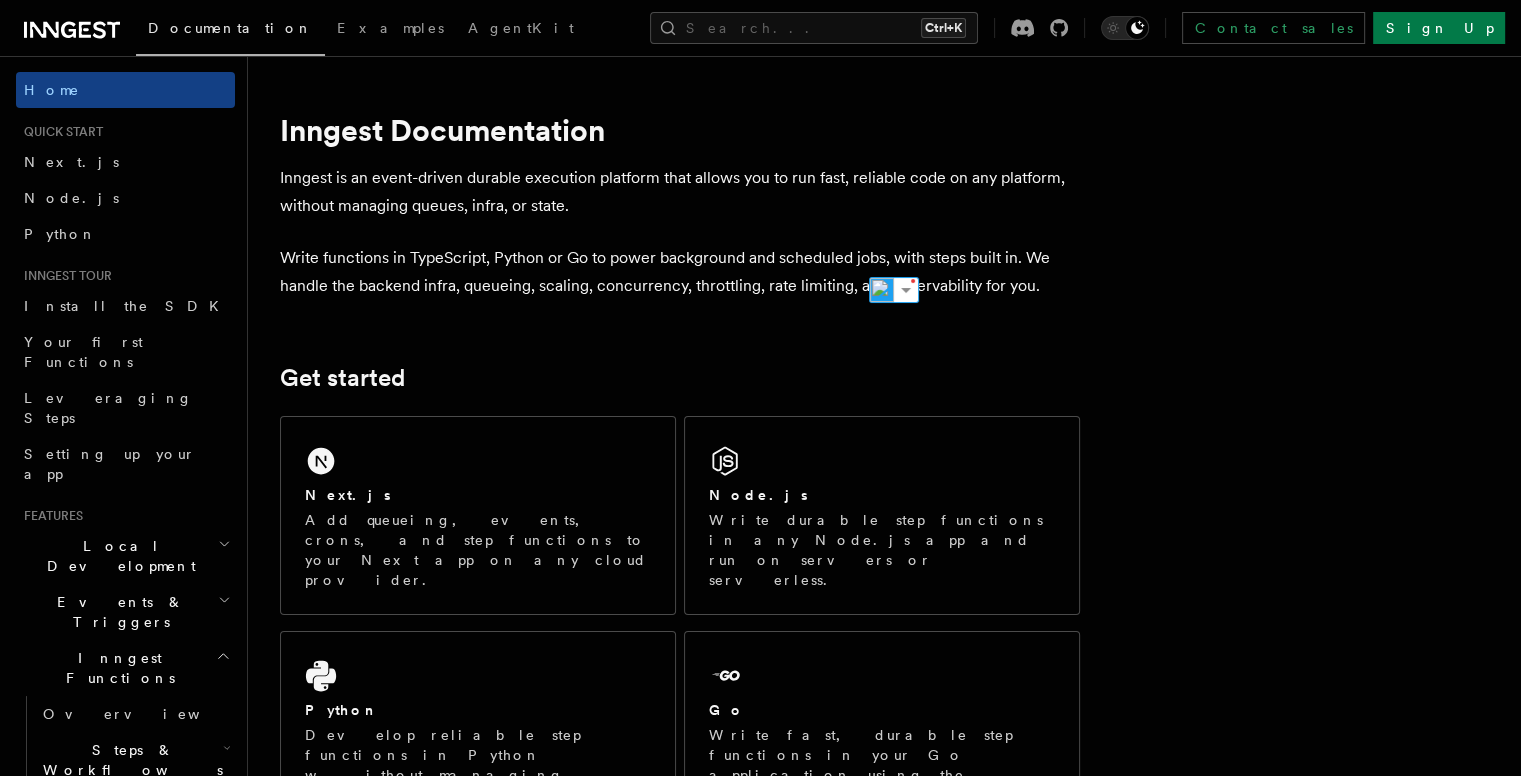click on "Write functions in TypeScript, Python or Go to power background and scheduled jobs, with steps built in.  We handle the backend infra, queueing, scaling, concurrency, throttling, rate limiting, and observability for you." at bounding box center (680, 272) 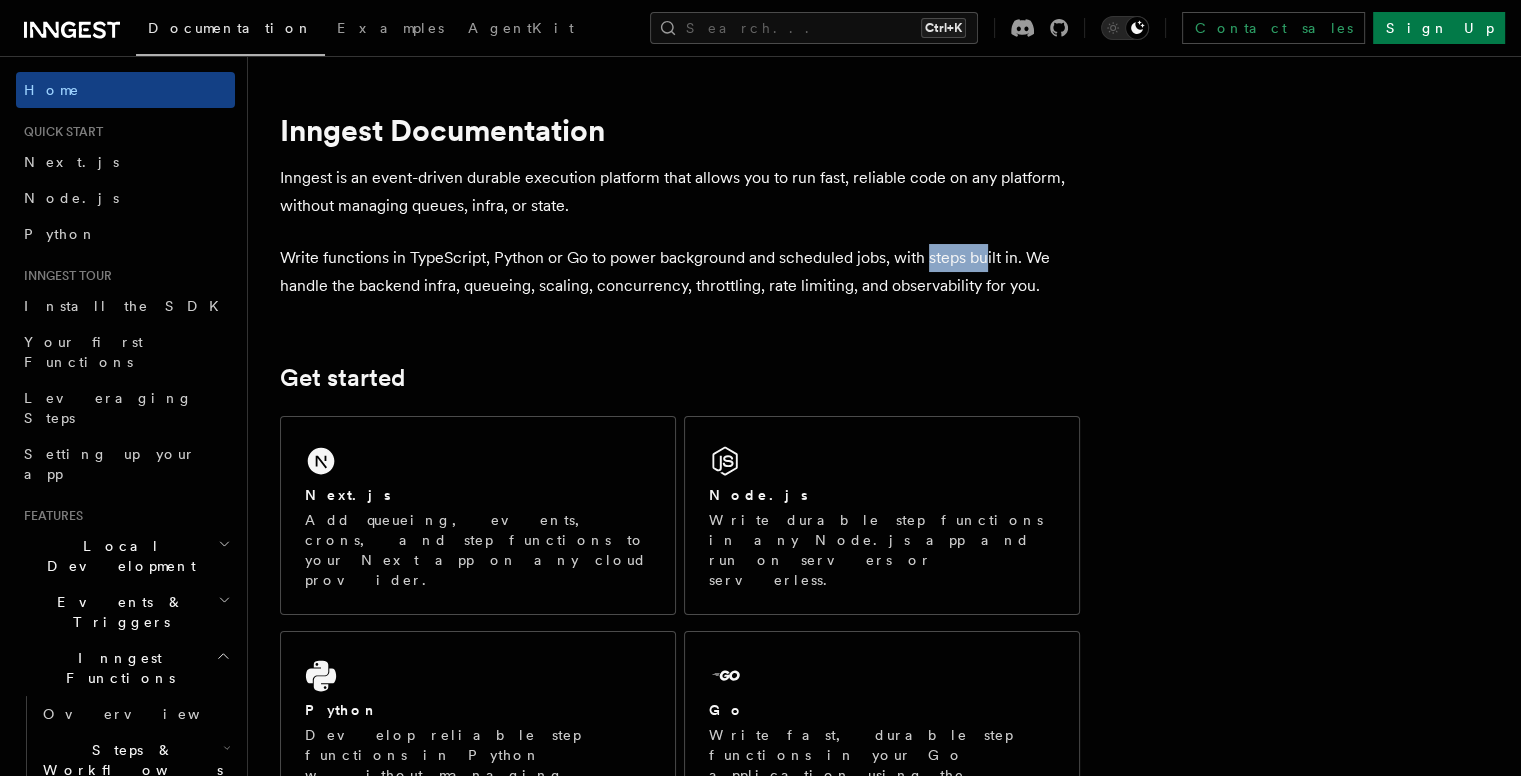 drag, startPoint x: 952, startPoint y: 258, endPoint x: 1012, endPoint y: 260, distance: 60.033325 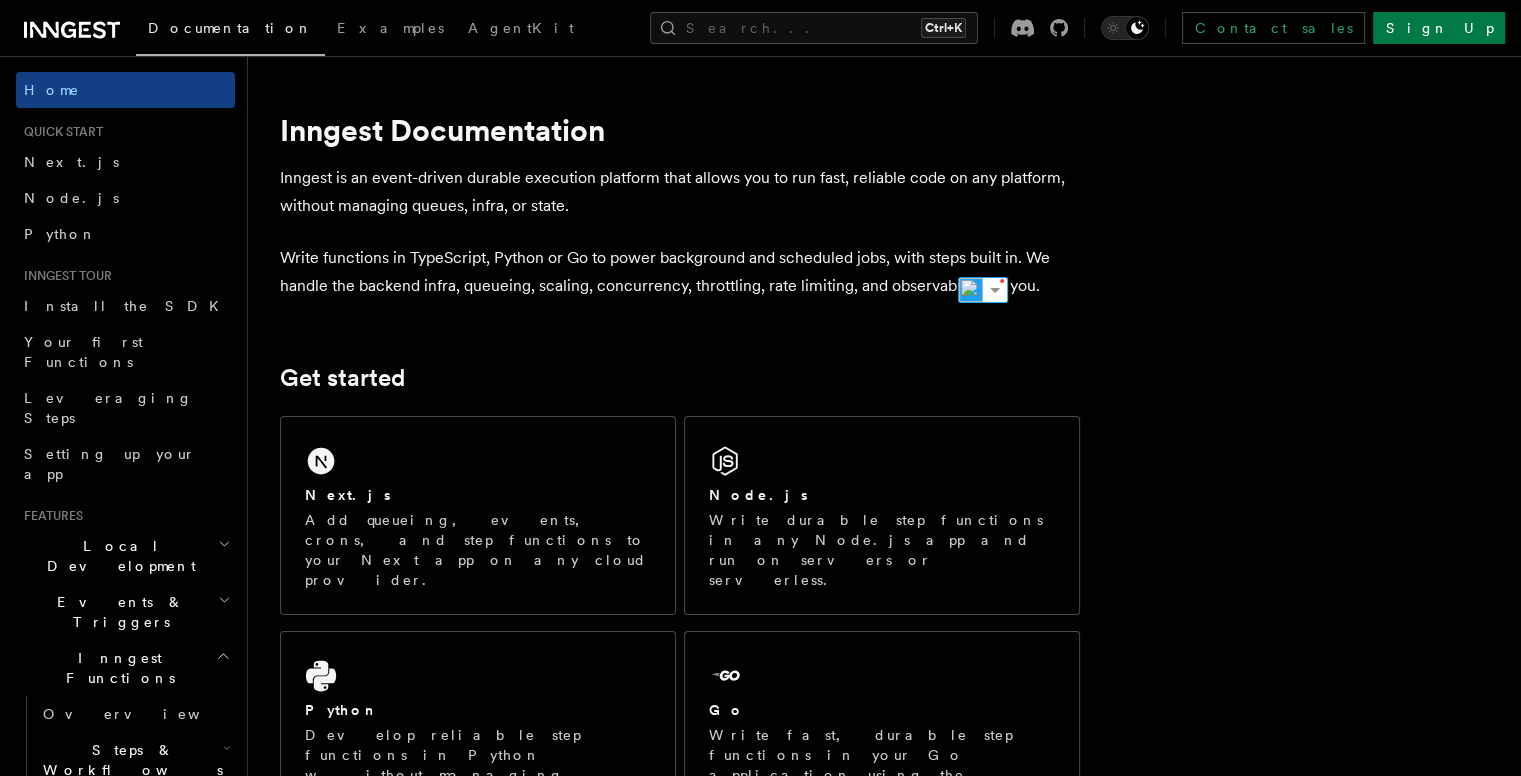 click on "Write functions in TypeScript, Python or Go to power background and scheduled jobs, with steps built in.  We handle the backend infra, queueing, scaling, concurrency, throttling, rate limiting, and observability for you." at bounding box center [680, 272] 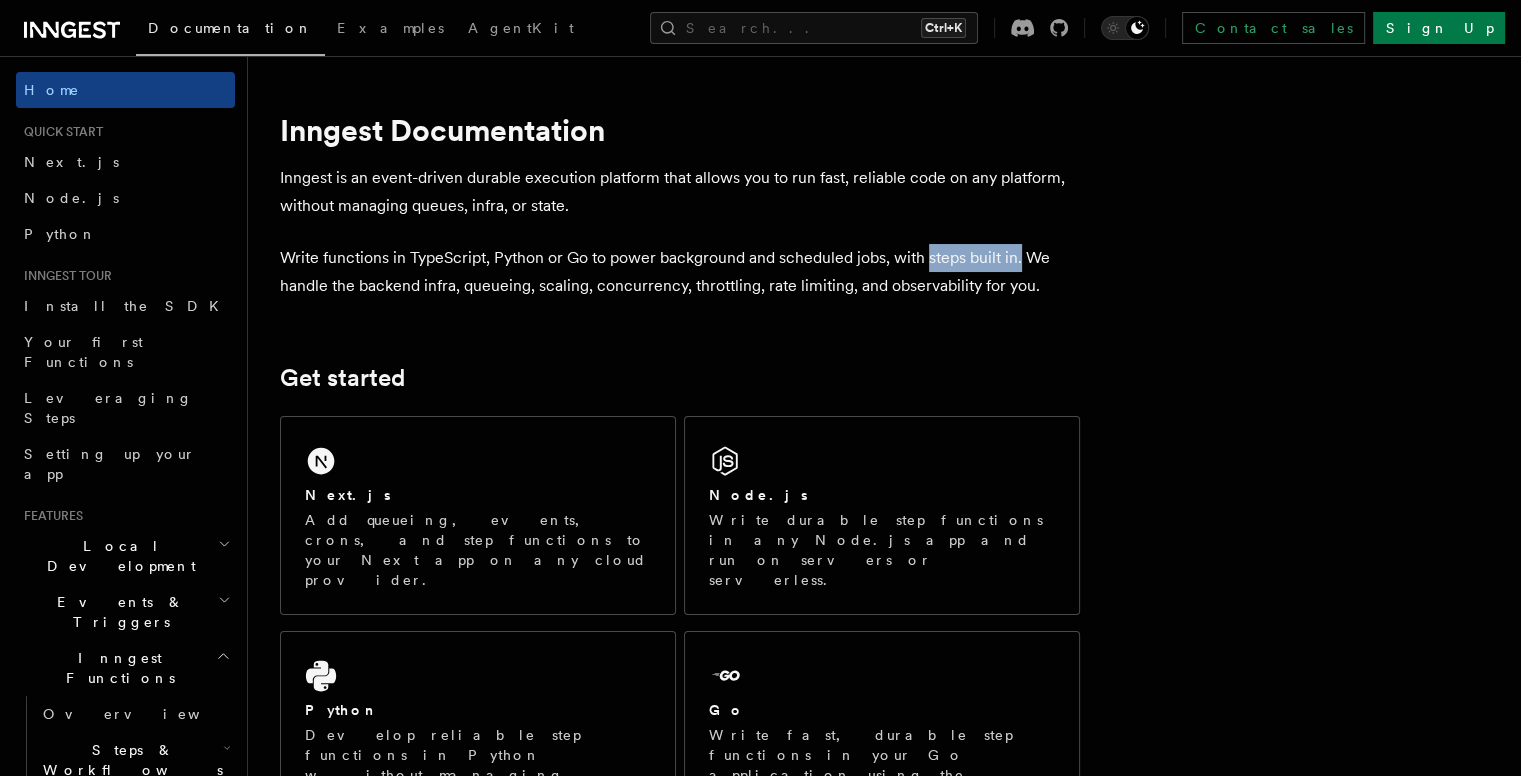 drag, startPoint x: 1042, startPoint y: 259, endPoint x: 979, endPoint y: 262, distance: 63.07139 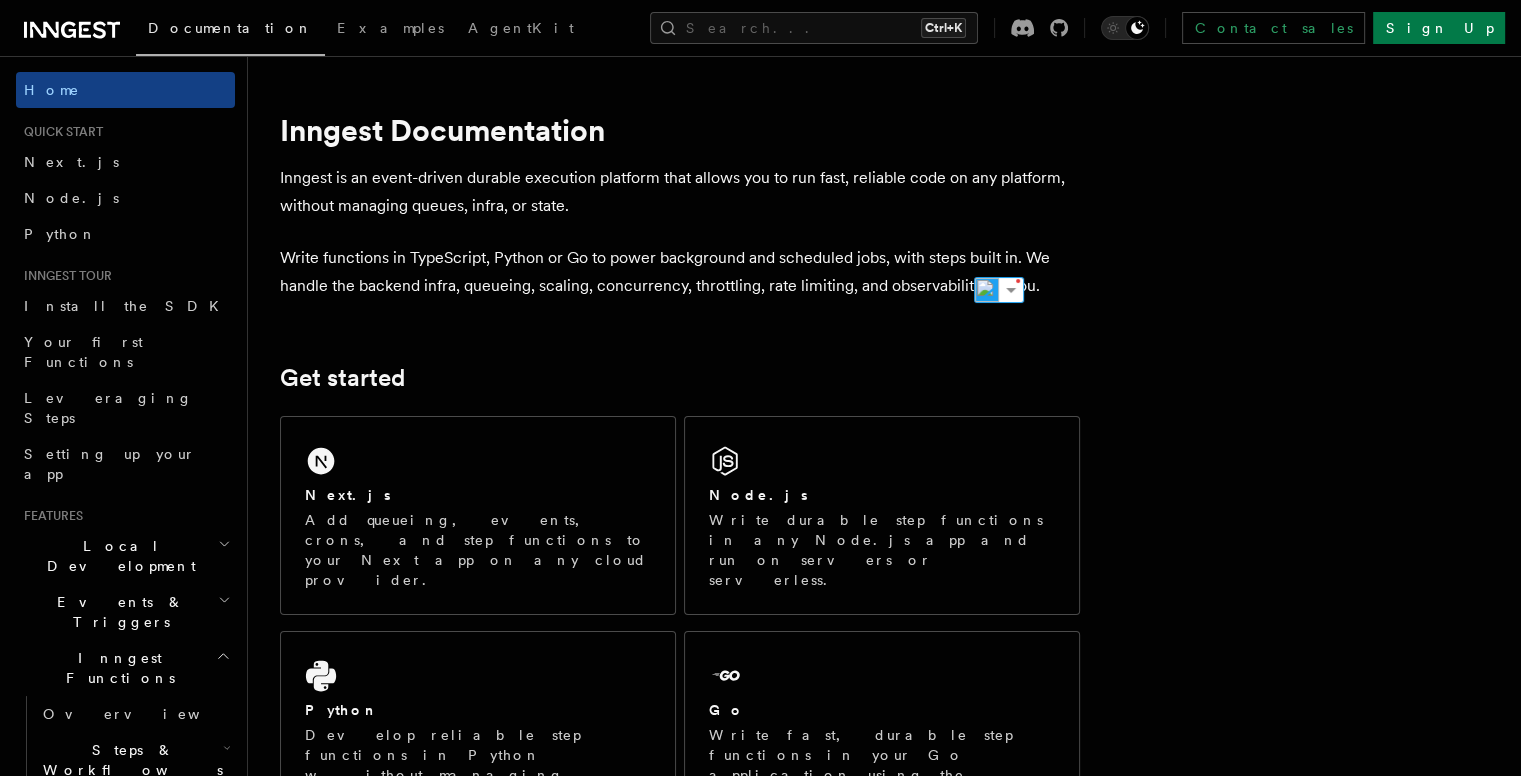 click on "Write functions in TypeScript, Python or Go to power background and scheduled jobs, with steps built in.  We handle the backend infra, queueing, scaling, concurrency, throttling, rate limiting, and observability for you." at bounding box center [680, 272] 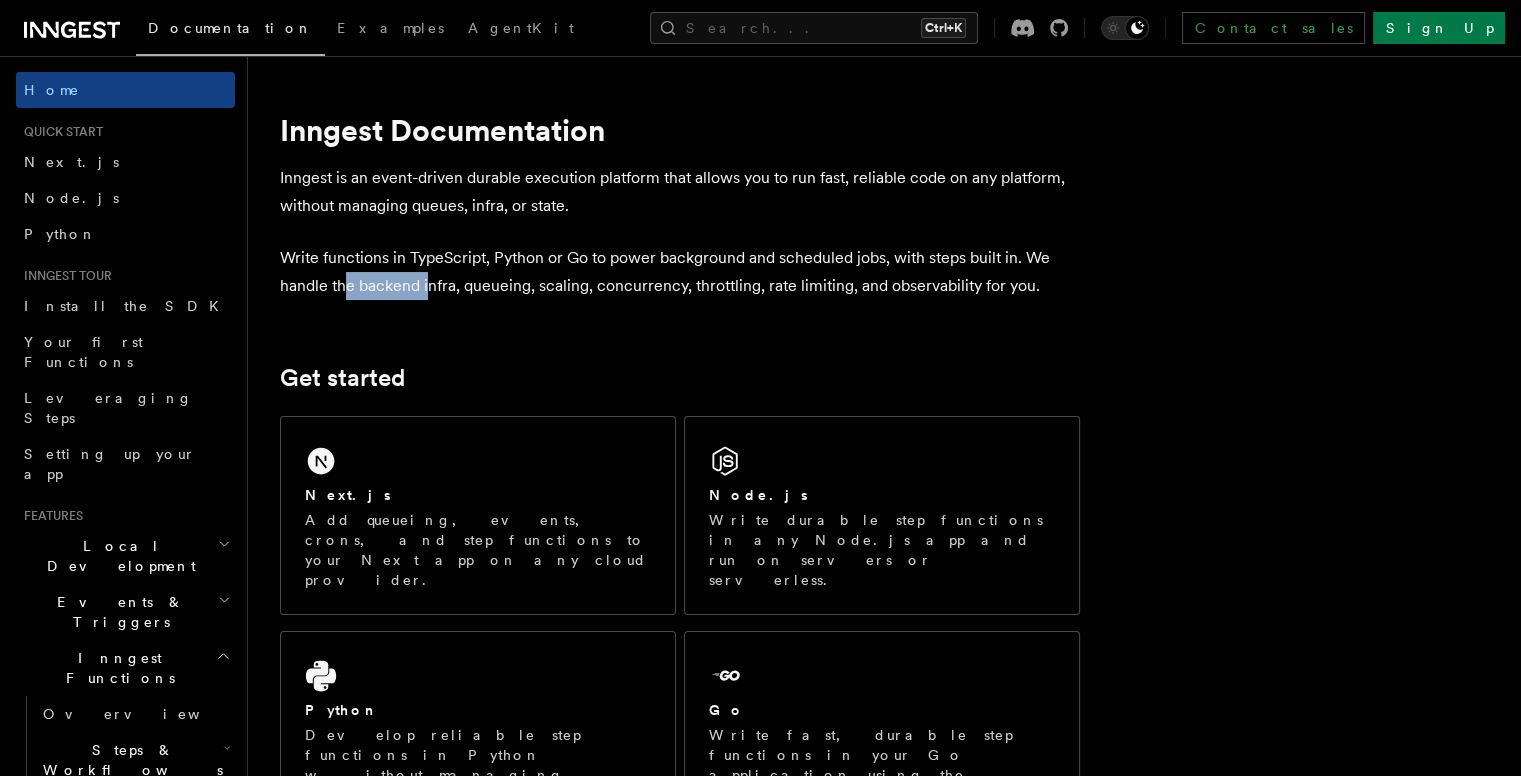 drag, startPoint x: 366, startPoint y: 281, endPoint x: 450, endPoint y: 287, distance: 84.21401 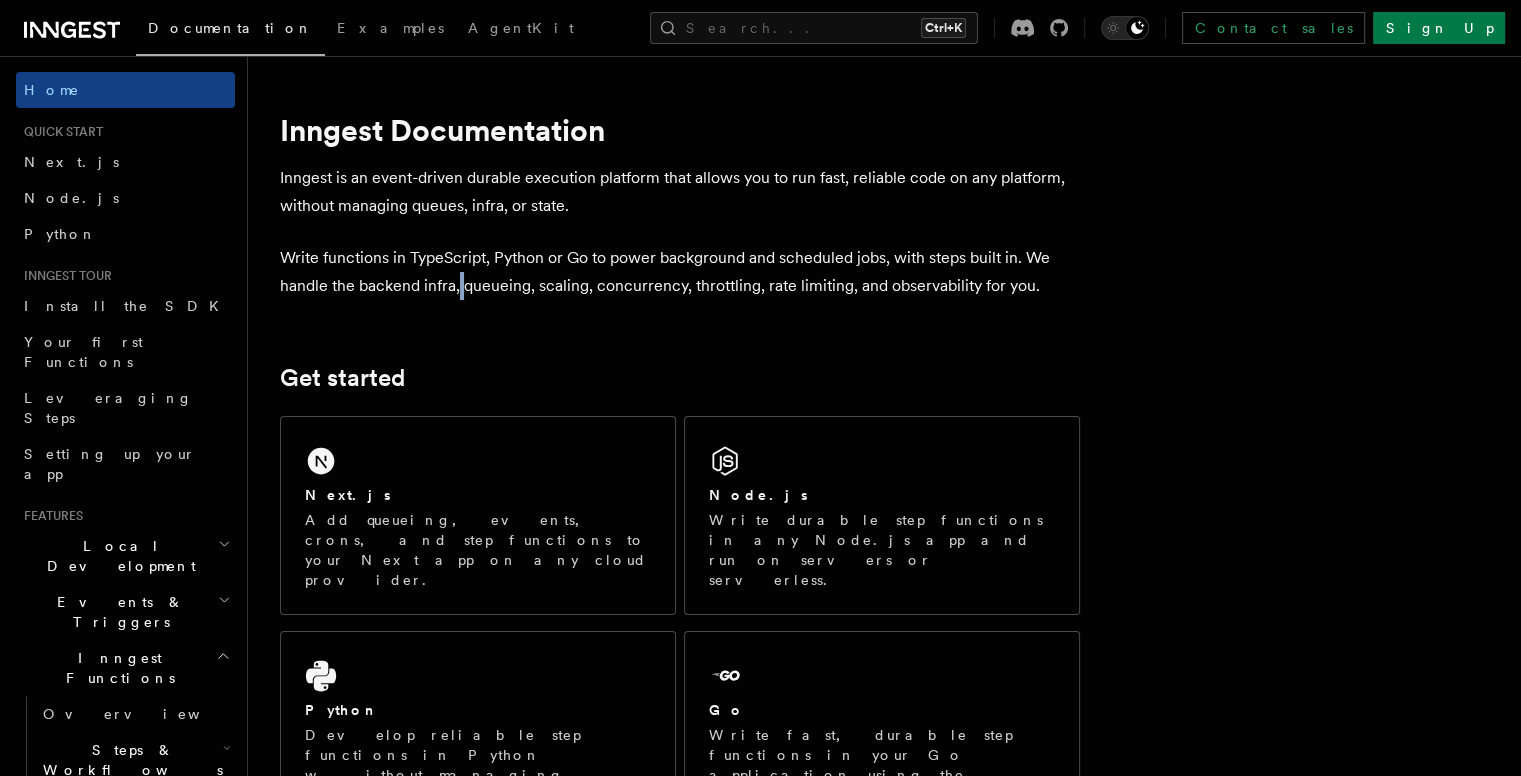 click on "Write functions in TypeScript, Python or Go to power background and scheduled jobs, with steps built in.  We handle the backend infra, queueing, scaling, concurrency, throttling, rate limiting, and observability for you." at bounding box center [680, 272] 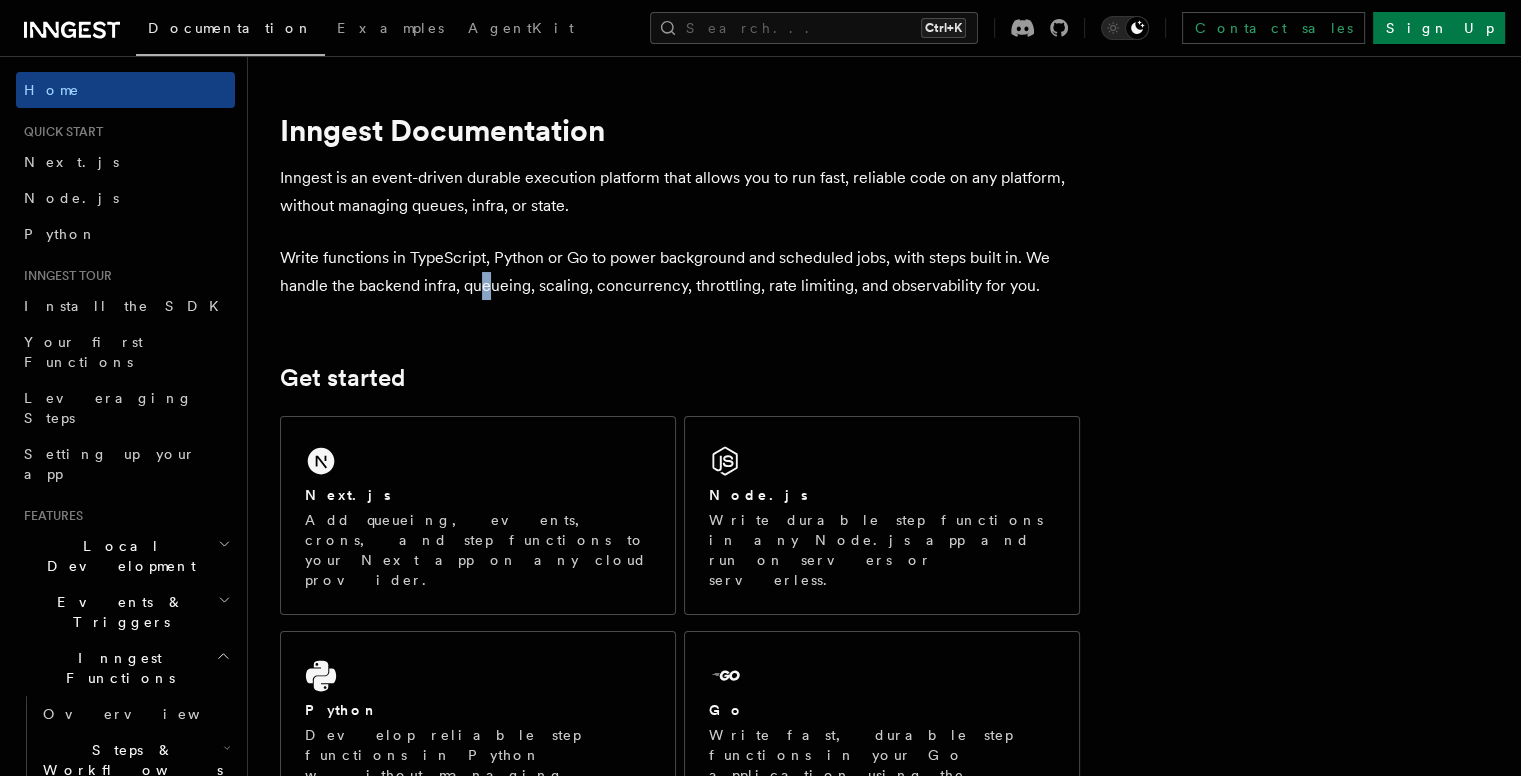 click on "Write functions in TypeScript, Python or Go to power background and scheduled jobs, with steps built in.  We handle the backend infra, queueing, scaling, concurrency, throttling, rate limiting, and observability for you." at bounding box center (680, 272) 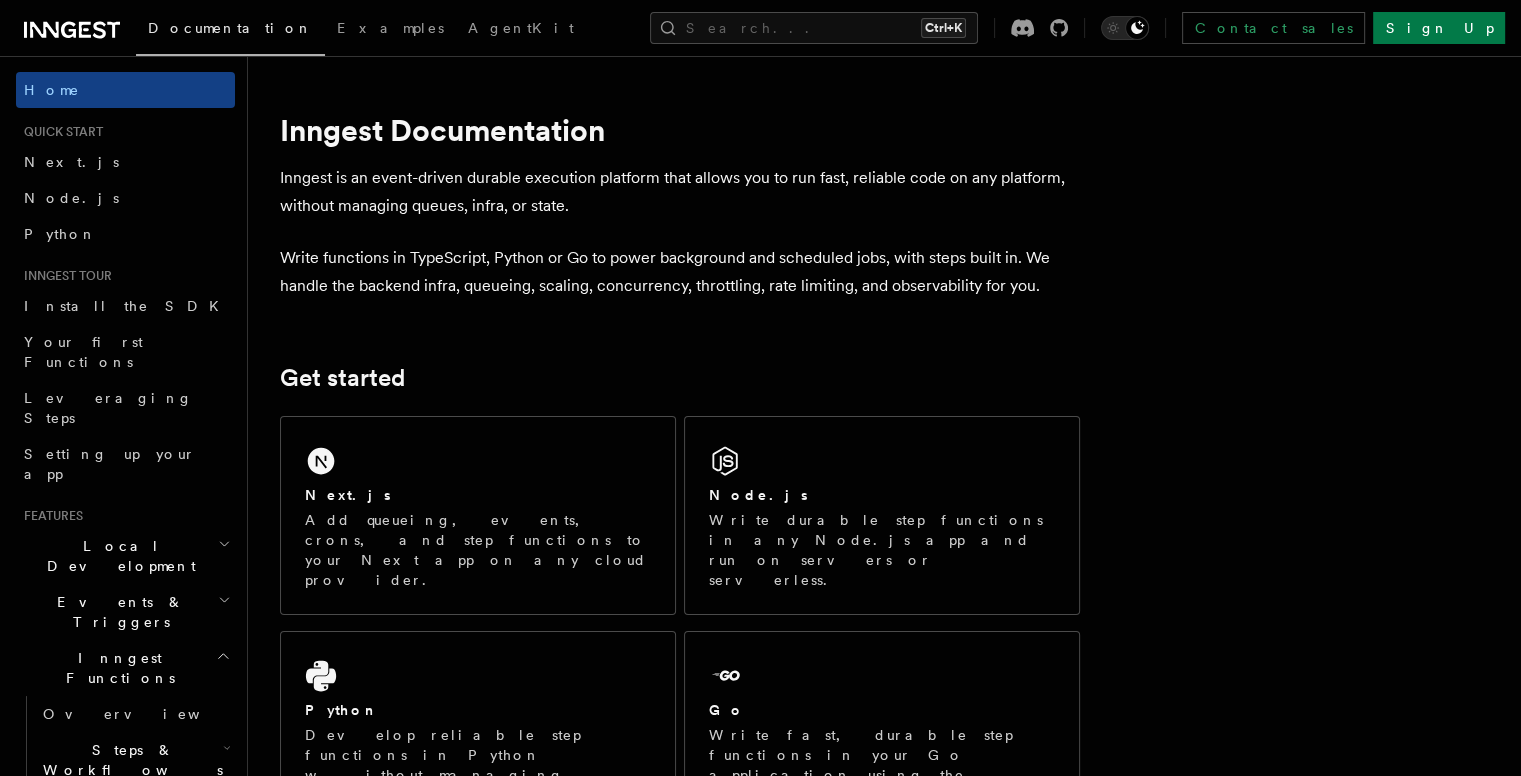 click on "Write functions in TypeScript, Python or Go to power background and scheduled jobs, with steps built in.  We handle the backend infra, queueing, scaling, concurrency, throttling, rate limiting, and observability for you." at bounding box center [680, 272] 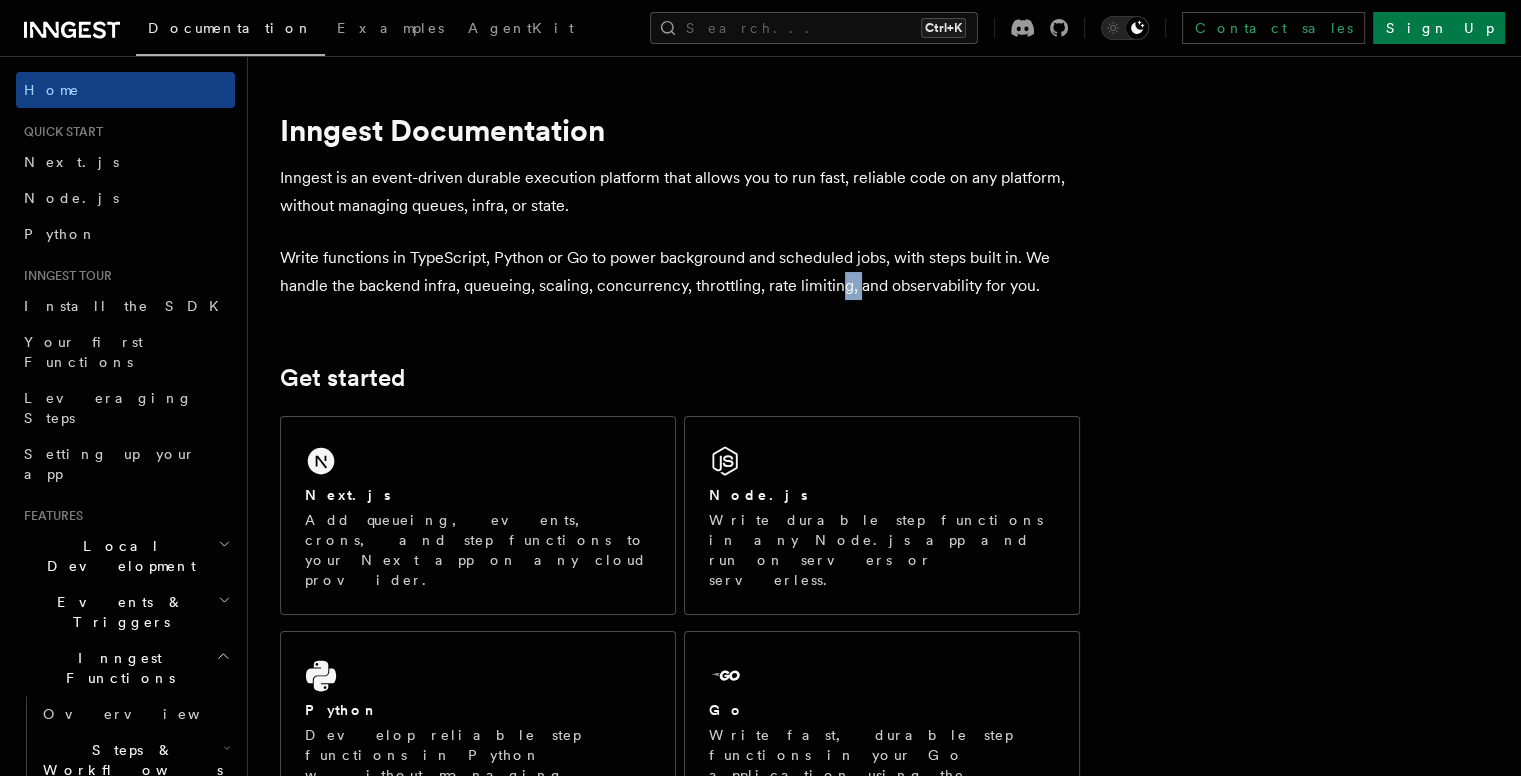 drag, startPoint x: 881, startPoint y: 281, endPoint x: 867, endPoint y: 273, distance: 16.124516 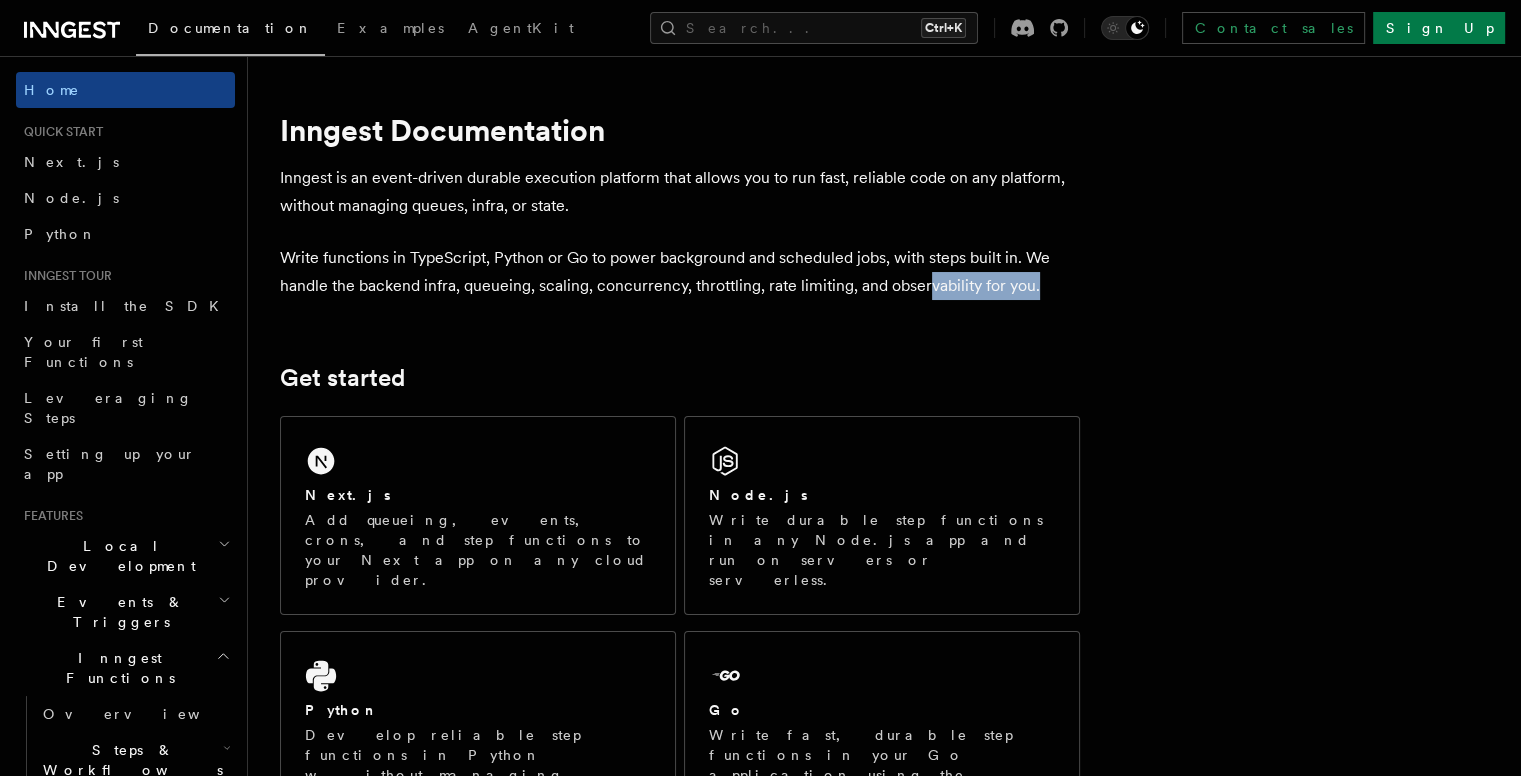 drag, startPoint x: 1064, startPoint y: 284, endPoint x: 950, endPoint y: 295, distance: 114.52947 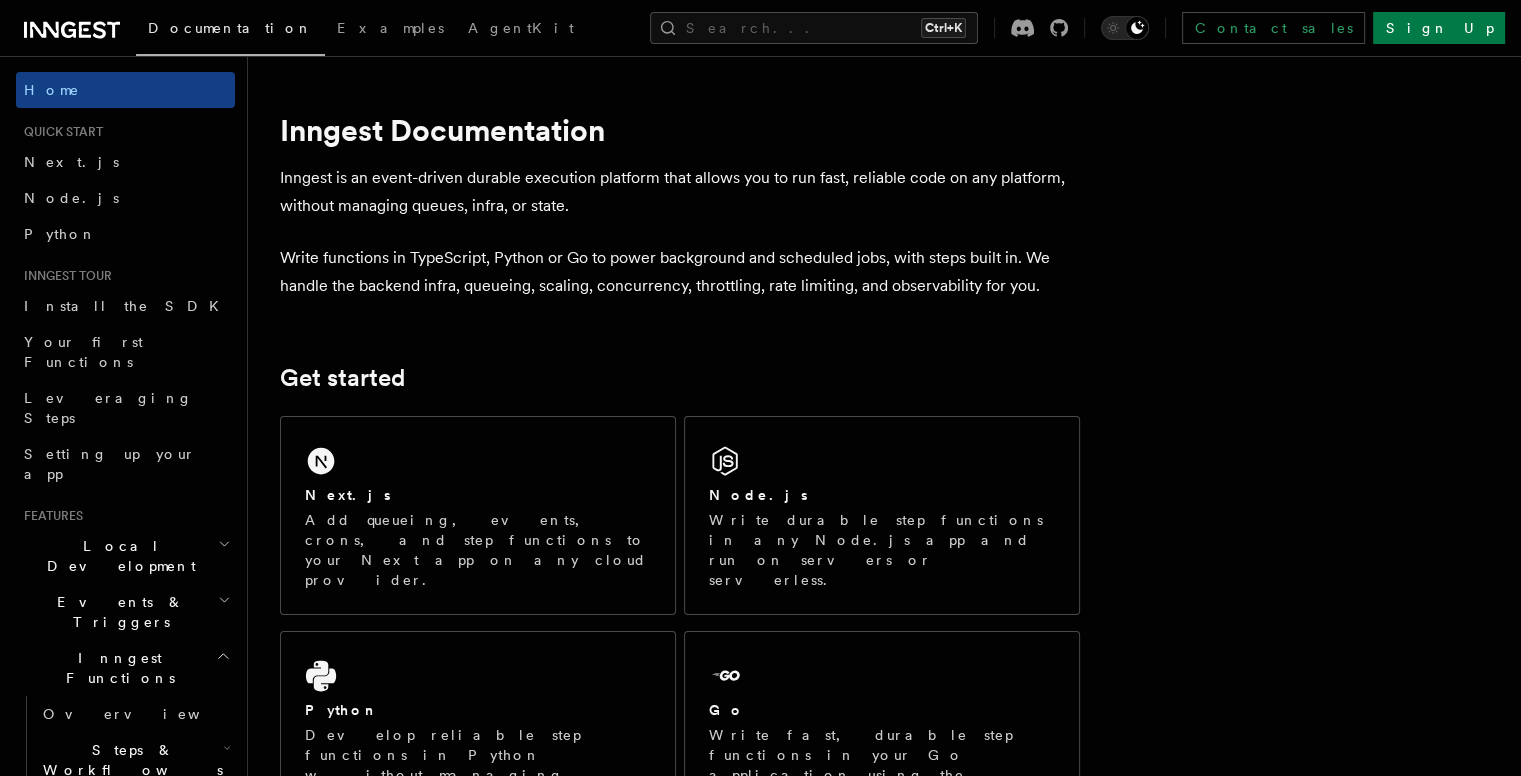 click on "Inngest Documentation
Inngest is an event-driven durable execution platform that allows you to run fast, reliable code on any platform, without managing queues, infra, or state.
Write functions in TypeScript, Python or Go to power background and scheduled jobs, with steps built in.  We handle the backend infra, queueing, scaling, concurrency, throttling, rate limiting, and observability for you.
Get started
Next.js Add queueing, events, crons, and step functions to your Next app on any cloud provider. Node.js Write durable step functions in any Node.js app and run on servers or serverless. Python Develop reliable step functions in Python without managing queueing systems or DAG based workflows. Go Write fast, durable step functions in your Go application using the standard library.
Write reliable workflows Learn how Inngest's Durable Execution Engine ensures that your workflow already run until completion with steps. Learn how Inngest works
Build with Inngest
User-defined Workflows
Explore" at bounding box center [788, 1580] 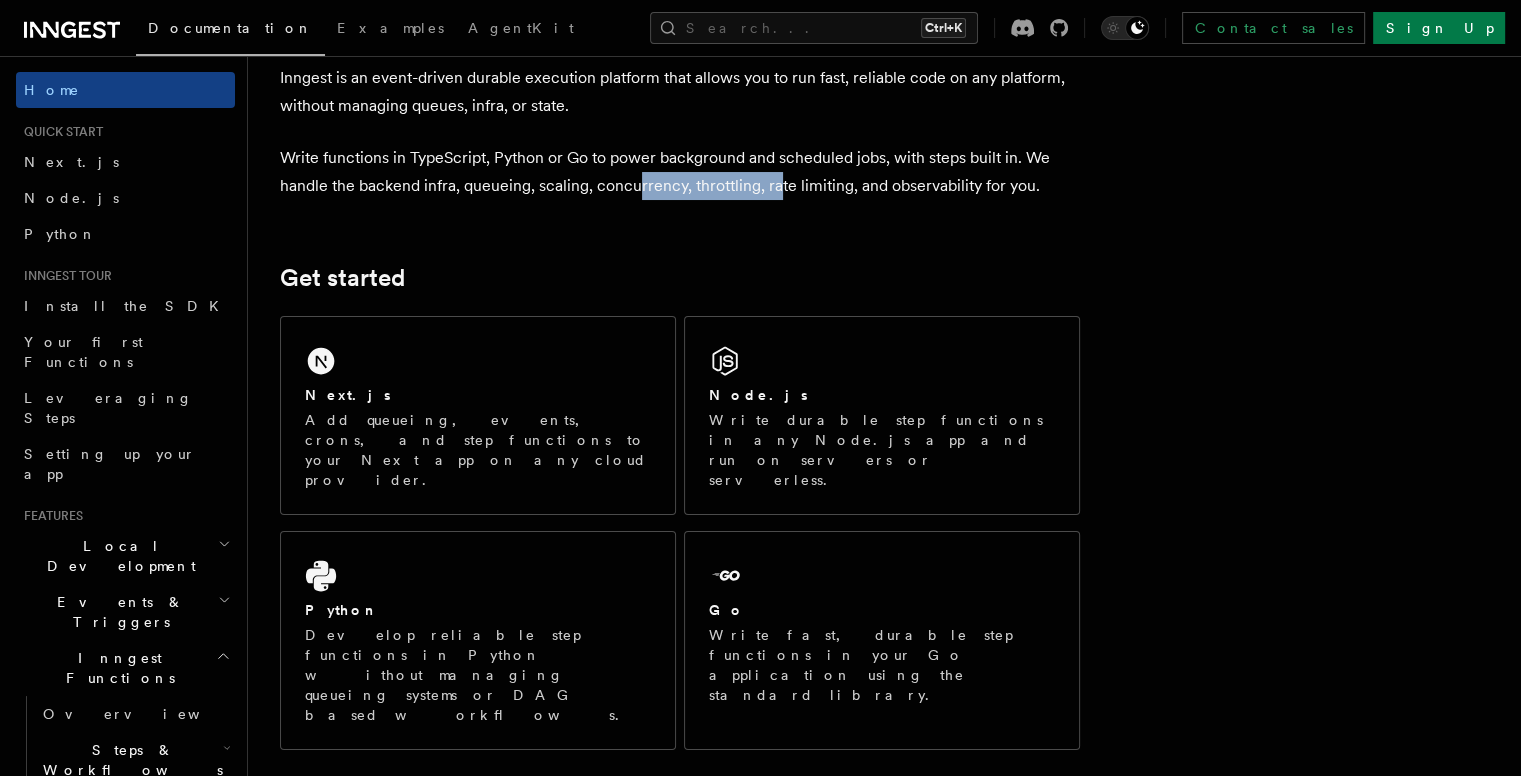 drag, startPoint x: 674, startPoint y: 187, endPoint x: 799, endPoint y: 185, distance: 125.016 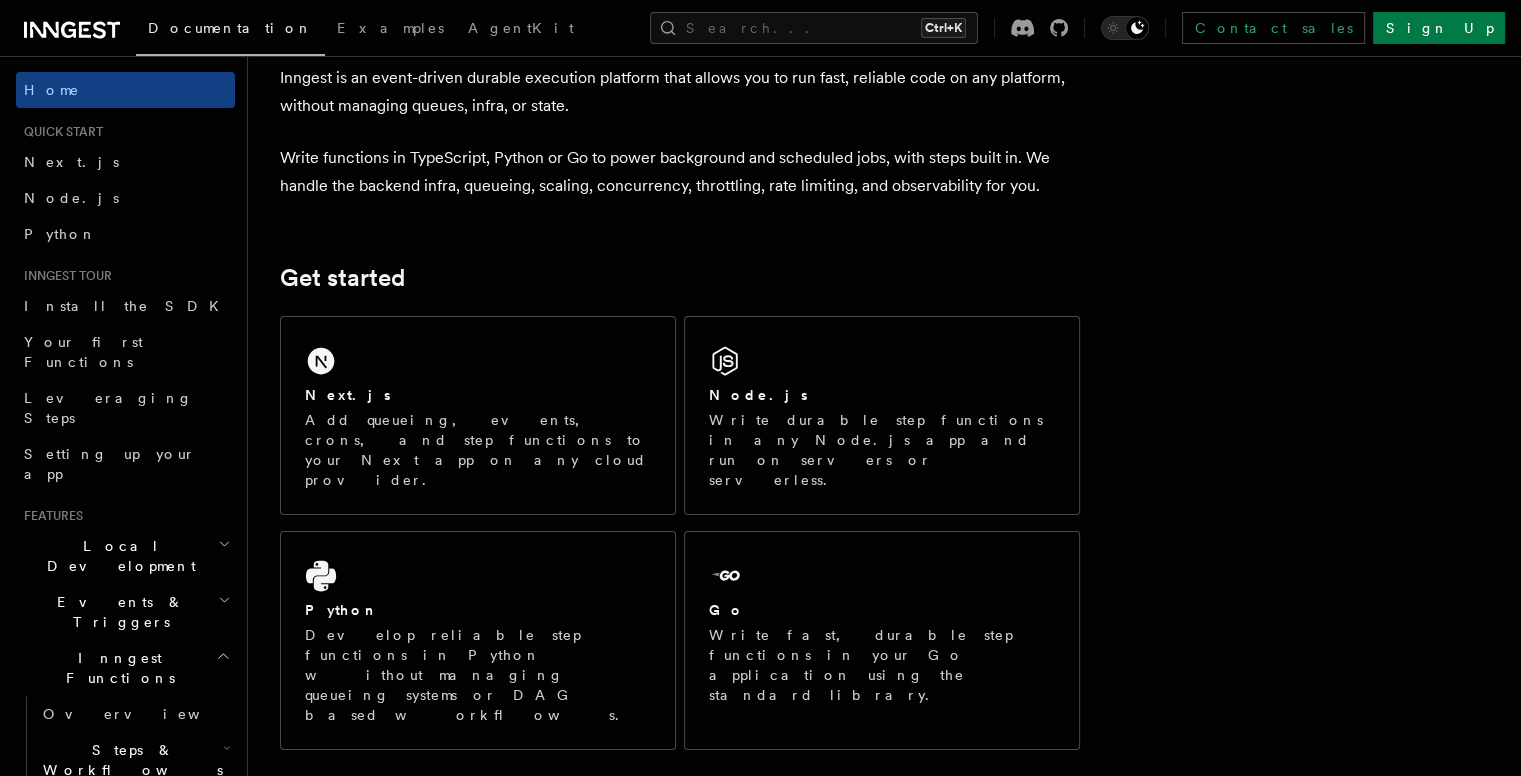drag, startPoint x: 828, startPoint y: 181, endPoint x: 970, endPoint y: 181, distance: 142 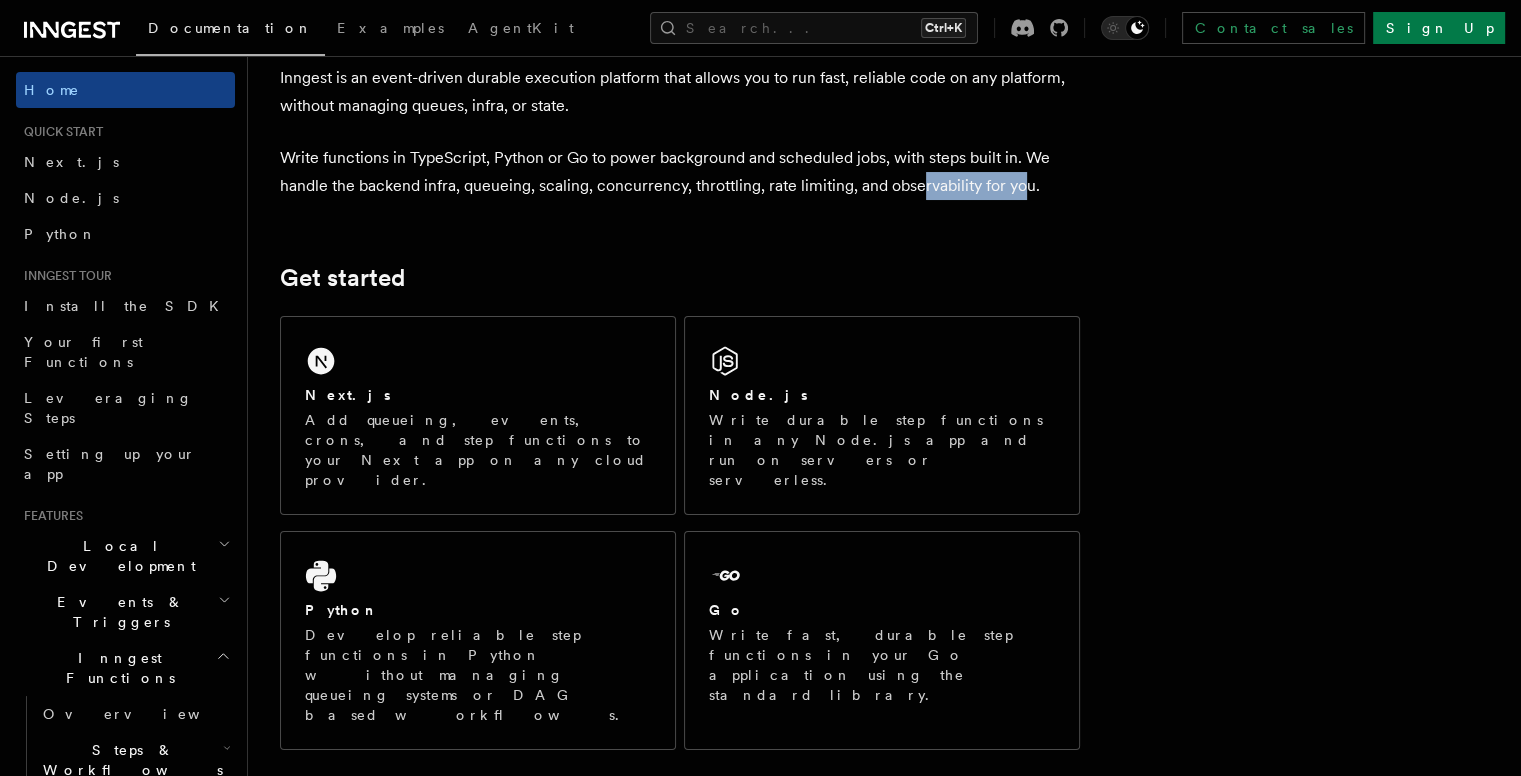 drag, startPoint x: 970, startPoint y: 181, endPoint x: 942, endPoint y: 181, distance: 28 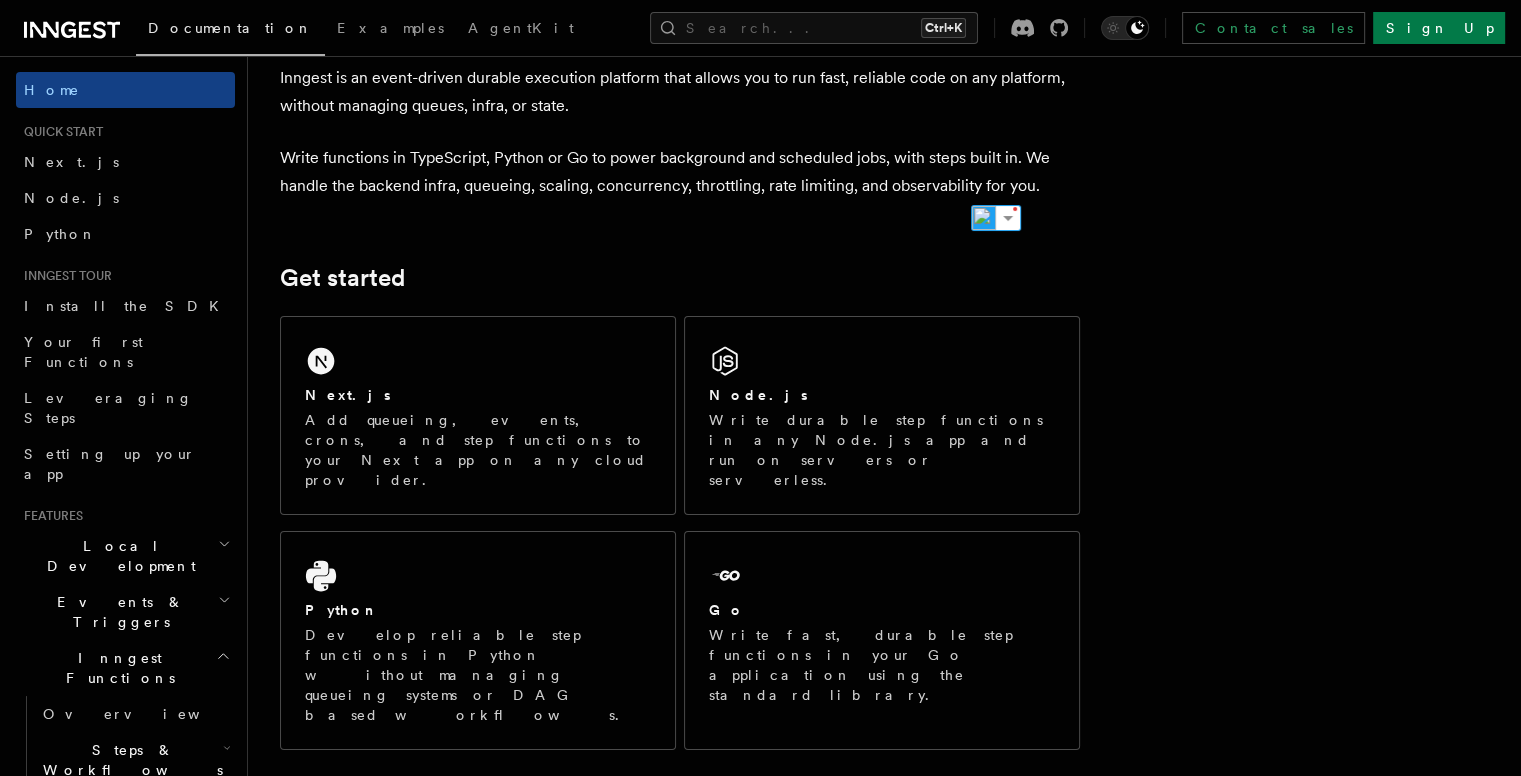 click on "Write functions in TypeScript, Python or Go to power background and scheduled jobs, with steps built in.  We handle the backend infra, queueing, scaling, concurrency, throttling, rate limiting, and observability for you." at bounding box center [680, 172] 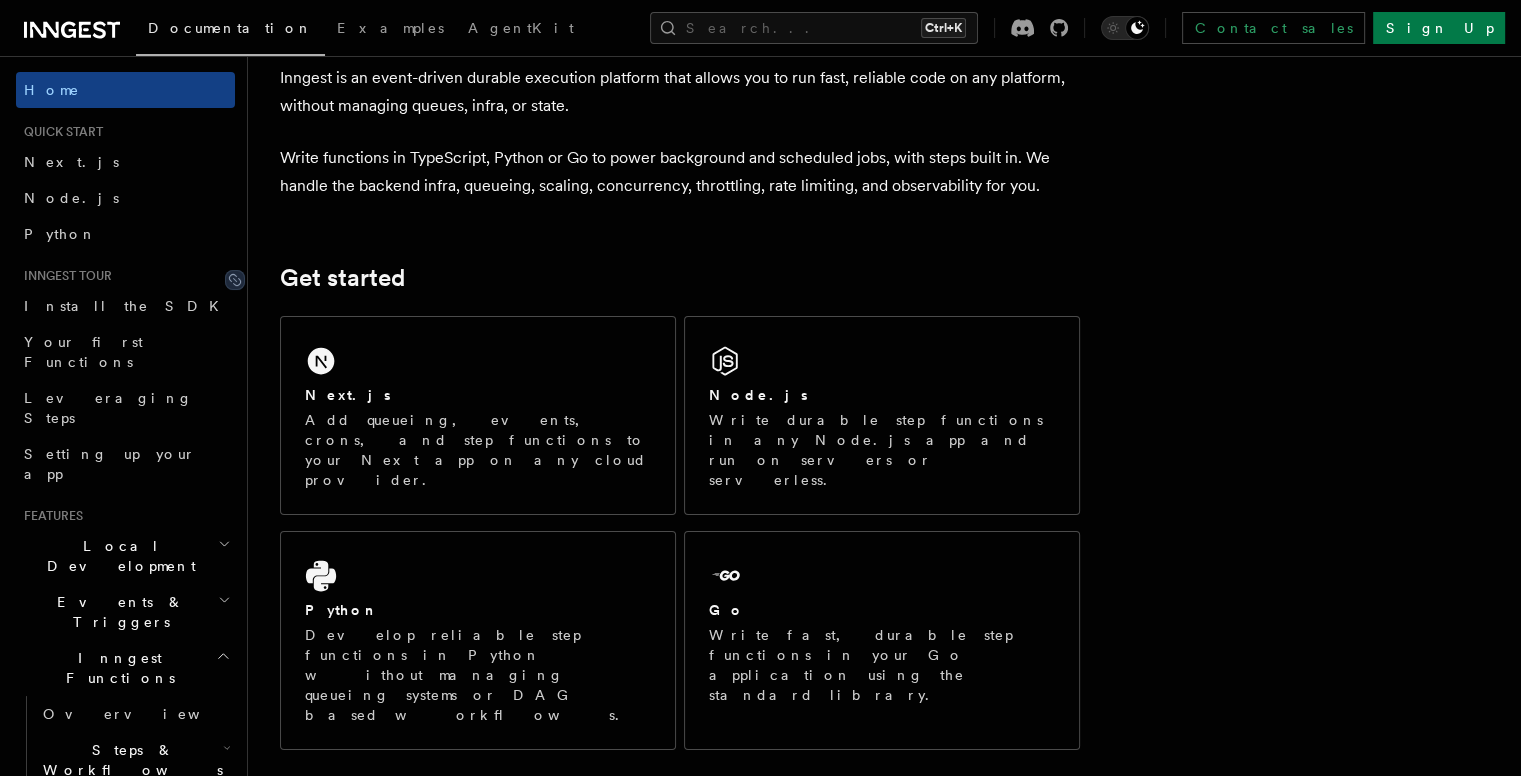 click on "Get started" at bounding box center [342, 278] 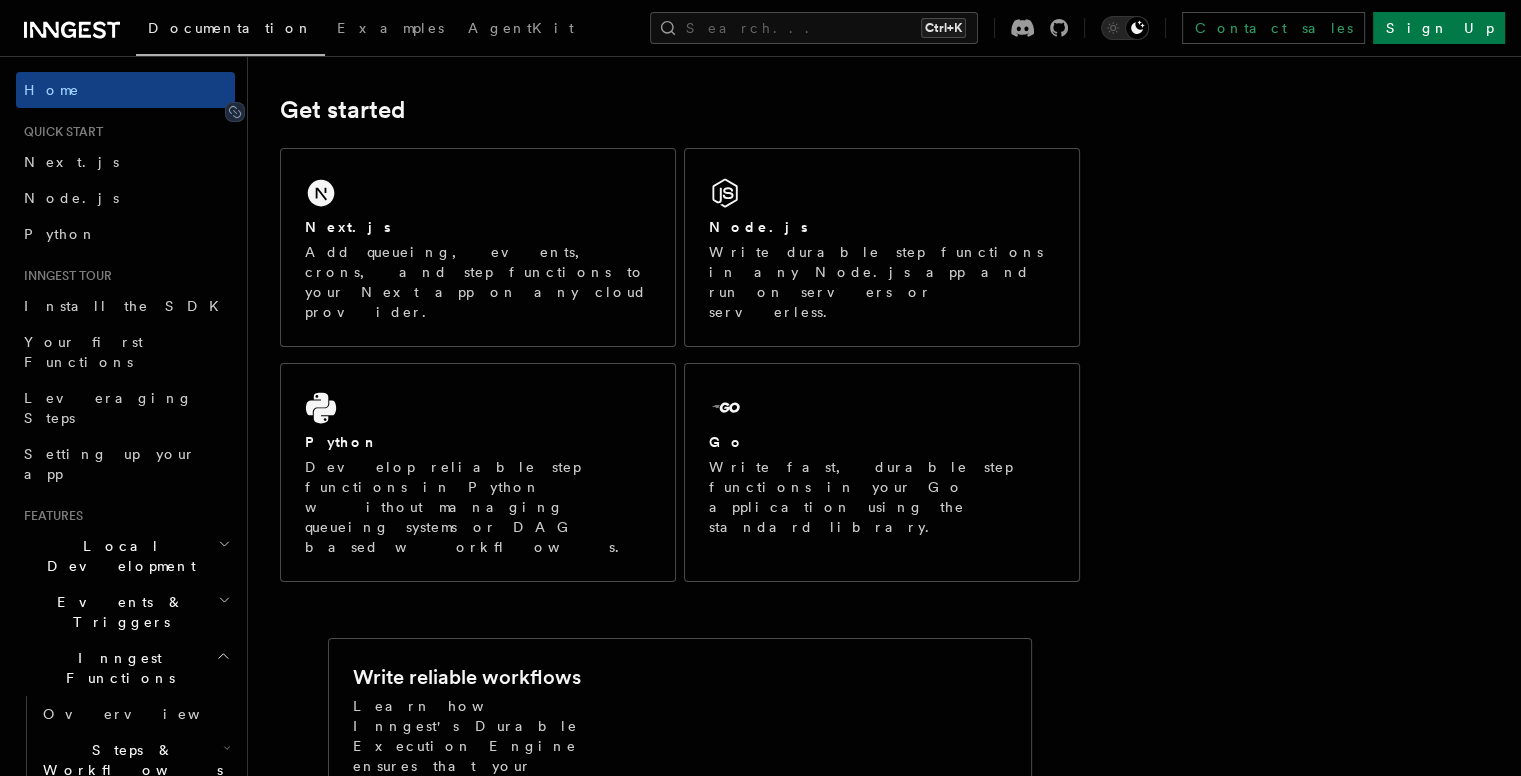 scroll, scrollTop: 368, scrollLeft: 0, axis: vertical 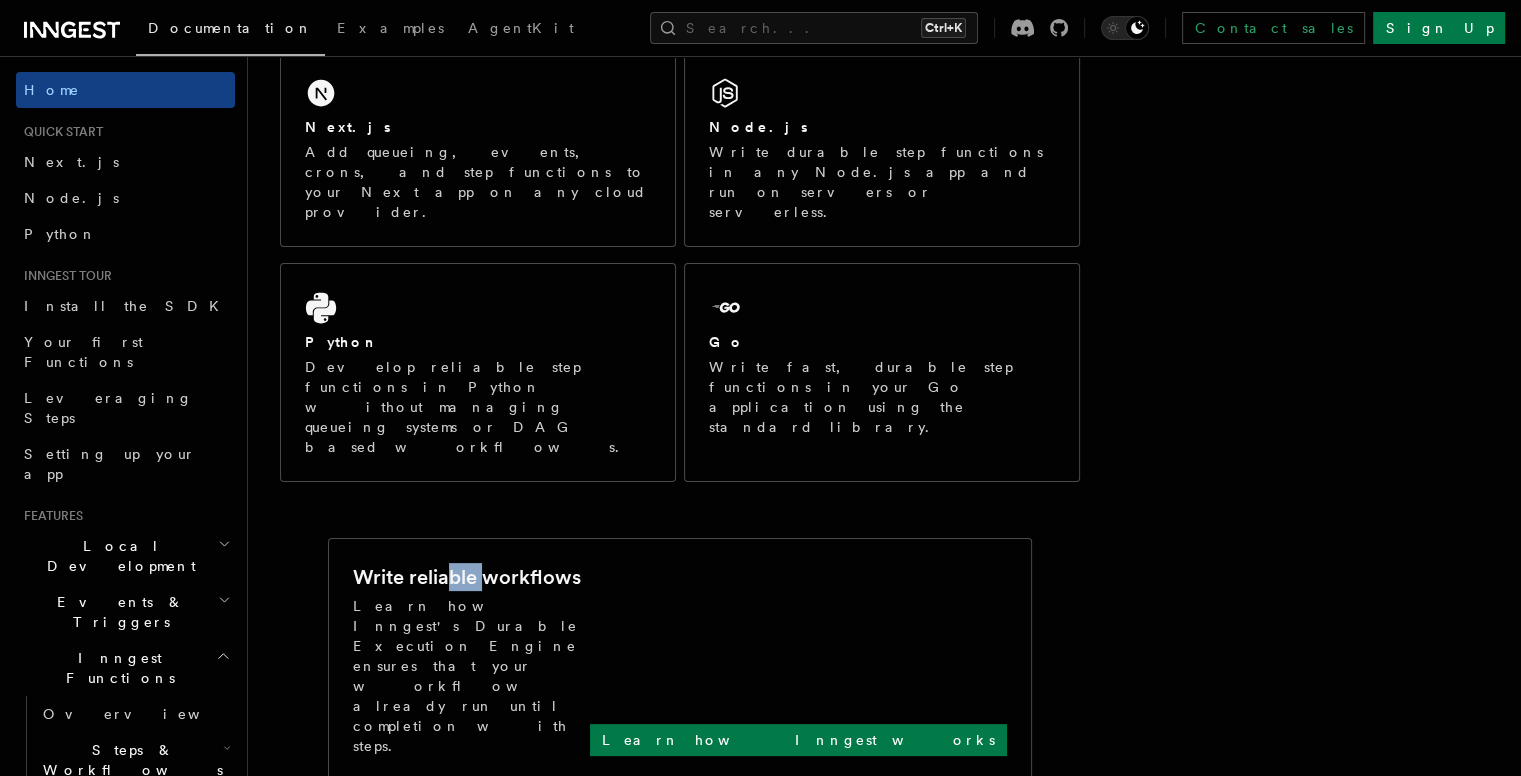 drag, startPoint x: 471, startPoint y: 481, endPoint x: 507, endPoint y: 471, distance: 37.363083 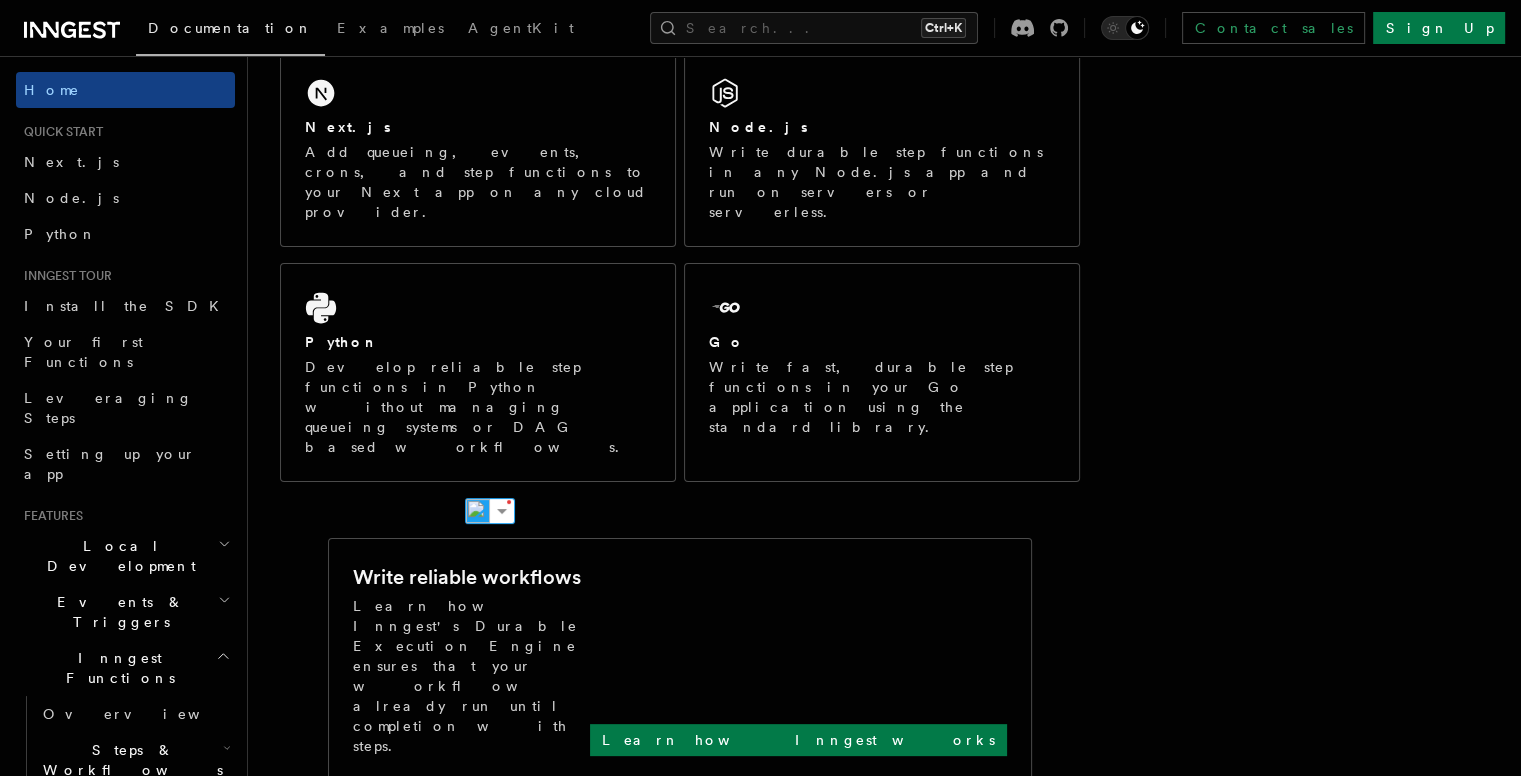 click on "Write reliable workflows" at bounding box center [467, 577] 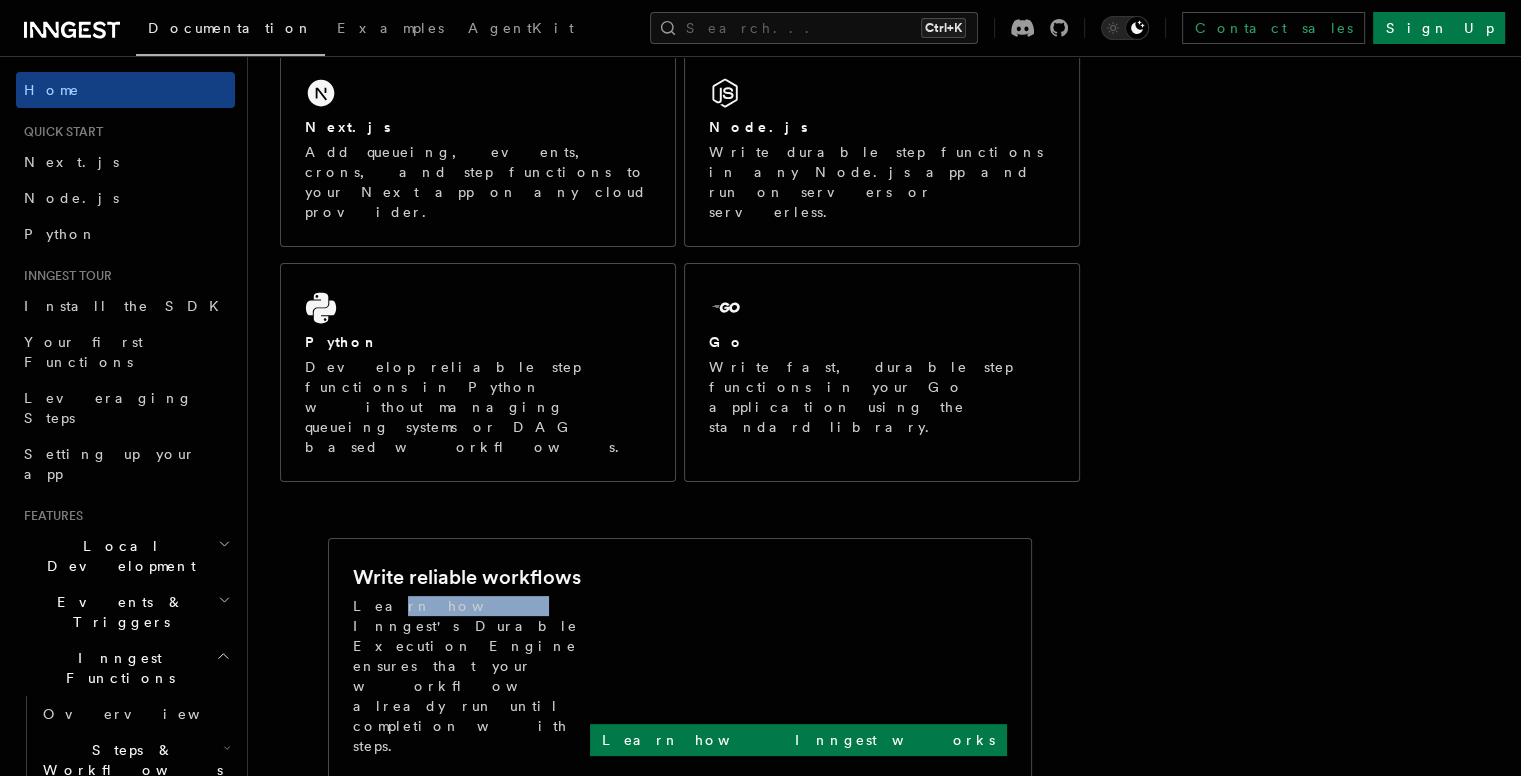 drag, startPoint x: 397, startPoint y: 497, endPoint x: 447, endPoint y: 501, distance: 50.159744 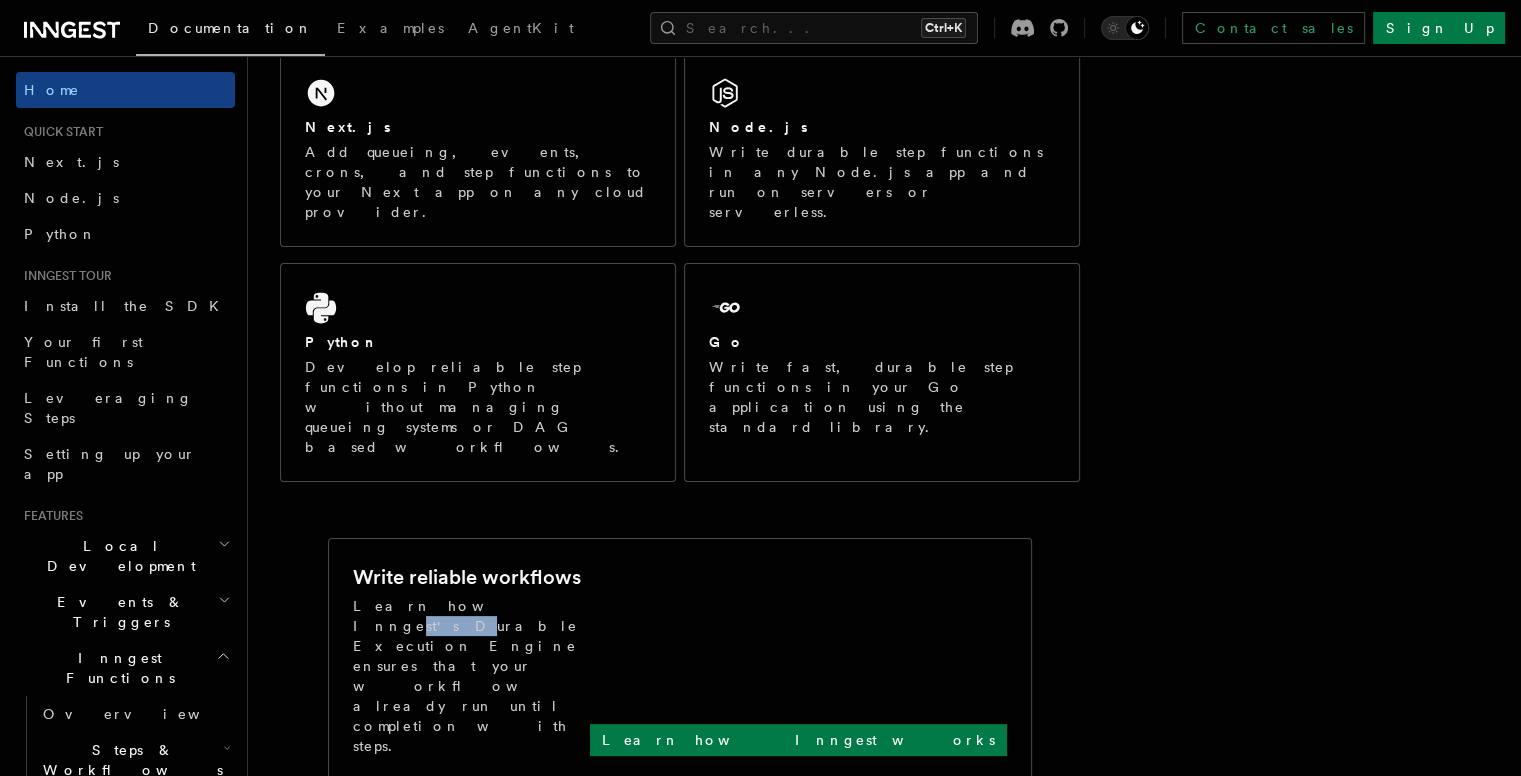drag, startPoint x: 480, startPoint y: 500, endPoint x: 522, endPoint y: 505, distance: 42.296574 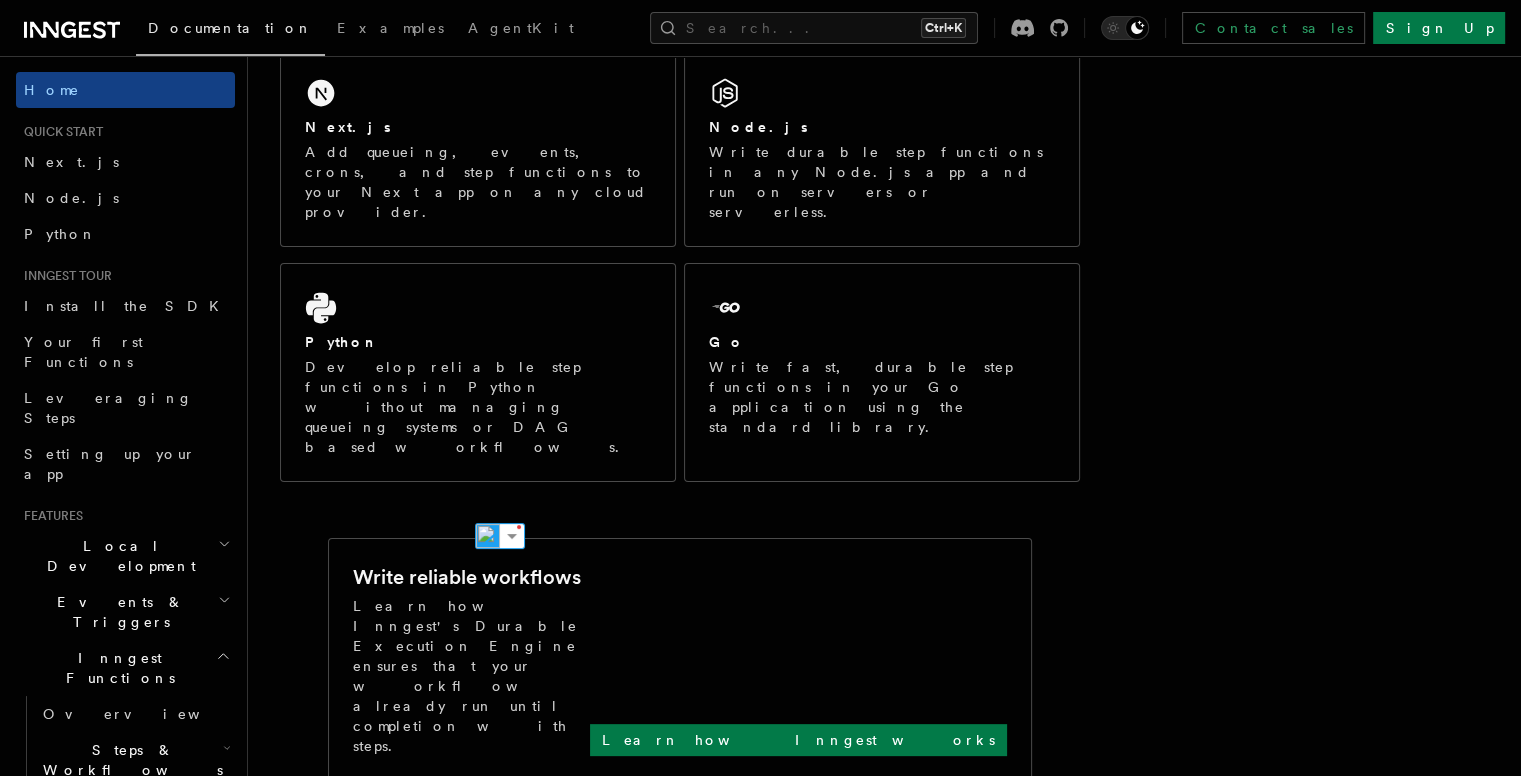 click on "Learn how Inngest's Durable Execution Engine ensures that your workflow already run until completion with steps." at bounding box center [471, 676] 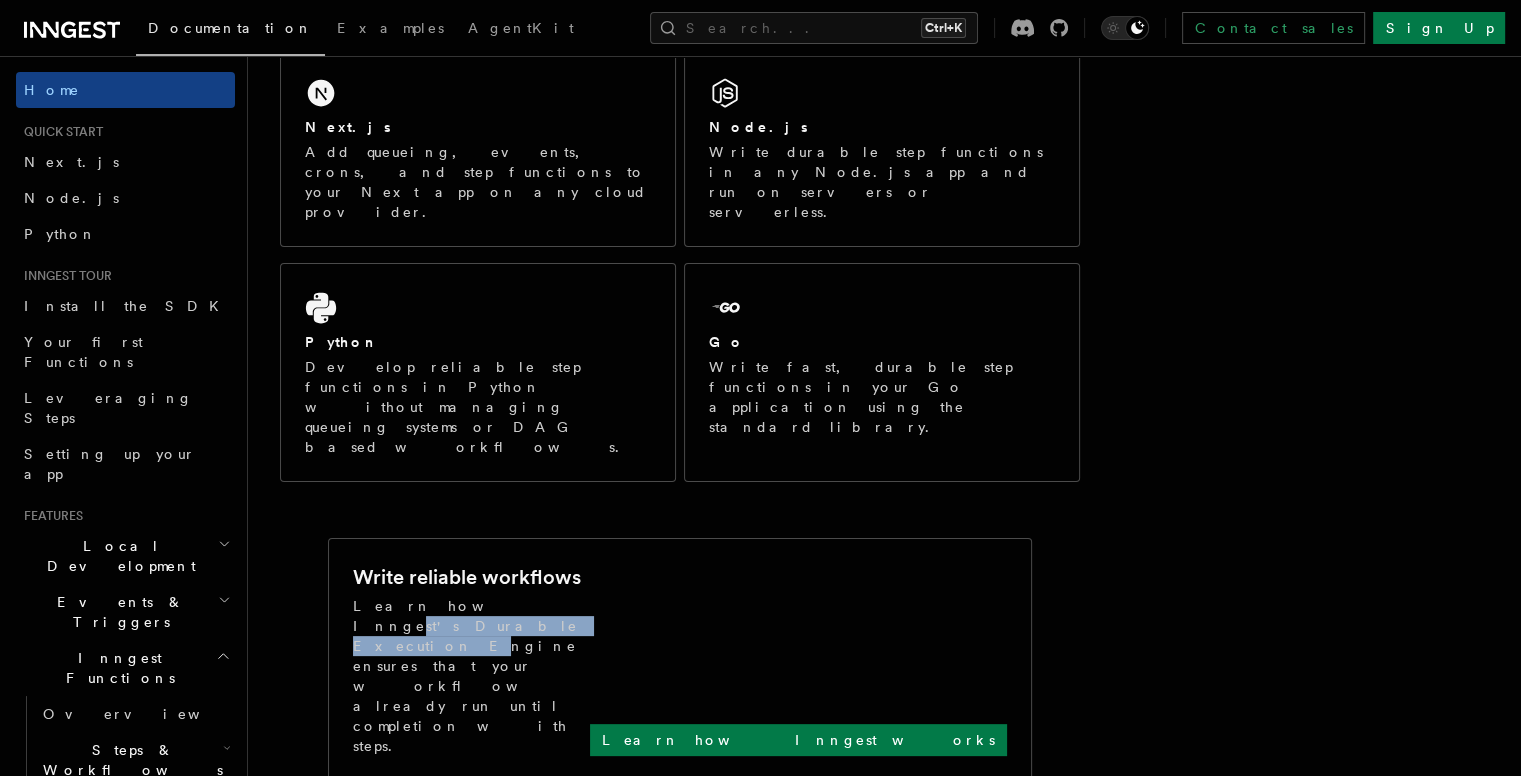 drag, startPoint x: 629, startPoint y: 504, endPoint x: 481, endPoint y: 497, distance: 148.16545 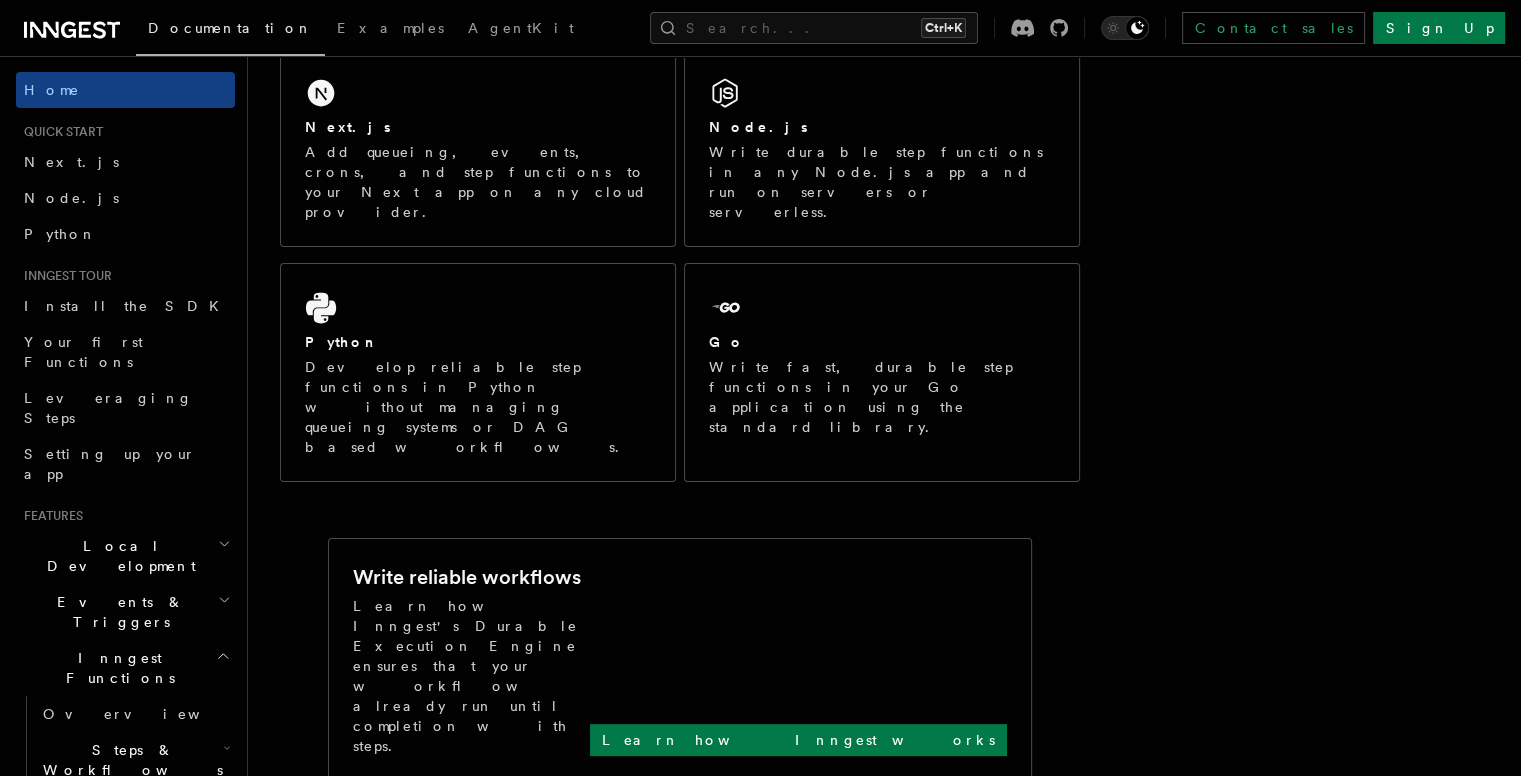 click on "Learn how Inngest's Durable Execution Engine ensures that your workflow already run until completion with steps." at bounding box center (471, 676) 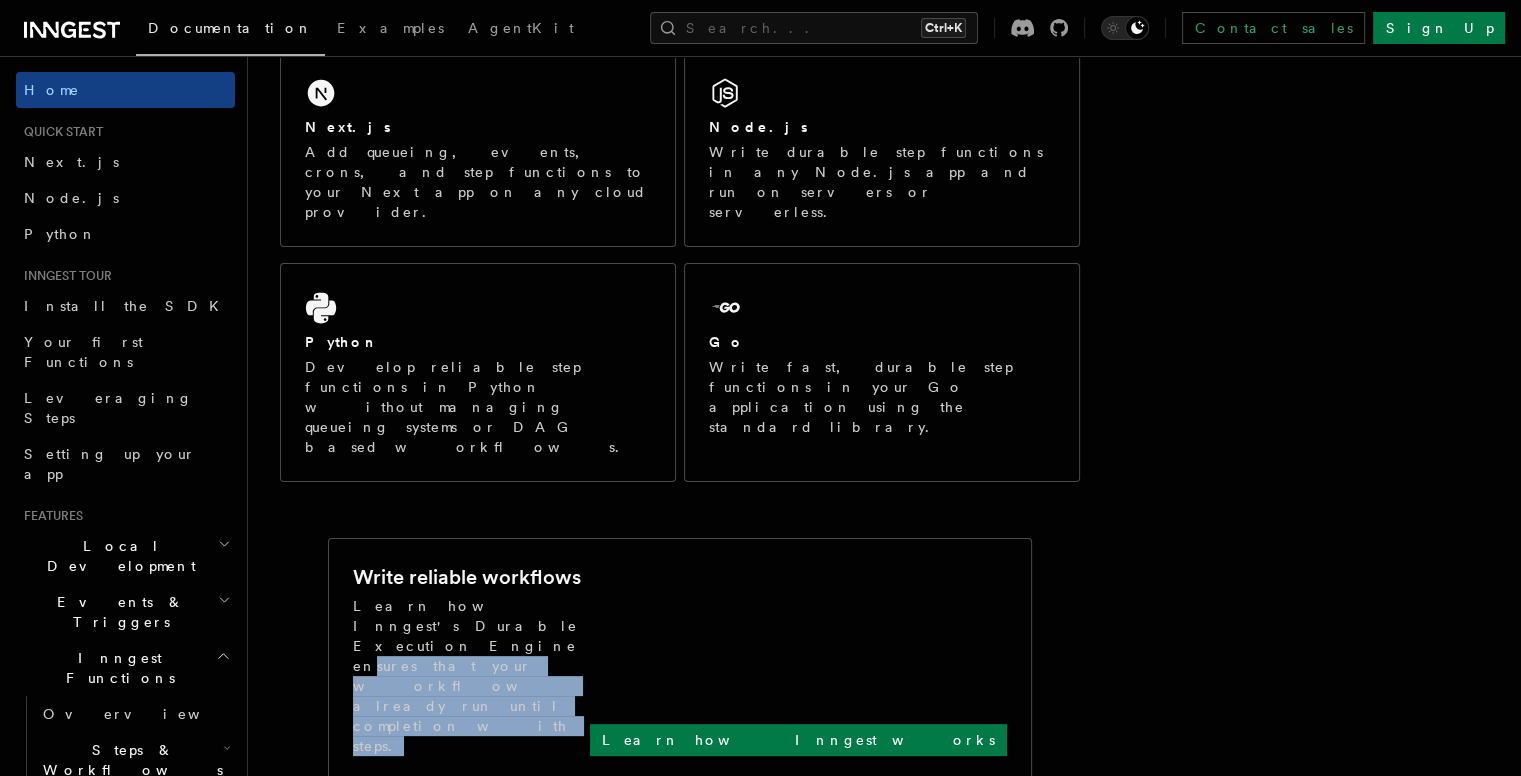 drag, startPoint x: 690, startPoint y: 496, endPoint x: 775, endPoint y: 533, distance: 92.70383 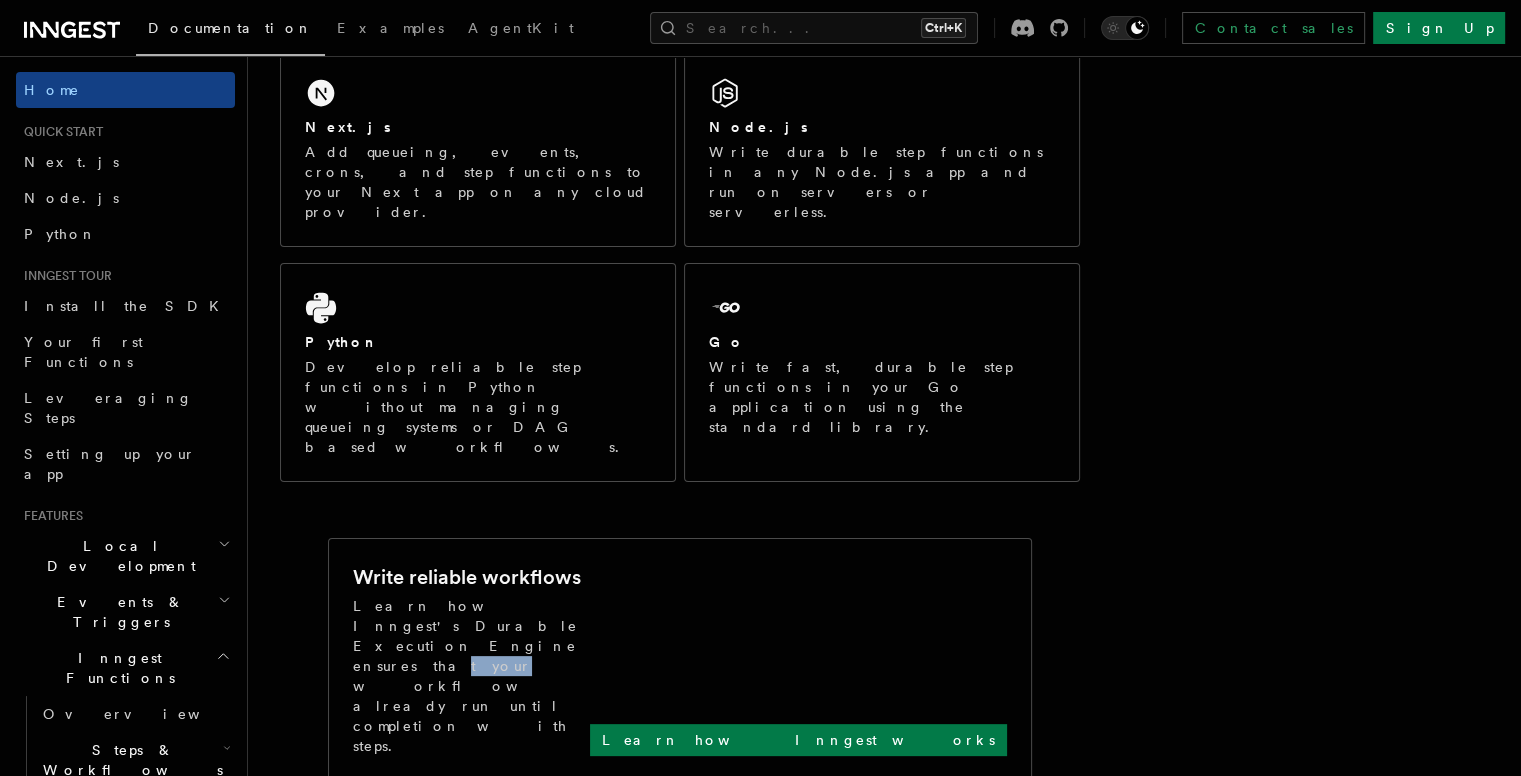 drag, startPoint x: 744, startPoint y: 497, endPoint x: 784, endPoint y: 500, distance: 40.112343 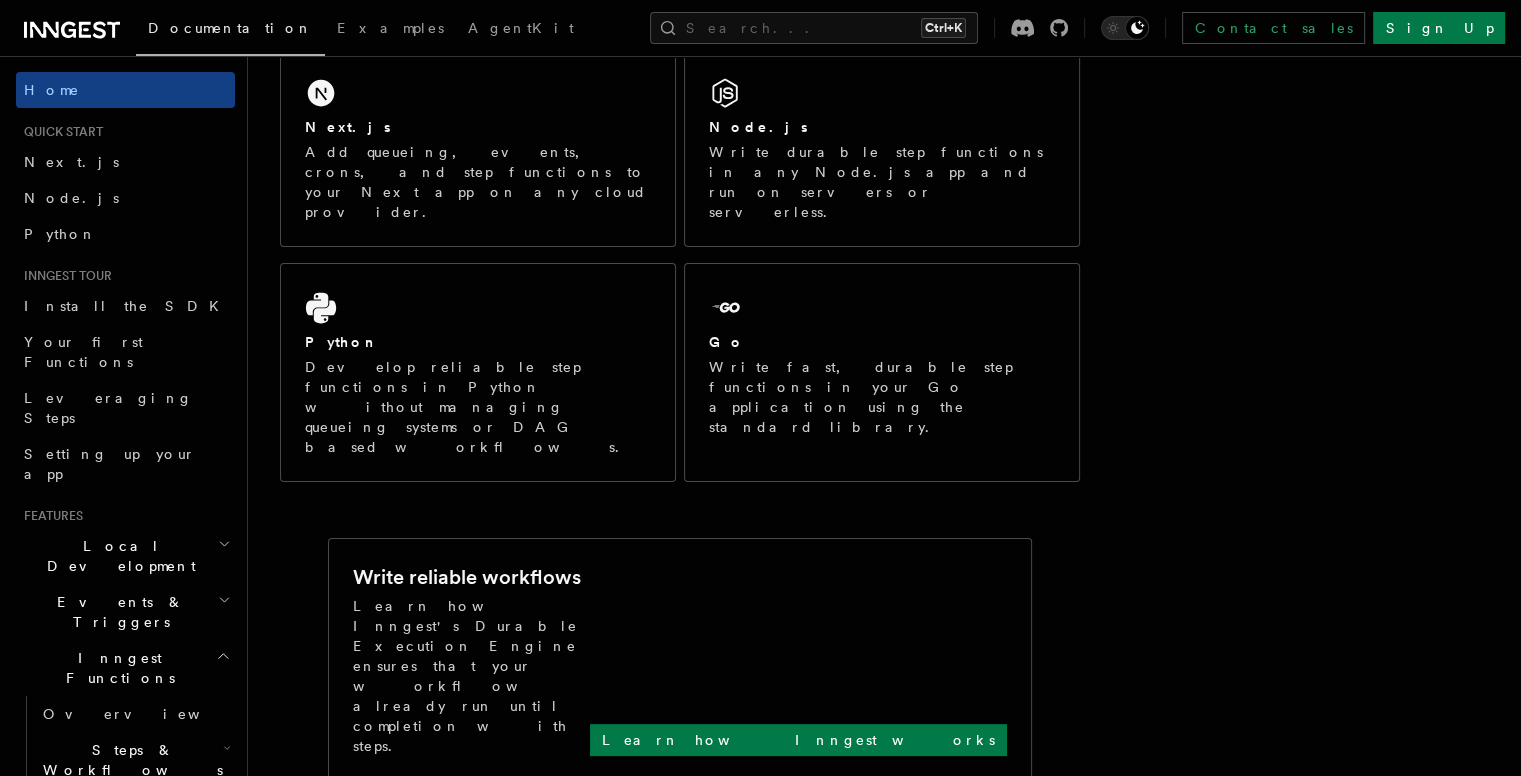 click on "Learn how Inngest's Durable Execution Engine ensures that your workflow already run until completion with steps." at bounding box center [471, 676] 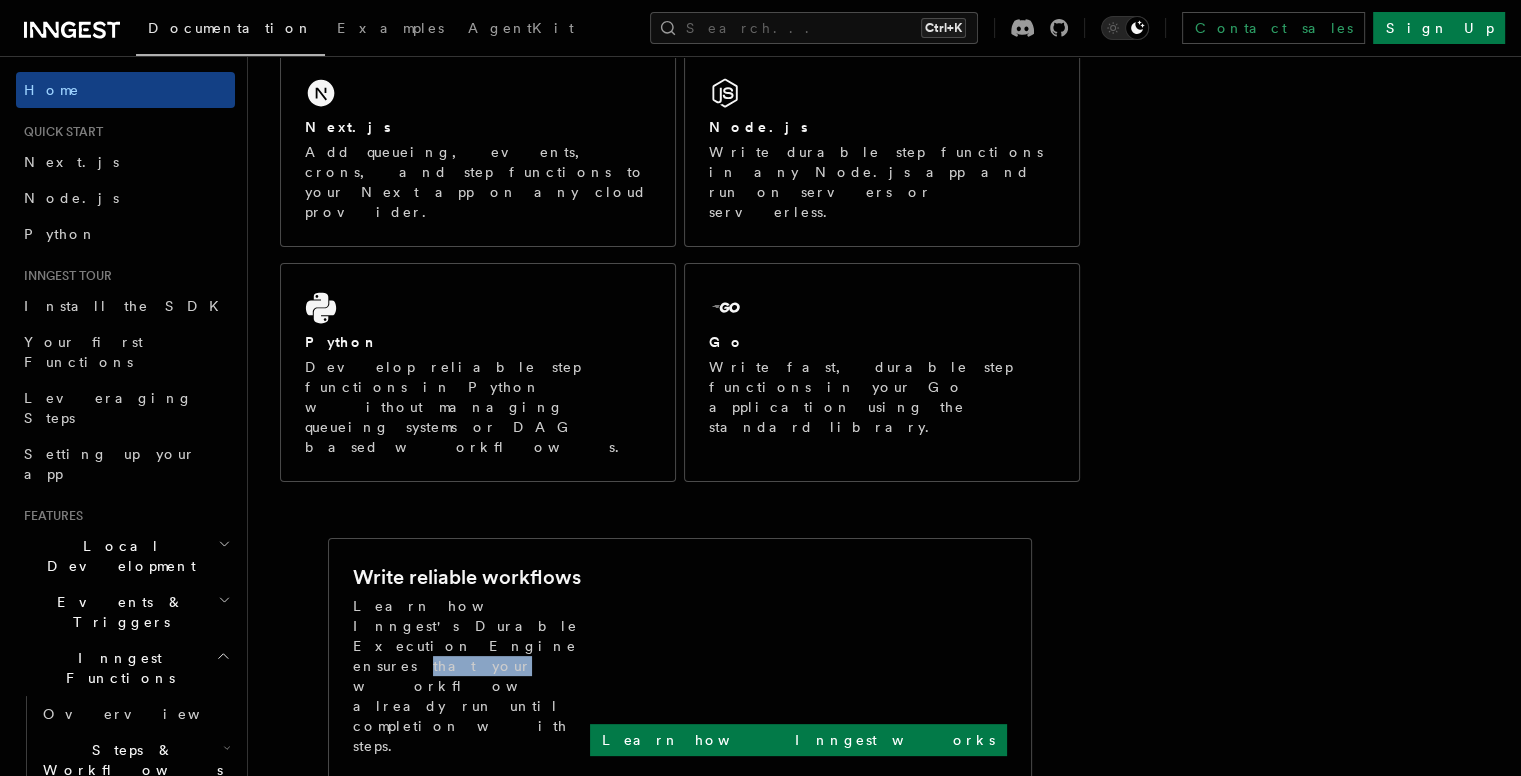 drag, startPoint x: 727, startPoint y: 505, endPoint x: 779, endPoint y: 504, distance: 52.009613 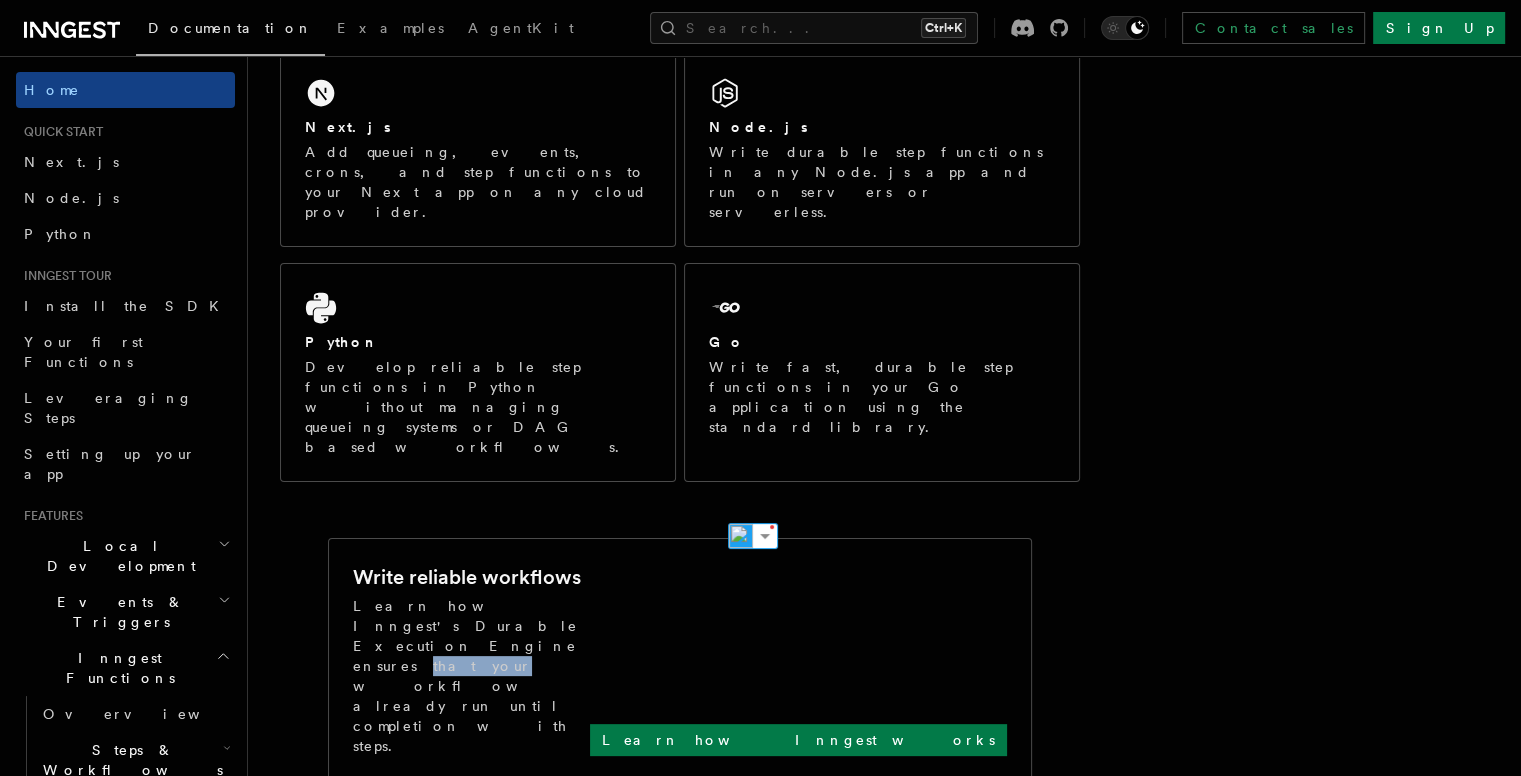 click on "Learn how Inngest's Durable Execution Engine ensures that your workflow already run until completion with steps." at bounding box center (471, 676) 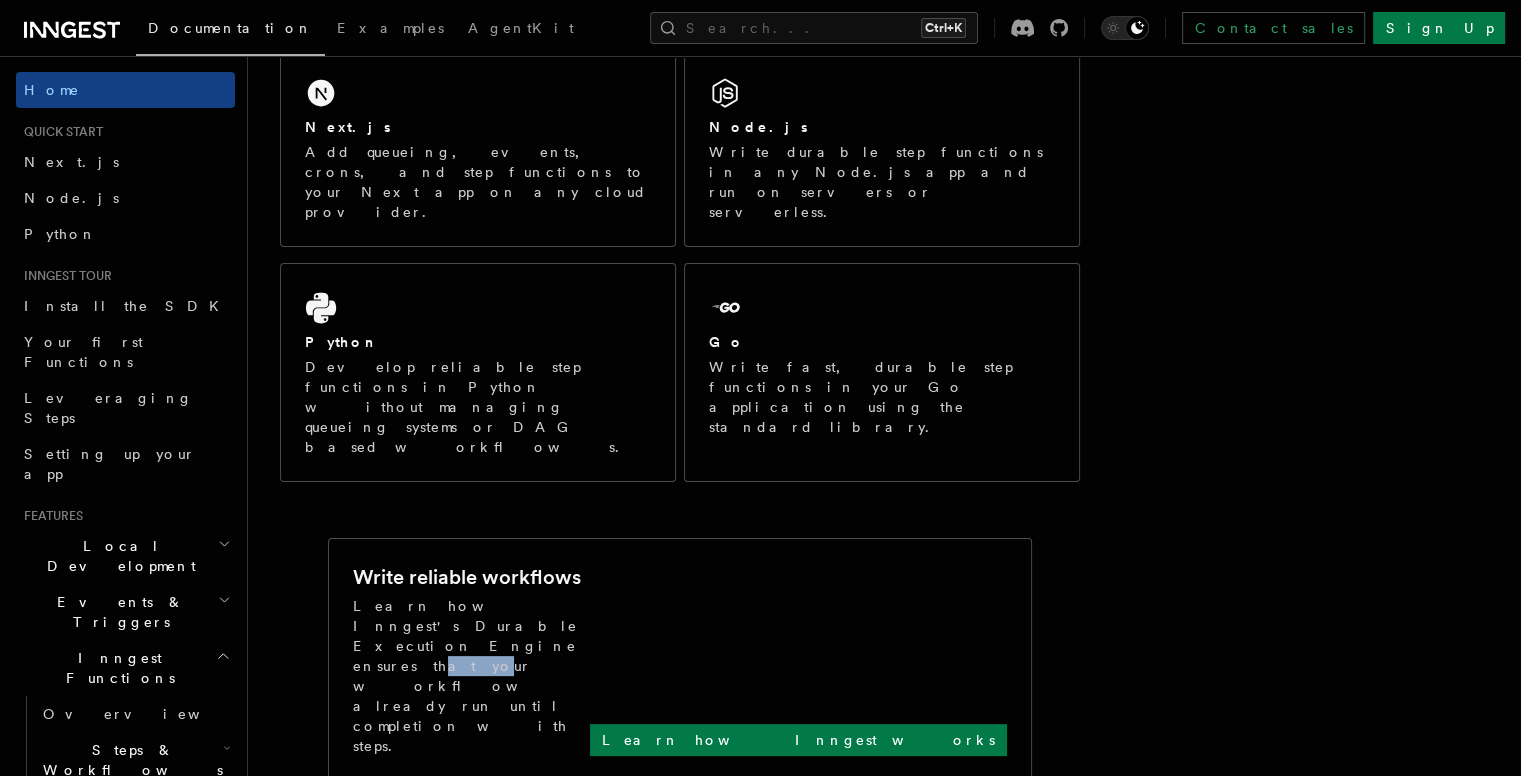 drag, startPoint x: 736, startPoint y: 507, endPoint x: 769, endPoint y: 508, distance: 33.01515 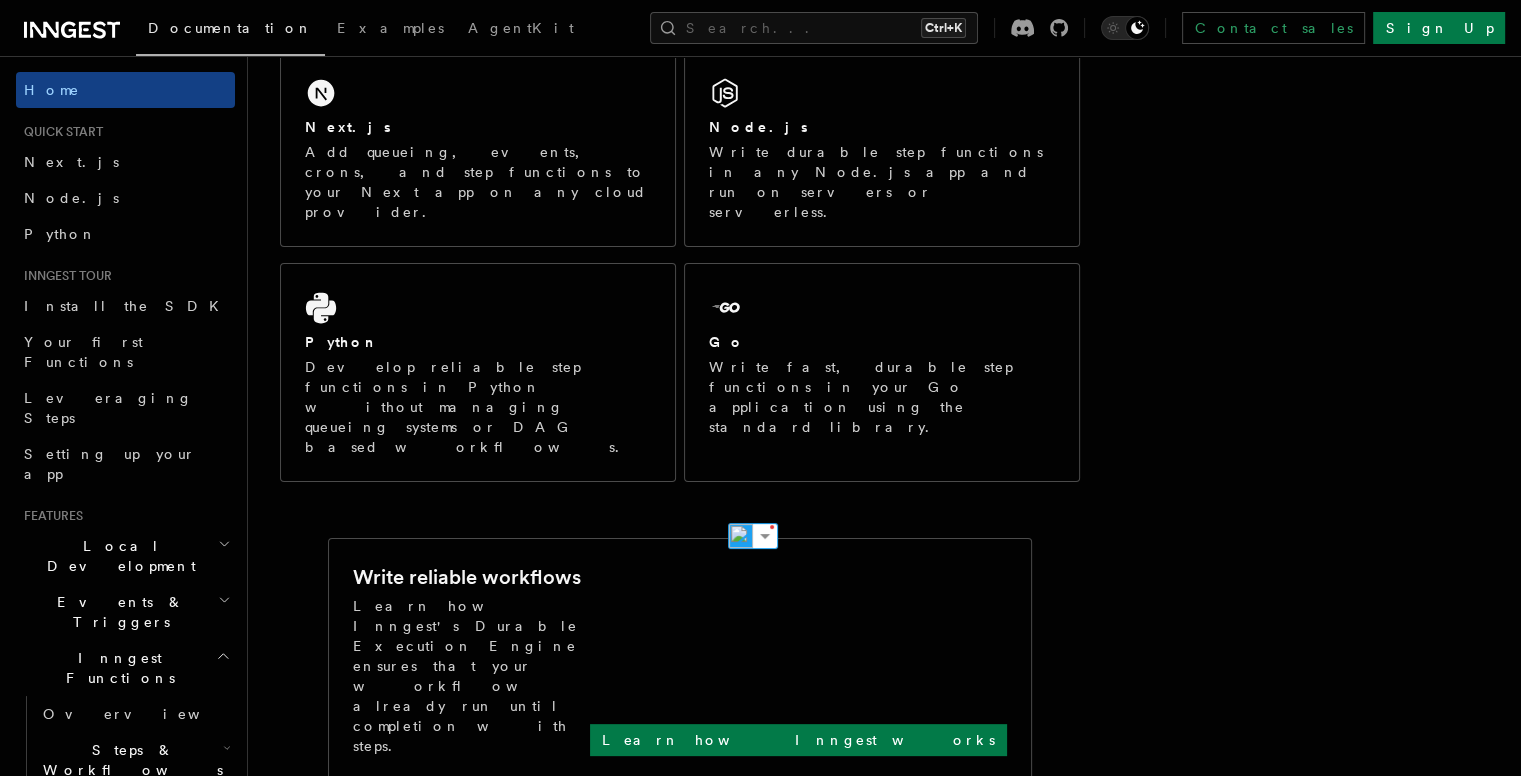 click on "Learn how Inngest's Durable Execution Engine ensures that your workflow already run until completion with steps." at bounding box center (471, 676) 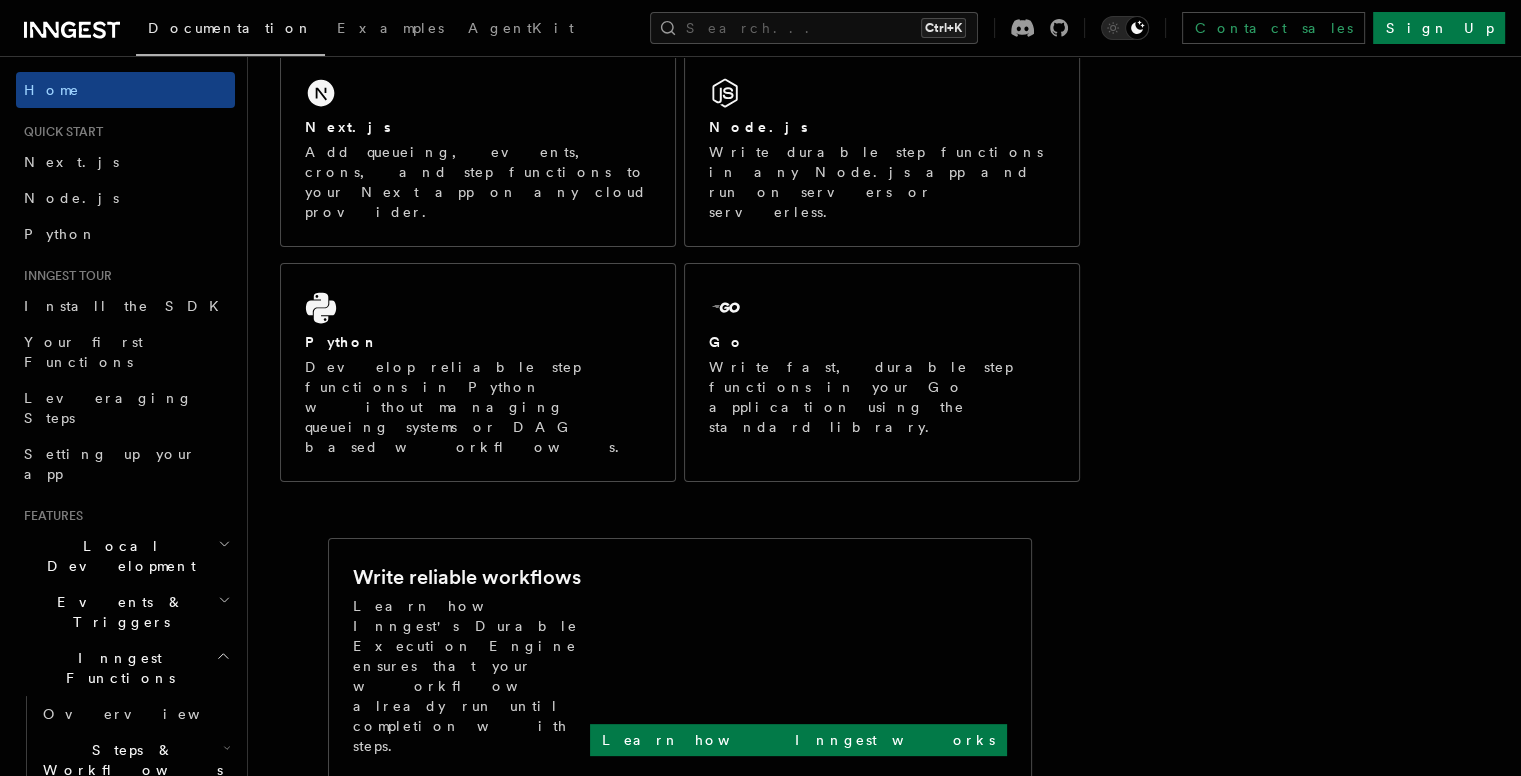 scroll, scrollTop: 468, scrollLeft: 0, axis: vertical 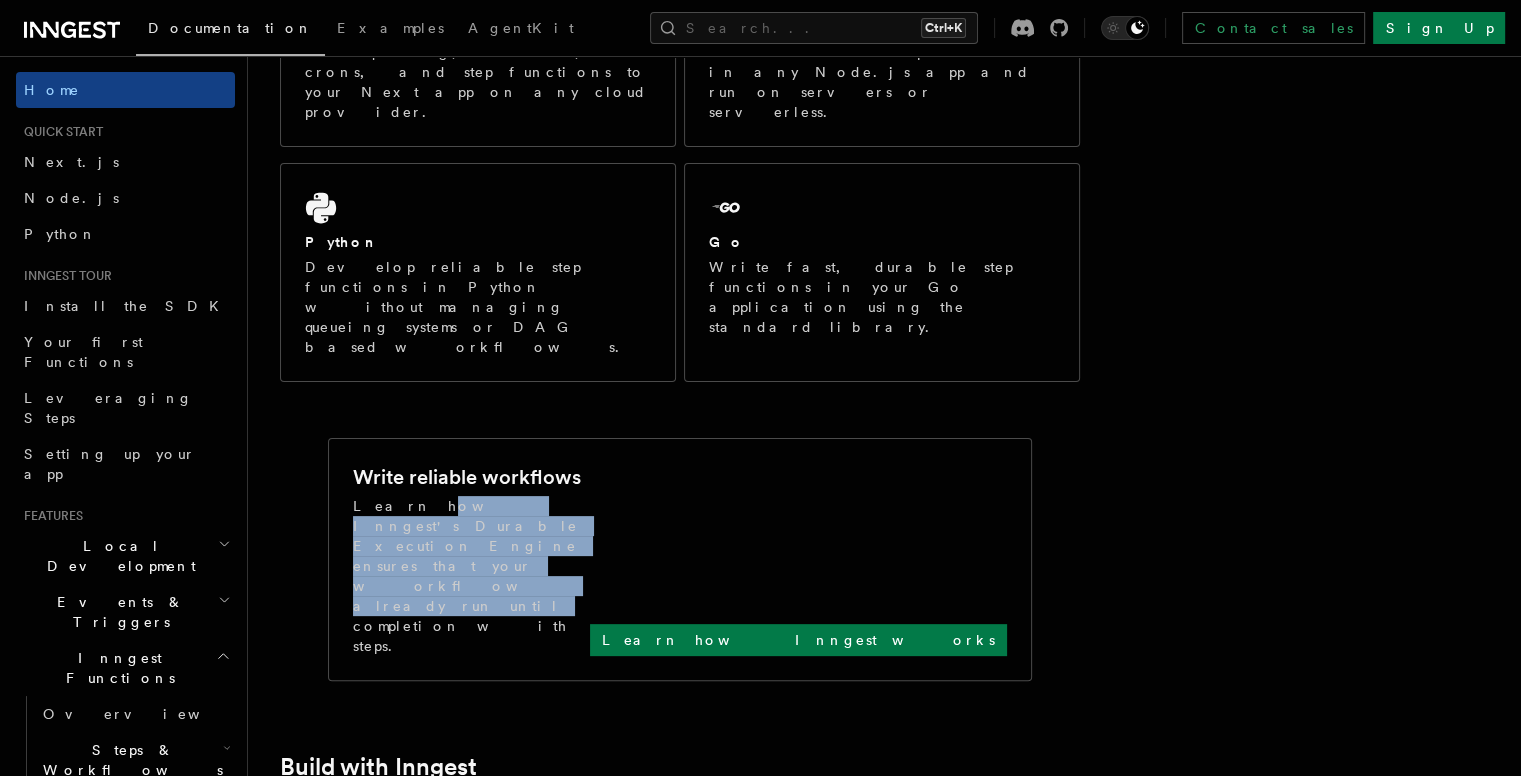 drag, startPoint x: 423, startPoint y: 400, endPoint x: 550, endPoint y: 425, distance: 129.43724 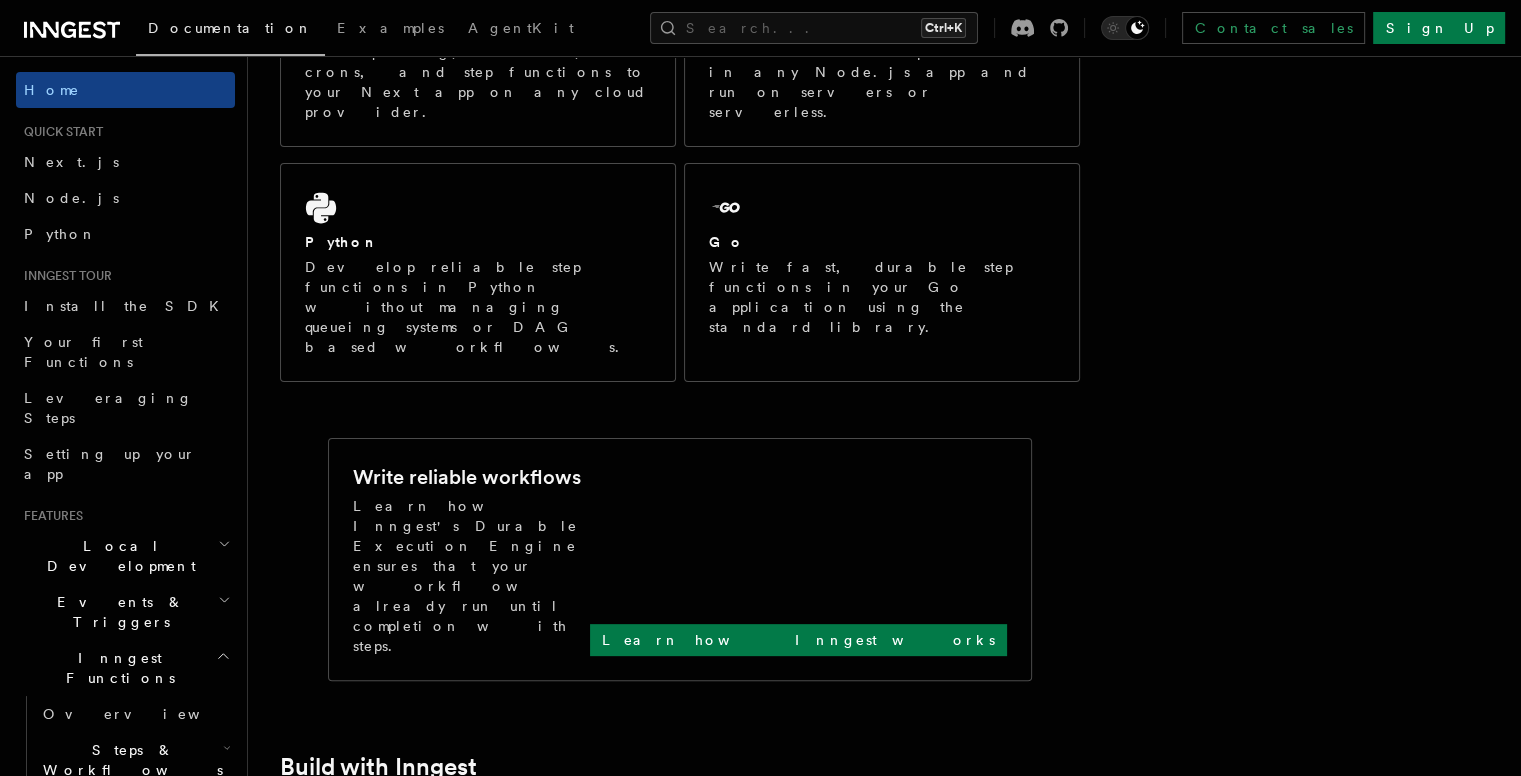click on "Learn how Inngest's Durable Execution Engine ensures that your workflow already run until completion with steps." at bounding box center (471, 576) 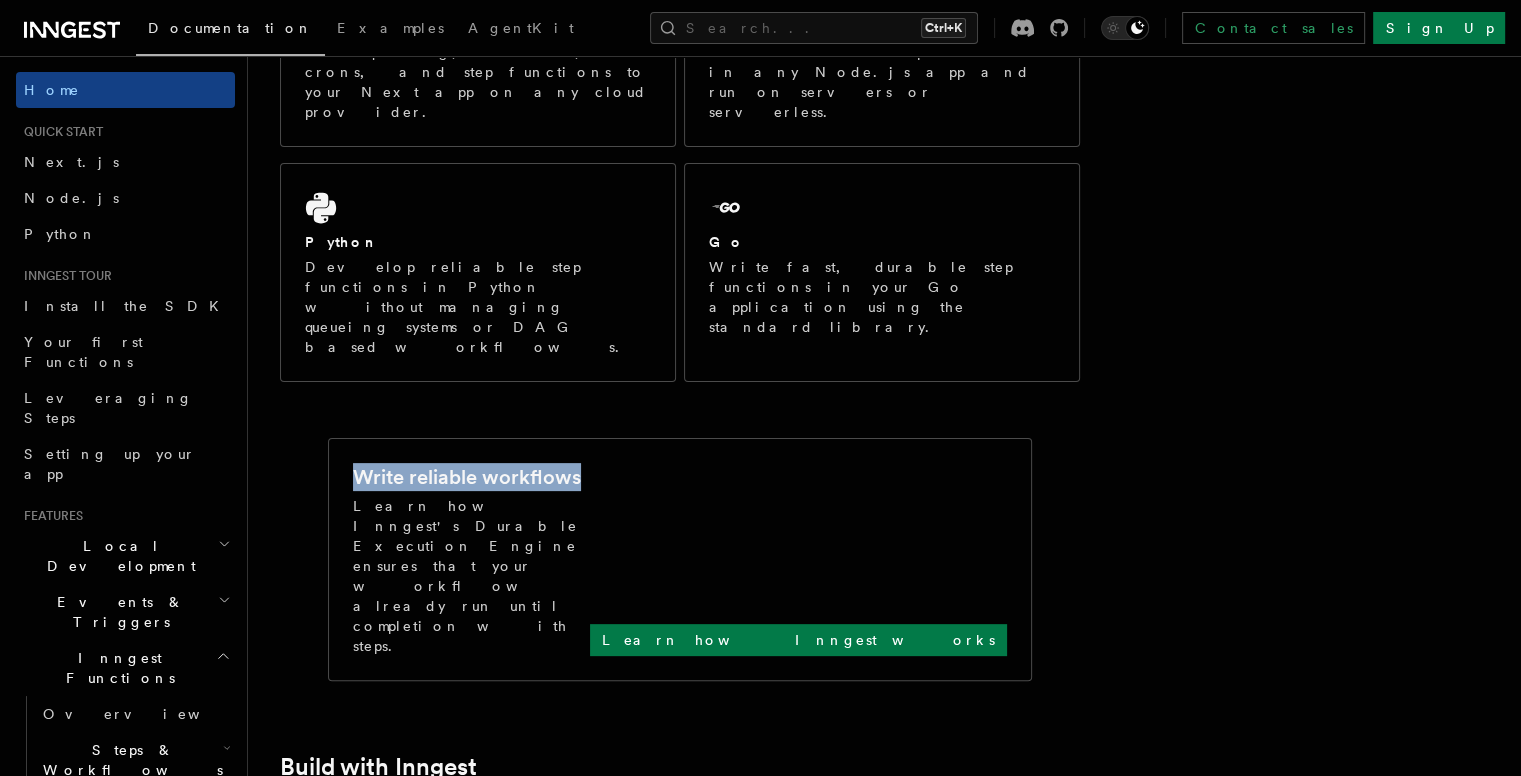drag, startPoint x: 620, startPoint y: 376, endPoint x: 362, endPoint y: 380, distance: 258.031 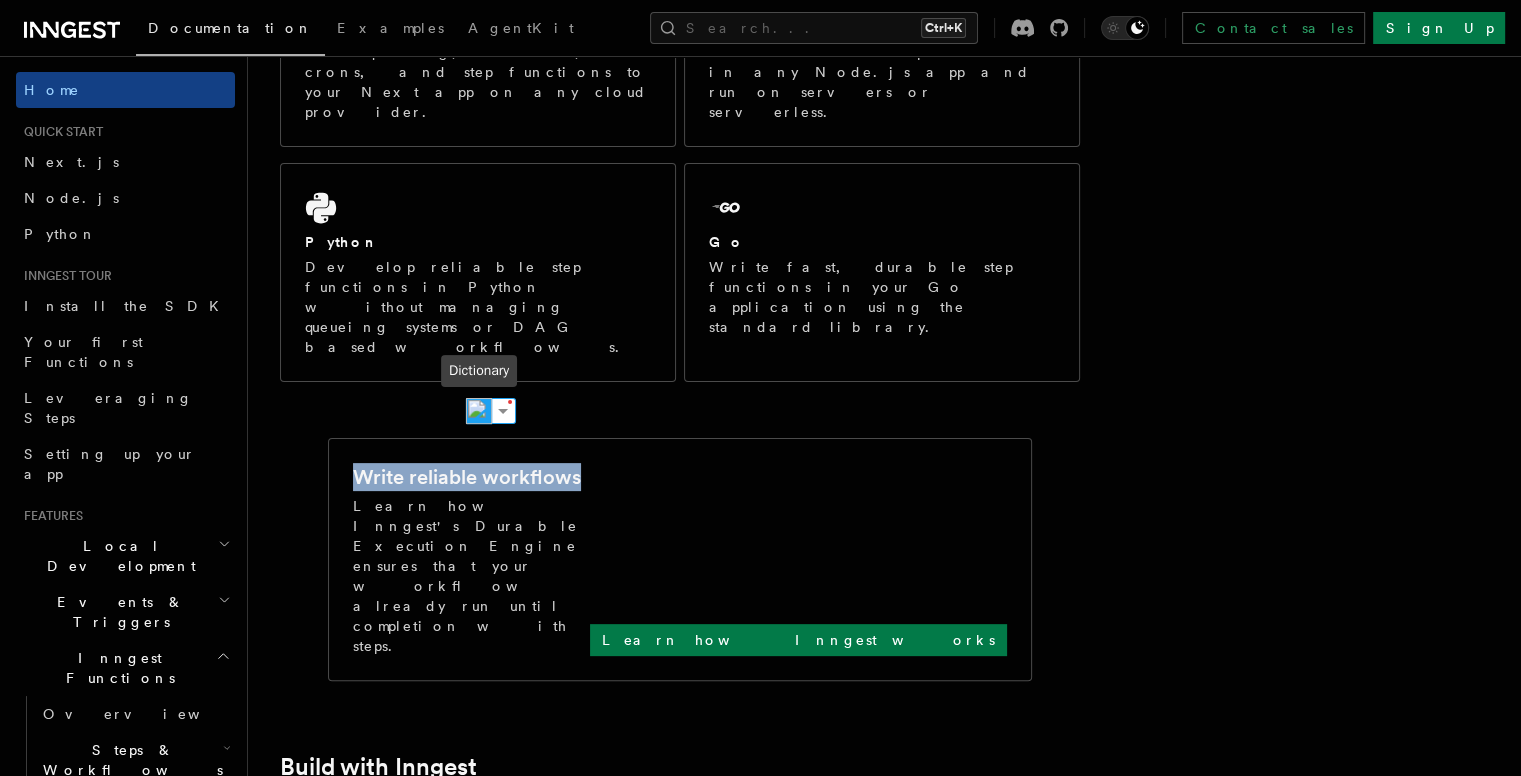 click at bounding box center (479, 411) 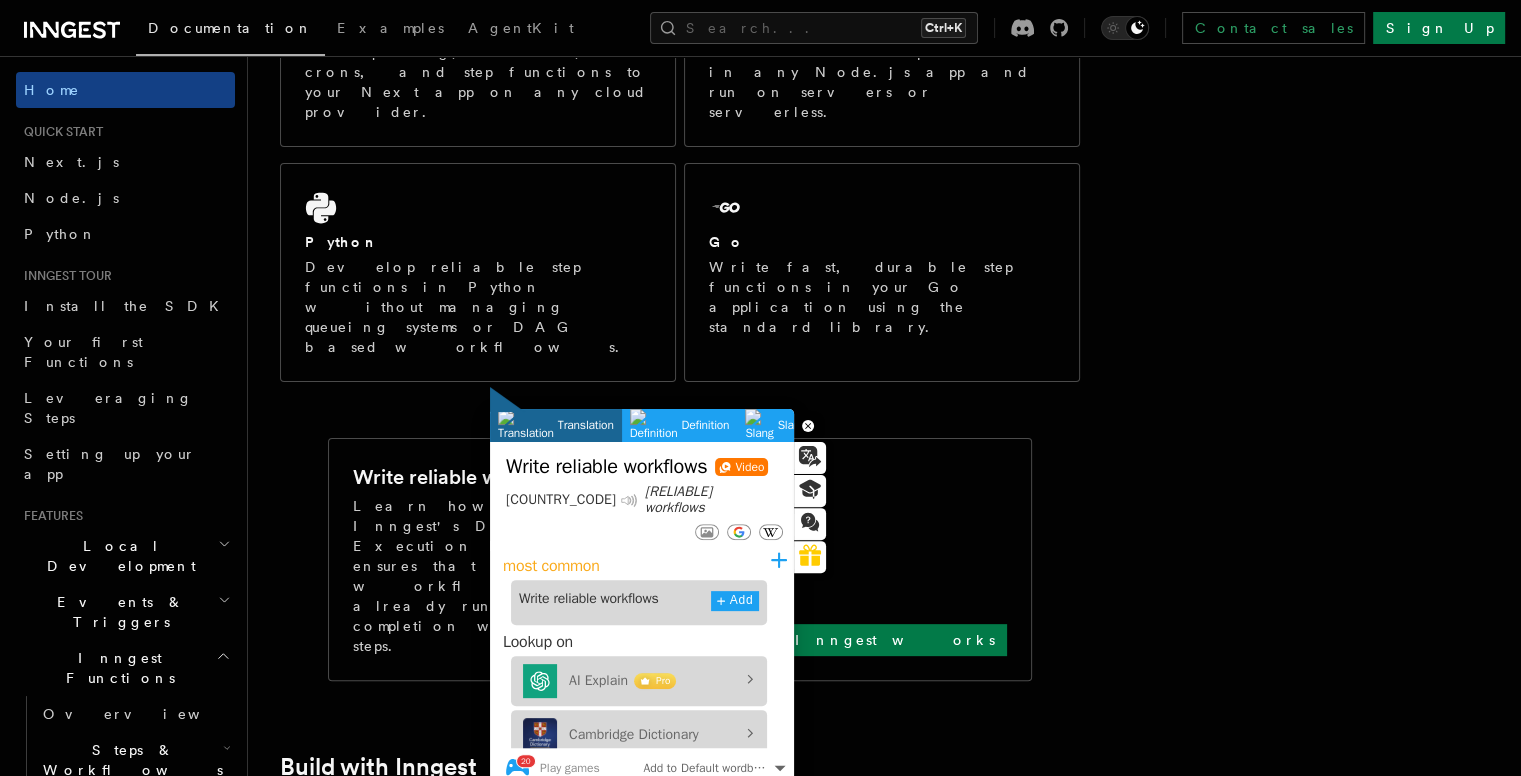 click on "Learn how Inngest's Durable Execution Engine ensures that your workflow already run until completion with steps." at bounding box center (471, 576) 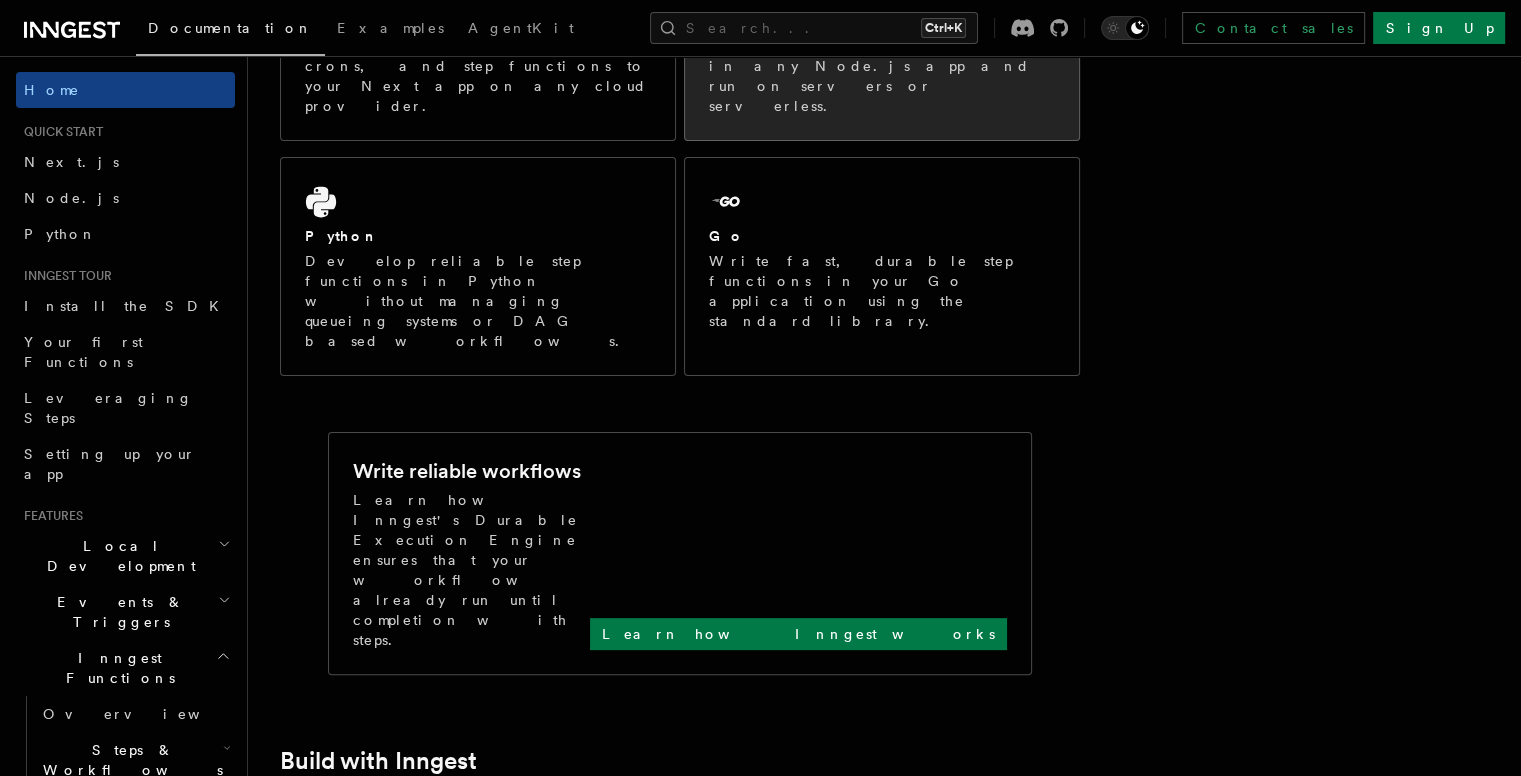 scroll, scrollTop: 174, scrollLeft: 0, axis: vertical 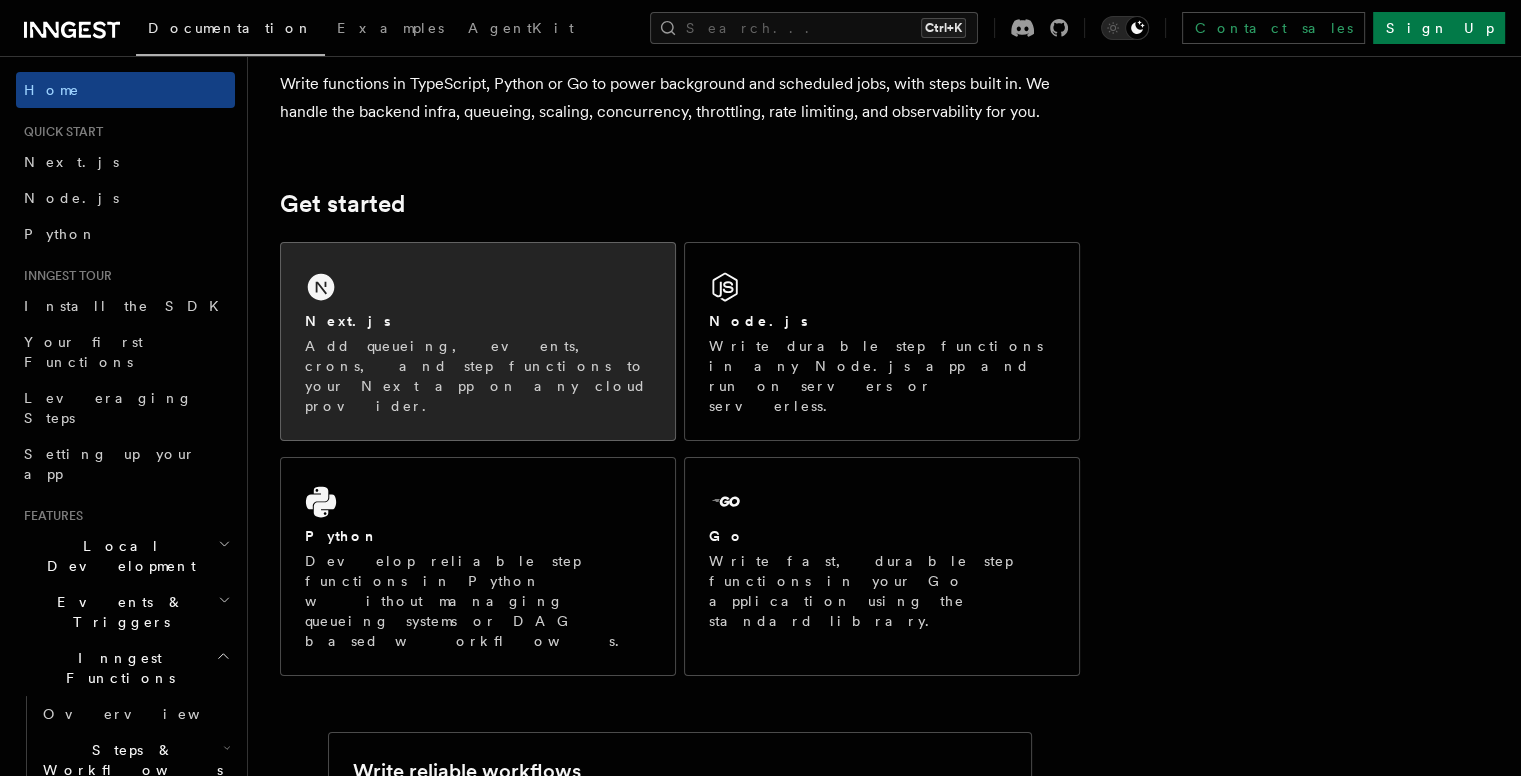 click on "Add queueing, events, crons, and step functions to your Next app on any cloud provider." at bounding box center [478, 376] 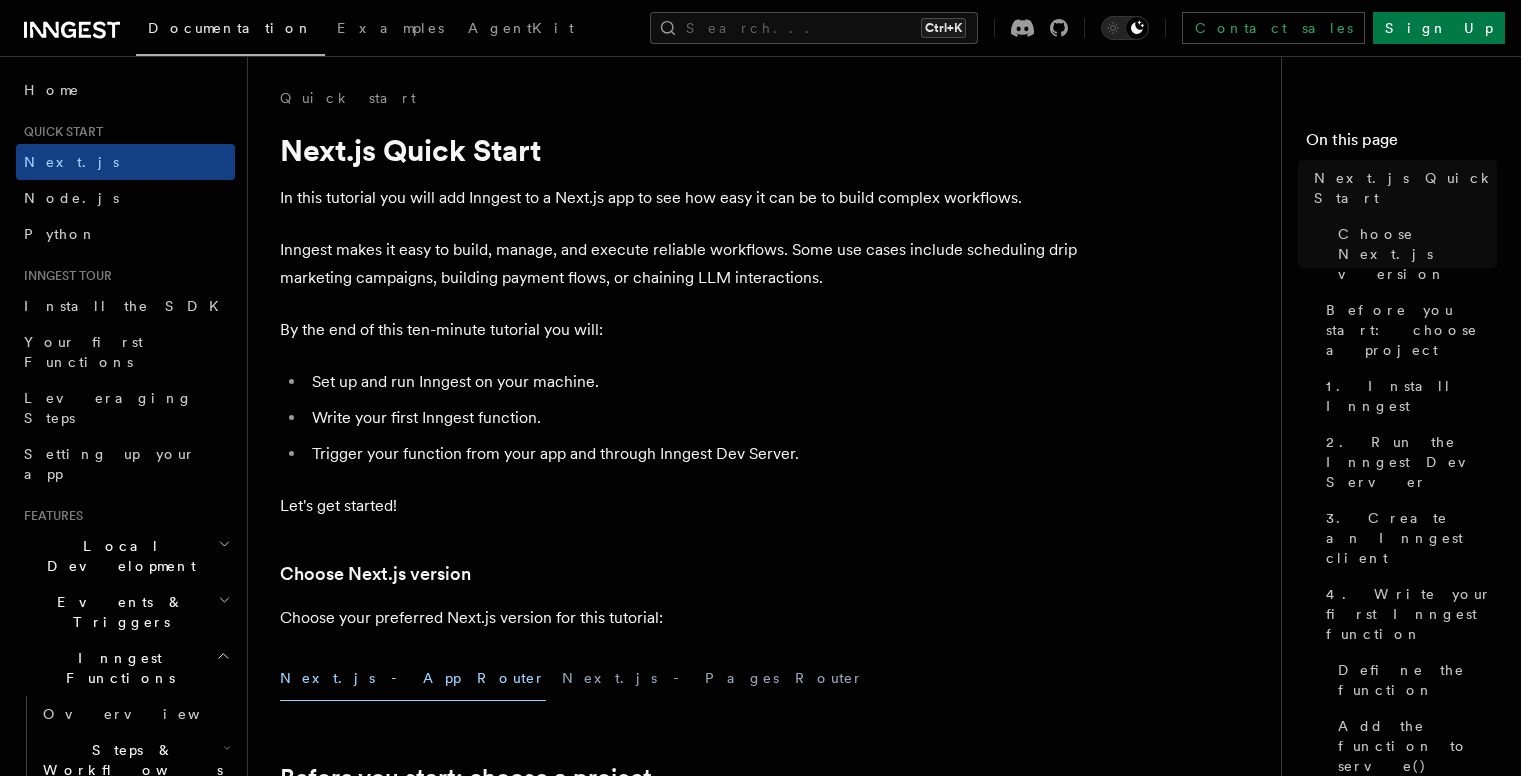 scroll, scrollTop: 0, scrollLeft: 0, axis: both 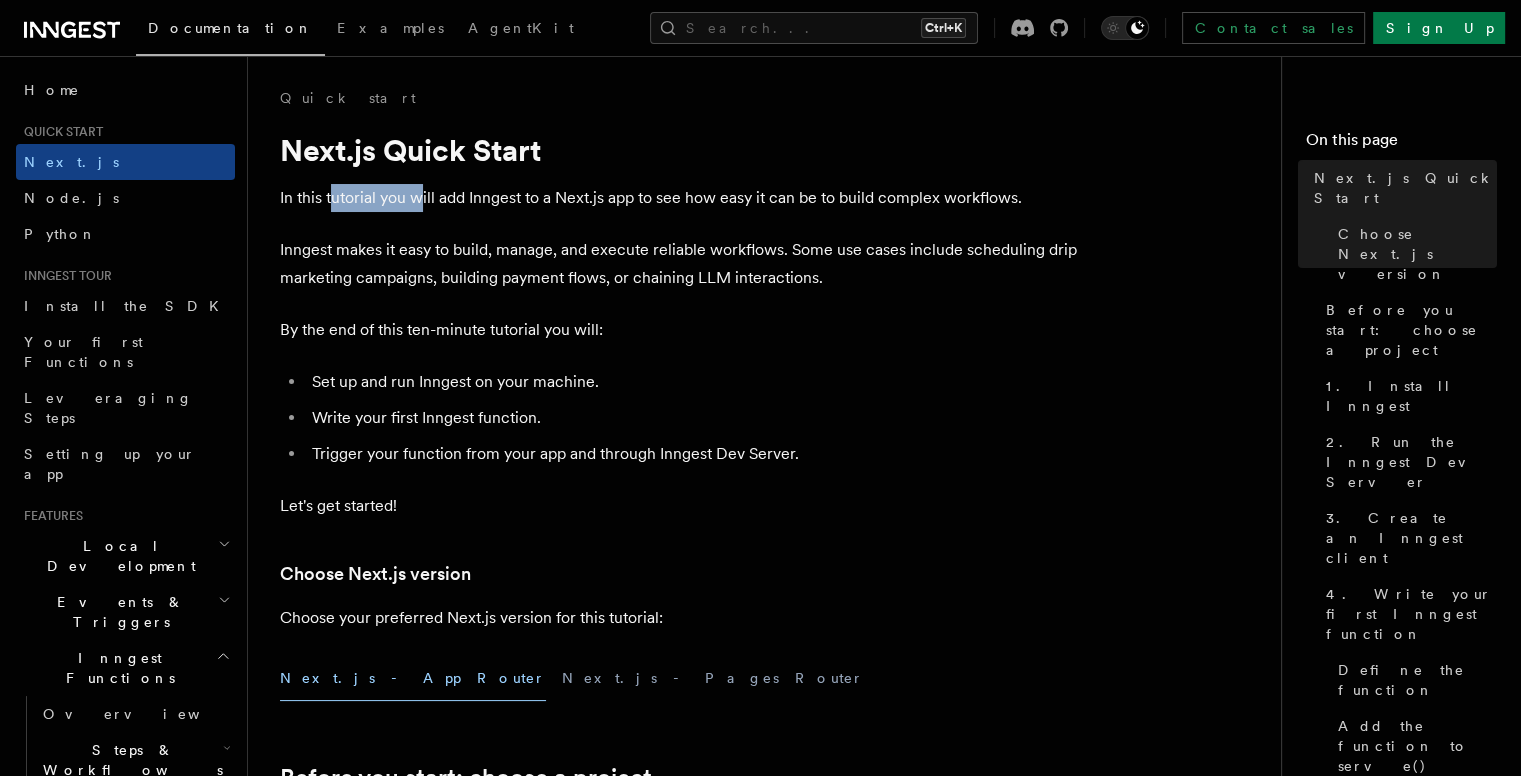 drag, startPoint x: 330, startPoint y: 198, endPoint x: 428, endPoint y: 189, distance: 98.4124 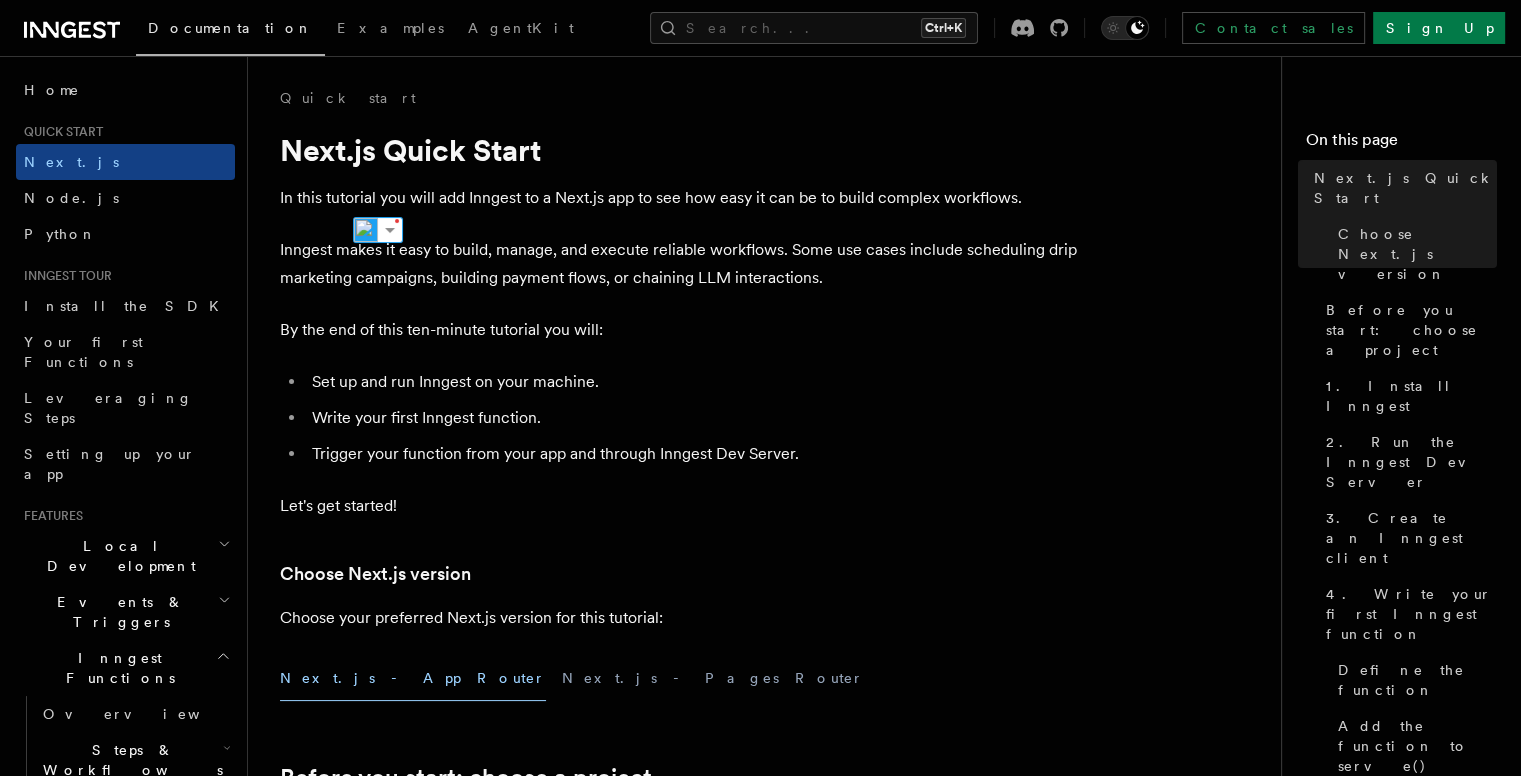 click on "In this tutorial you will add Inngest to a Next.js app to see how easy it can be to build complex workflows." at bounding box center (680, 198) 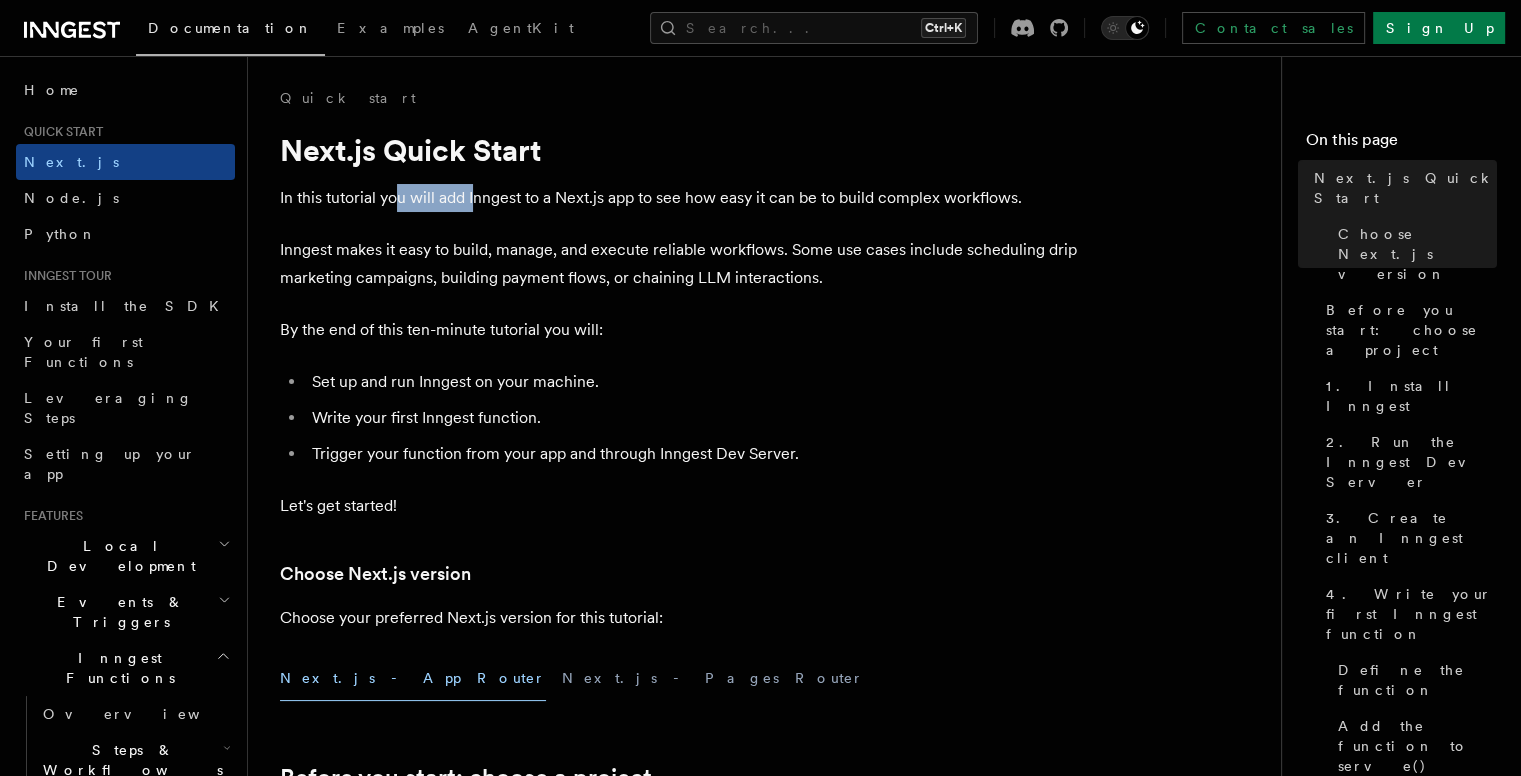 drag, startPoint x: 463, startPoint y: 199, endPoint x: 477, endPoint y: 201, distance: 14.142136 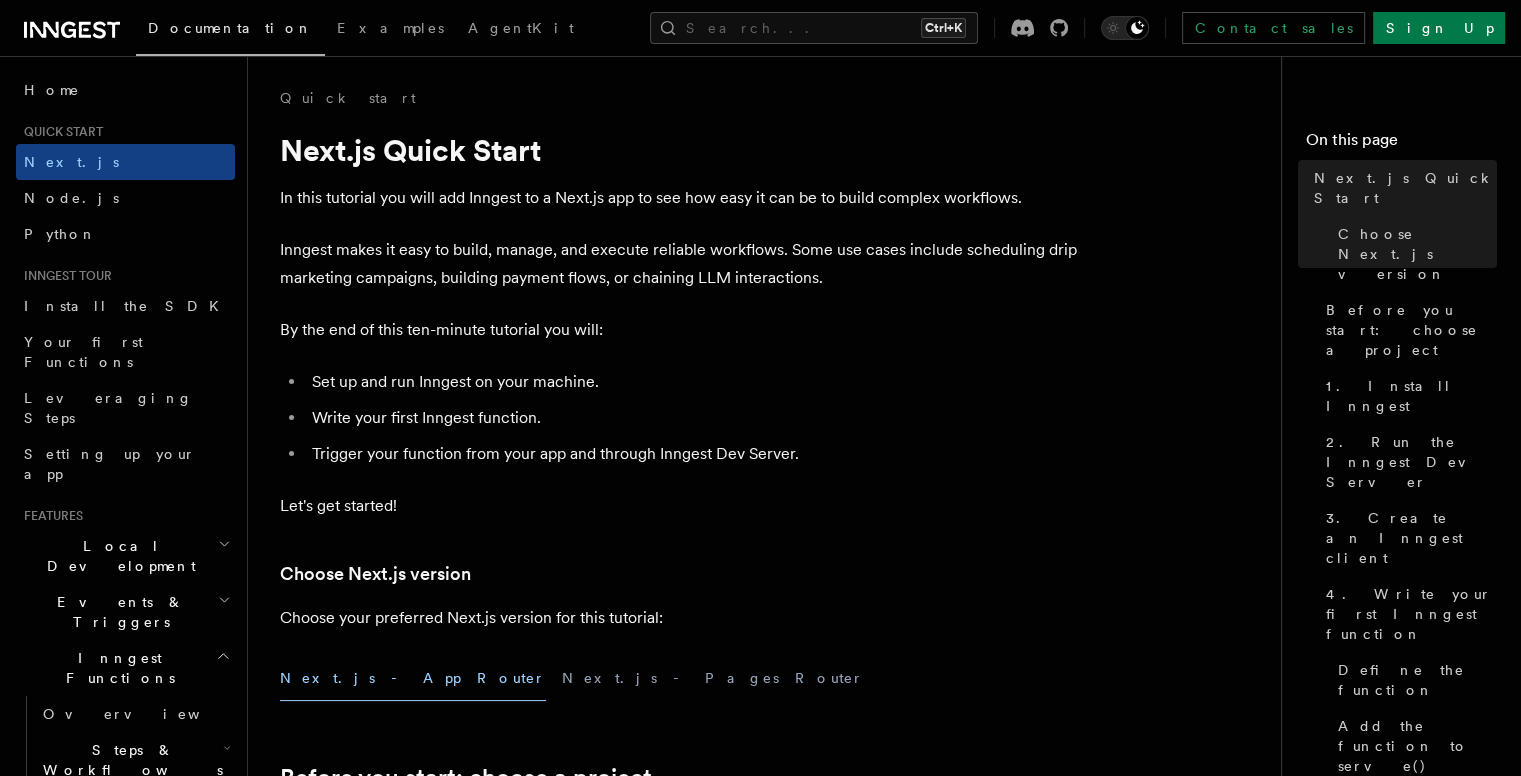 click on "In this tutorial you will add Inngest to a Next.js app to see how easy it can be to build complex workflows." at bounding box center (680, 198) 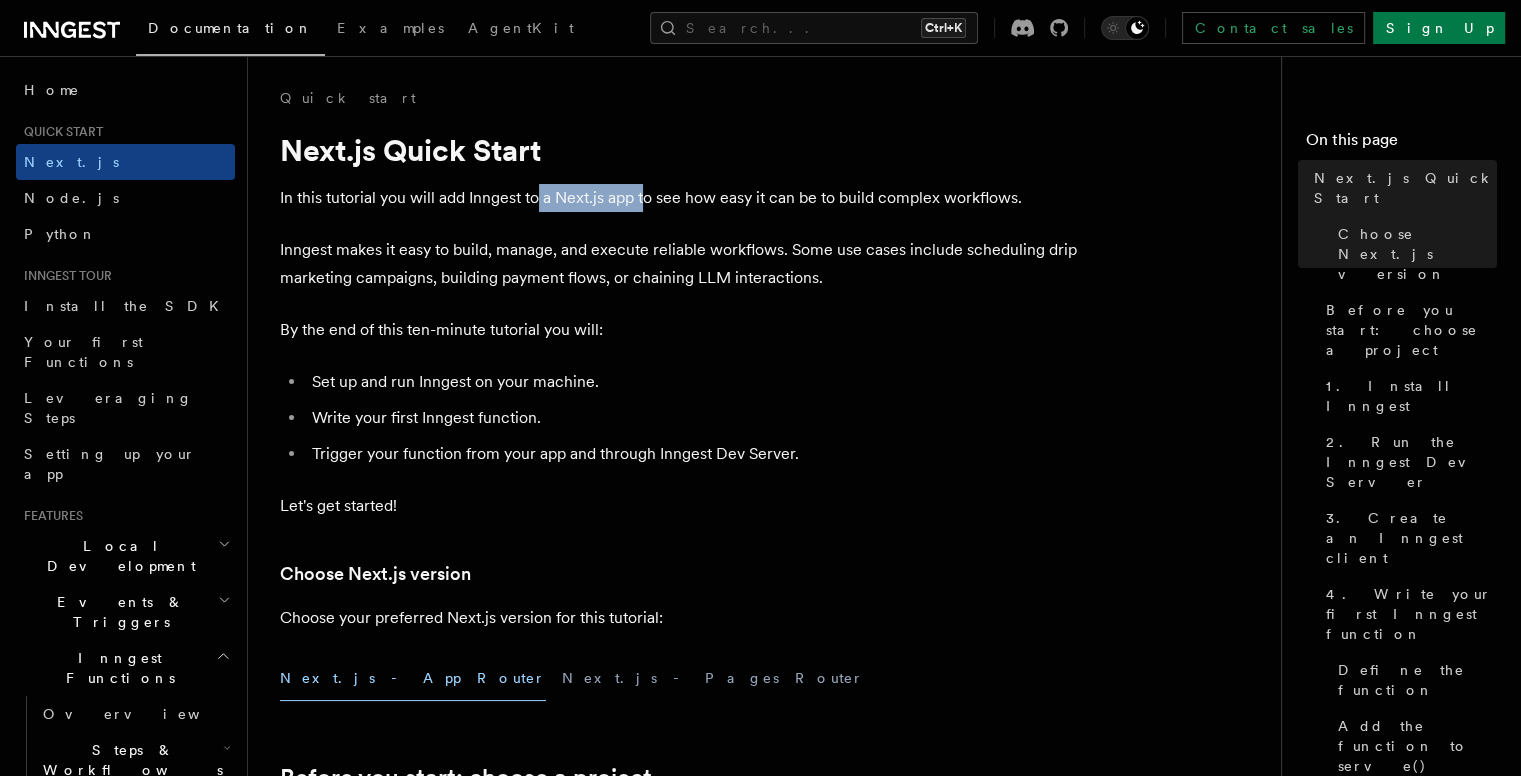 drag, startPoint x: 580, startPoint y: 198, endPoint x: 643, endPoint y: 197, distance: 63.007935 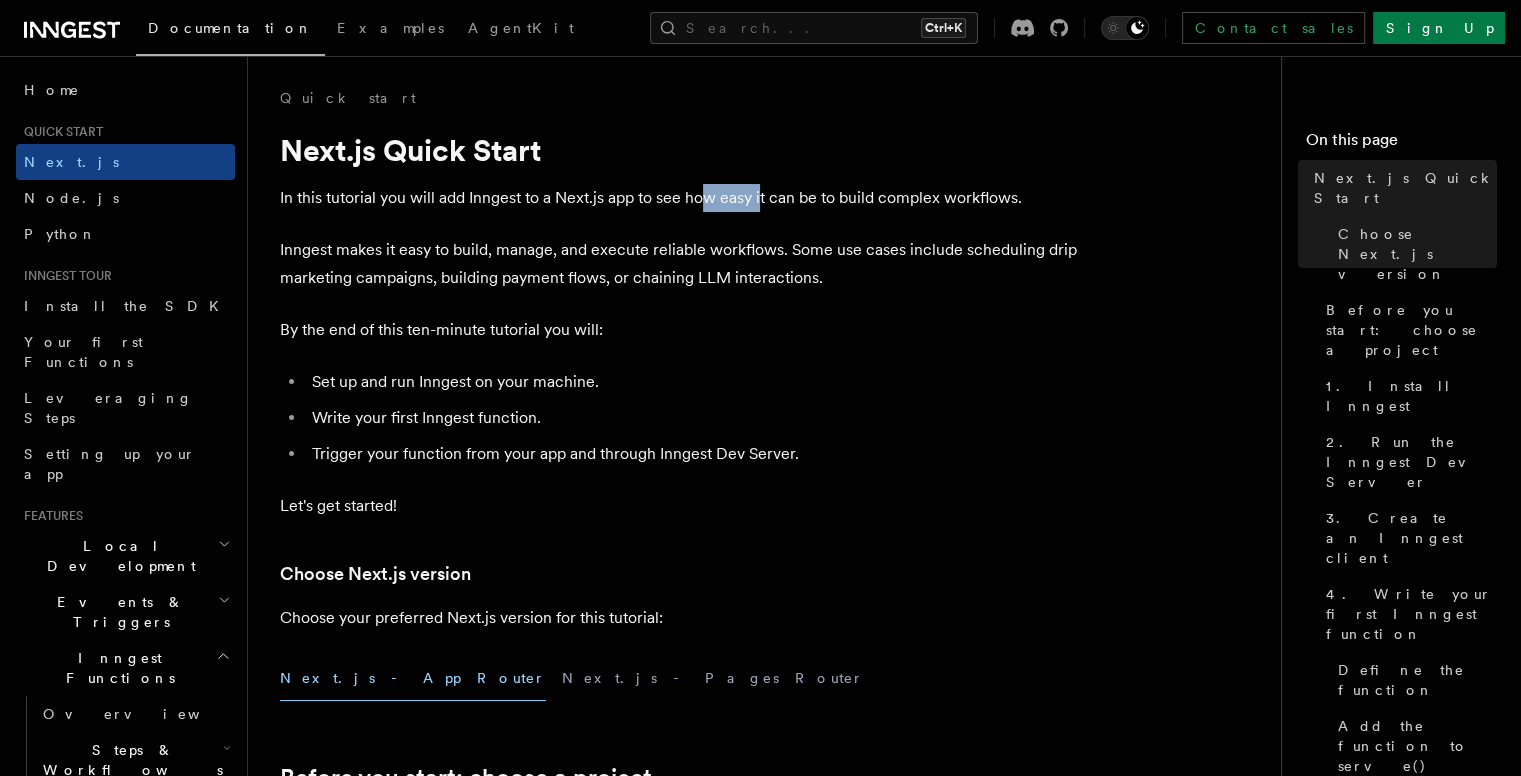 drag, startPoint x: 709, startPoint y: 194, endPoint x: 763, endPoint y: 194, distance: 54 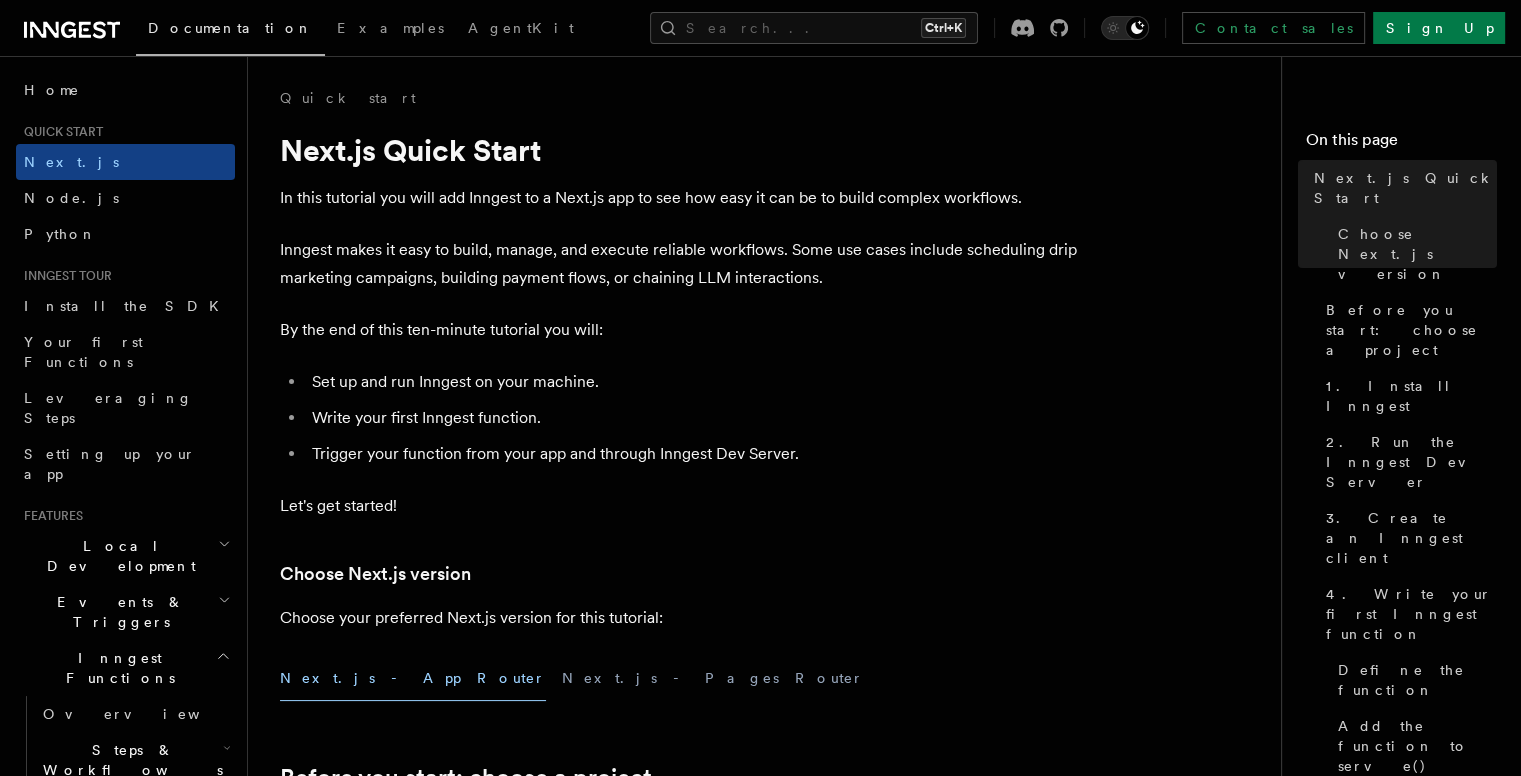 click on "In this tutorial you will add Inngest to a Next.js app to see how easy it can be to build complex workflows." at bounding box center [680, 198] 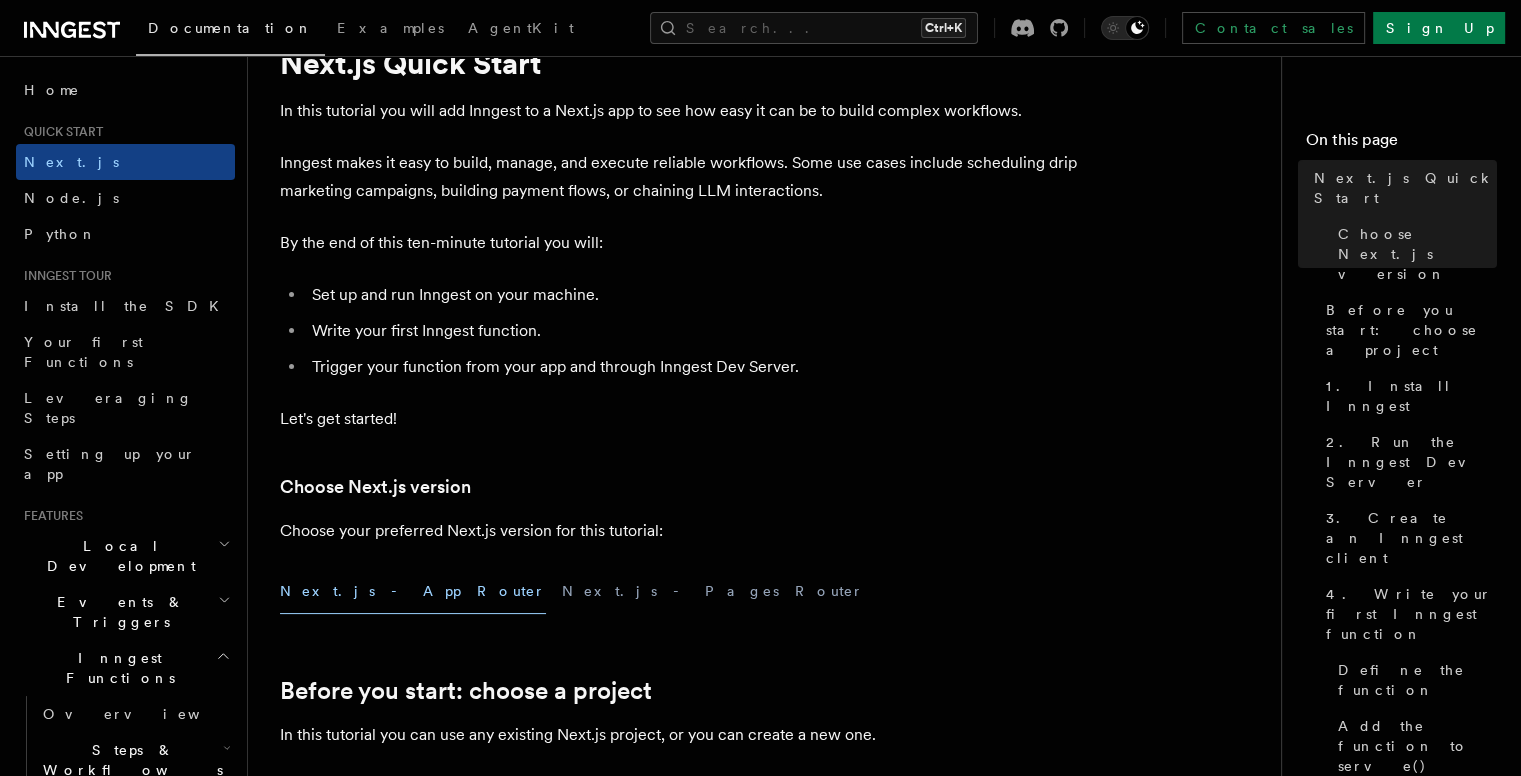 scroll, scrollTop: 86, scrollLeft: 0, axis: vertical 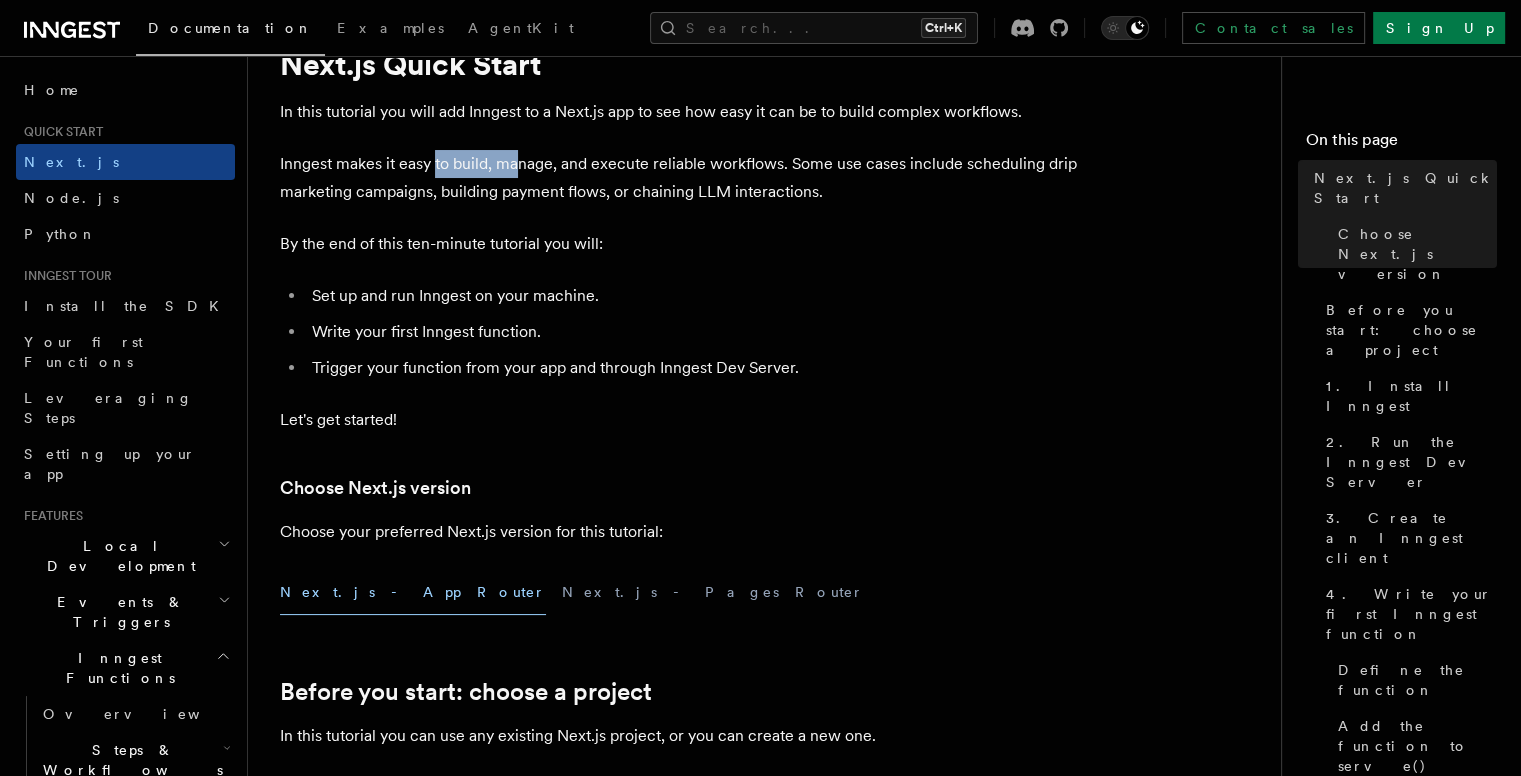 drag, startPoint x: 434, startPoint y: 165, endPoint x: 515, endPoint y: 164, distance: 81.00617 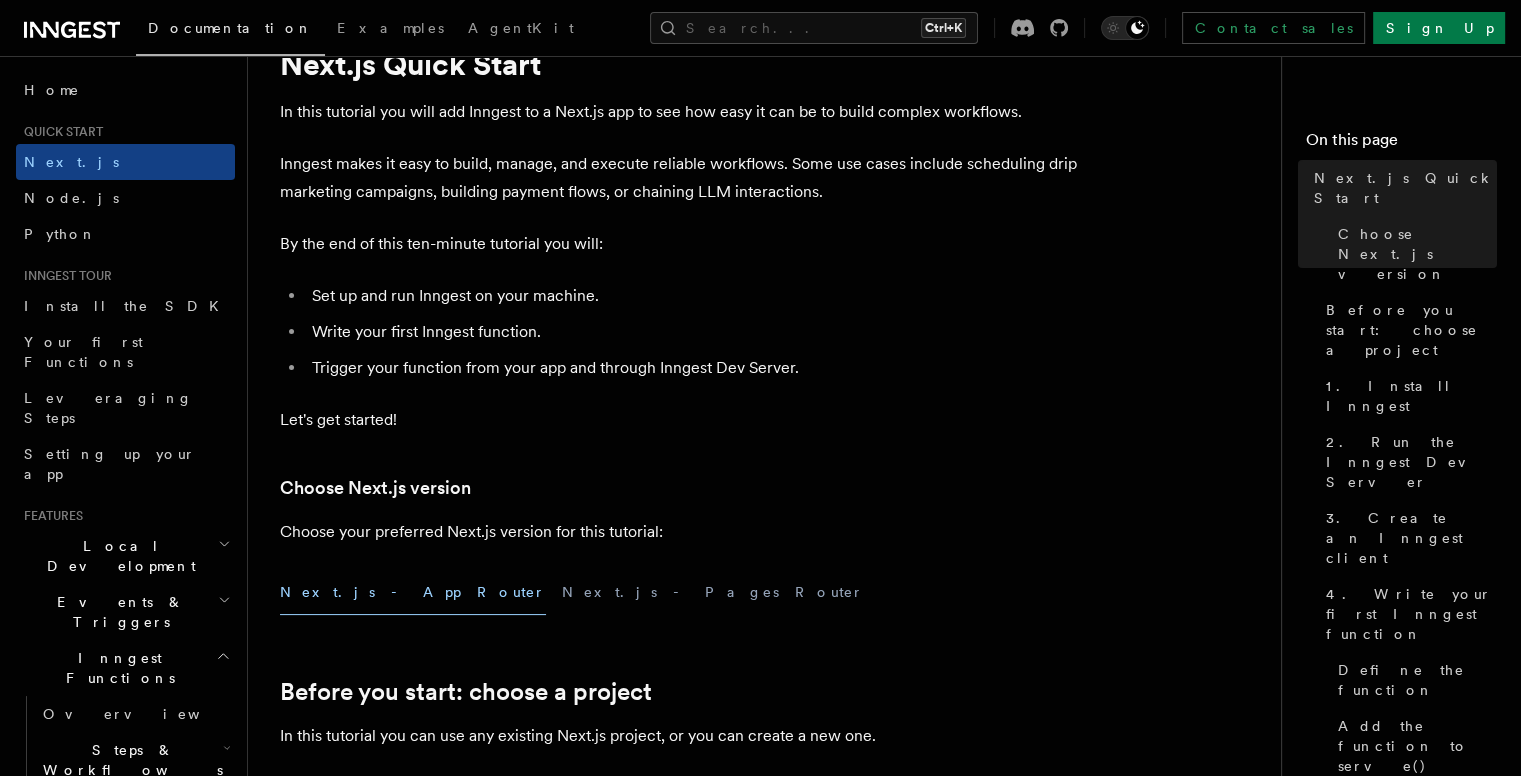 click on "Inngest makes it easy to build, manage, and execute reliable workflows. Some use cases include scheduling drip marketing campaigns, building payment flows, or chaining LLM interactions." at bounding box center (680, 178) 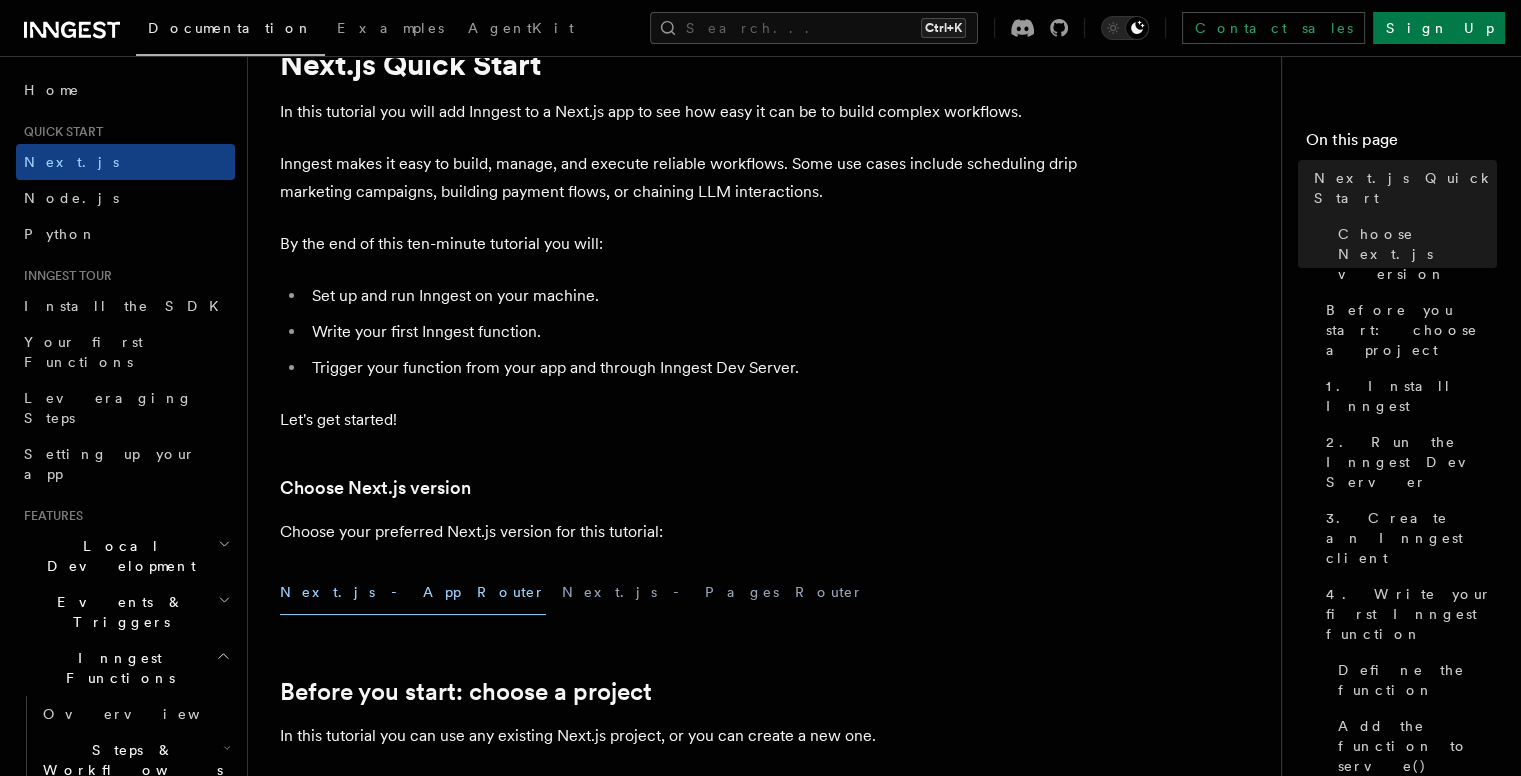 click on "Inngest makes it easy to build, manage, and execute reliable workflows. Some use cases include scheduling drip marketing campaigns, building payment flows, or chaining LLM interactions." at bounding box center (680, 178) 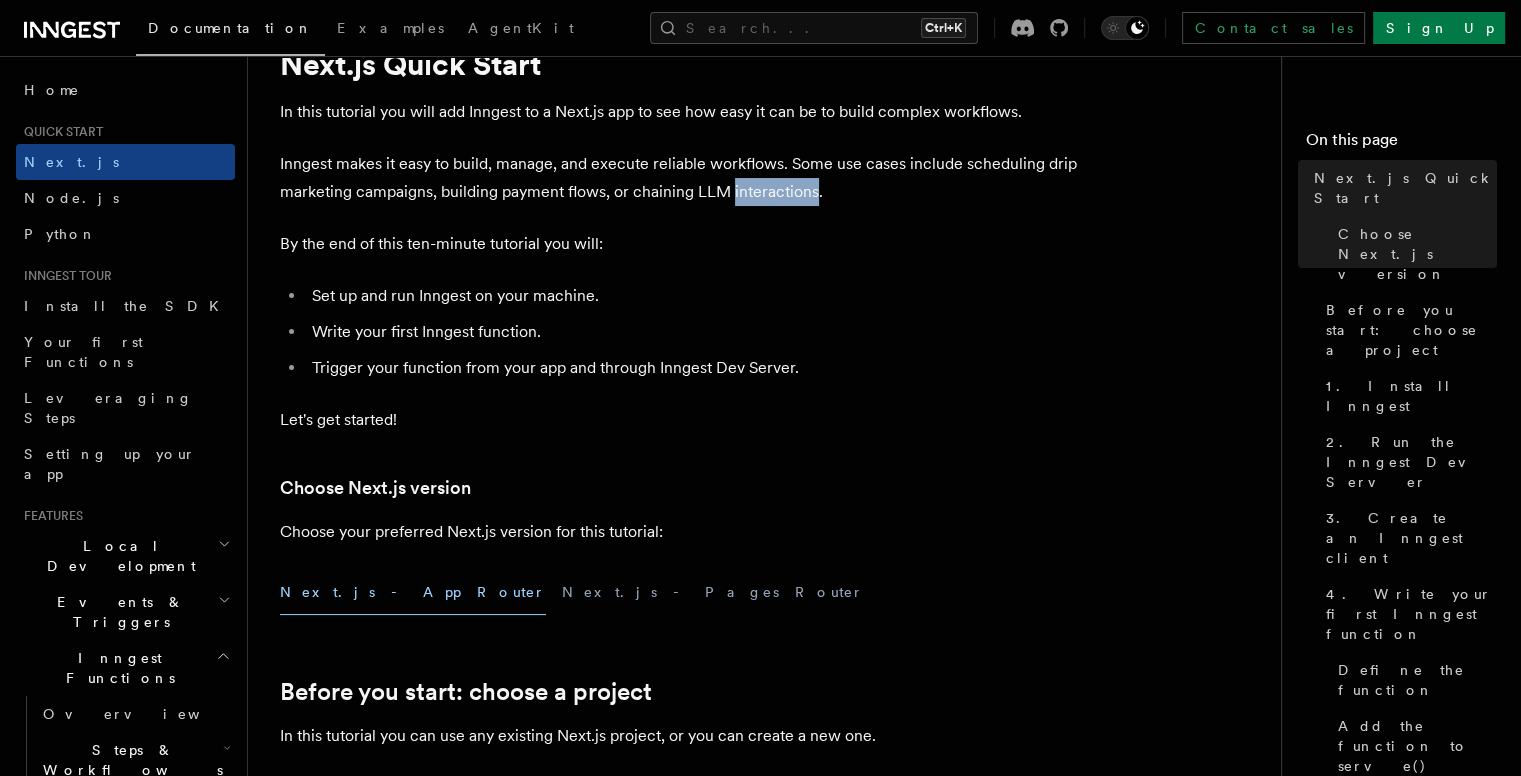 click on "Inngest makes it easy to build, manage, and execute reliable workflows. Some use cases include scheduling drip marketing campaigns, building payment flows, or chaining LLM interactions." at bounding box center [680, 178] 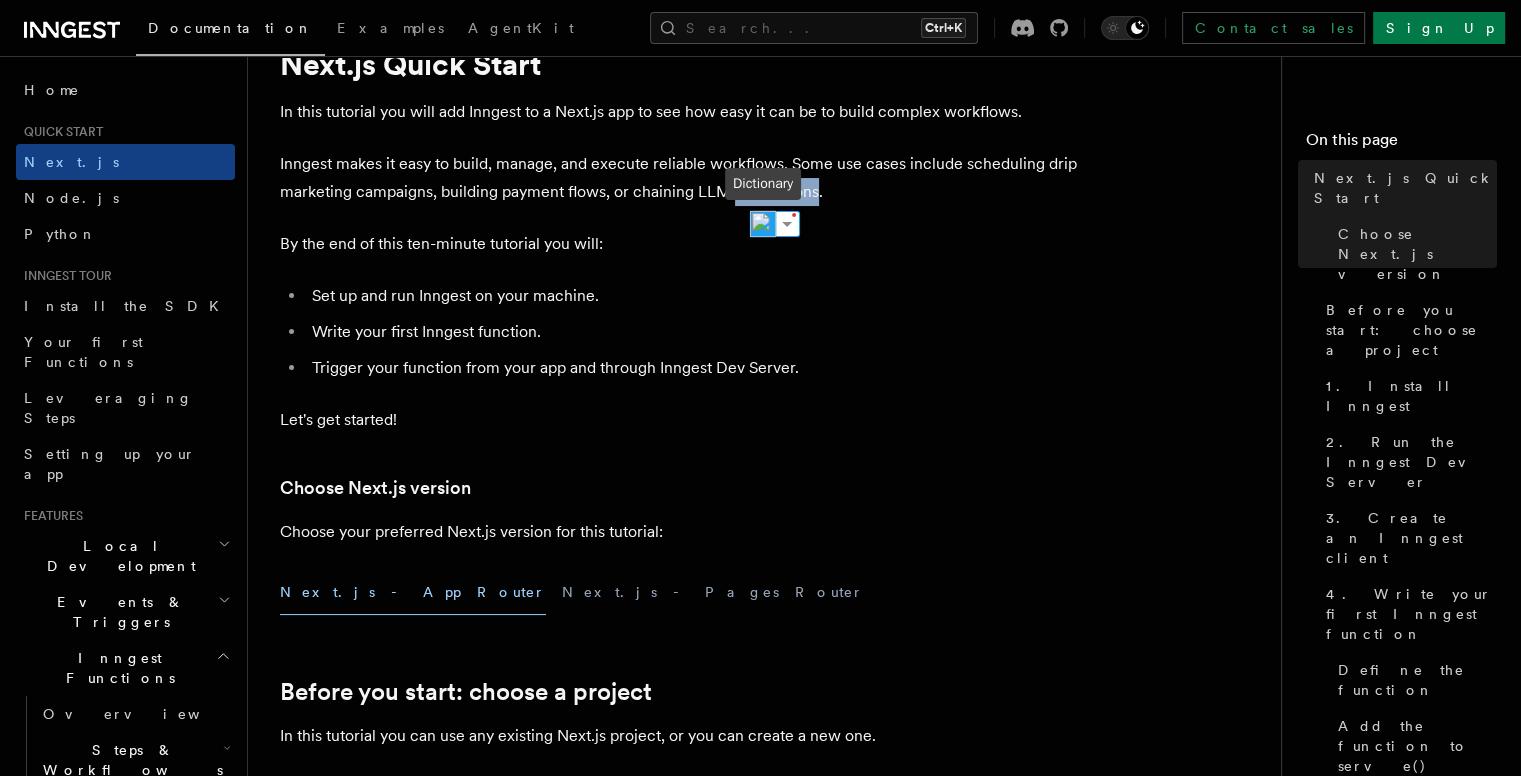 click at bounding box center (763, 224) 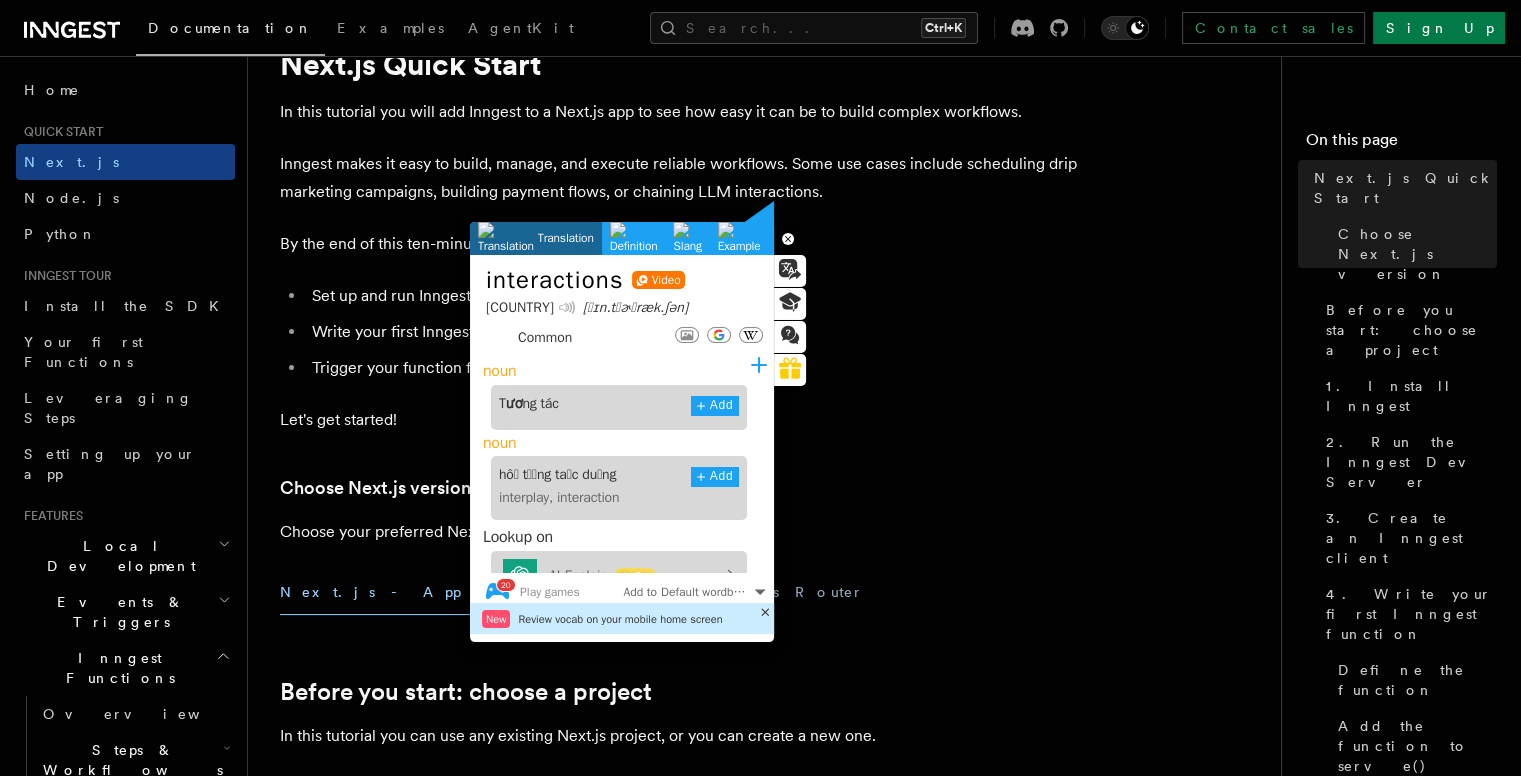click 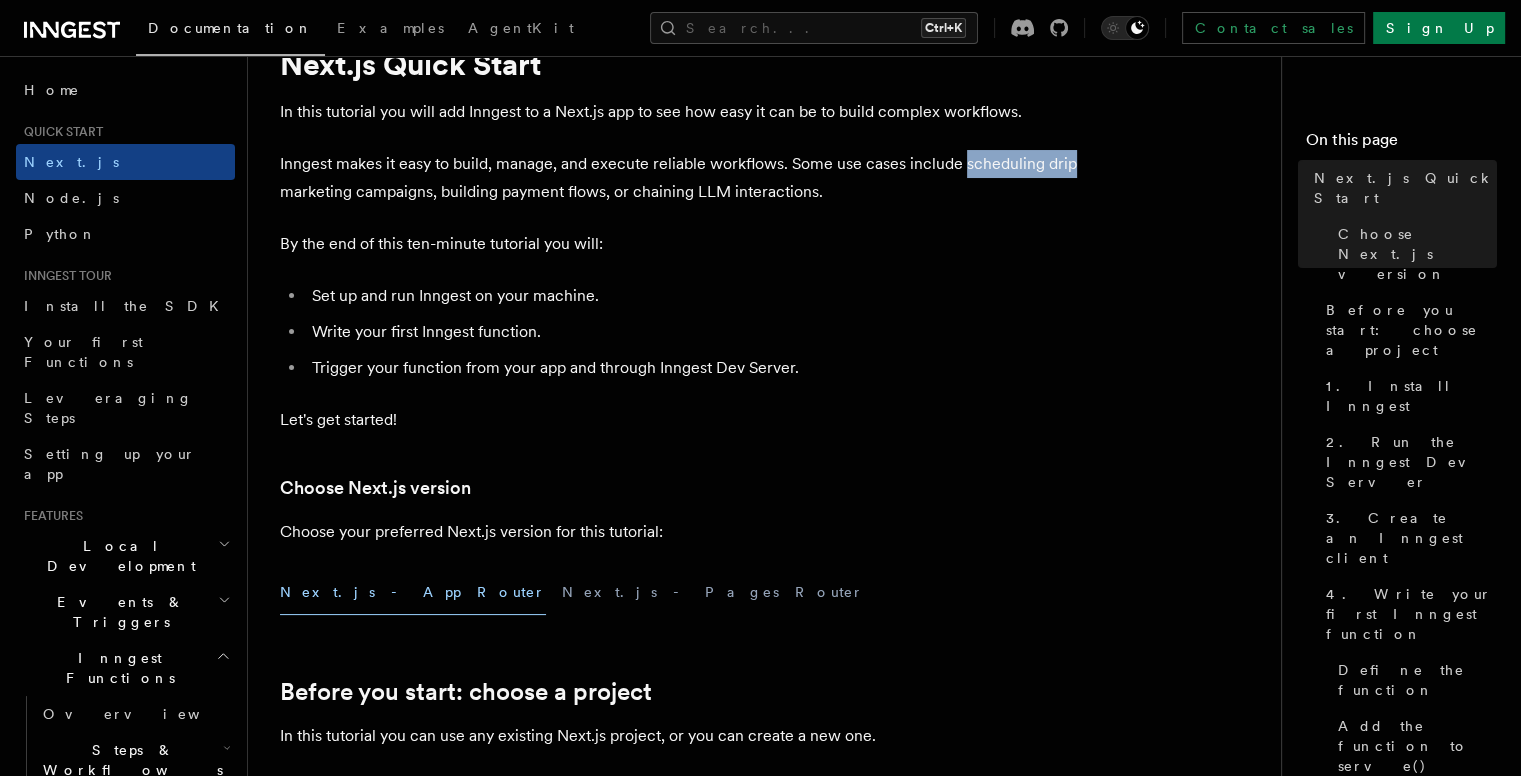 drag, startPoint x: 990, startPoint y: 169, endPoint x: 1093, endPoint y: 169, distance: 103 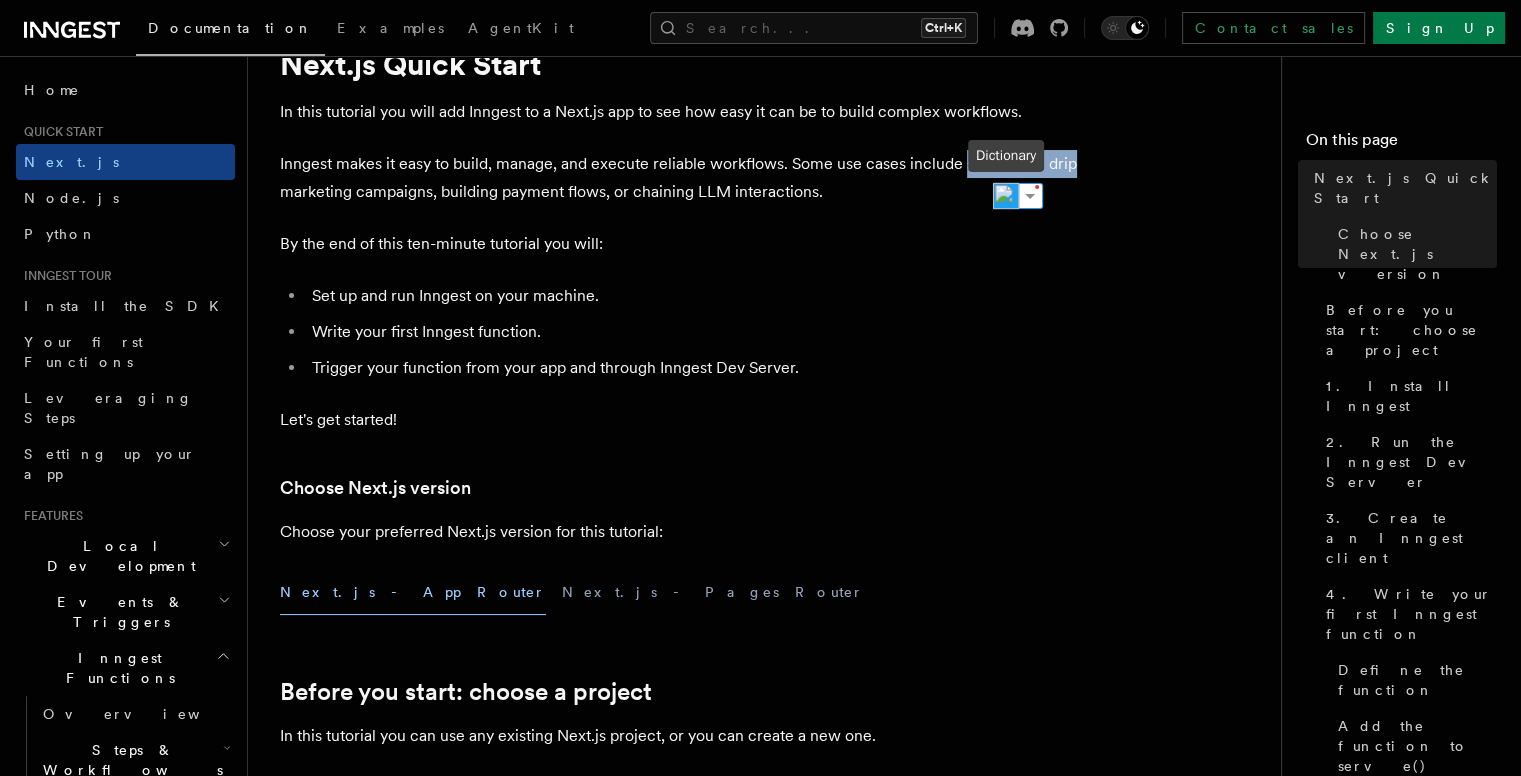 click at bounding box center (1006, 196) 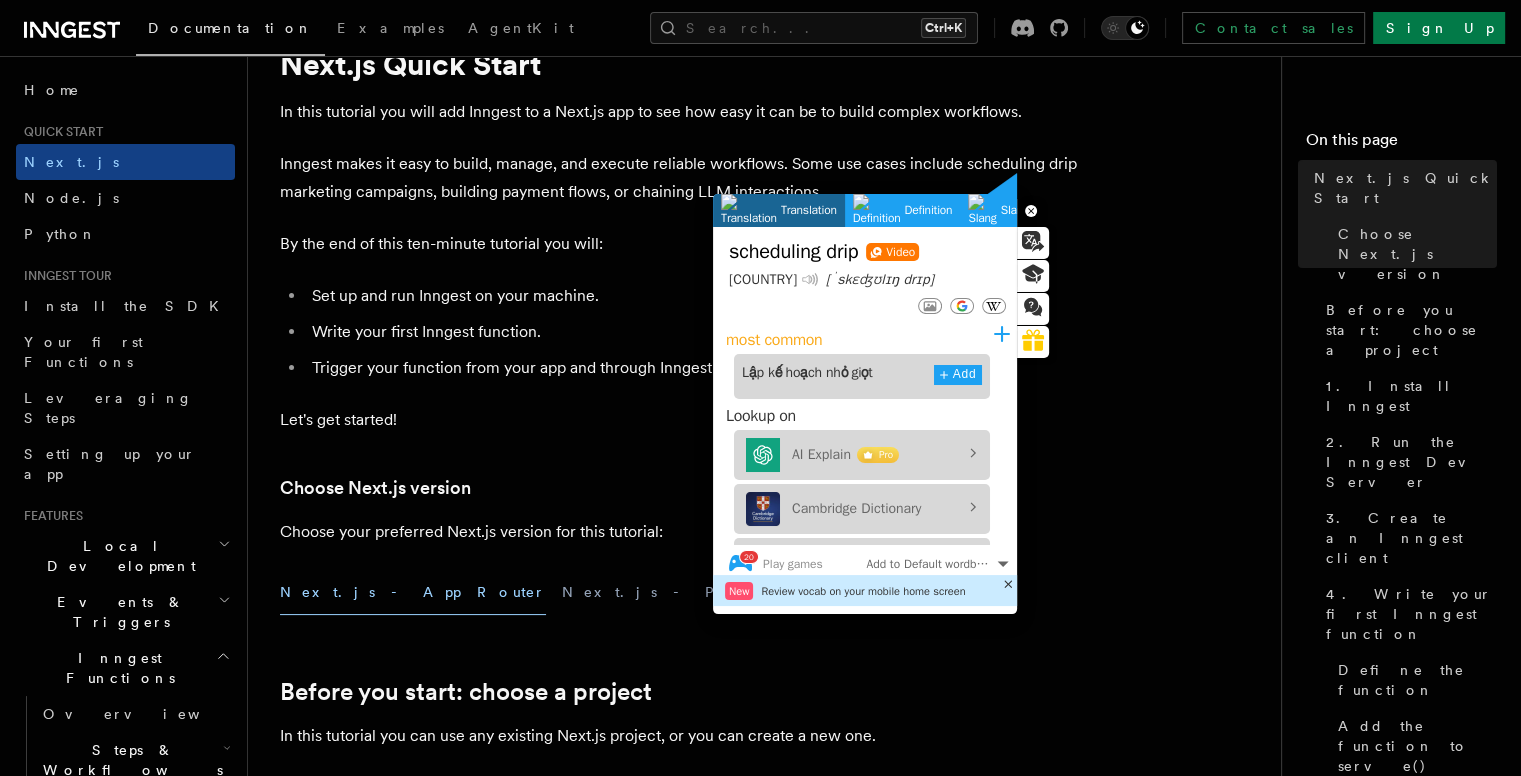 click 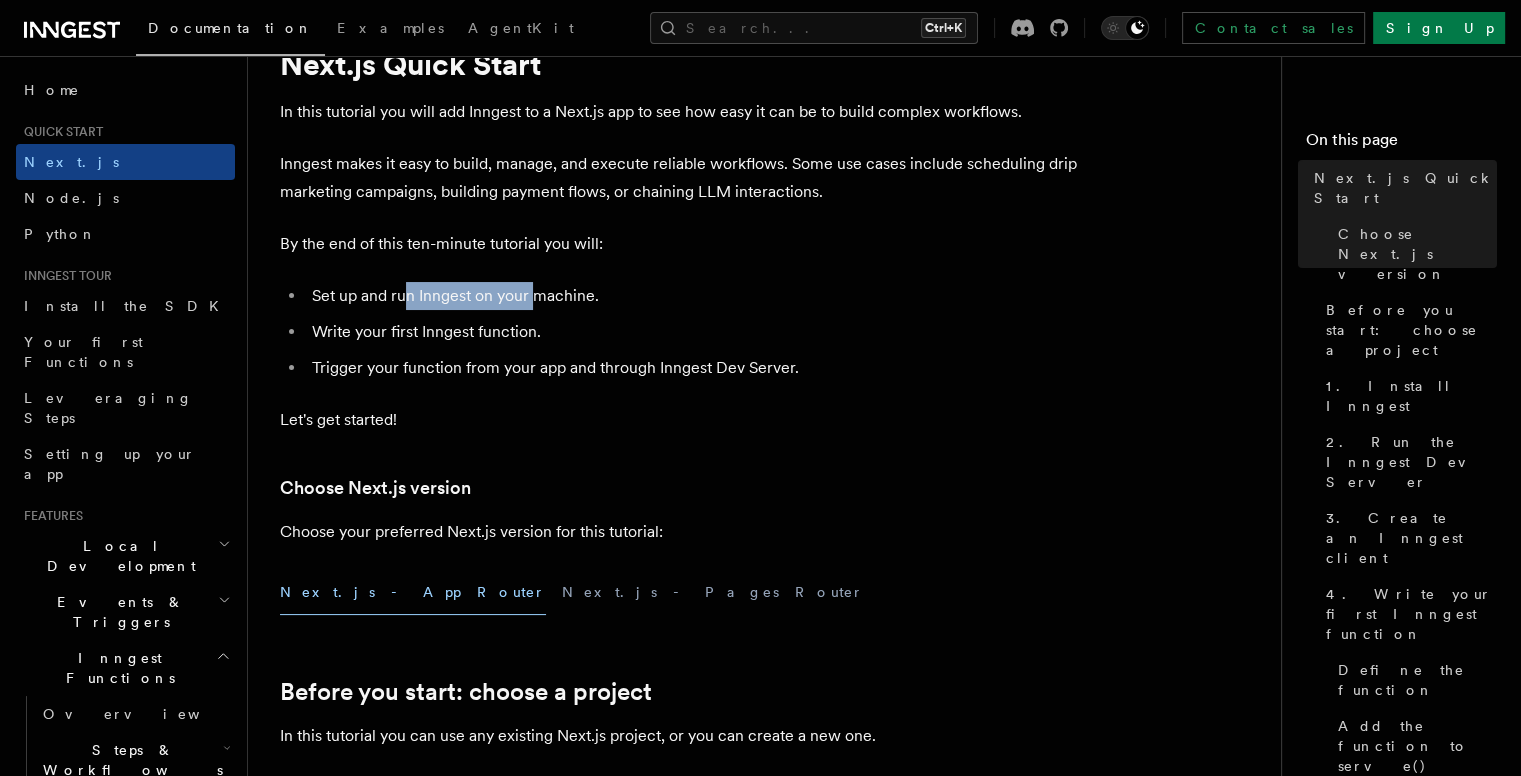 drag, startPoint x: 405, startPoint y: 293, endPoint x: 547, endPoint y: 307, distance: 142.68848 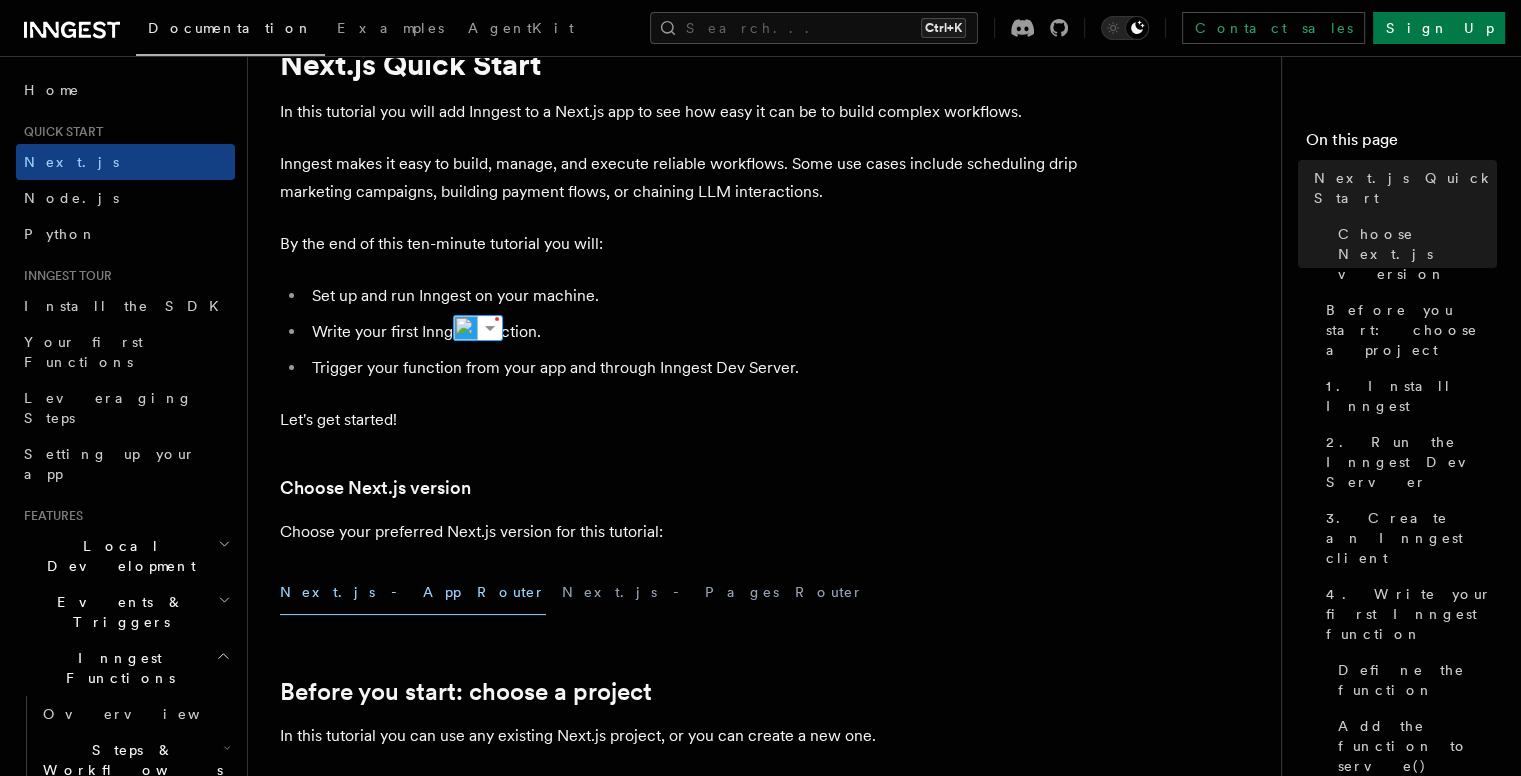 click on "Set up and run Inngest on your machine.
Write your first Inngest function.
Trigger your function from your app and through Inngest Dev Server." at bounding box center (680, 332) 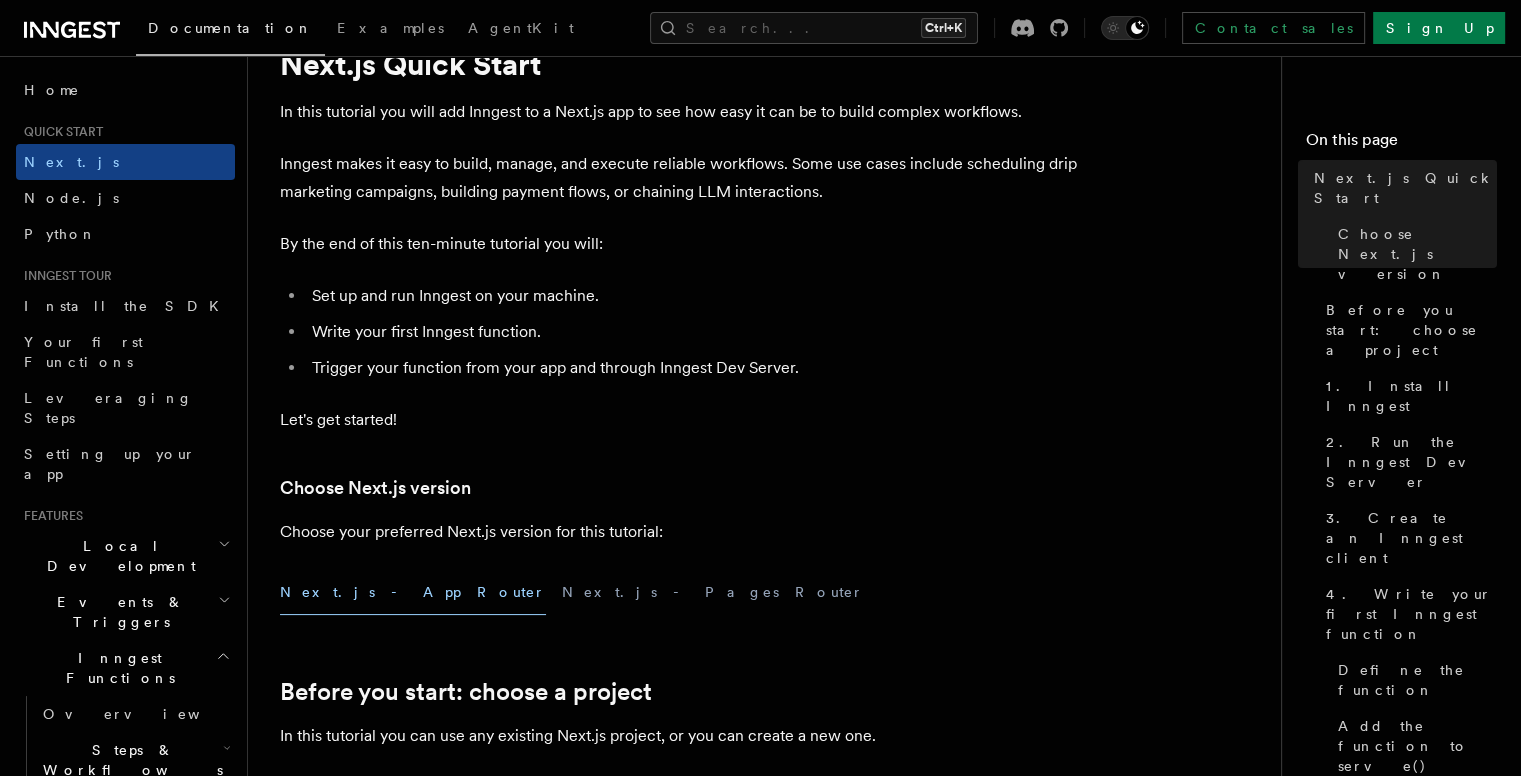 click on "Trigger your function from your app and through Inngest Dev Server." at bounding box center (693, 368) 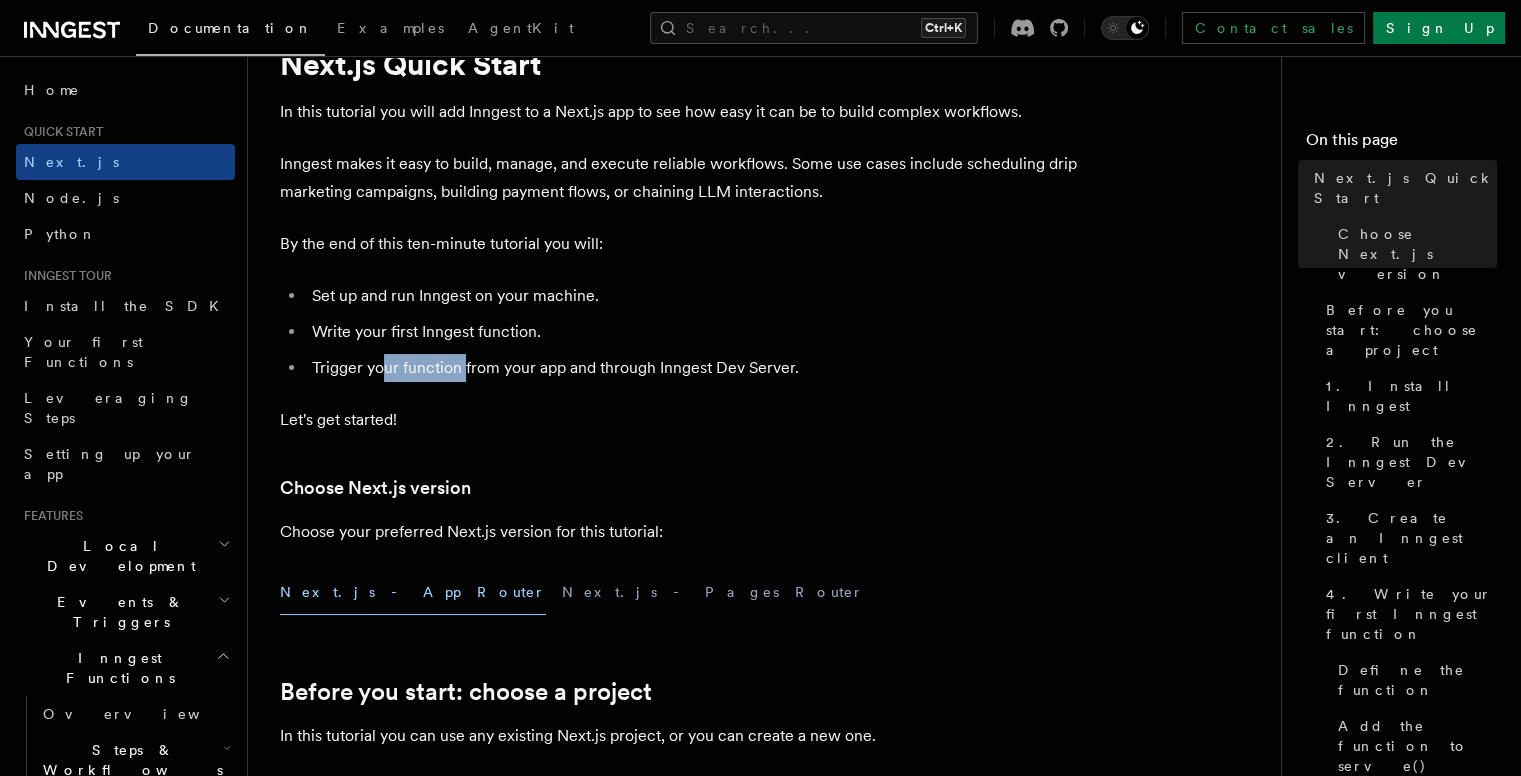 drag, startPoint x: 382, startPoint y: 373, endPoint x: 462, endPoint y: 373, distance: 80 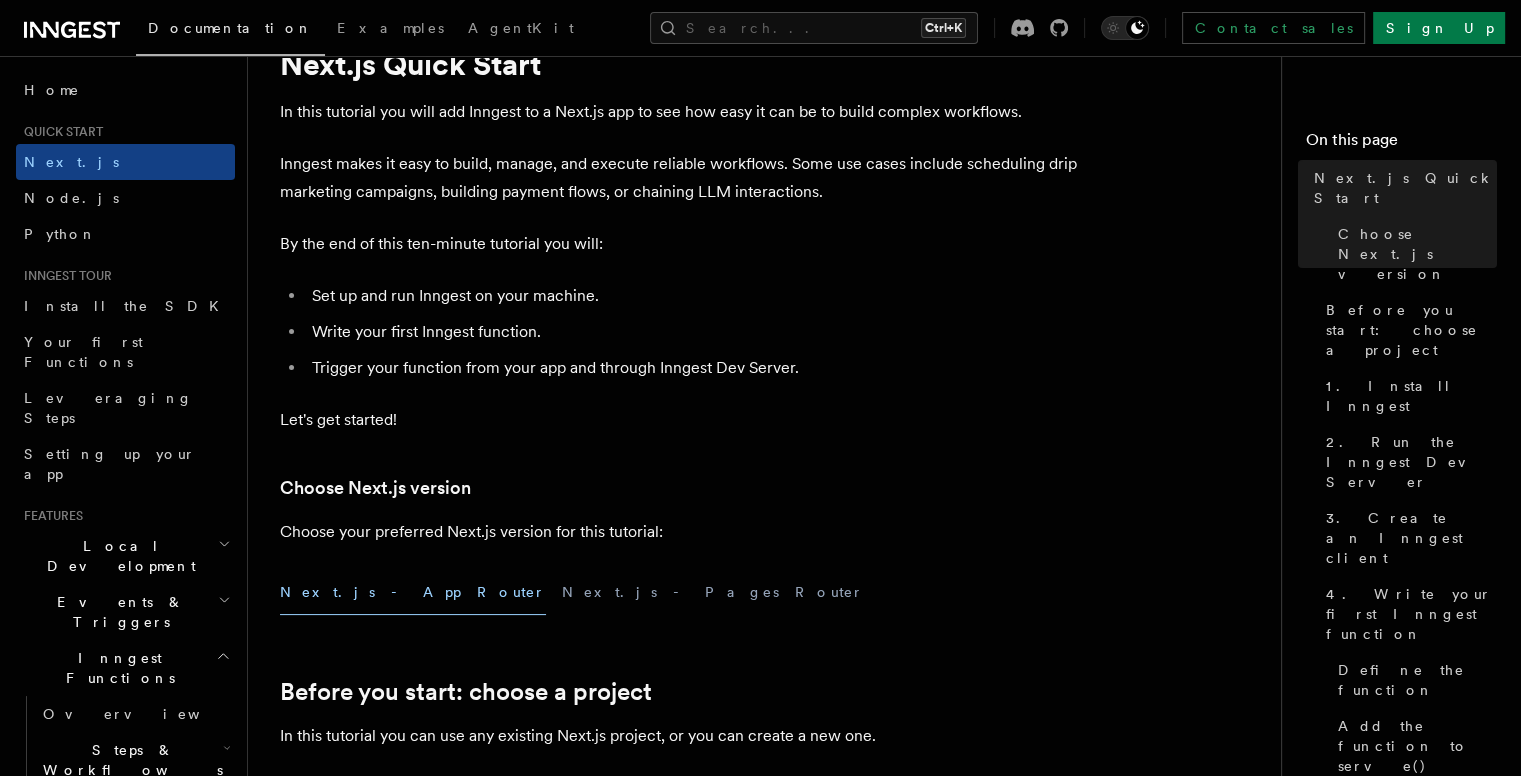 click on "Trigger your function from your app and through Inngest Dev Server." at bounding box center [693, 368] 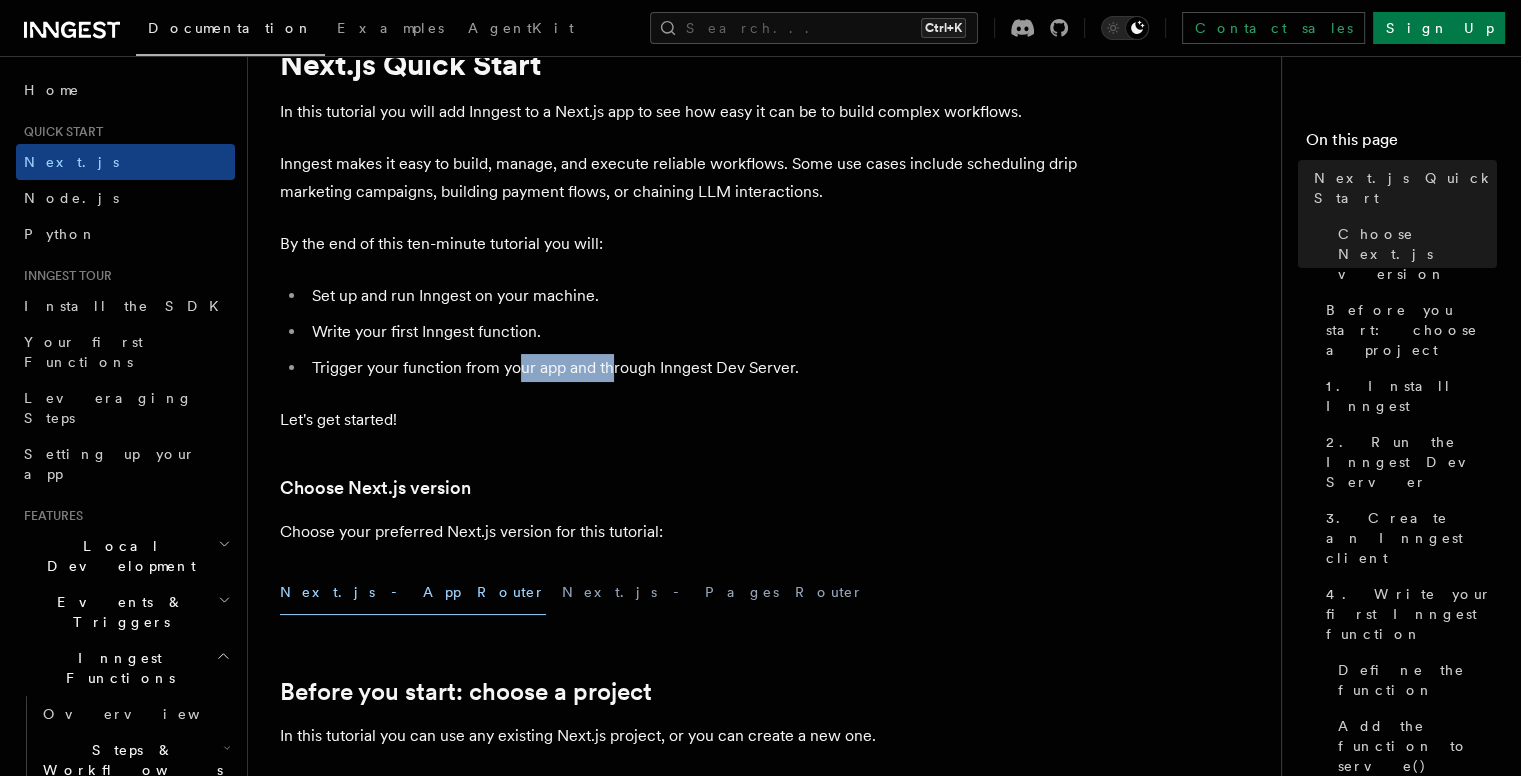 drag, startPoint x: 526, startPoint y: 373, endPoint x: 613, endPoint y: 373, distance: 87 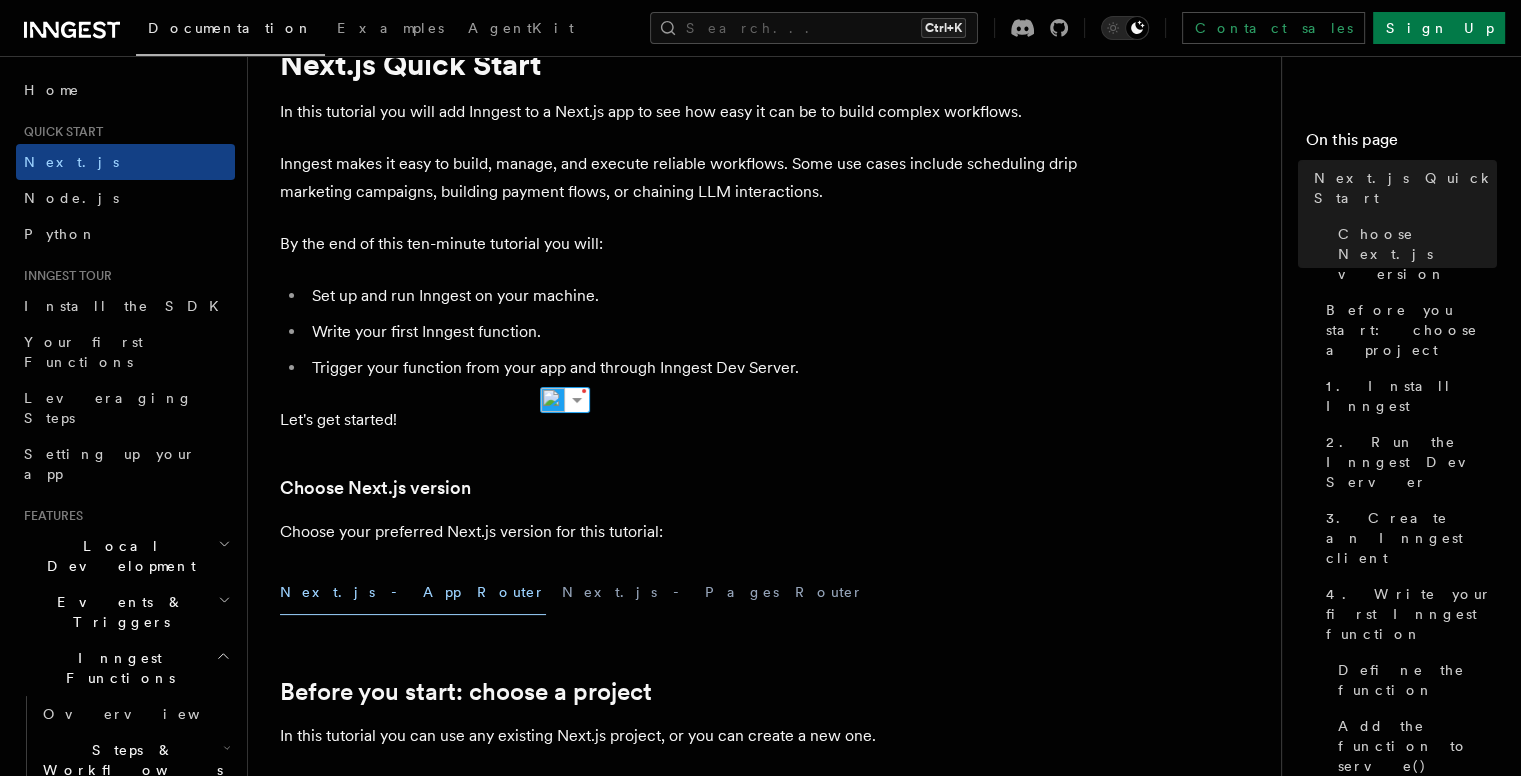 click on "Trigger your function from your app and through Inngest Dev Server." at bounding box center [693, 368] 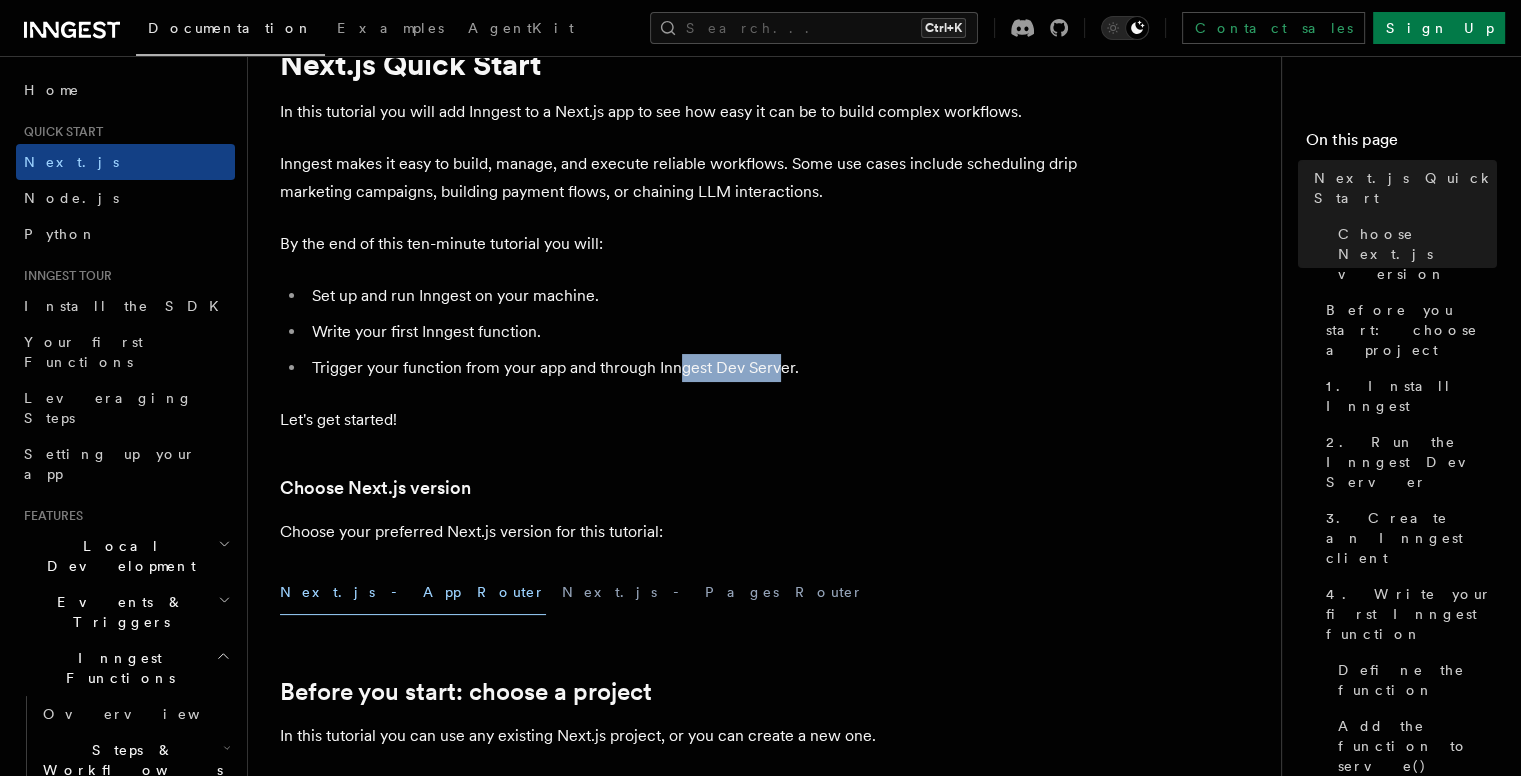 drag, startPoint x: 677, startPoint y: 373, endPoint x: 774, endPoint y: 369, distance: 97.082436 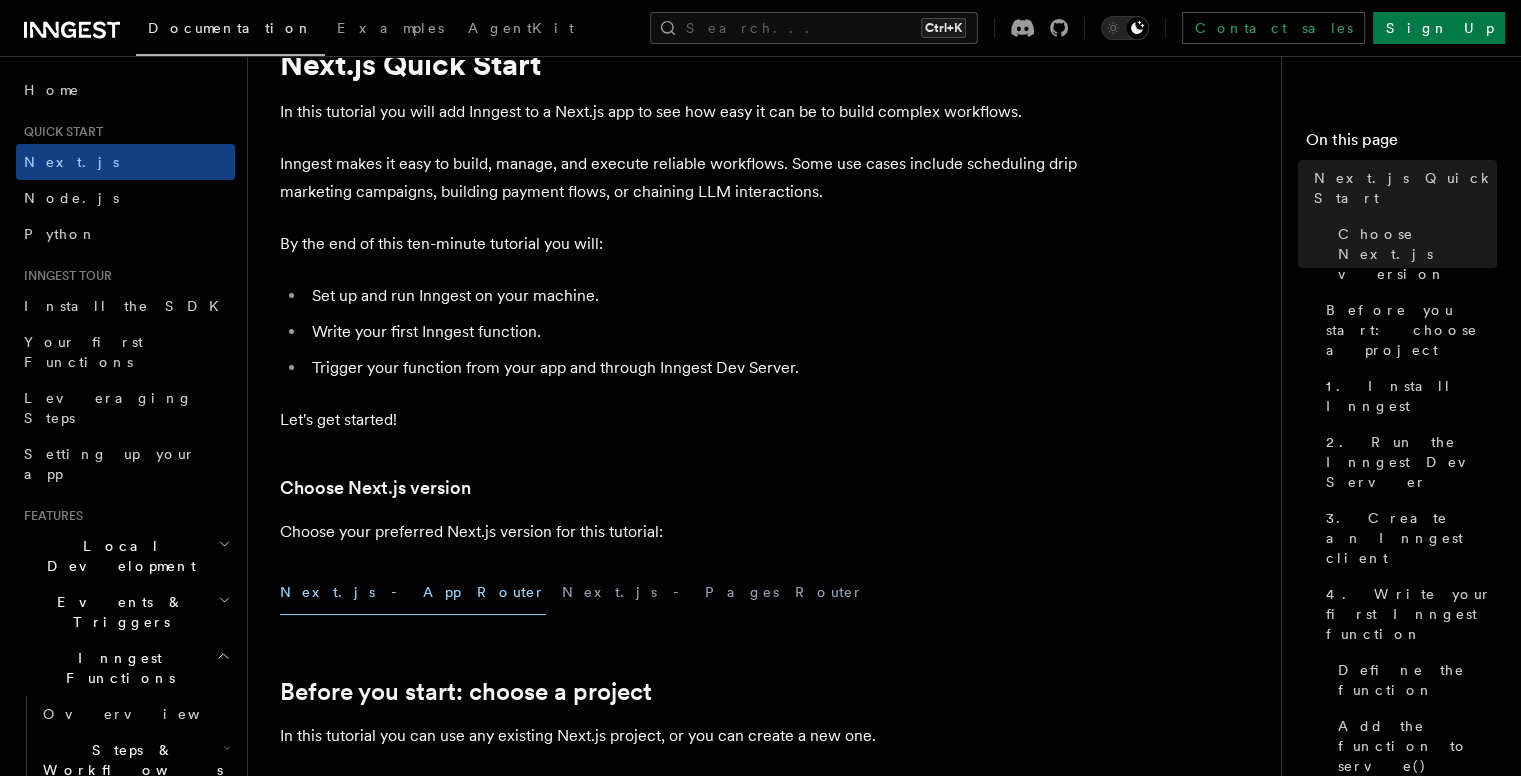 click on "Trigger your function from your app and through Inngest Dev Server." at bounding box center (693, 368) 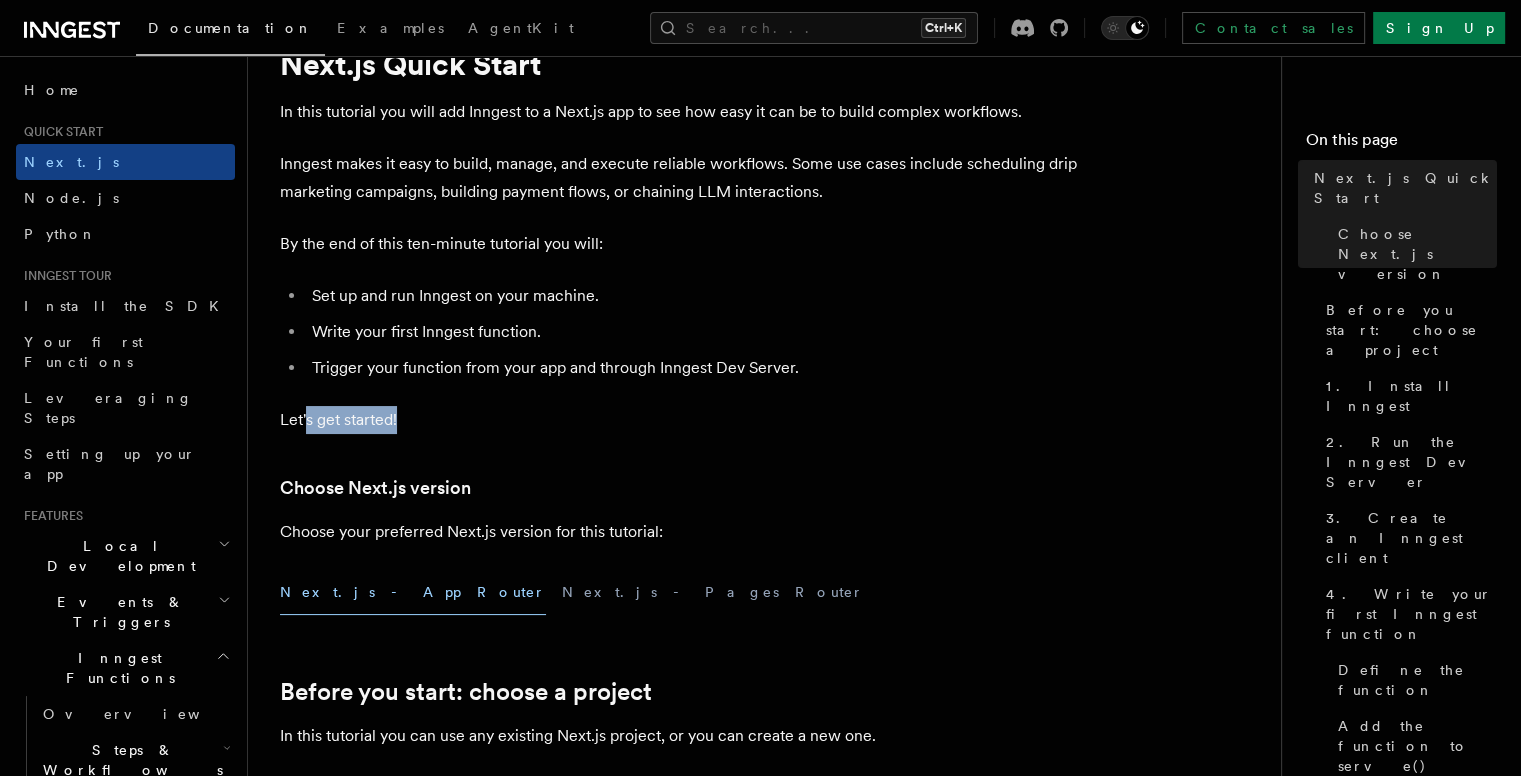 drag, startPoint x: 408, startPoint y: 418, endPoint x: 306, endPoint y: 418, distance: 102 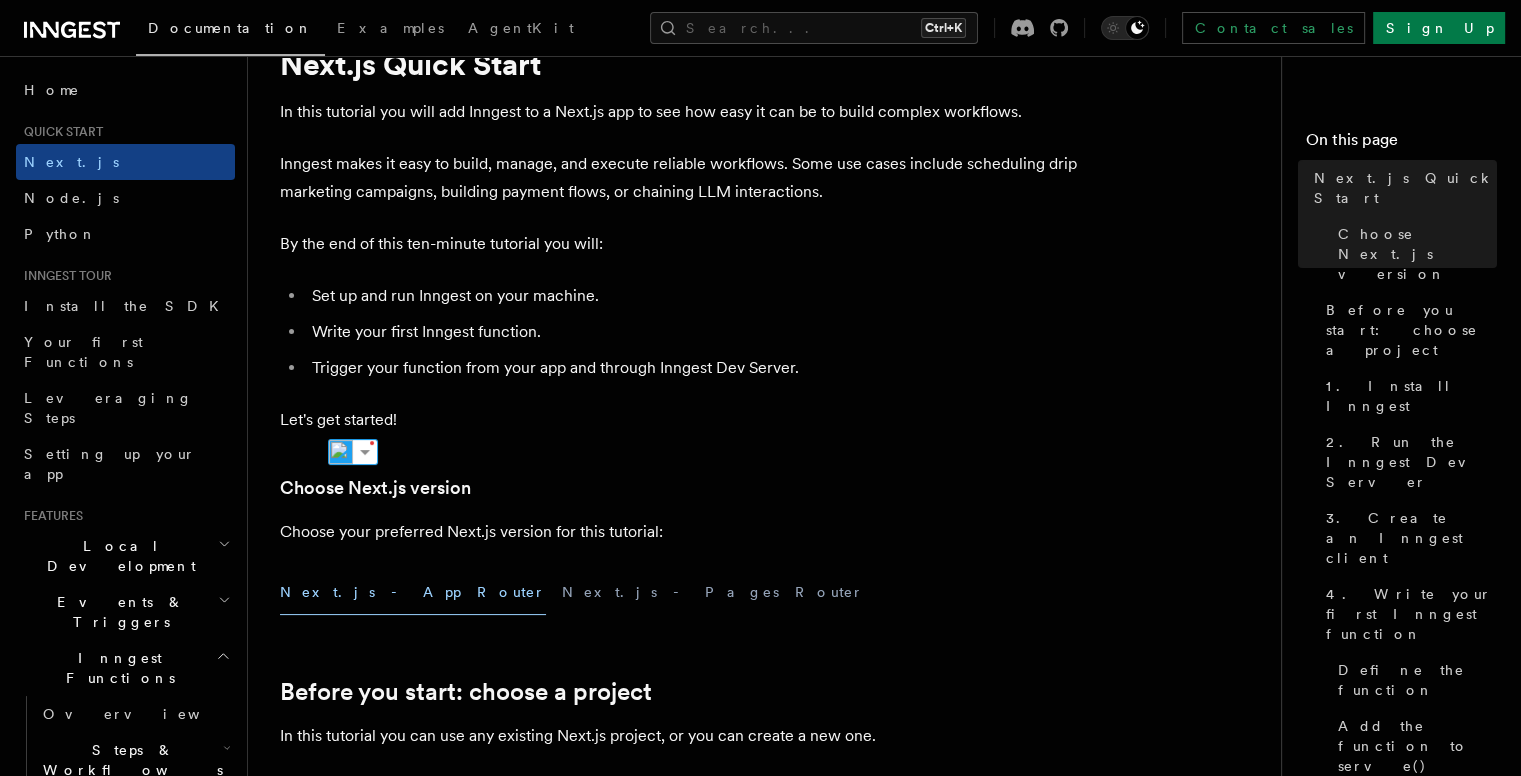 click on "Let's get started!" at bounding box center (680, 420) 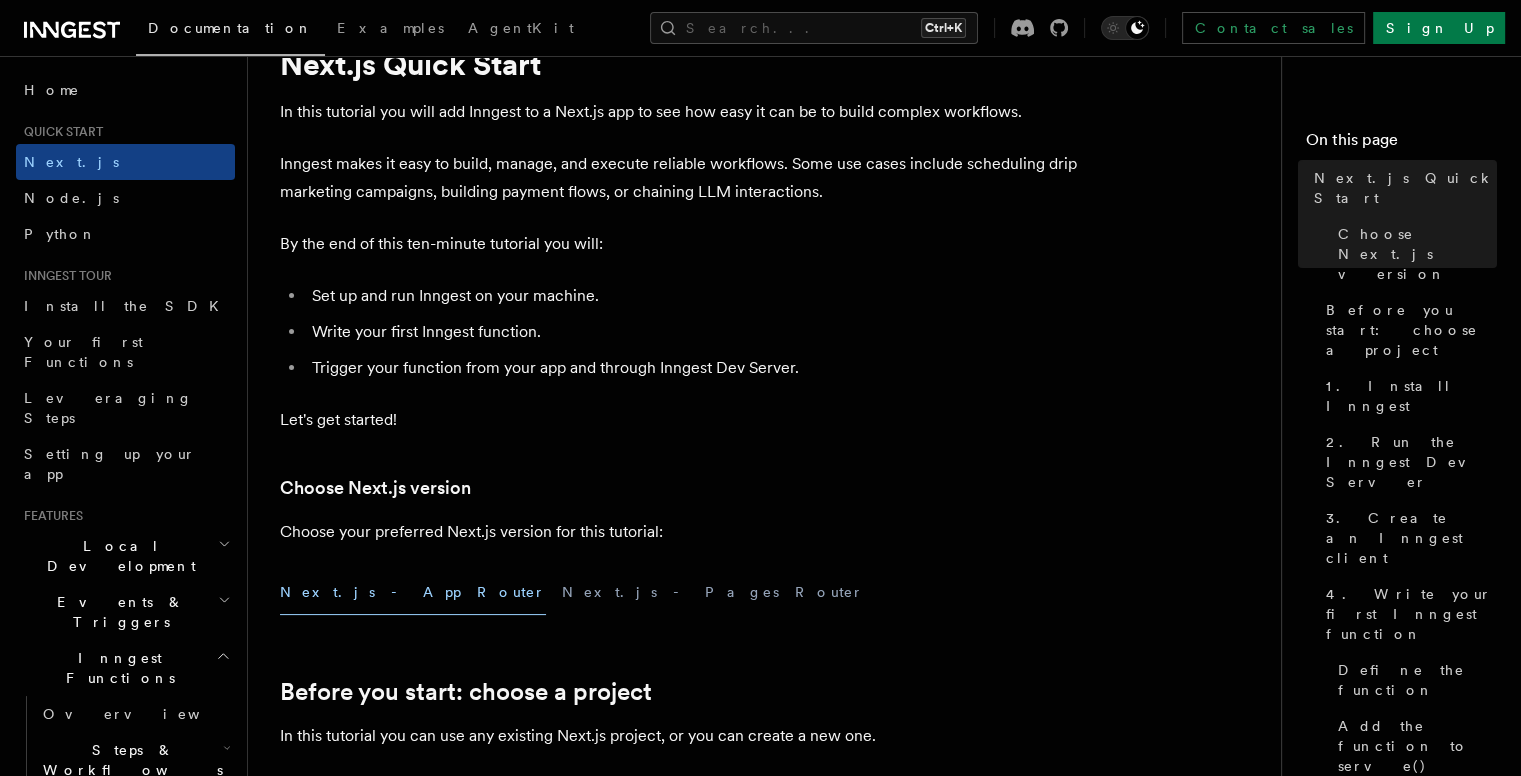 scroll, scrollTop: 186, scrollLeft: 0, axis: vertical 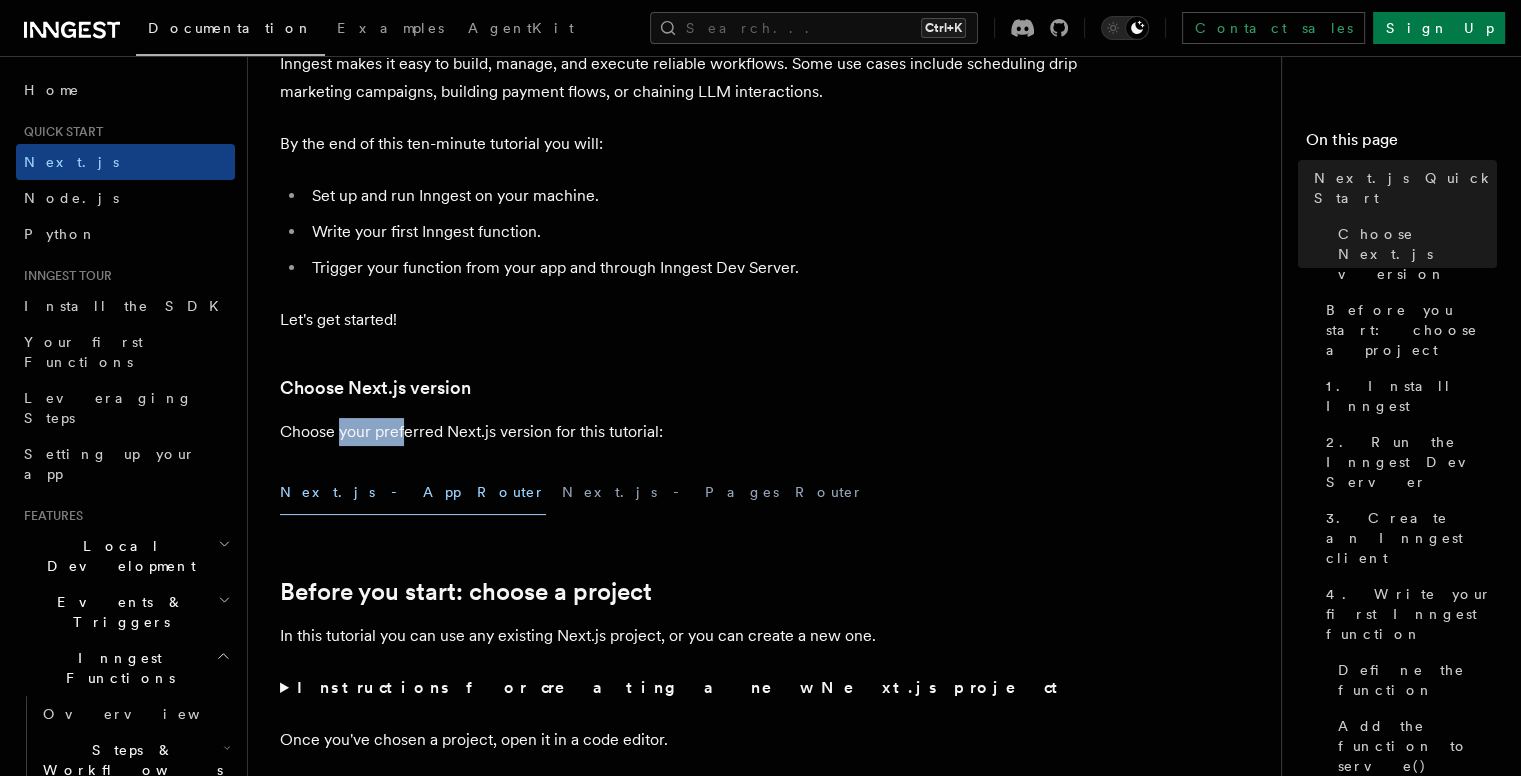 drag, startPoint x: 342, startPoint y: 437, endPoint x: 413, endPoint y: 424, distance: 72.18033 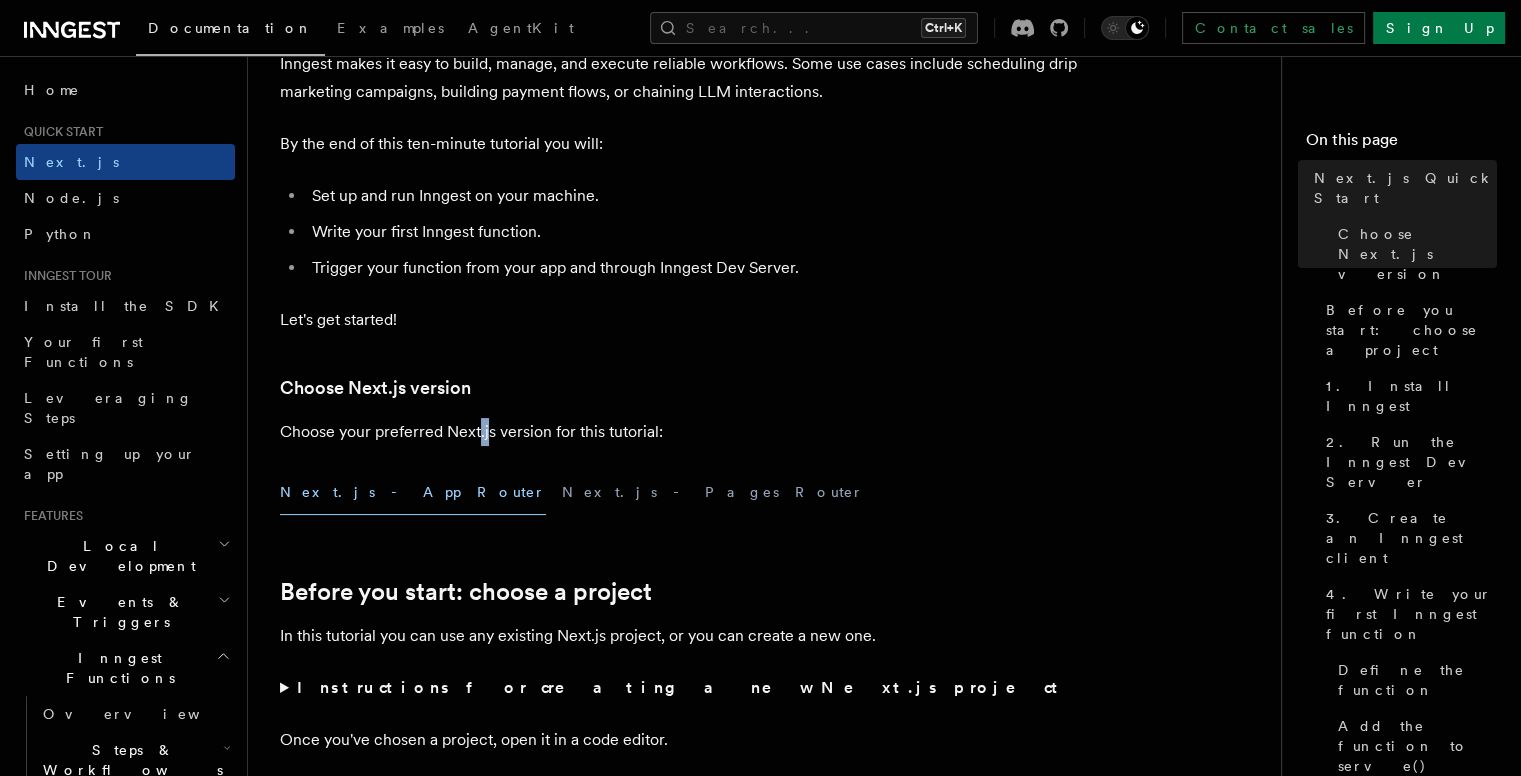 click on "Choose your preferred Next.js version for this tutorial:" at bounding box center (680, 432) 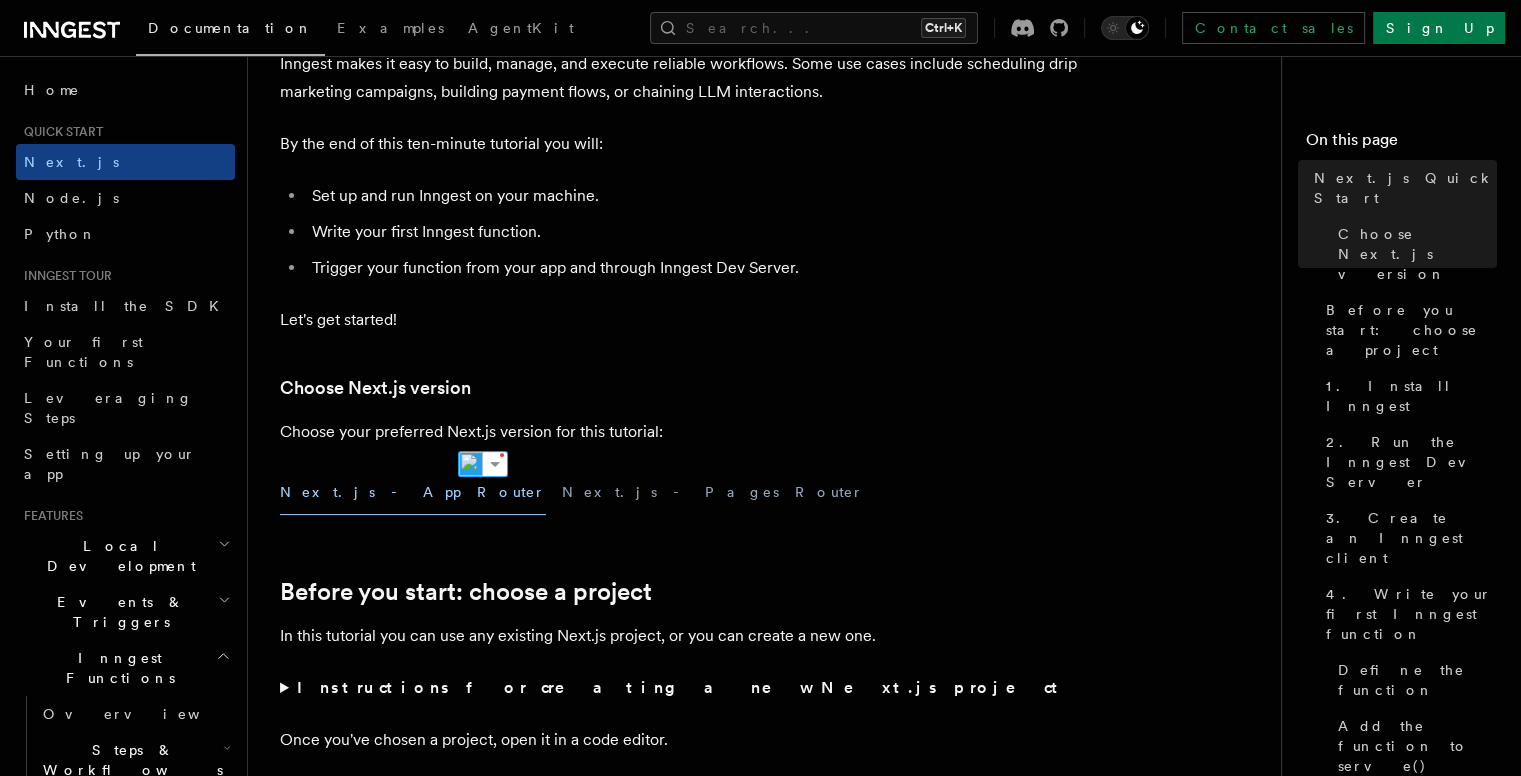 click on "Choose your preferred Next.js version for this tutorial:" at bounding box center (680, 432) 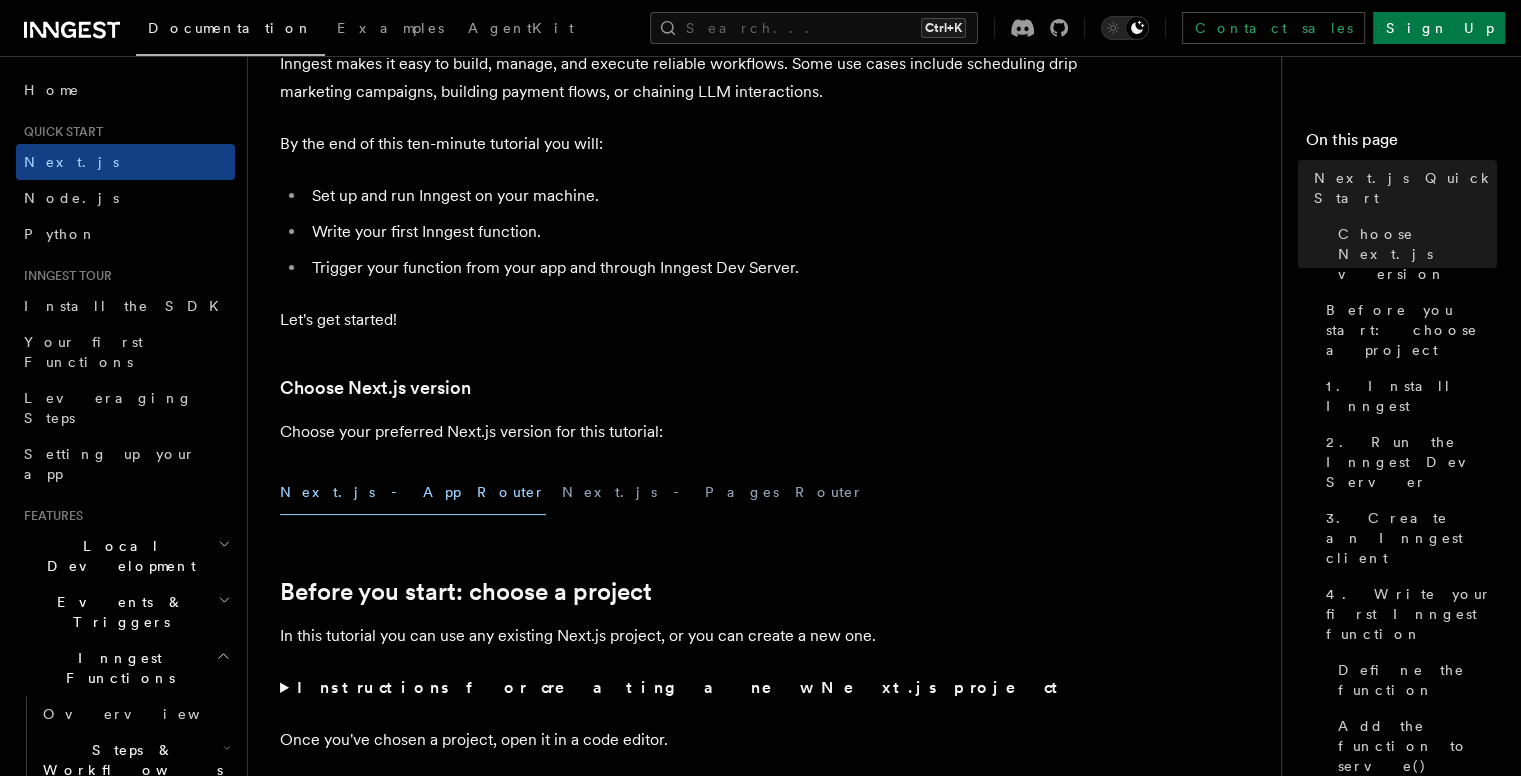 scroll, scrollTop: 386, scrollLeft: 0, axis: vertical 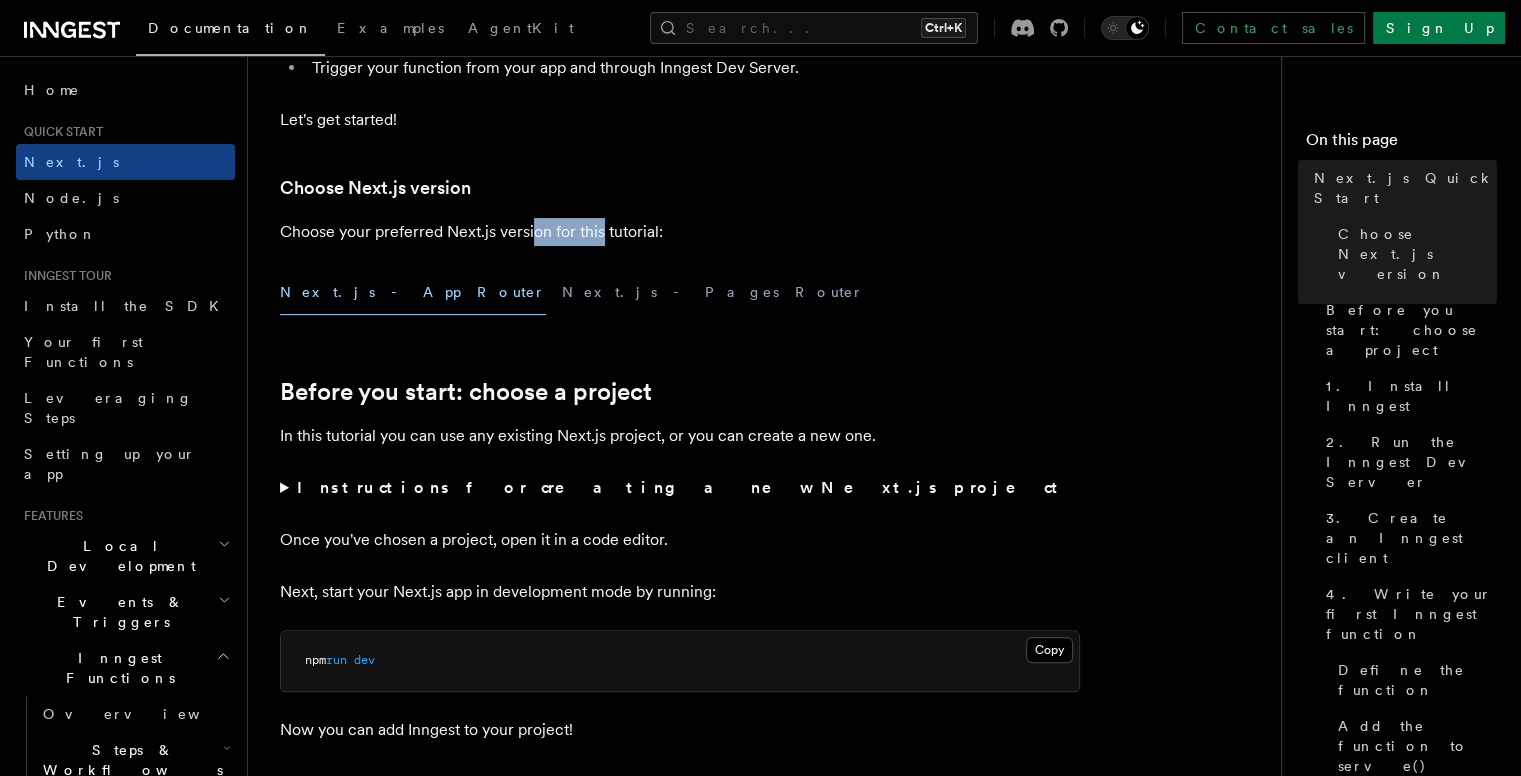 drag, startPoint x: 566, startPoint y: 230, endPoint x: 636, endPoint y: 227, distance: 70.064255 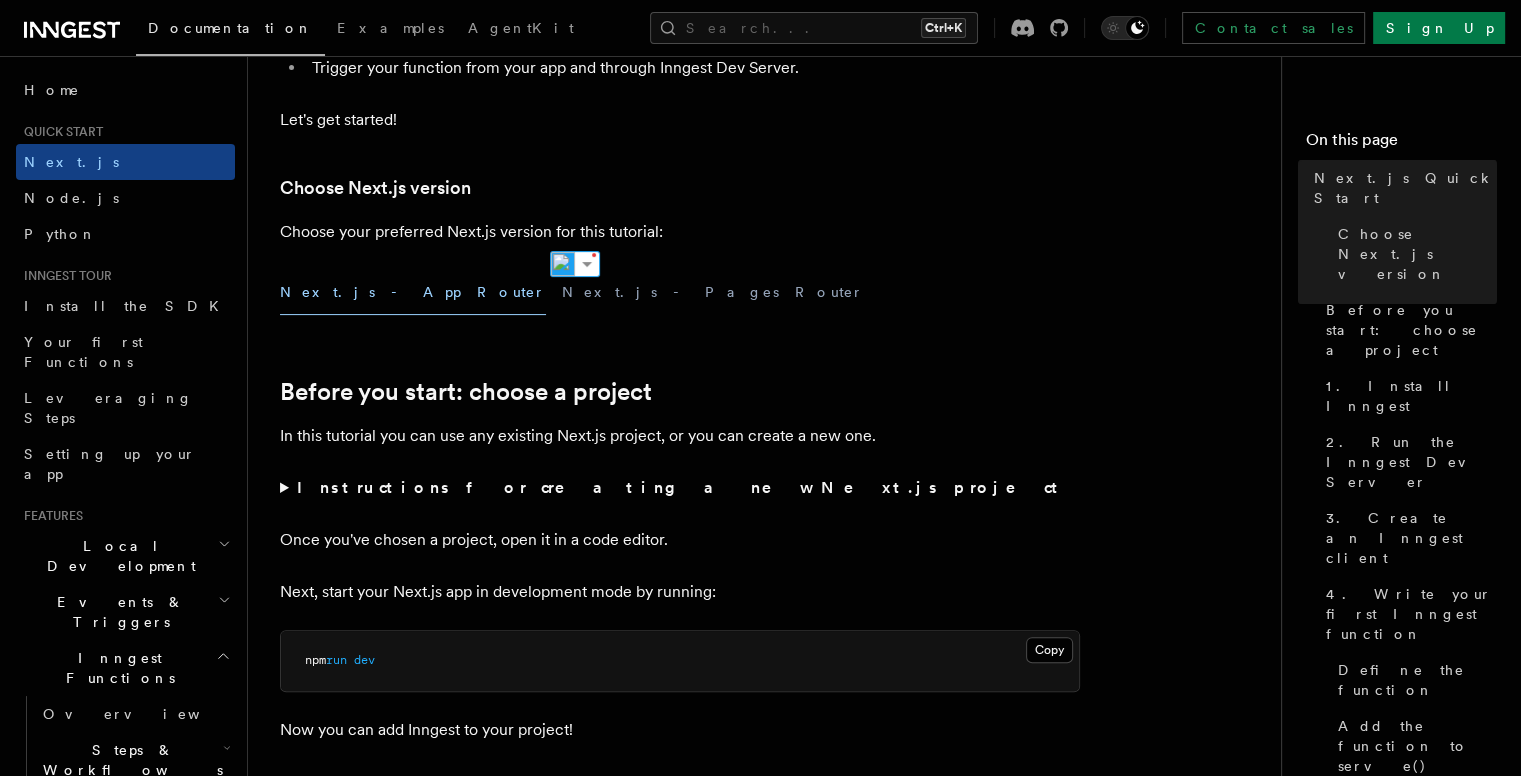 click on "Quick start Next.js Quick Start
In this tutorial you will add Inngest to a Next.js app to see how easy it can be to build complex workflows.
Inngest makes it easy to build, manage, and execute reliable workflows. Some use cases include scheduling drip marketing campaigns, building payment flows, or chaining LLM interactions.
By the end of this ten-minute tutorial you will:
Set up and run Inngest on your machine.
Write your first Inngest function.
Trigger your function from your app and through Inngest Dev Server.
Let's get started!
Choose Next.js version
Choose your preferred Next.js version for this tutorial:
Next.js - App Router Next.js - Pages Router Before you start: choose a project In this tutorial you can use any existing Next.js project, or you can create a new one. Instructions for creating a new Next.js project  Run the following command in your terminal to create a new Next.js project: Copy Copied npx  create-next-app@latest   --ts   --eslint   --tailwind   --src-dir   --app" at bounding box center (772, 6407) 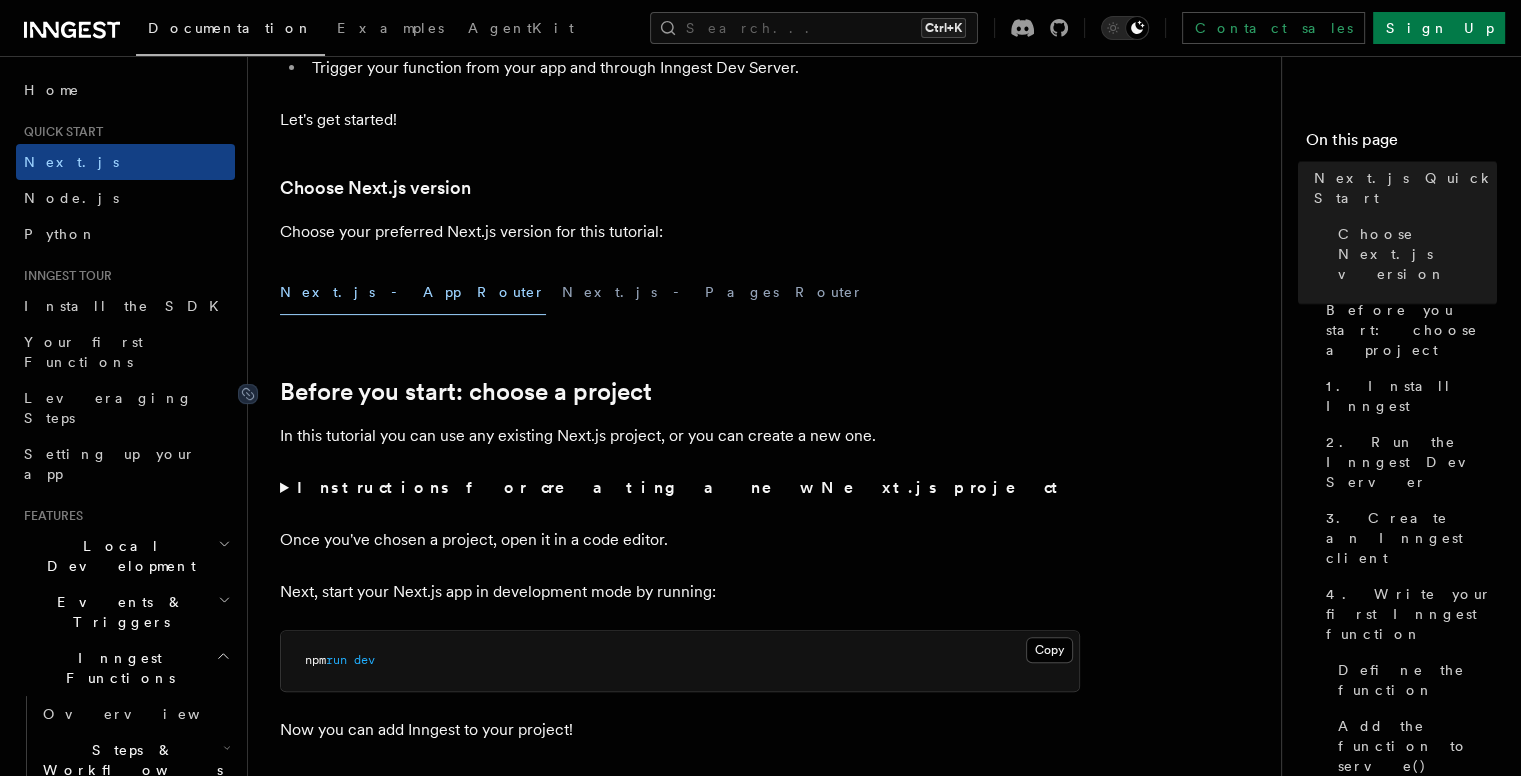 scroll, scrollTop: 486, scrollLeft: 0, axis: vertical 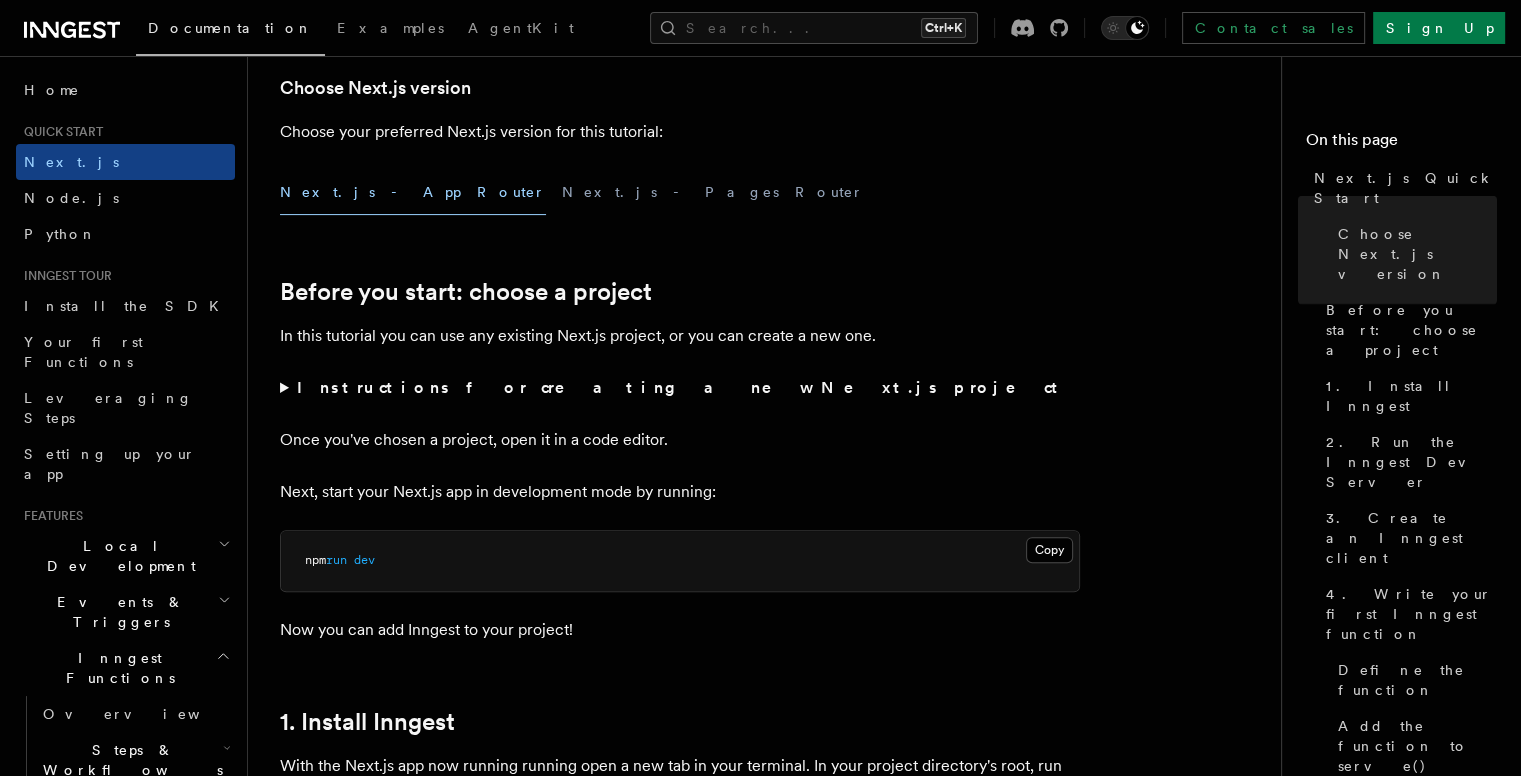 click on "Instructions for creating a new Next.js project" at bounding box center [680, 388] 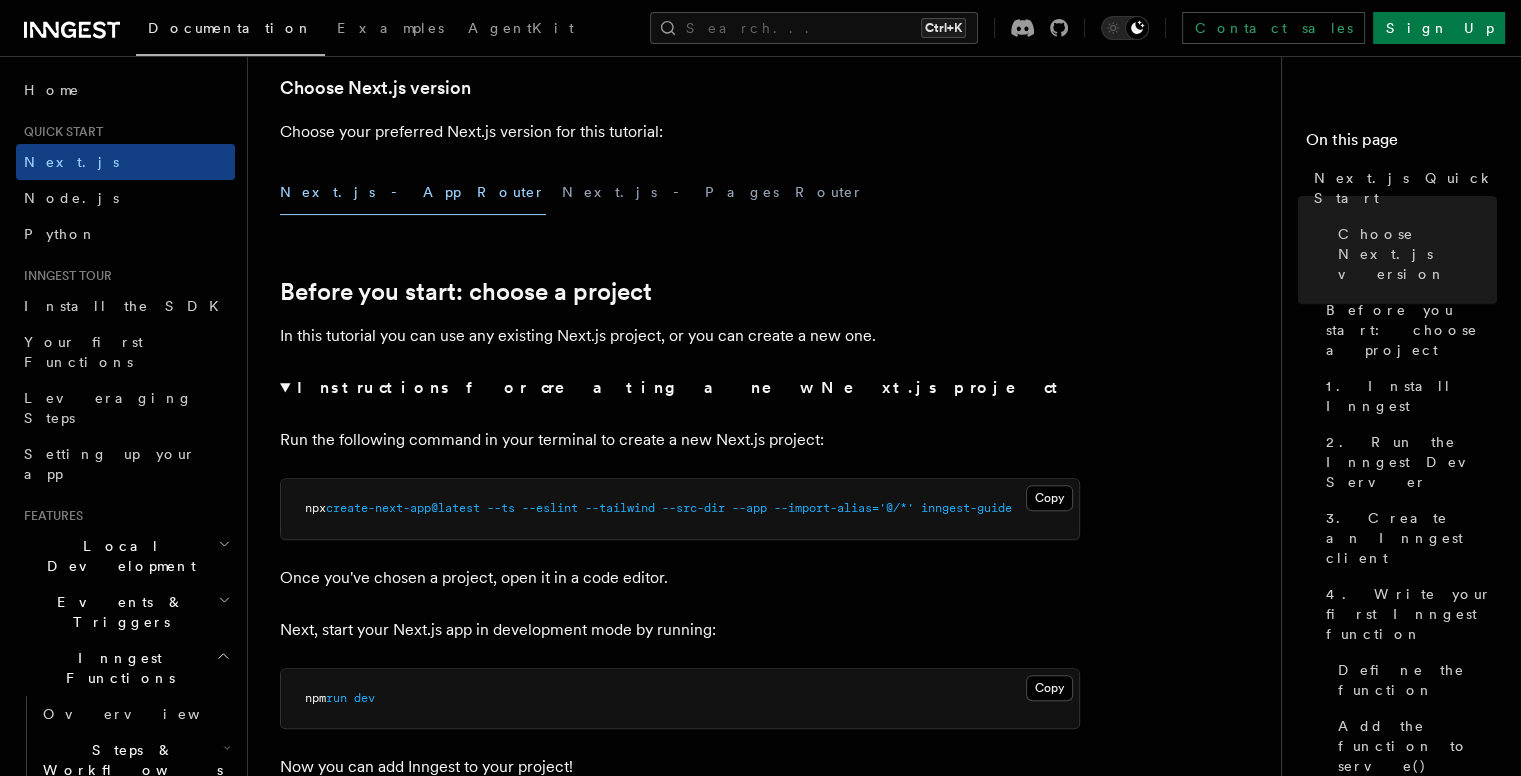 click on "npx  create-next-app@latest   --ts   --eslint   --tailwind   --src-dir   --app   --import-alias= '@/*'   inngest-guide" at bounding box center (680, 509) 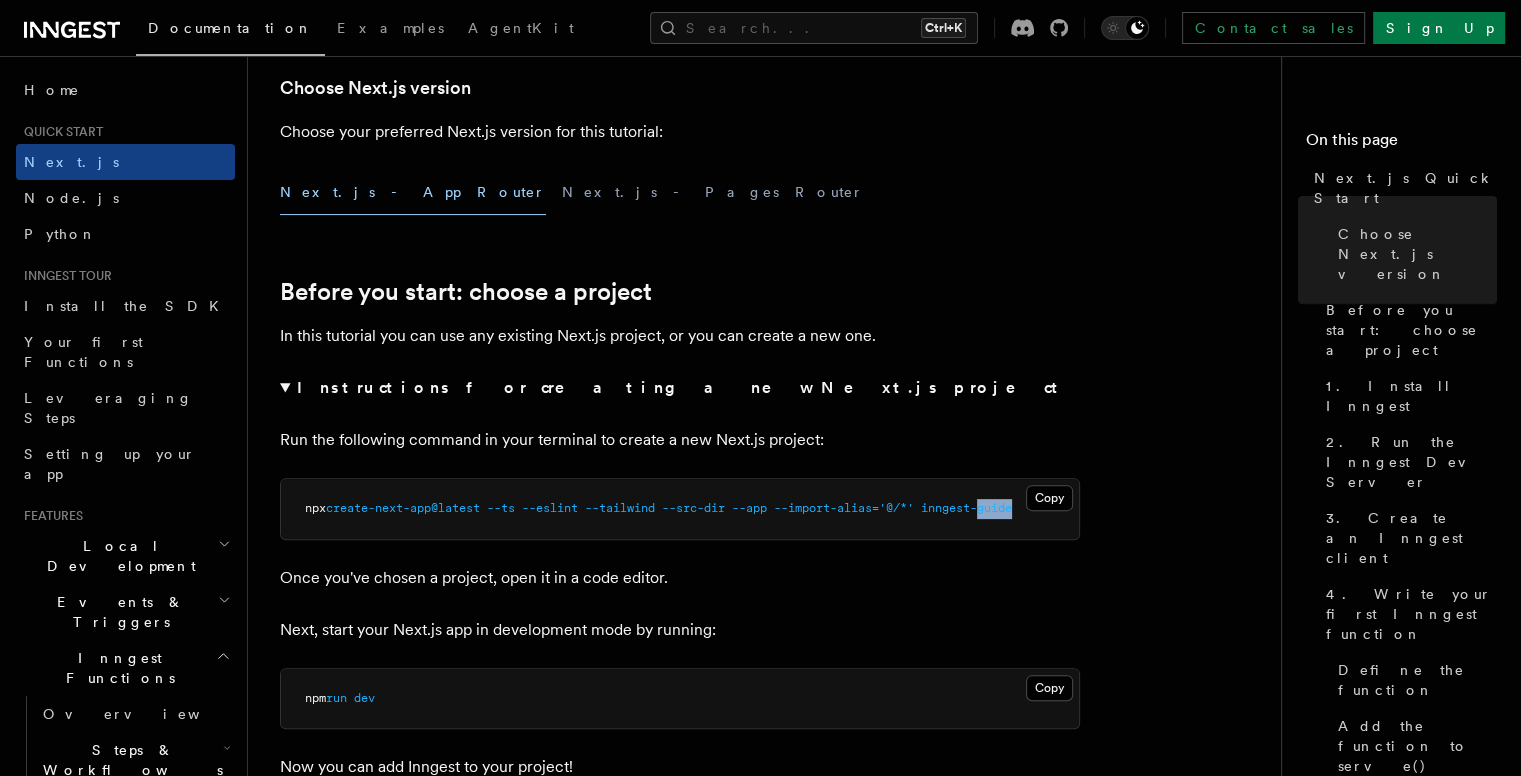 click on "inngest-guide" at bounding box center [966, 508] 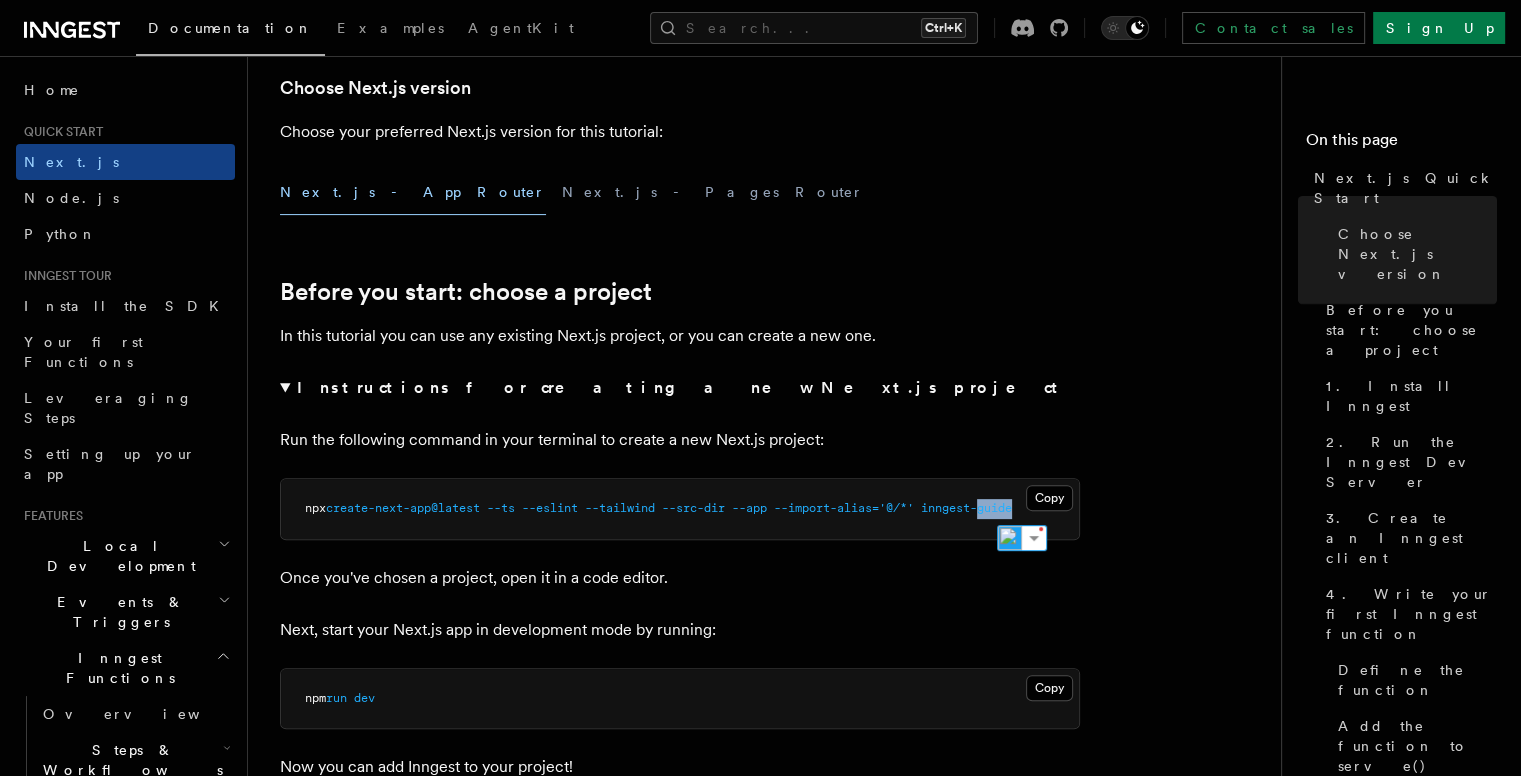 click on "npx  create-next-app@latest   --ts   --eslint   --tailwind   --src-dir   --app   --import-alias= '@/*'   inngest-guide" at bounding box center [680, 509] 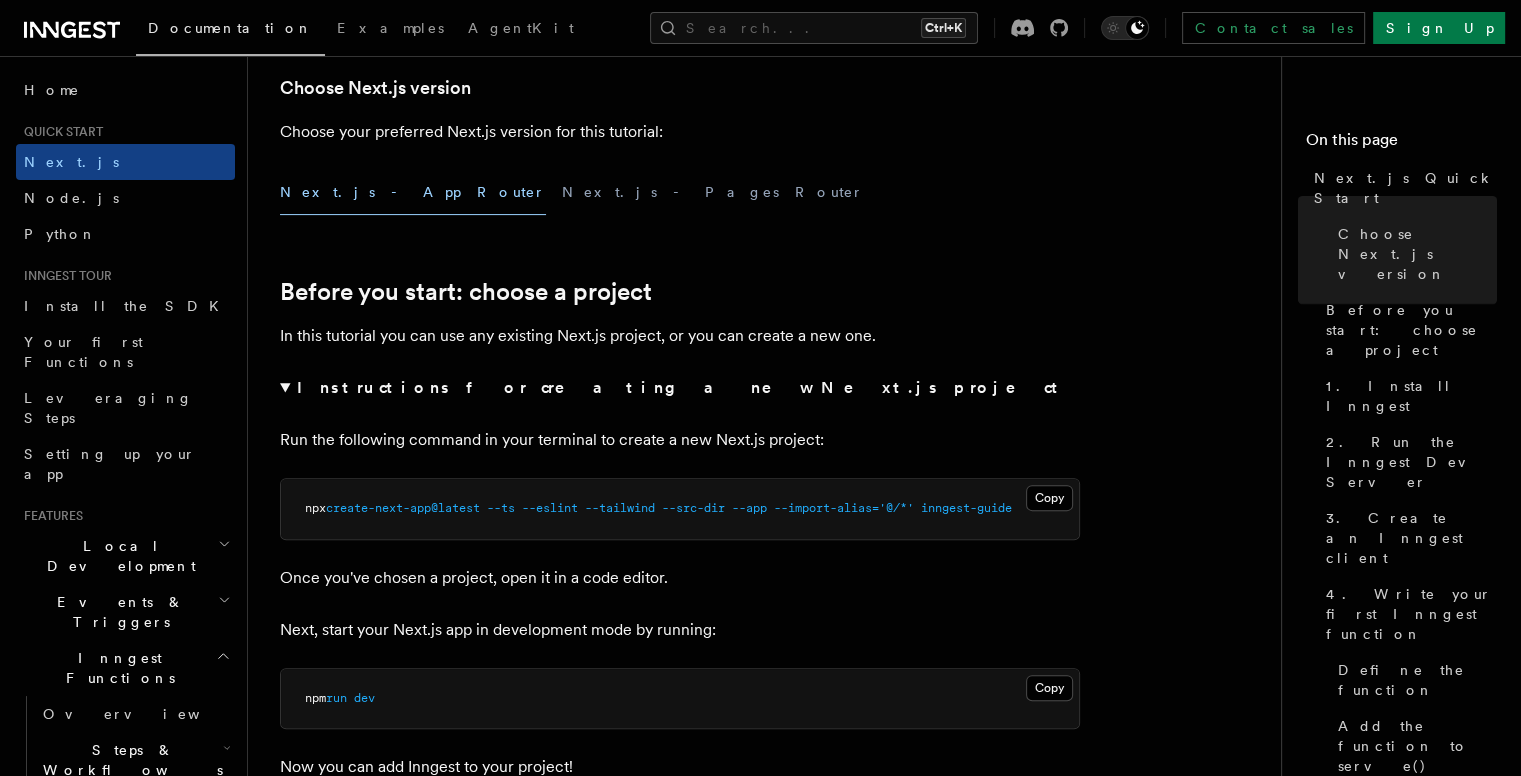 click on "Instructions for creating a new Next.js project" at bounding box center [680, 388] 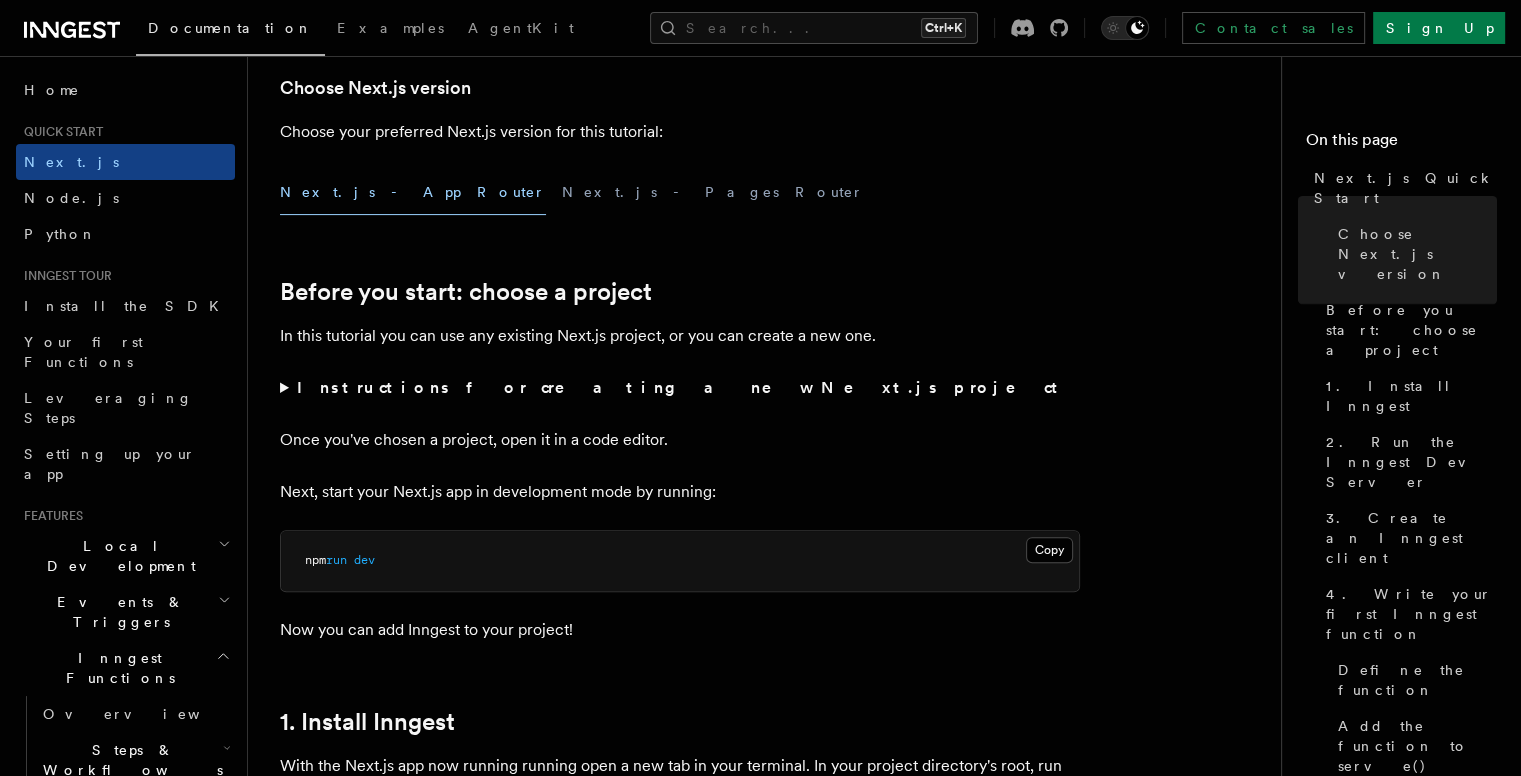 scroll, scrollTop: 586, scrollLeft: 0, axis: vertical 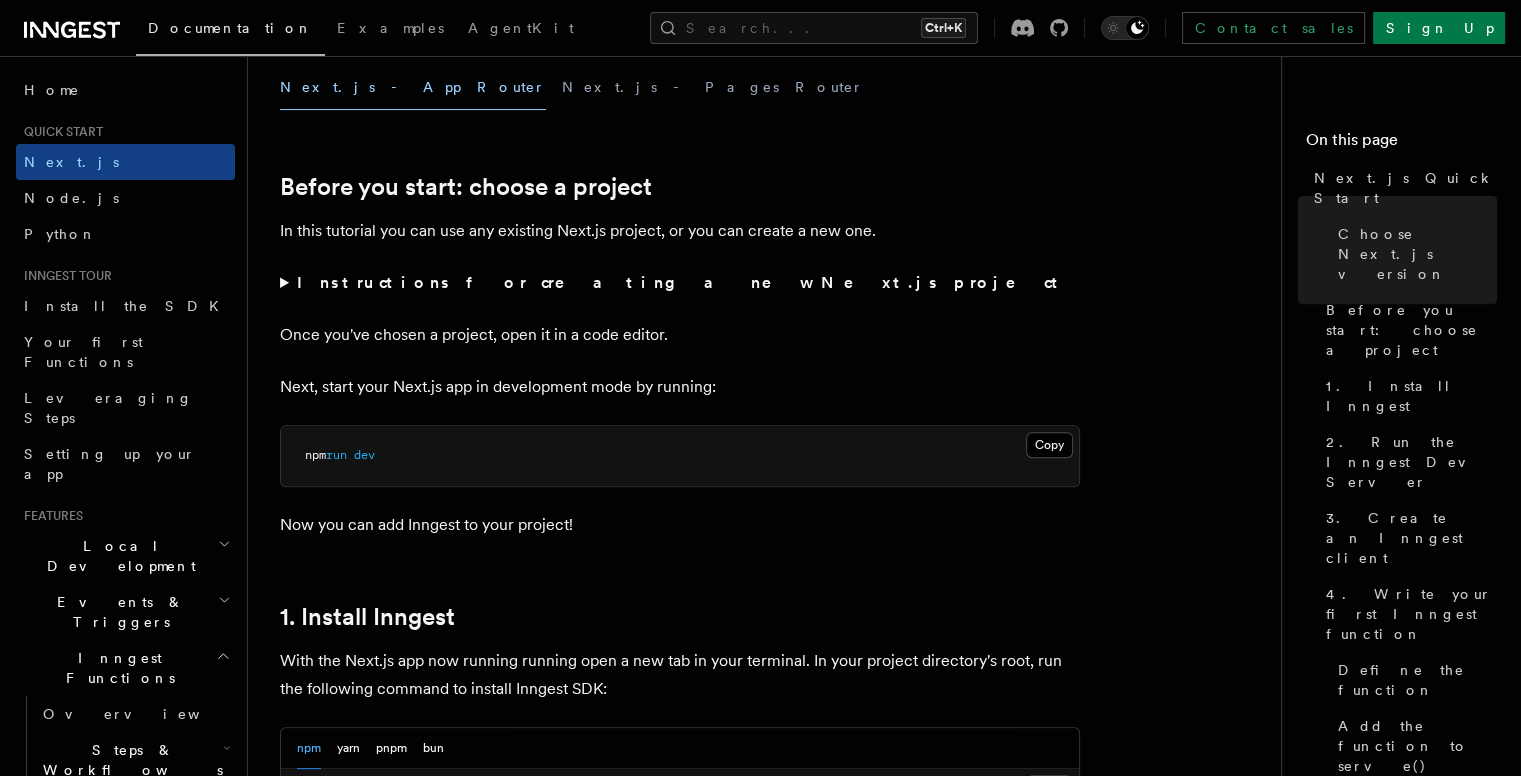 click on "Instructions for creating a new Next.js project" at bounding box center (680, 283) 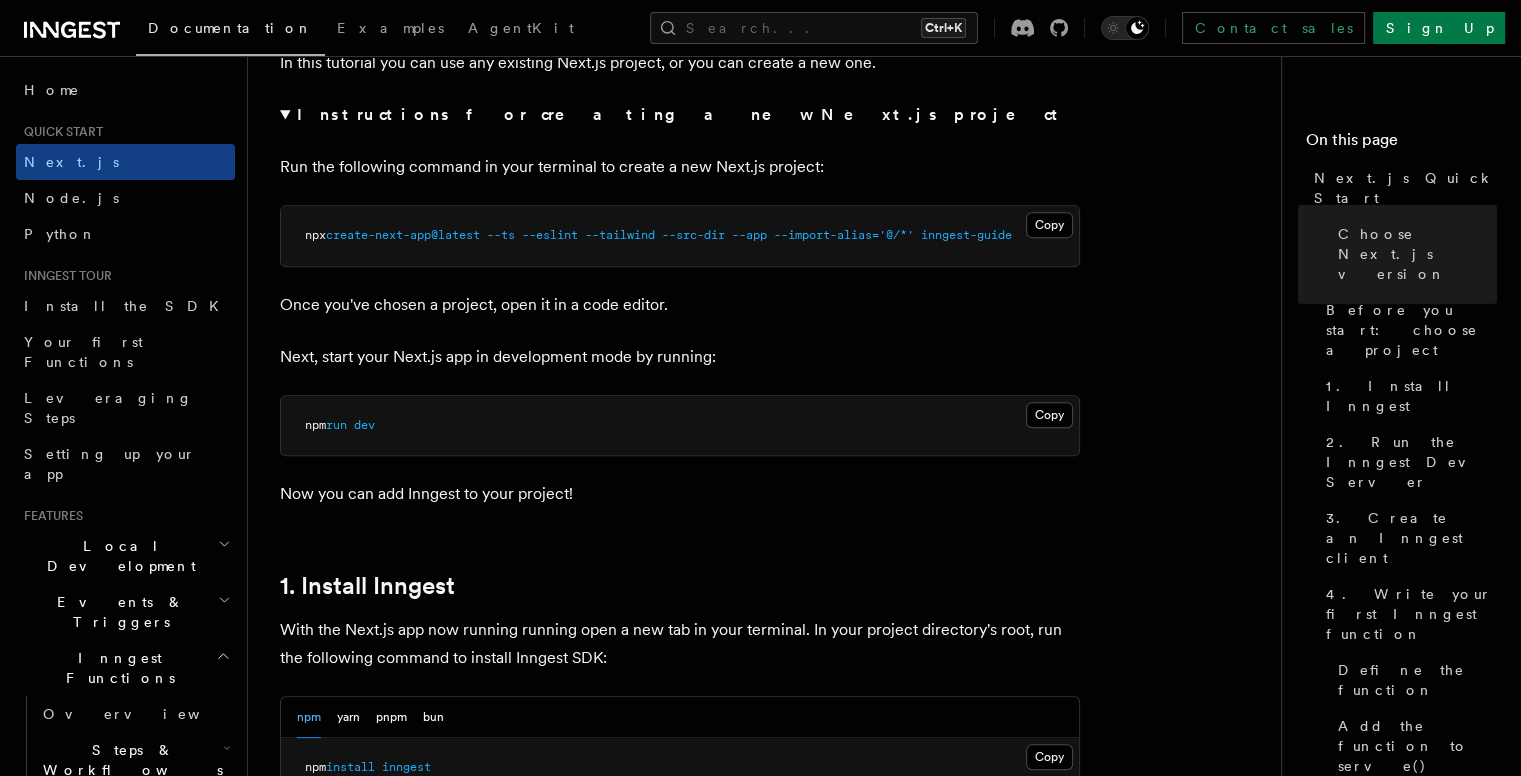 scroll, scrollTop: 760, scrollLeft: 0, axis: vertical 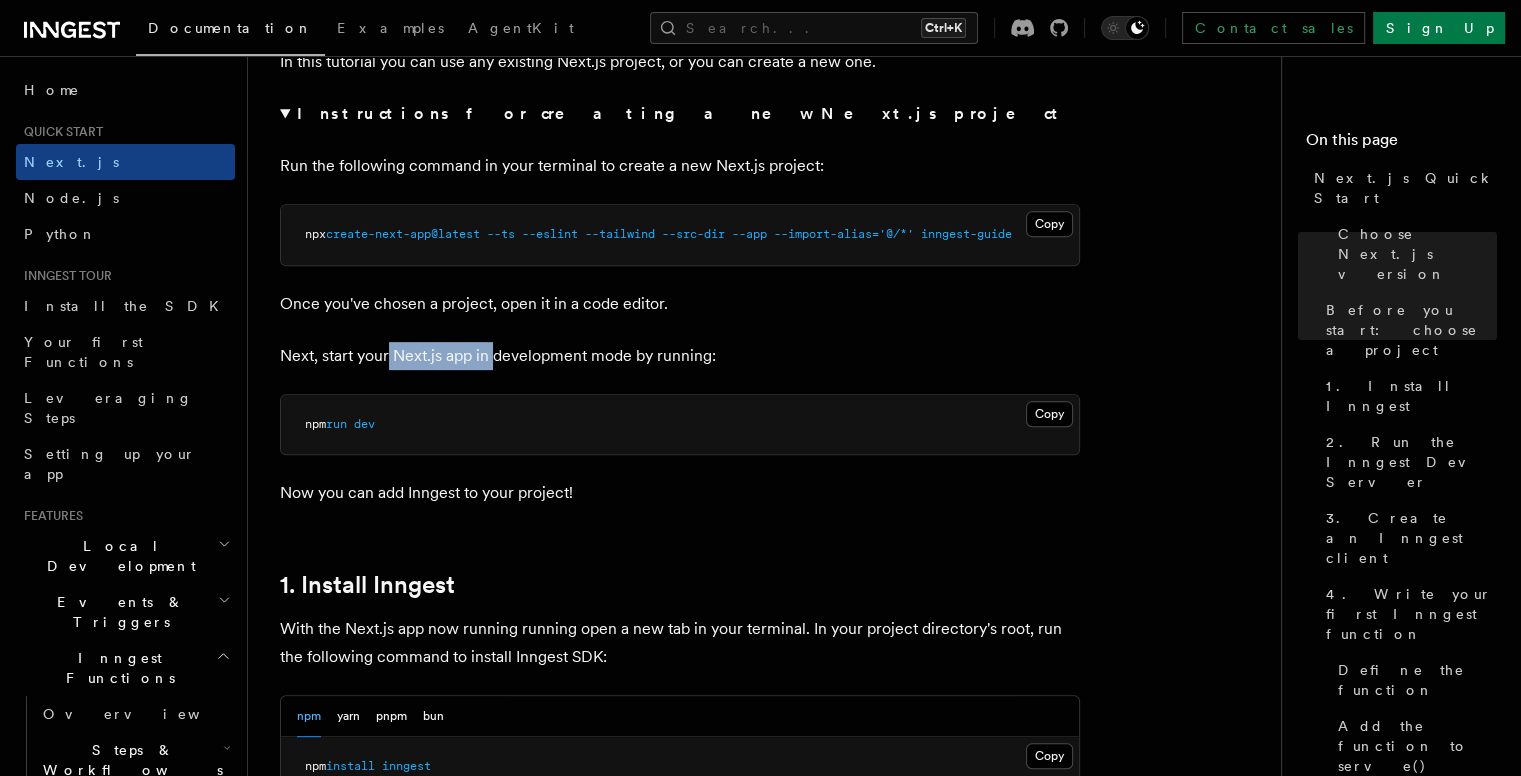 drag, startPoint x: 389, startPoint y: 354, endPoint x: 496, endPoint y: 366, distance: 107.67079 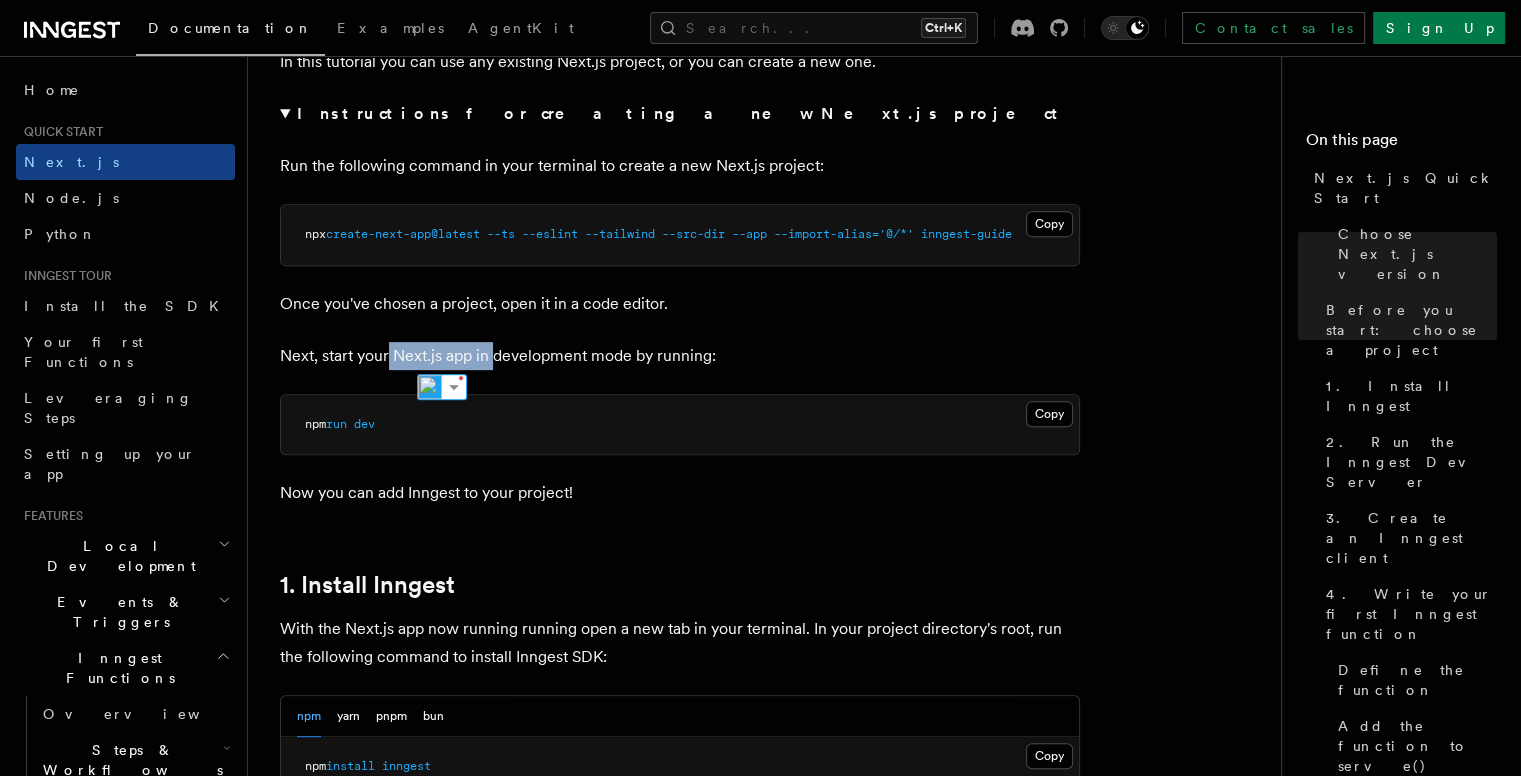 click on "Quick start Next.js Quick Start
In this tutorial you will add Inngest to a Next.js app to see how easy it can be to build complex workflows.
Inngest makes it easy to build, manage, and execute reliable workflows. Some use cases include scheduling drip marketing campaigns, building payment flows, or chaining LLM interactions.
By the end of this ten-minute tutorial you will:
Set up and run Inngest on your machine.
Write your first Inngest function.
Trigger your function from your app and through Inngest Dev Server.
Let's get started!
Choose Next.js version
Choose your preferred Next.js version for this tutorial:
Next.js - App Router Next.js - Pages Router Before you start: choose a project In this tutorial you can use any existing Next.js project, or you can create a new one. Instructions for creating a new Next.js project  Run the following command in your terminal to create a new Next.js project: Copy Copied npx  create-next-app@latest   --ts   --eslint   --tailwind   --src-dir   --app" at bounding box center (772, 6102) 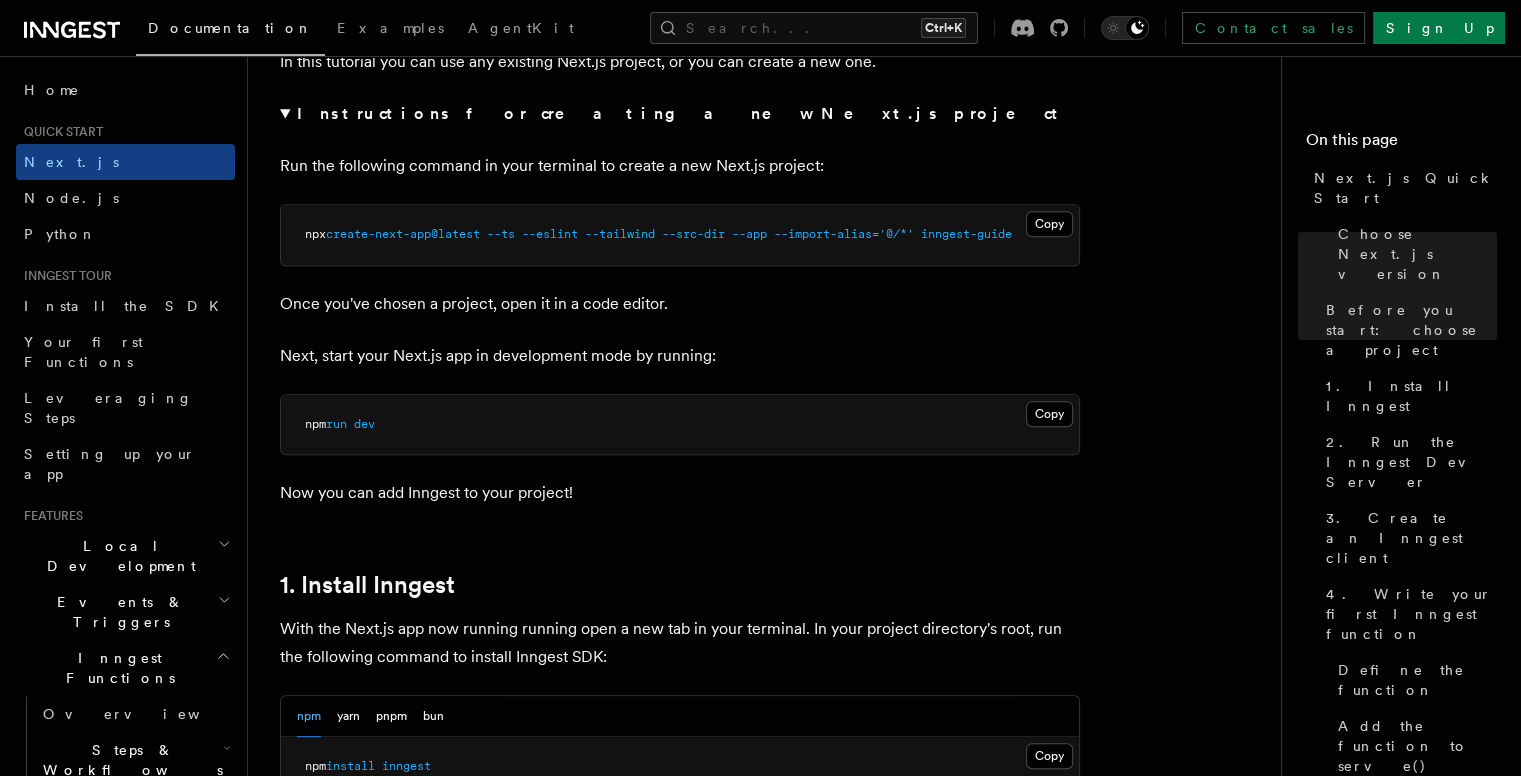 click on "Quick start Next.js Quick Start
In this tutorial you will add Inngest to a Next.js app to see how easy it can be to build complex workflows.
Inngest makes it easy to build, manage, and execute reliable workflows. Some use cases include scheduling drip marketing campaigns, building payment flows, or chaining LLM interactions.
By the end of this ten-minute tutorial you will:
Set up and run Inngest on your machine.
Write your first Inngest function.
Trigger your function from your app and through Inngest Dev Server.
Let's get started!
Choose Next.js version
Choose your preferred Next.js version for this tutorial:
Next.js - App Router Next.js - Pages Router Before you start: choose a project In this tutorial you can use any existing Next.js project, or you can create a new one. Instructions for creating a new Next.js project  Run the following command in your terminal to create a new Next.js project: Copy Copied npx  create-next-app@latest   --ts   --eslint   --tailwind   --src-dir   --app" at bounding box center [772, 6102] 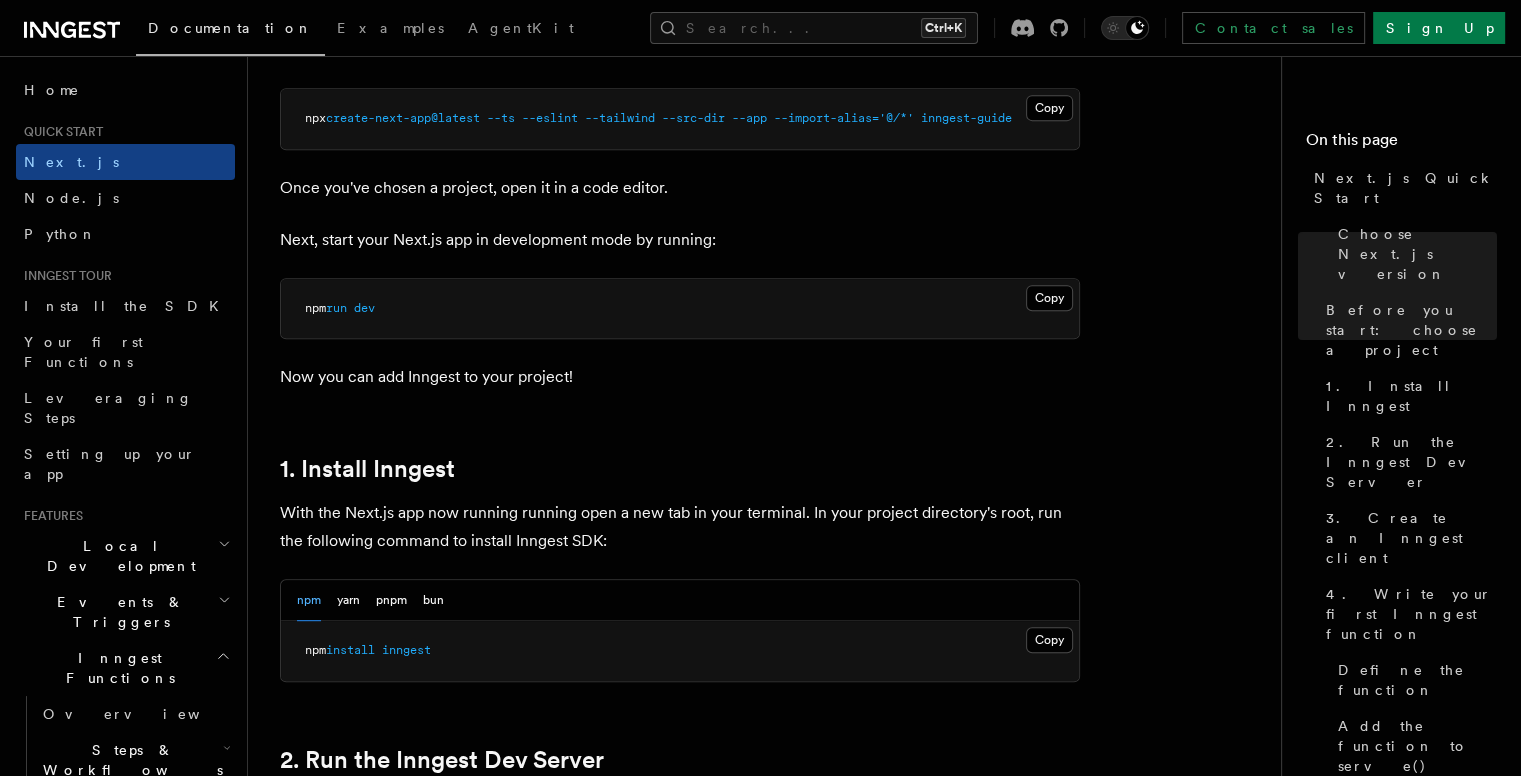 scroll, scrollTop: 878, scrollLeft: 0, axis: vertical 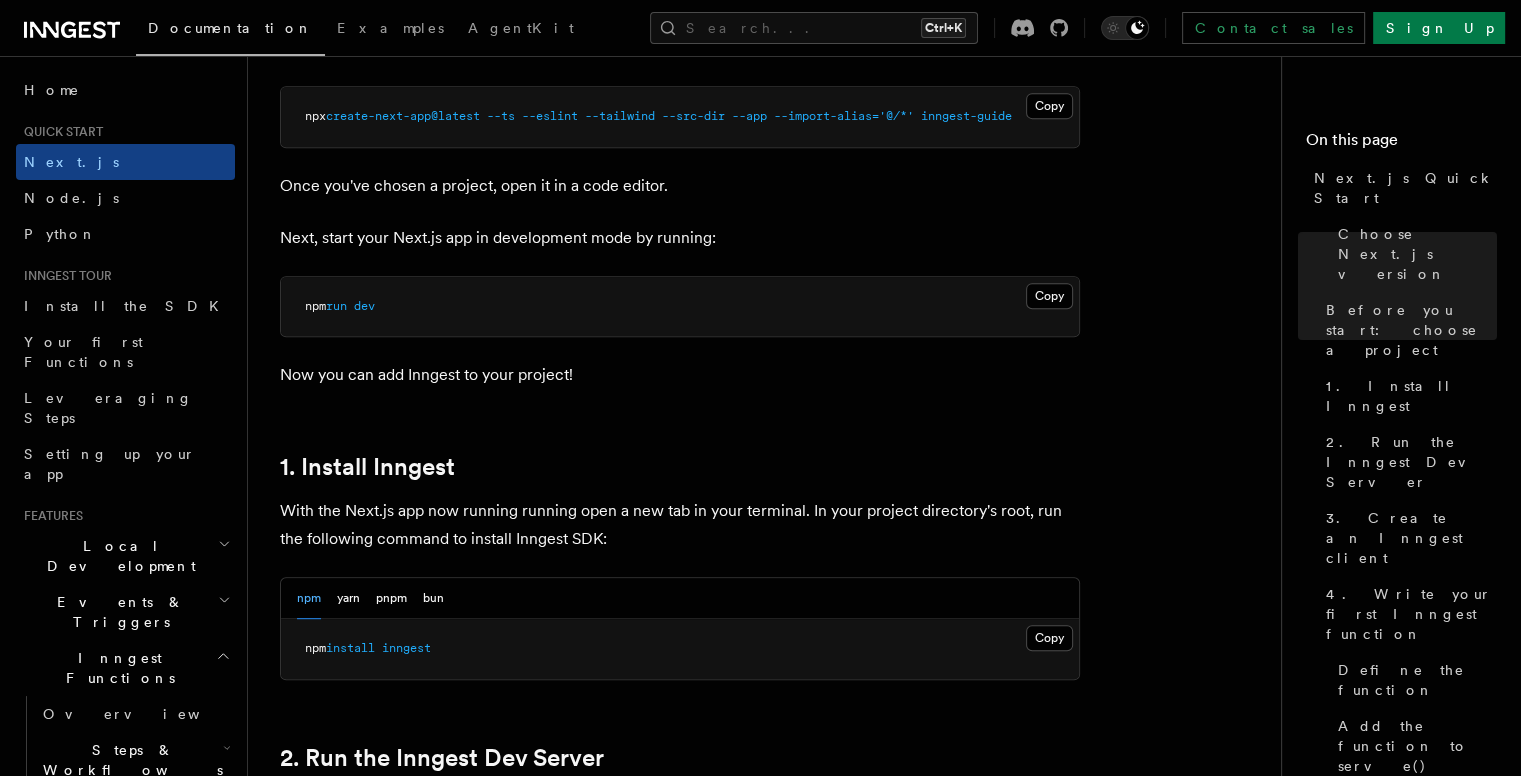 click on "With the Next.js app now running running open a new tab in your terminal. In your project directory's root, run the following command to install Inngest SDK:" at bounding box center (680, 525) 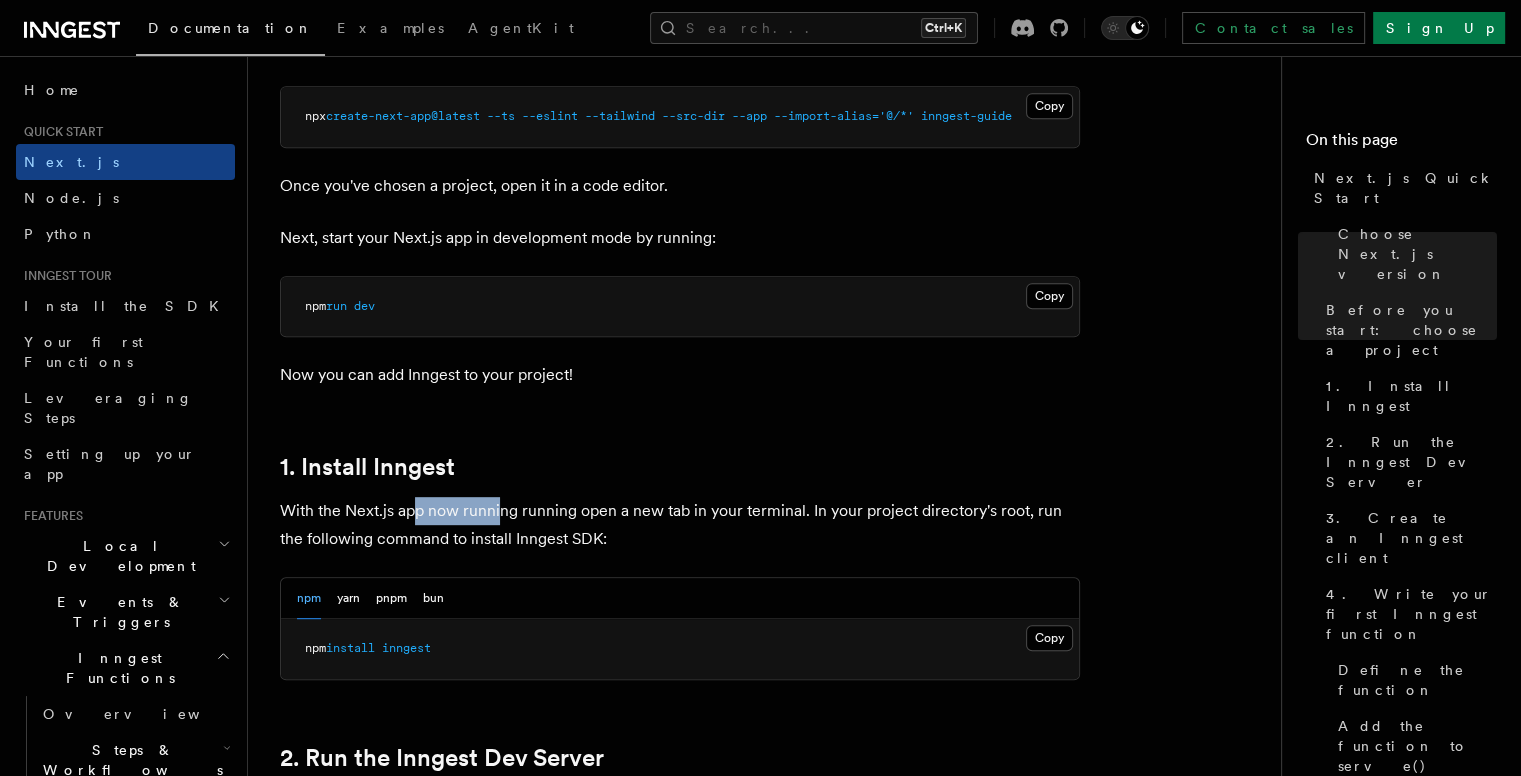 drag, startPoint x: 448, startPoint y: 504, endPoint x: 507, endPoint y: 507, distance: 59.07622 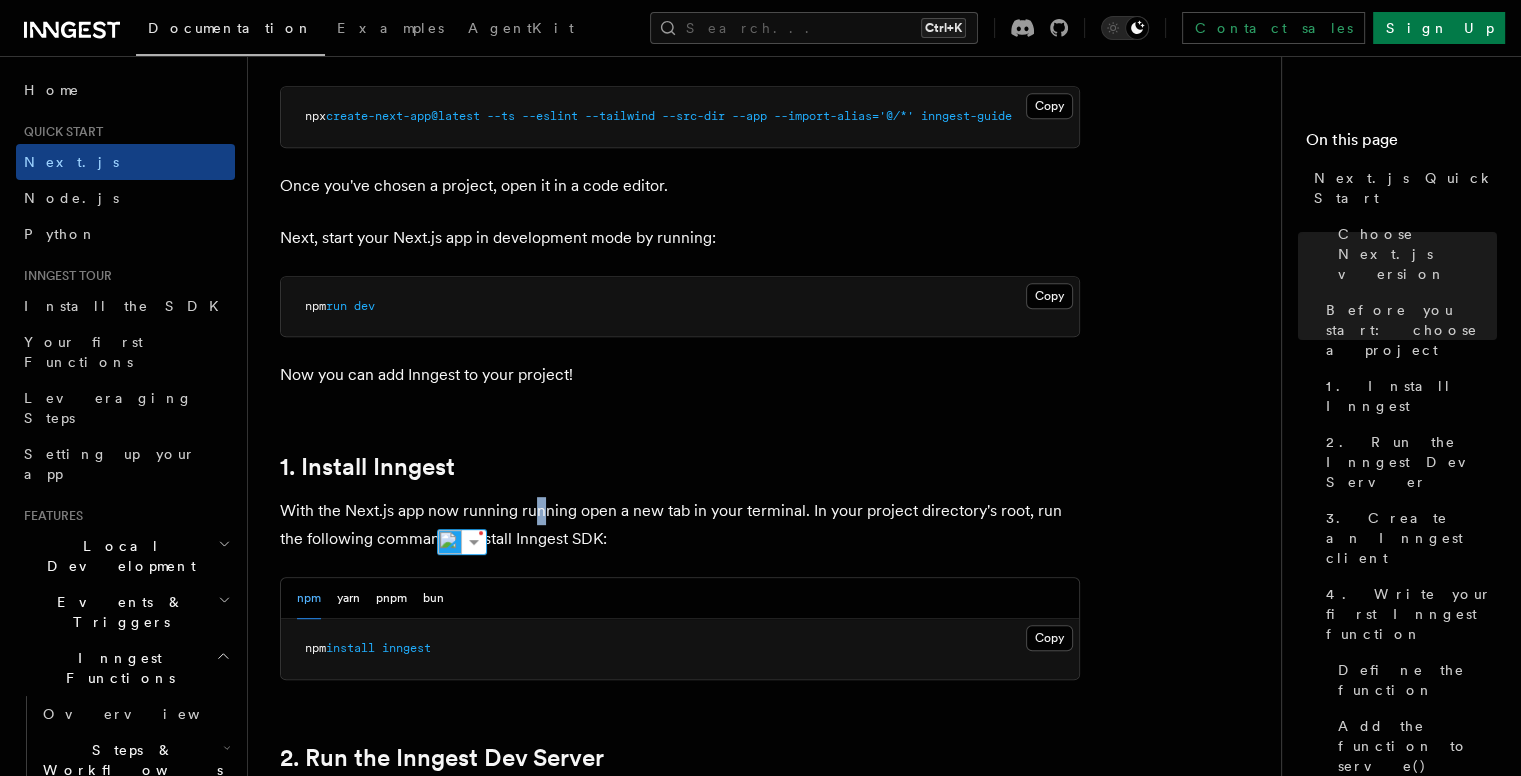 click on "With the Next.js app now running running open a new tab in your terminal. In your project directory's root, run the following command to install Inngest SDK:" at bounding box center [680, 525] 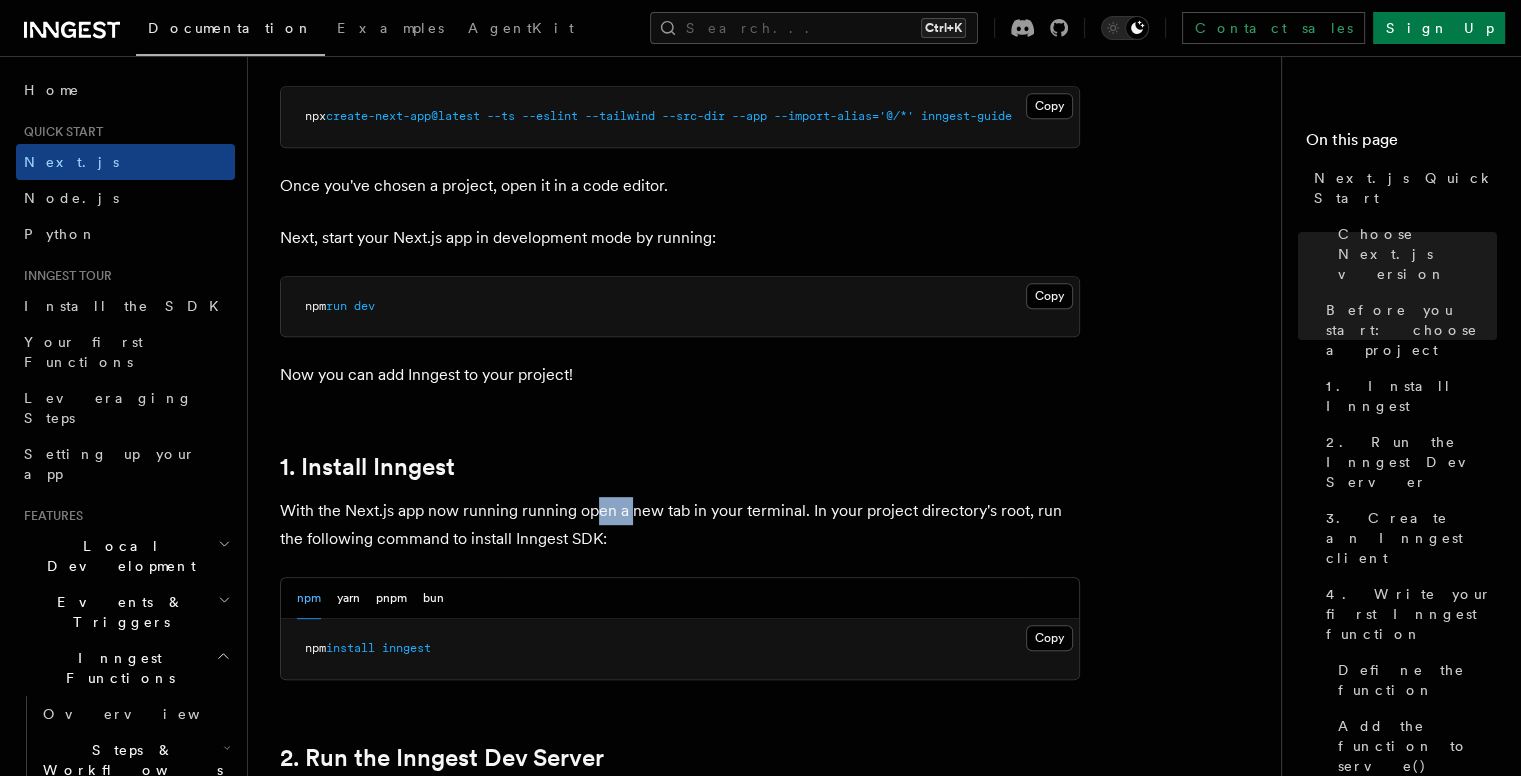 drag, startPoint x: 596, startPoint y: 508, endPoint x: 633, endPoint y: 518, distance: 38.327538 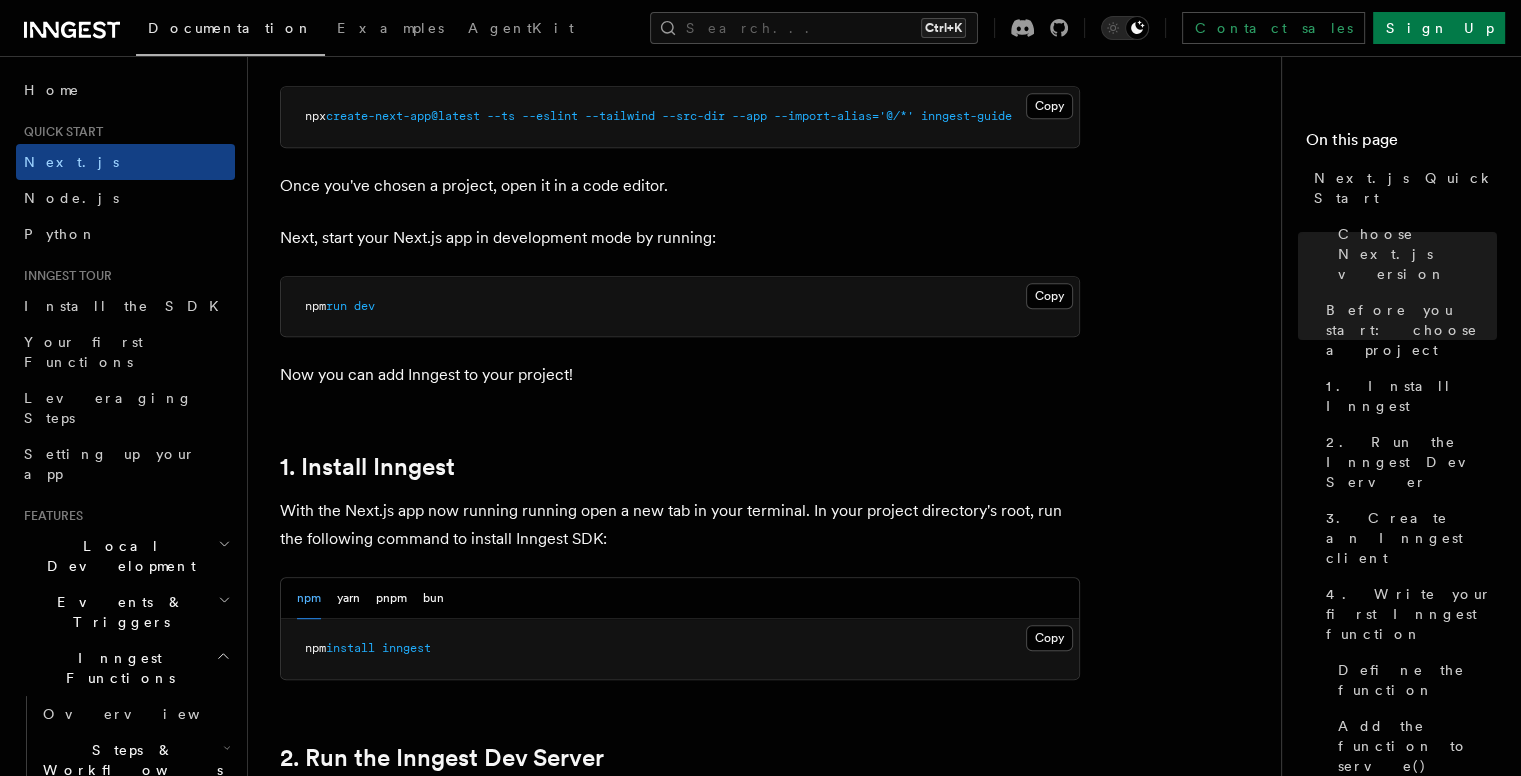 click on "With the Next.js app now running running open a new tab in your terminal. In your project directory's root, run the following command to install Inngest SDK:" at bounding box center (680, 525) 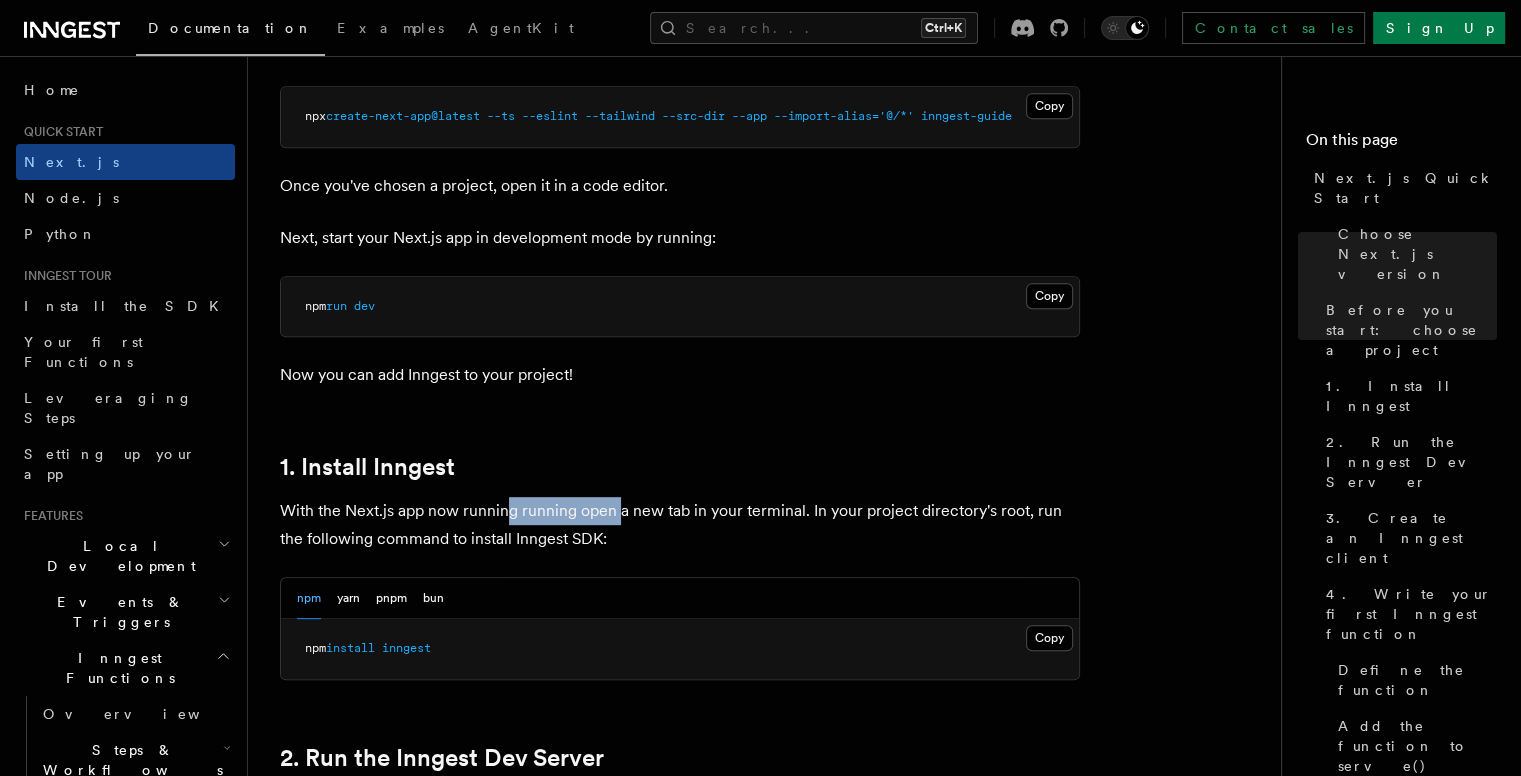 drag, startPoint x: 509, startPoint y: 509, endPoint x: 620, endPoint y: 509, distance: 111 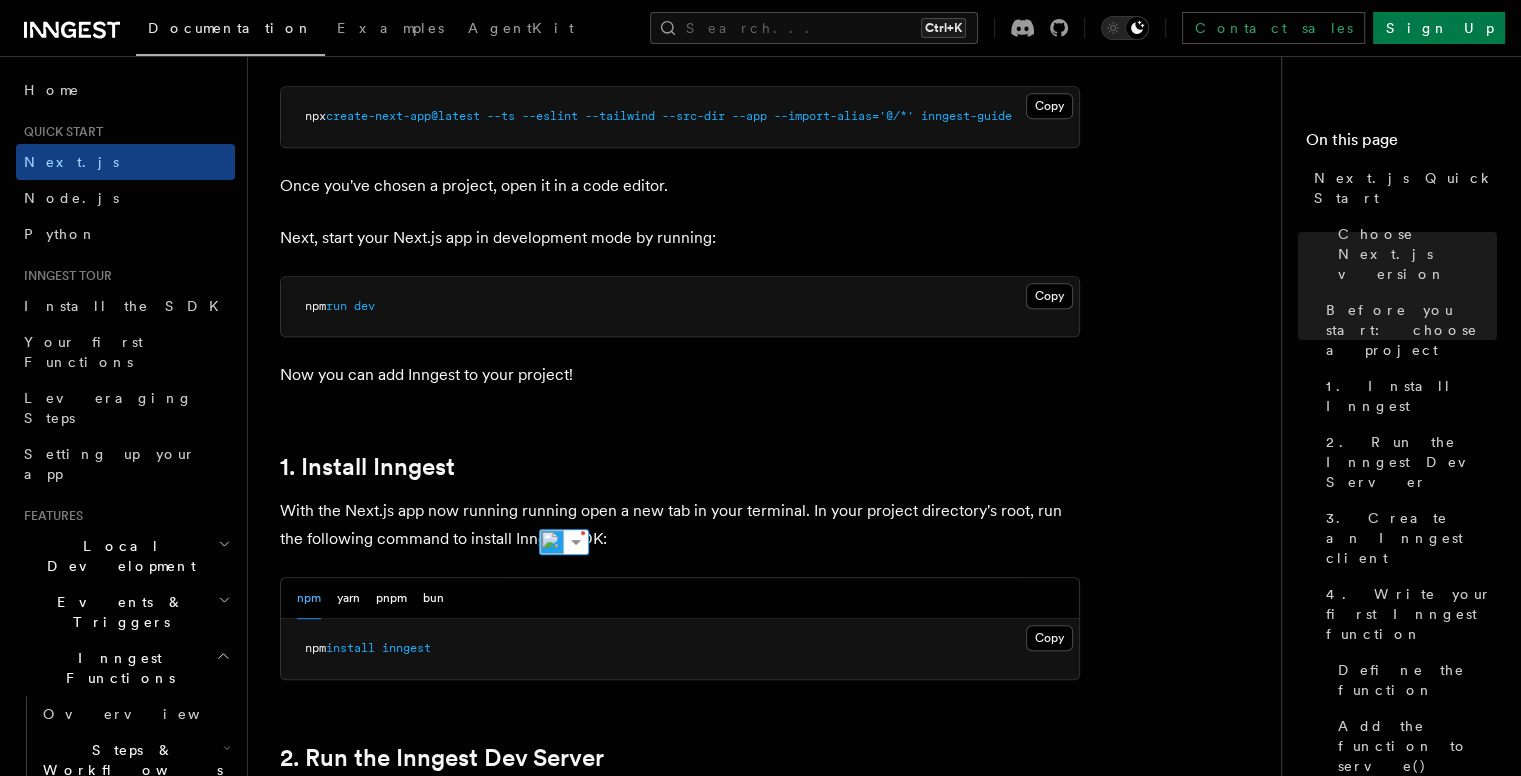 click on "With the Next.js app now running running open a new tab in your terminal. In your project directory's root, run the following command to install Inngest SDK:" at bounding box center (680, 525) 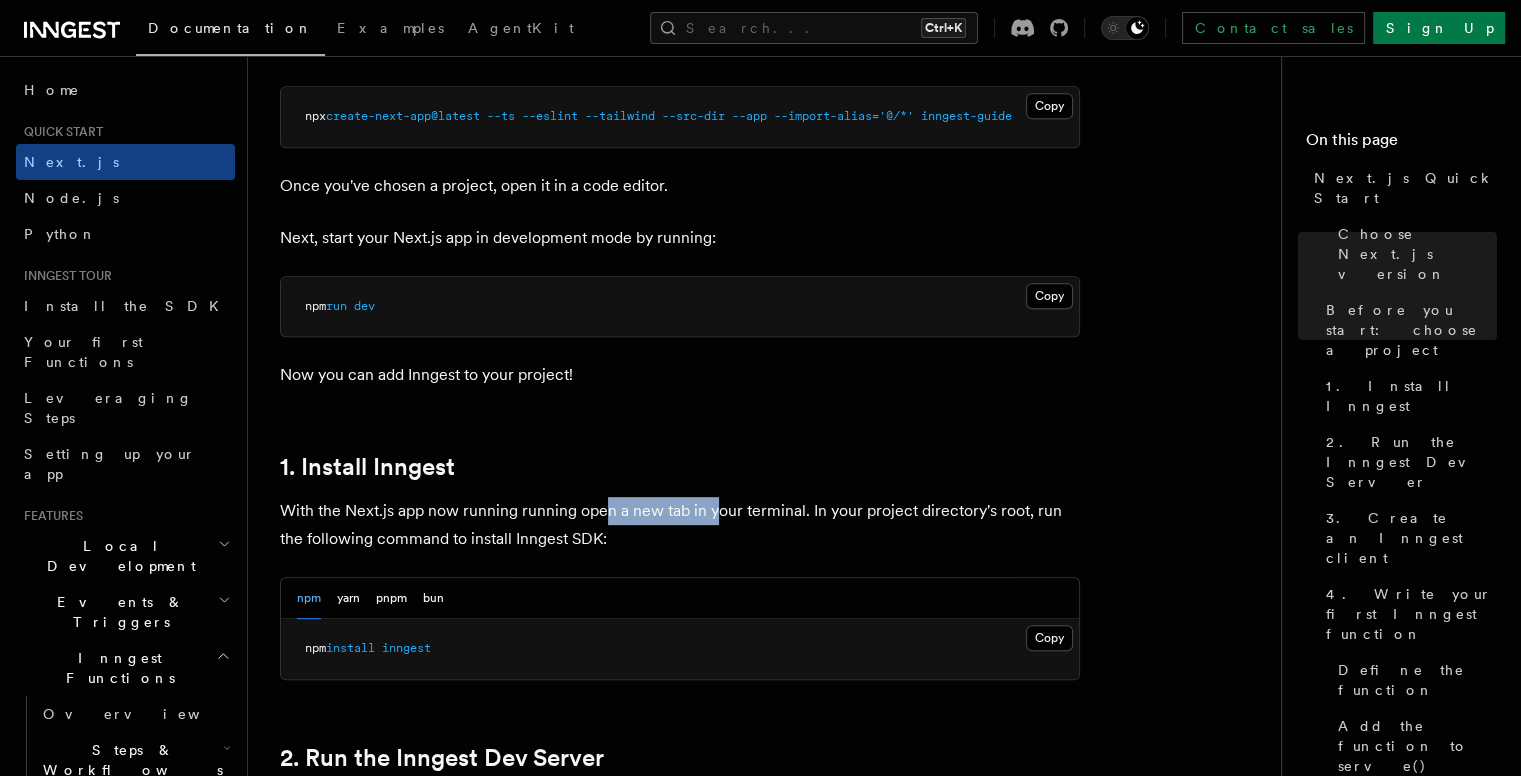 drag, startPoint x: 704, startPoint y: 510, endPoint x: 722, endPoint y: 510, distance: 18 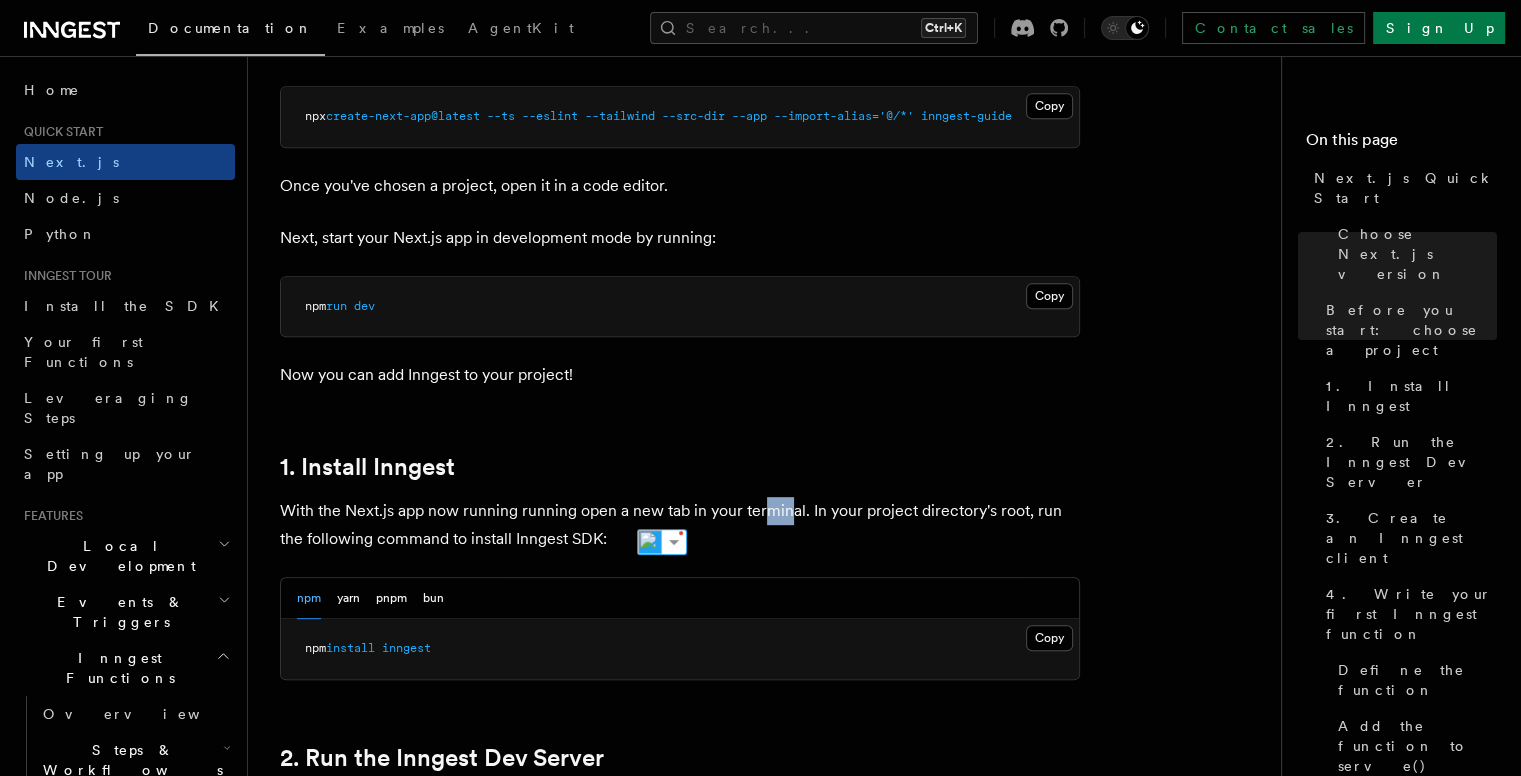 click on "With the Next.js app now running running open a new tab in your terminal. In your project directory's root, run the following command to install Inngest SDK:" at bounding box center (680, 525) 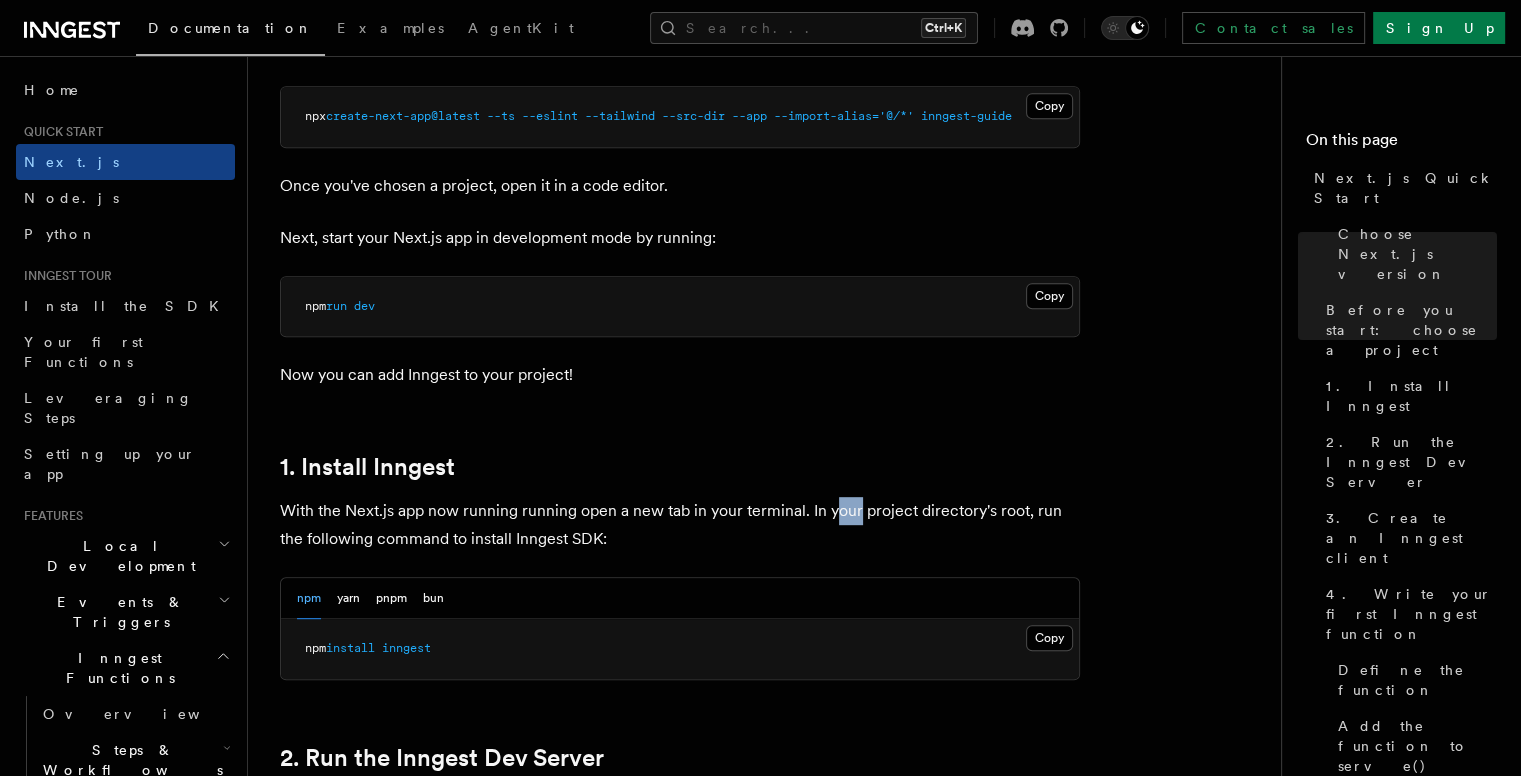 drag, startPoint x: 832, startPoint y: 513, endPoint x: 861, endPoint y: 515, distance: 29.068884 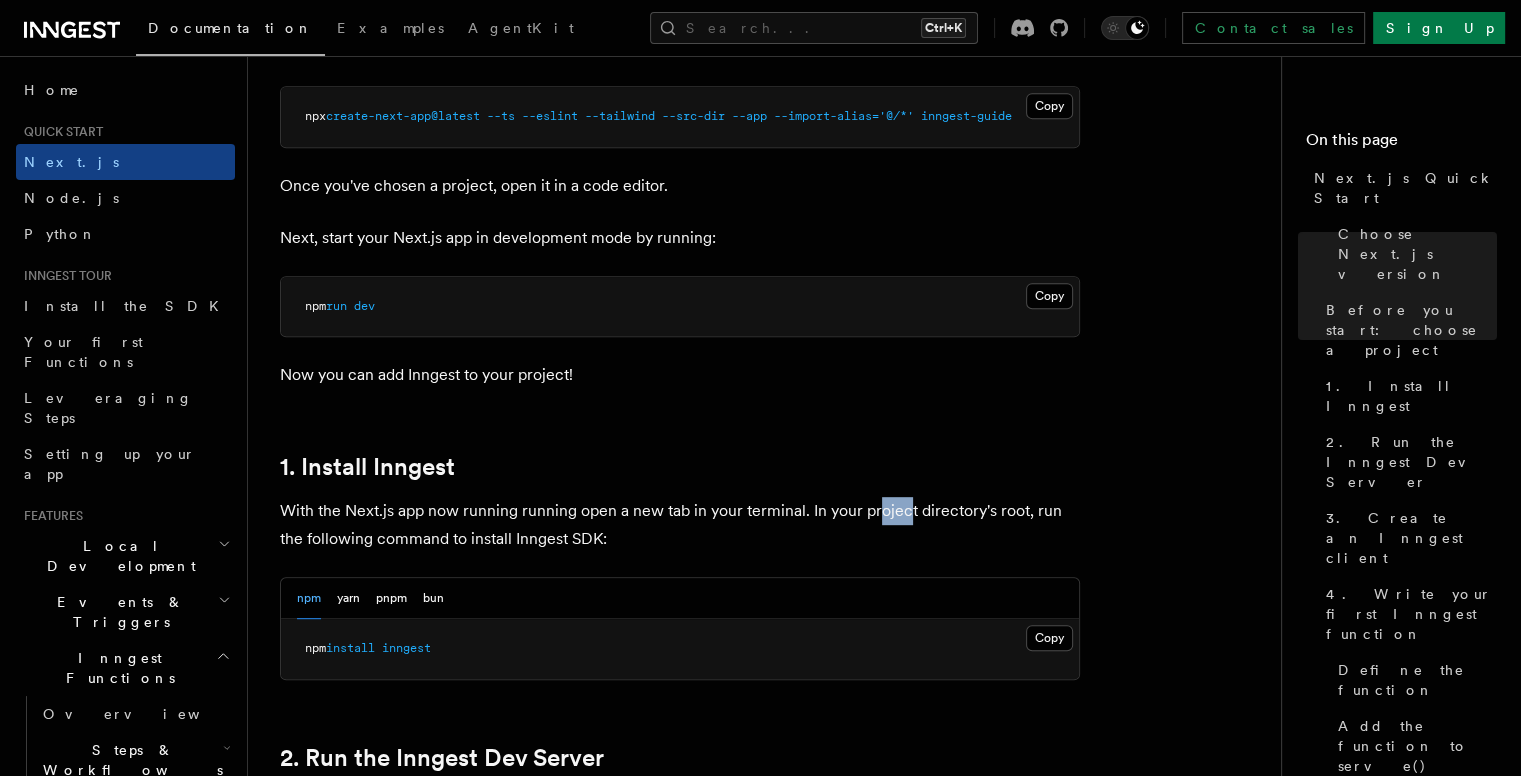 drag, startPoint x: 888, startPoint y: 515, endPoint x: 916, endPoint y: 515, distance: 28 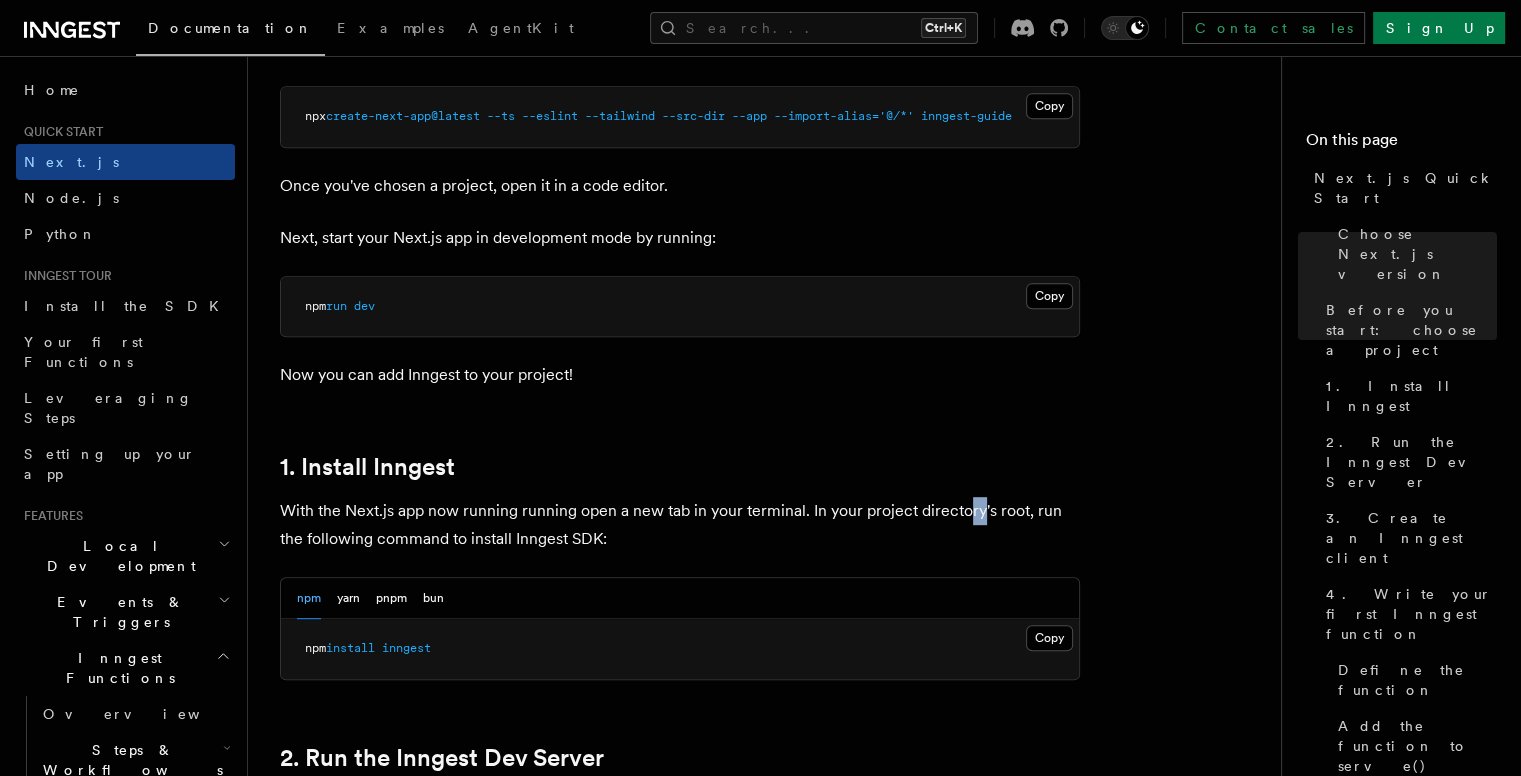drag, startPoint x: 963, startPoint y: 514, endPoint x: 1010, endPoint y: 510, distance: 47.169907 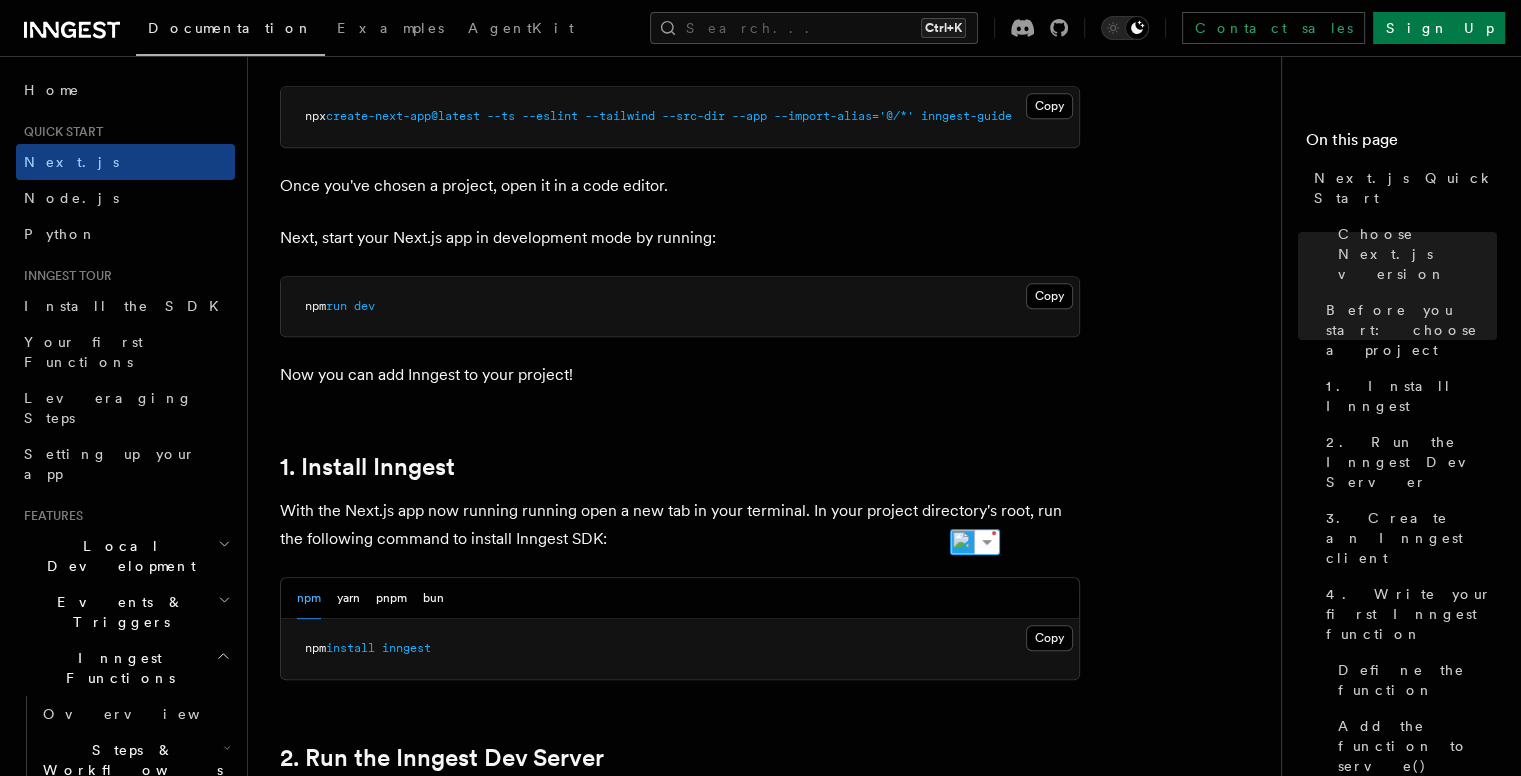 click on "With the Next.js app now running running open a new tab in your terminal. In your project directory's root, run the following command to install Inngest SDK:" at bounding box center (680, 525) 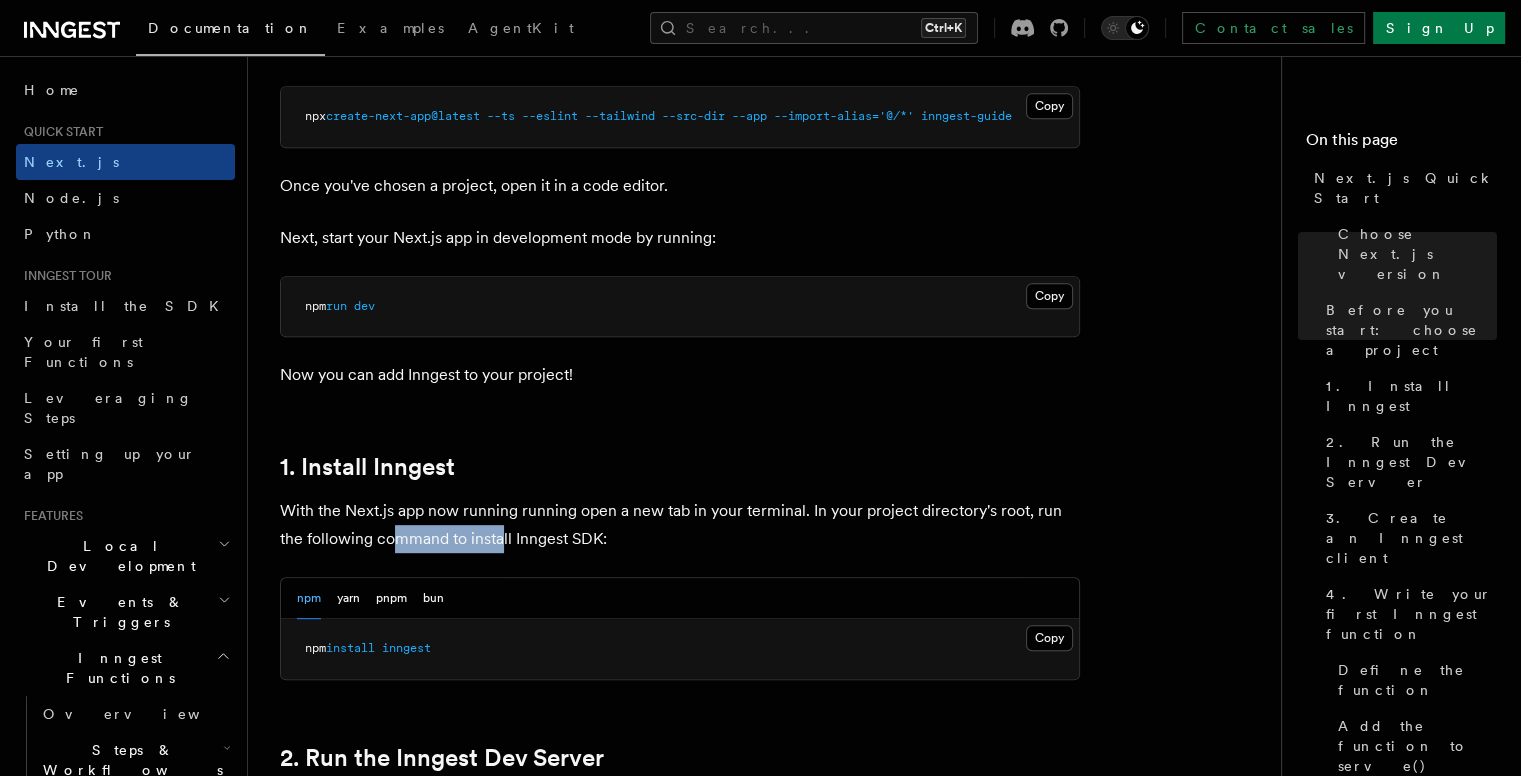 drag, startPoint x: 480, startPoint y: 537, endPoint x: 508, endPoint y: 537, distance: 28 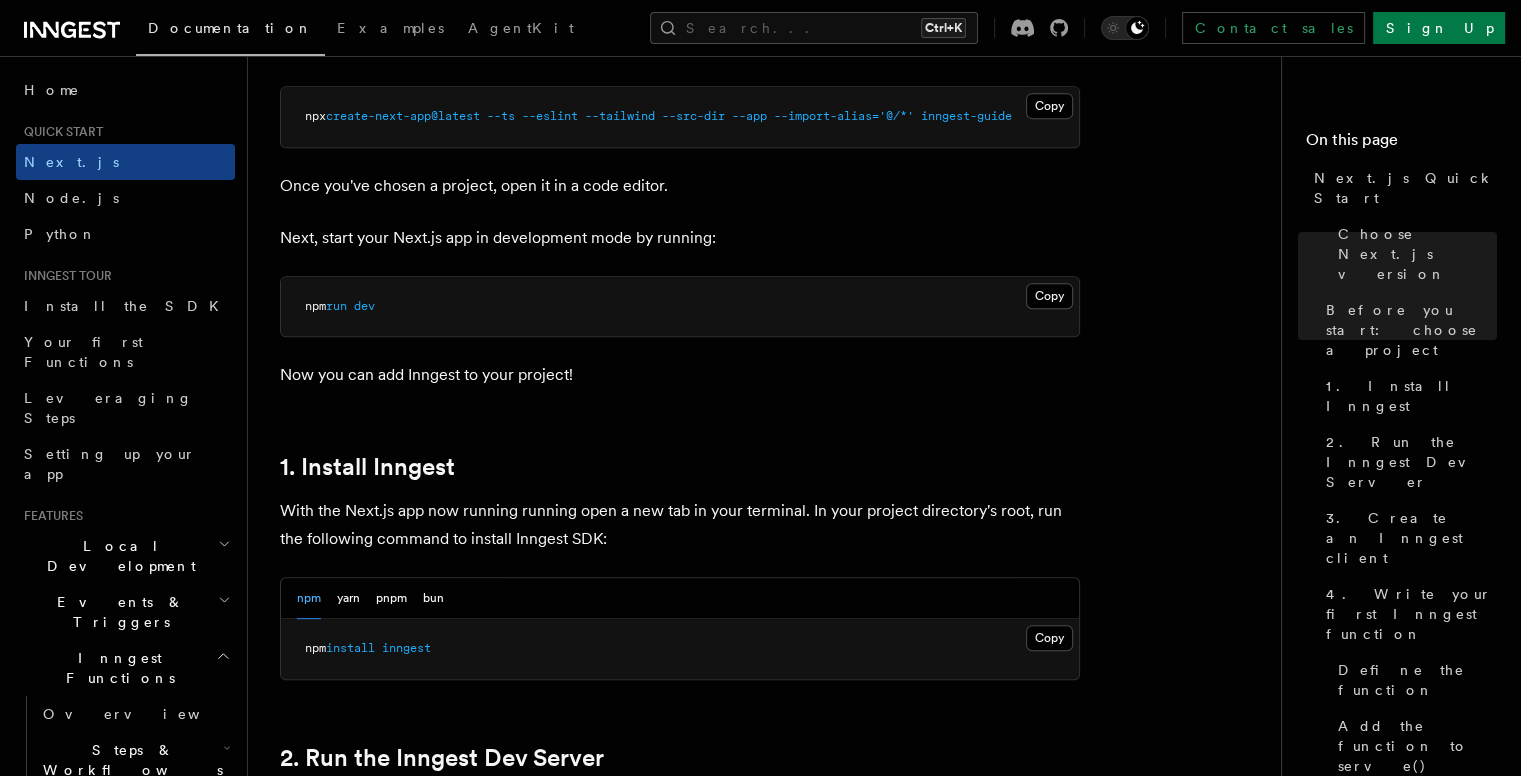 click on "With the Next.js app now running running open a new tab in your terminal. In your project directory's root, run the following command to install Inngest SDK:" at bounding box center (680, 525) 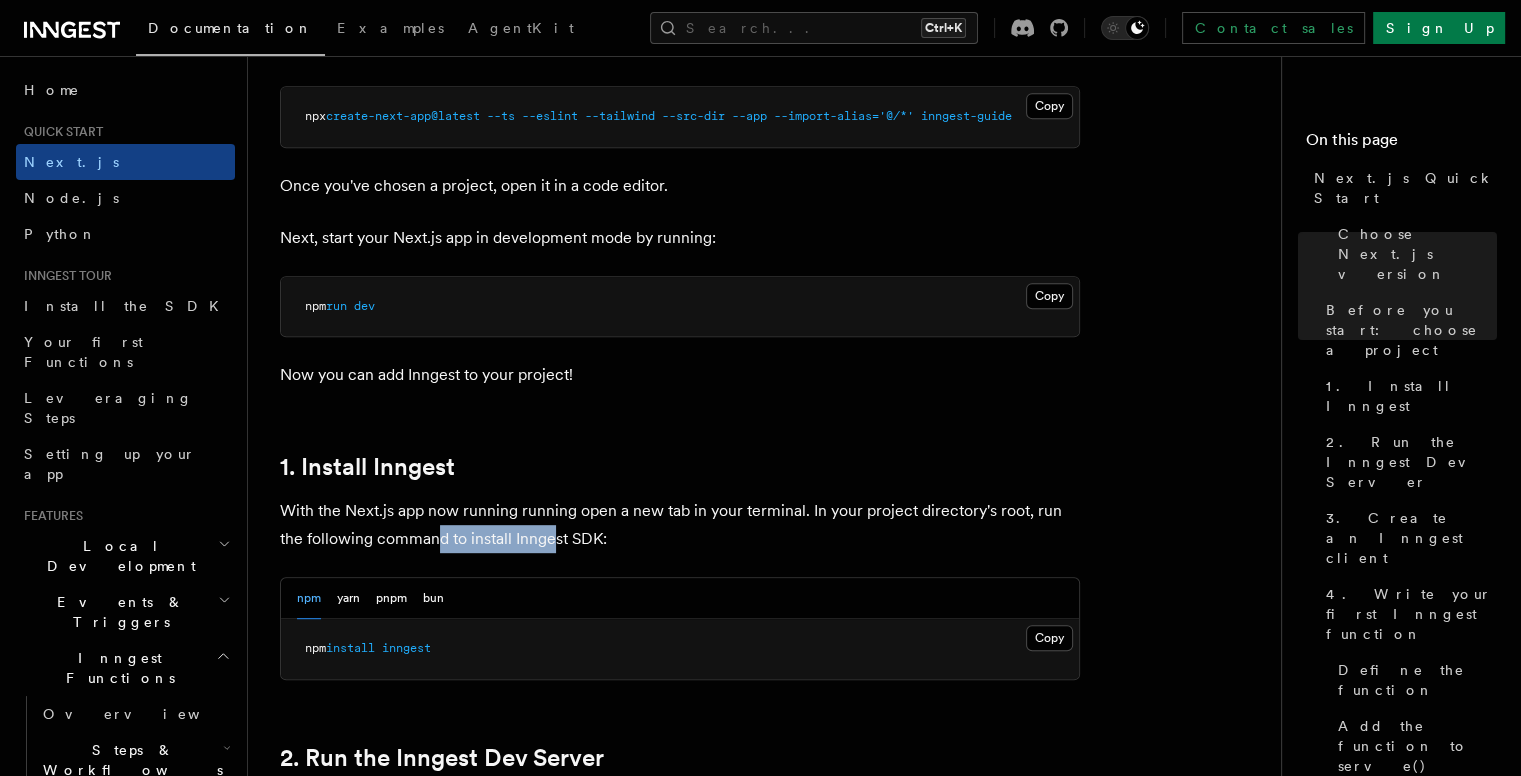 drag, startPoint x: 441, startPoint y: 548, endPoint x: 556, endPoint y: 545, distance: 115.03912 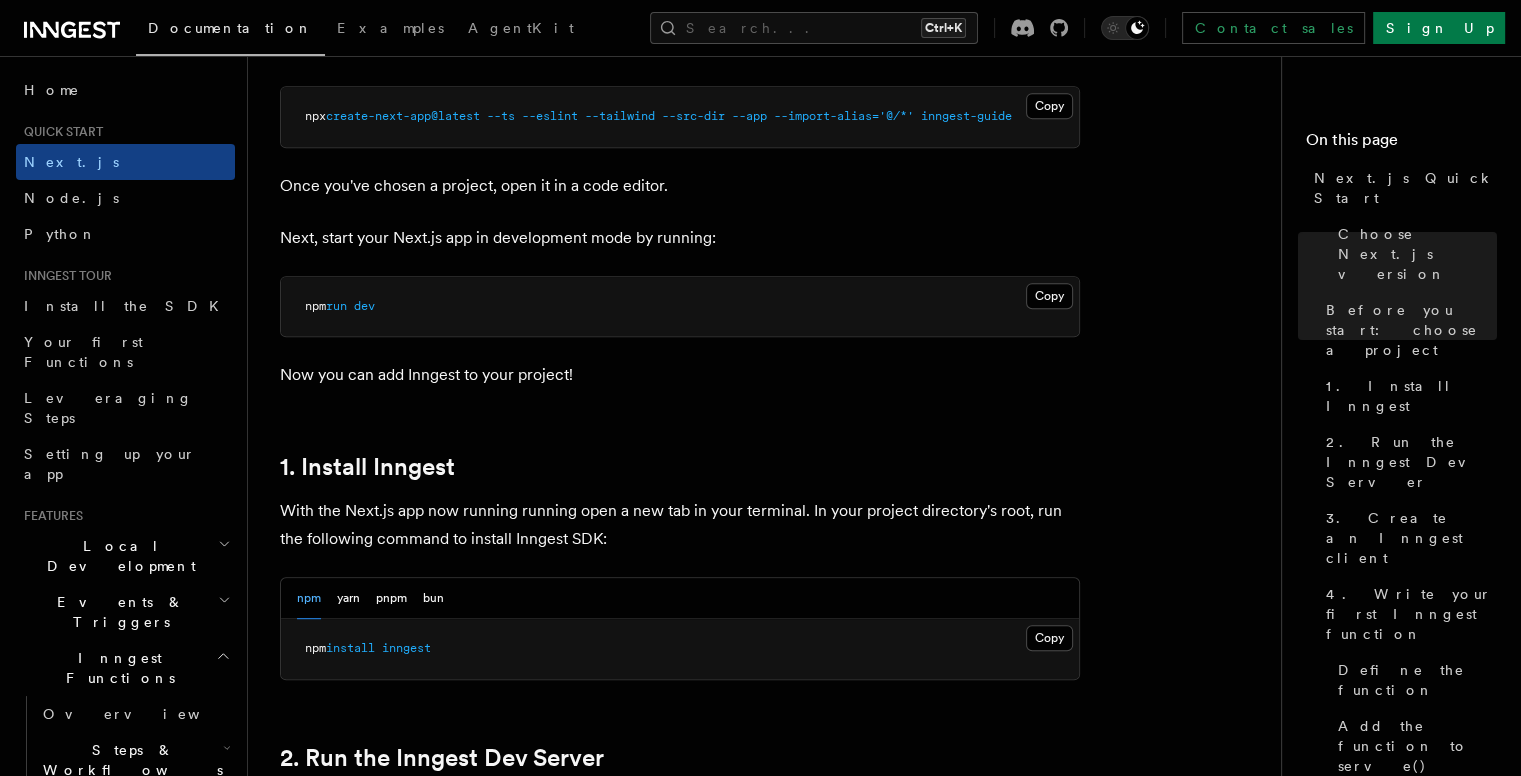 click on "With the Next.js app now running running open a new tab in your terminal. In your project directory's root, run the following command to install Inngest SDK:" at bounding box center [680, 525] 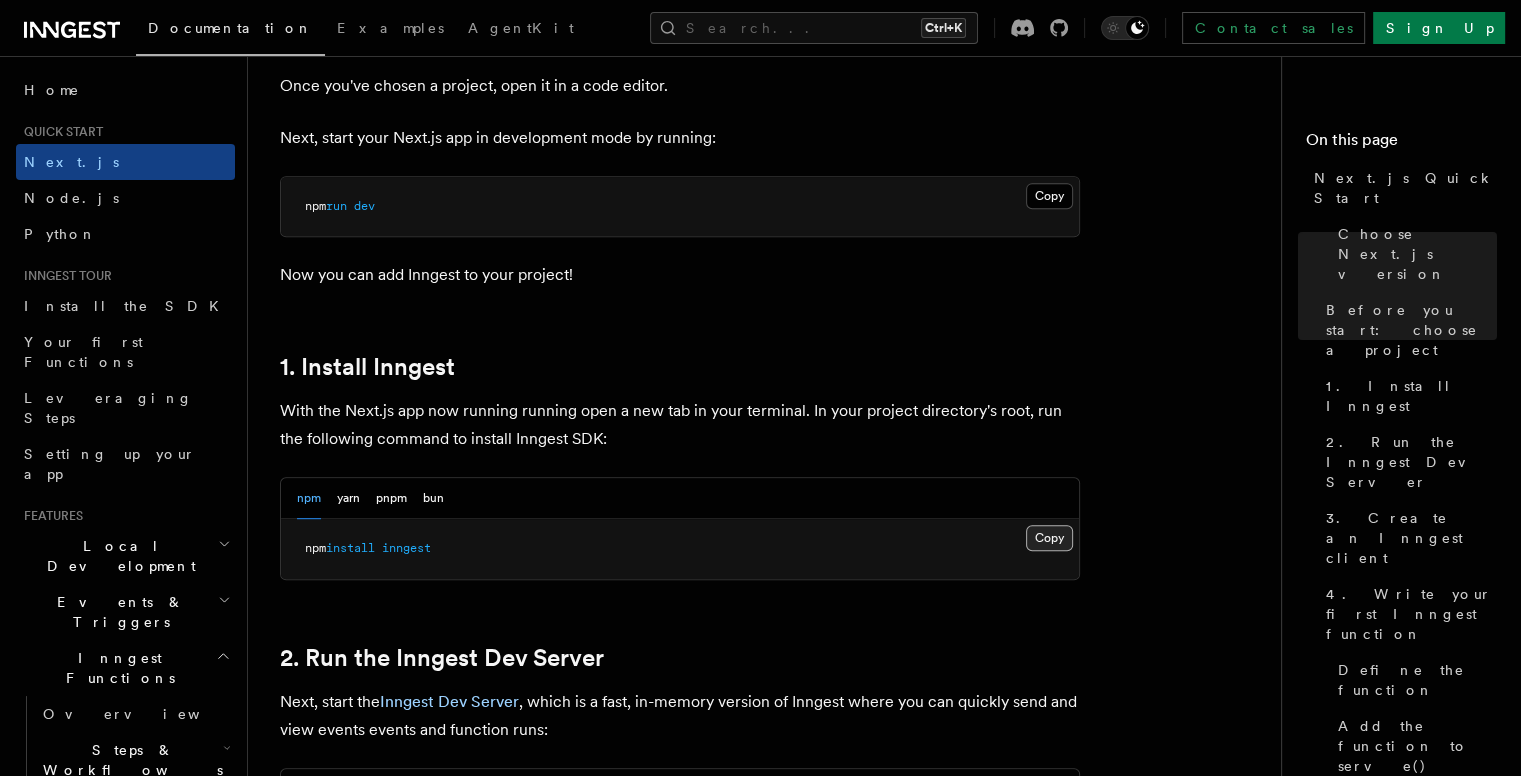 click on "Copy Copied" at bounding box center (1049, 538) 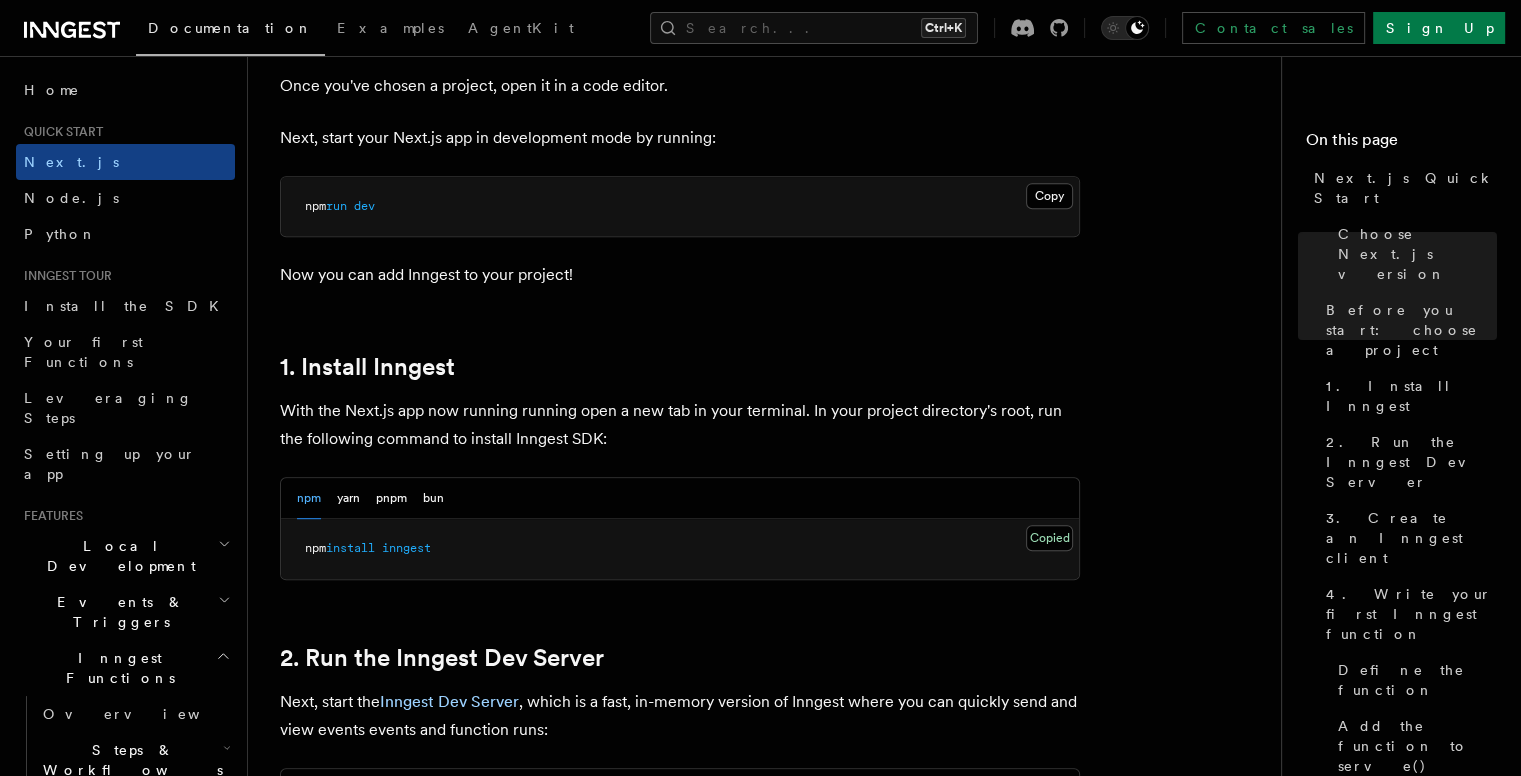 type 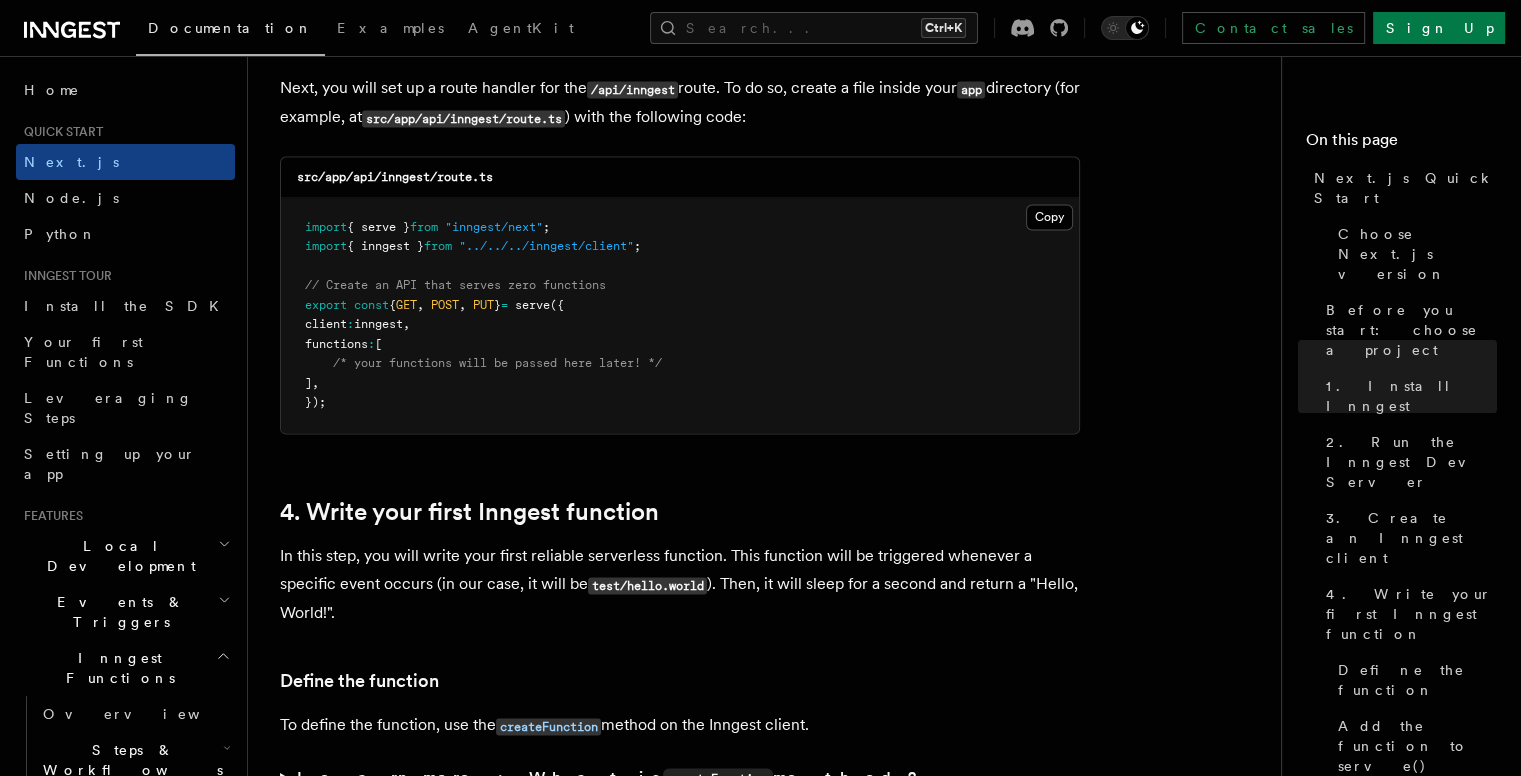 scroll, scrollTop: 3278, scrollLeft: 0, axis: vertical 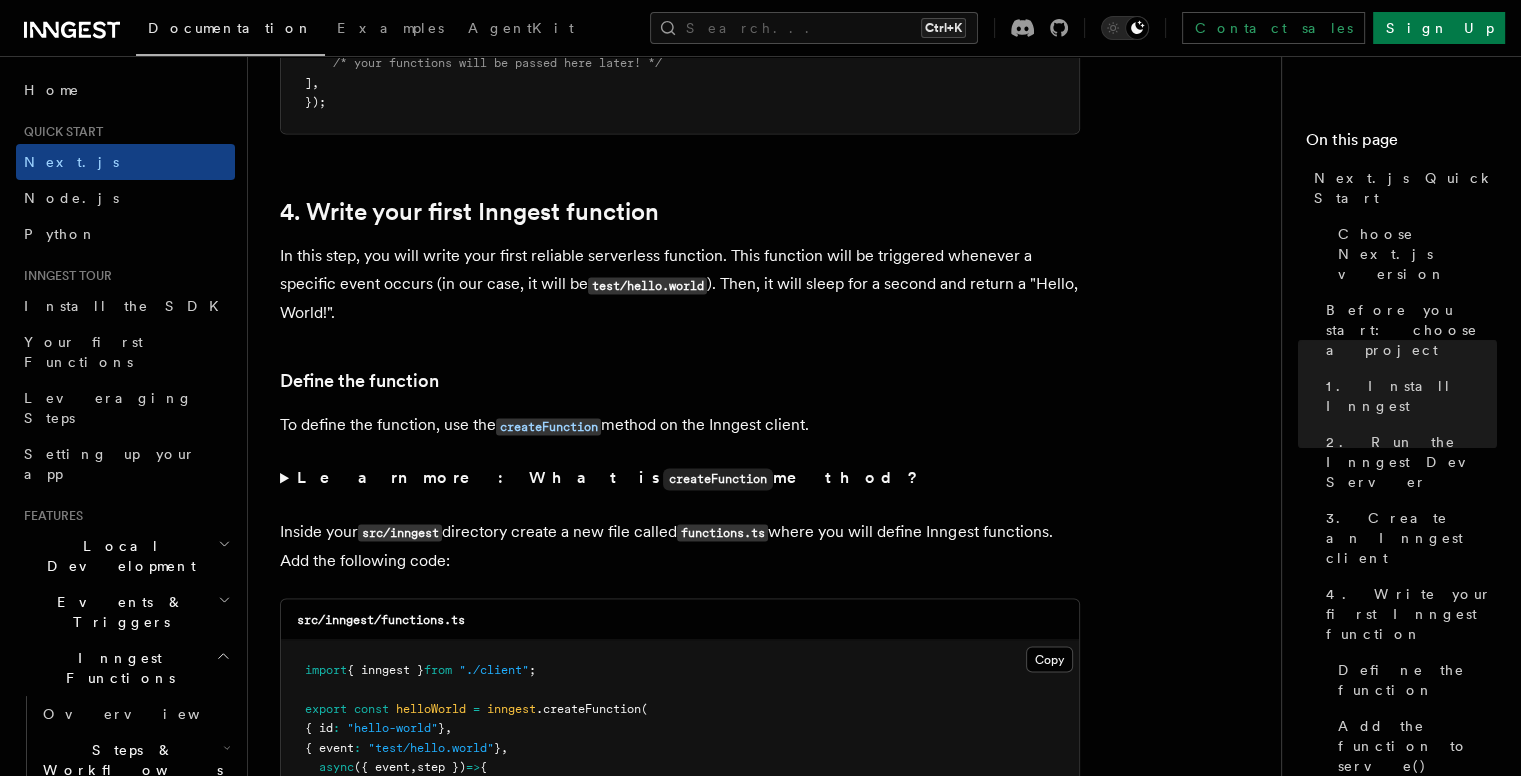 click on "Learn more: What is  createFunction  method?" at bounding box center [680, 478] 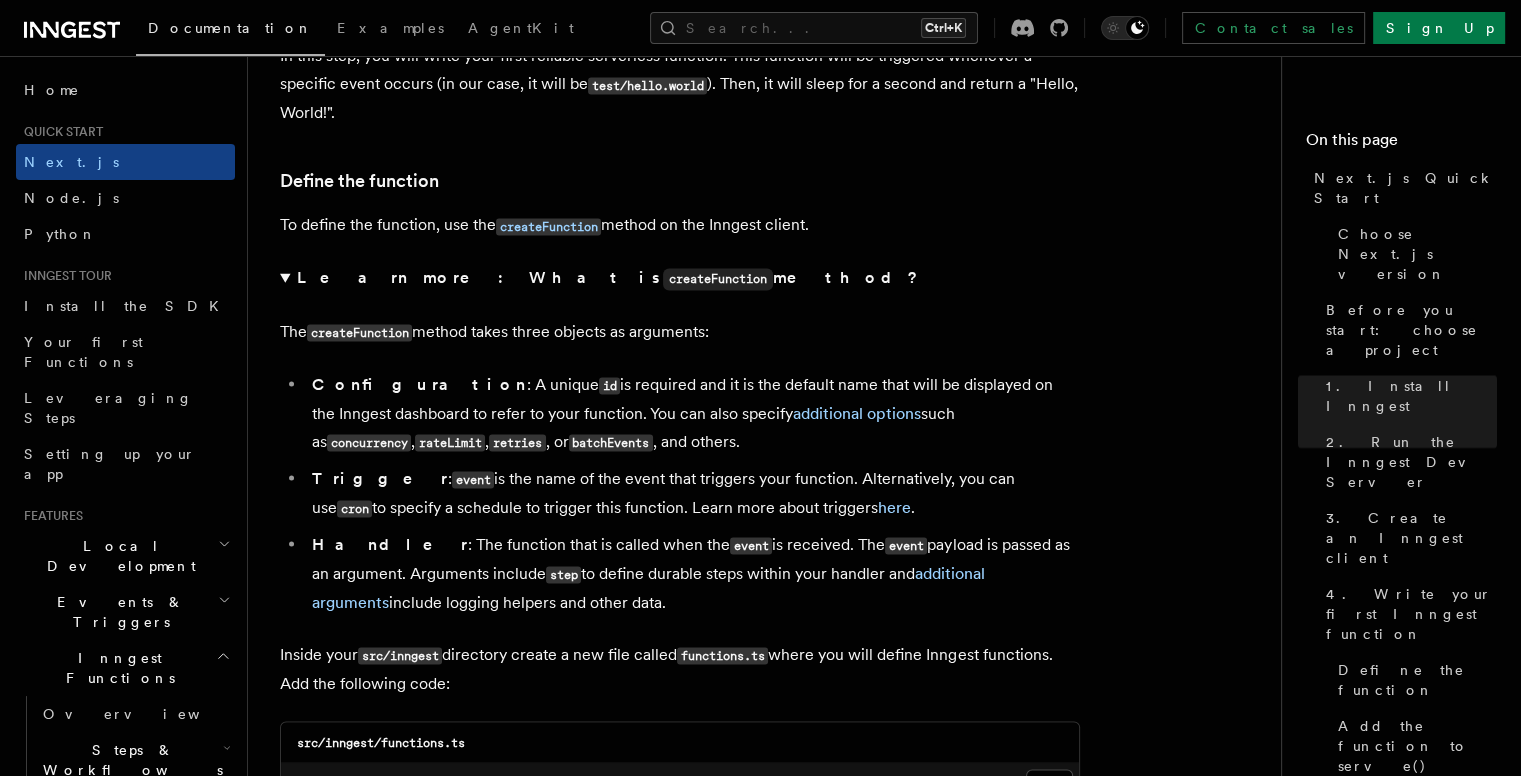scroll, scrollTop: 3278, scrollLeft: 0, axis: vertical 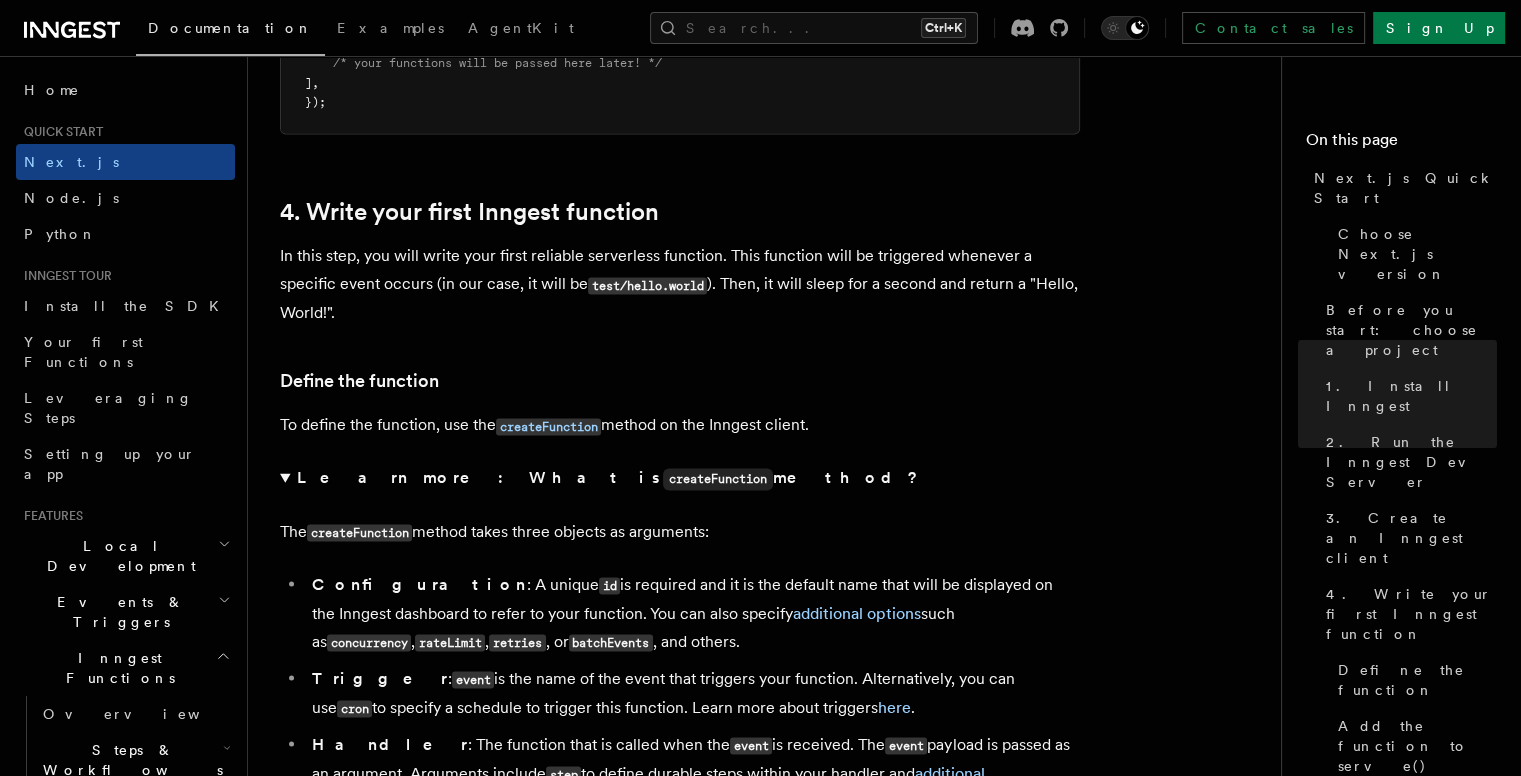 click on "Quick start Next.js Quick Start
In this tutorial you will add Inngest to a Next.js app to see how easy it can be to build complex workflows.
Inngest makes it easy to build, manage, and execute reliable workflows. Some use cases include scheduling drip marketing campaigns, building payment flows, or chaining LLM interactions.
By the end of this ten-minute tutorial you will:
Set up and run Inngest on your machine.
Write your first Inngest function.
Trigger your function from your app and through Inngest Dev Server.
Let's get started!
Choose Next.js version
Choose your preferred Next.js version for this tutorial:
Next.js - App Router Next.js - Pages Router Before you start: choose a project In this tutorial you can use any existing Next.js project, or you can create a new one. Instructions for creating a new Next.js project  Run the following command in your terminal to create a new Next.js project: Copy Copied npx  create-next-app@latest   --ts   --eslint   --tailwind   --src-dir   --app" at bounding box center [804, 3701] 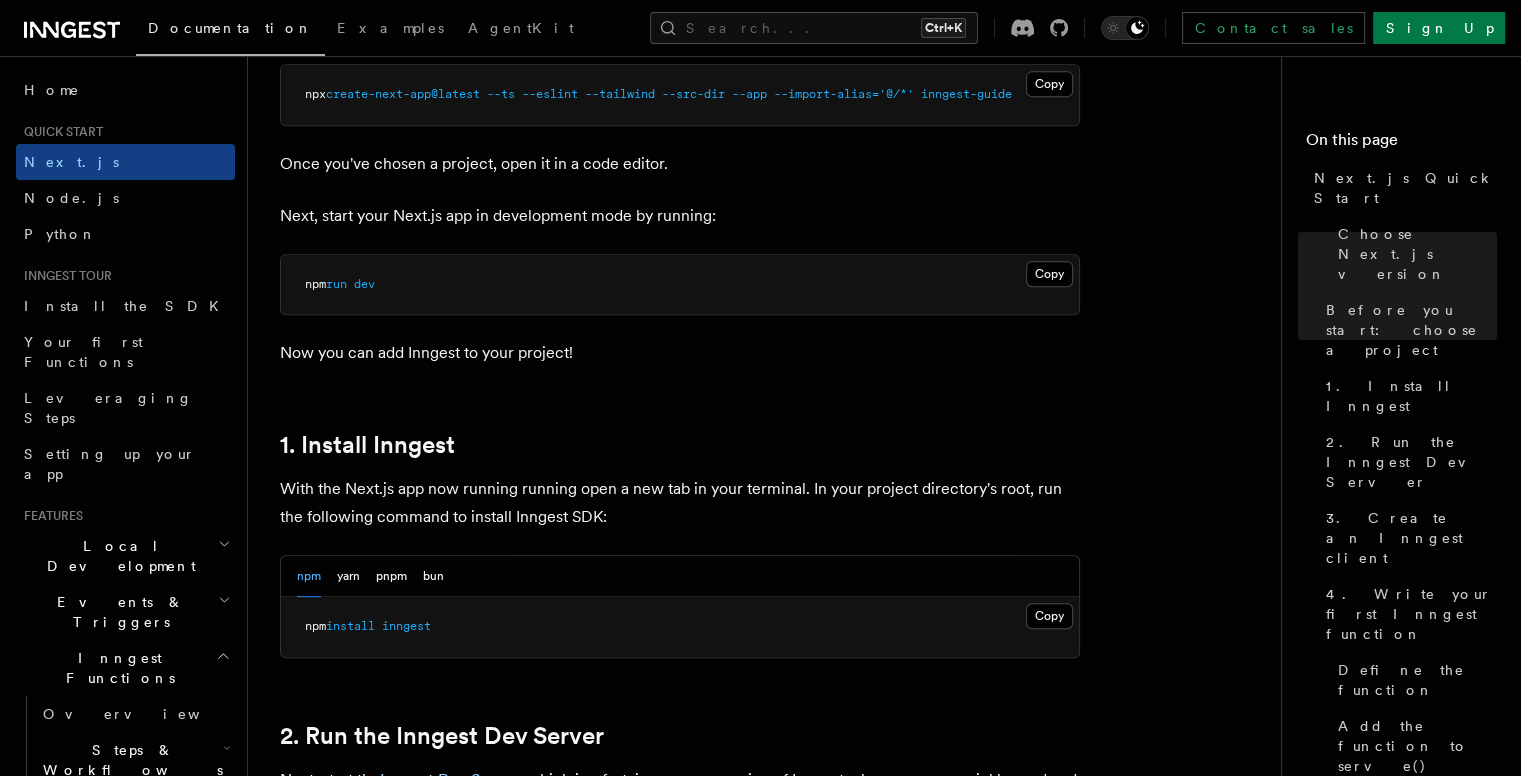 scroll, scrollTop: 1200, scrollLeft: 0, axis: vertical 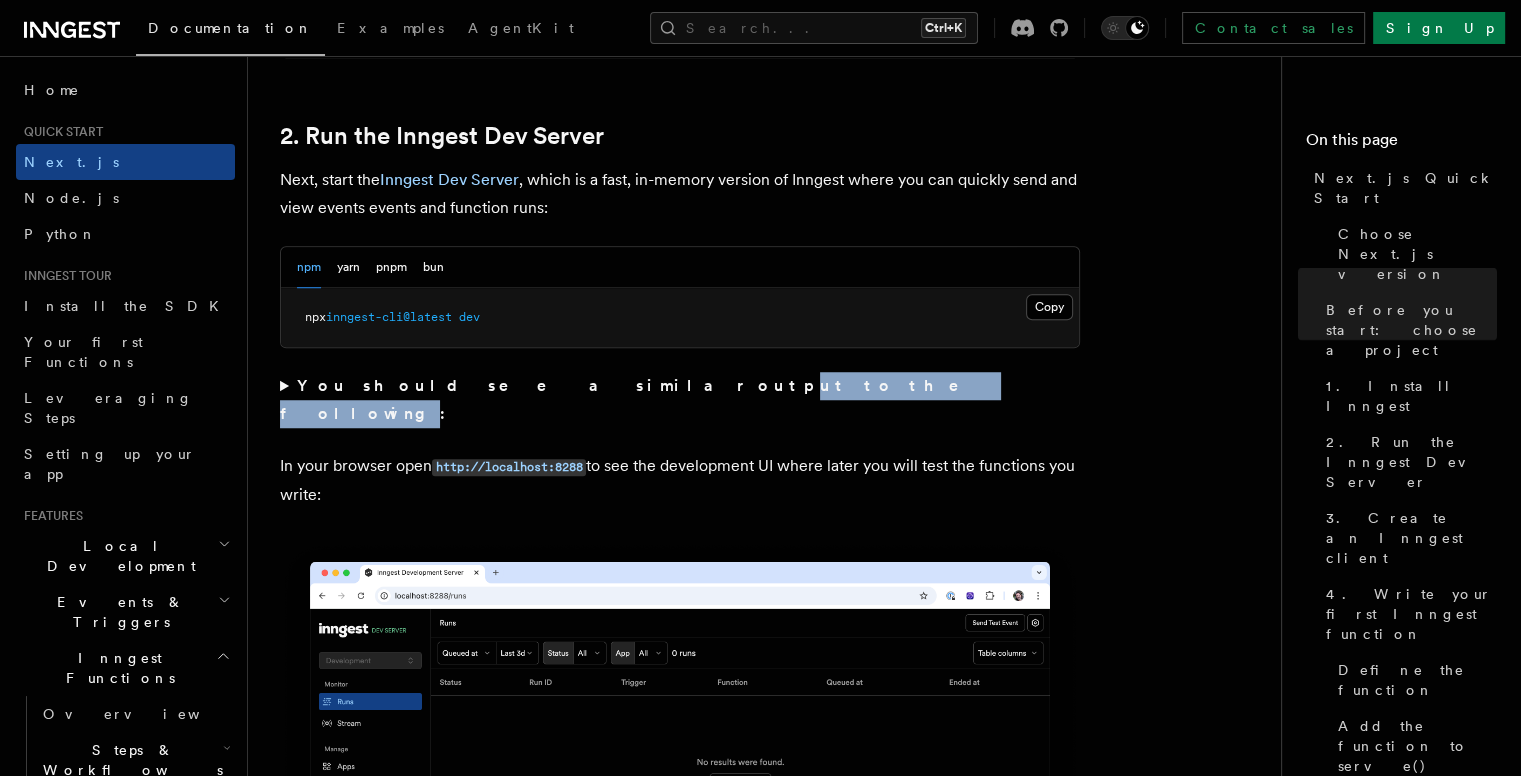 drag, startPoint x: 505, startPoint y: 381, endPoint x: 640, endPoint y: 374, distance: 135.18137 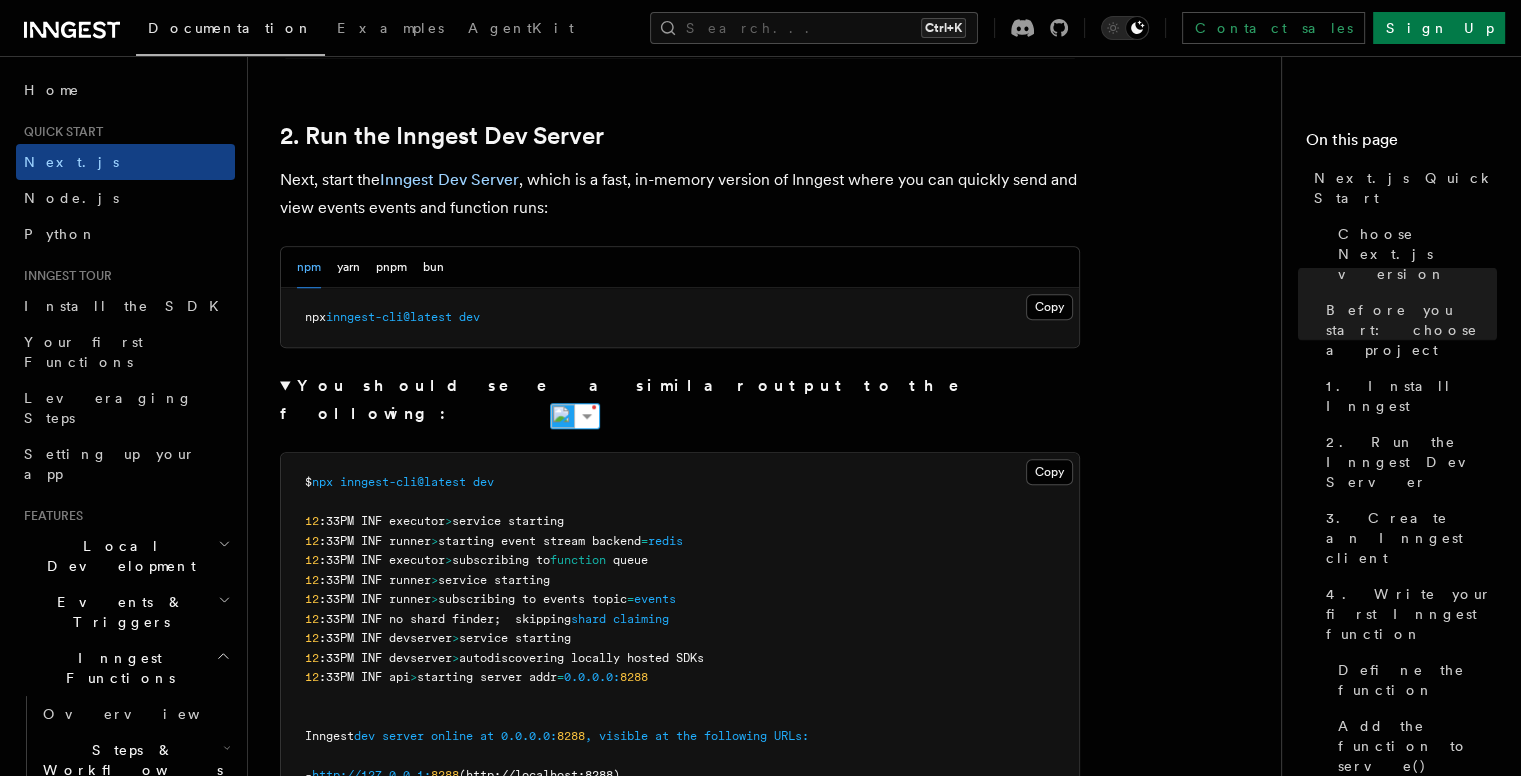 click on "You should see a similar output to the following:" at bounding box center (680, 400) 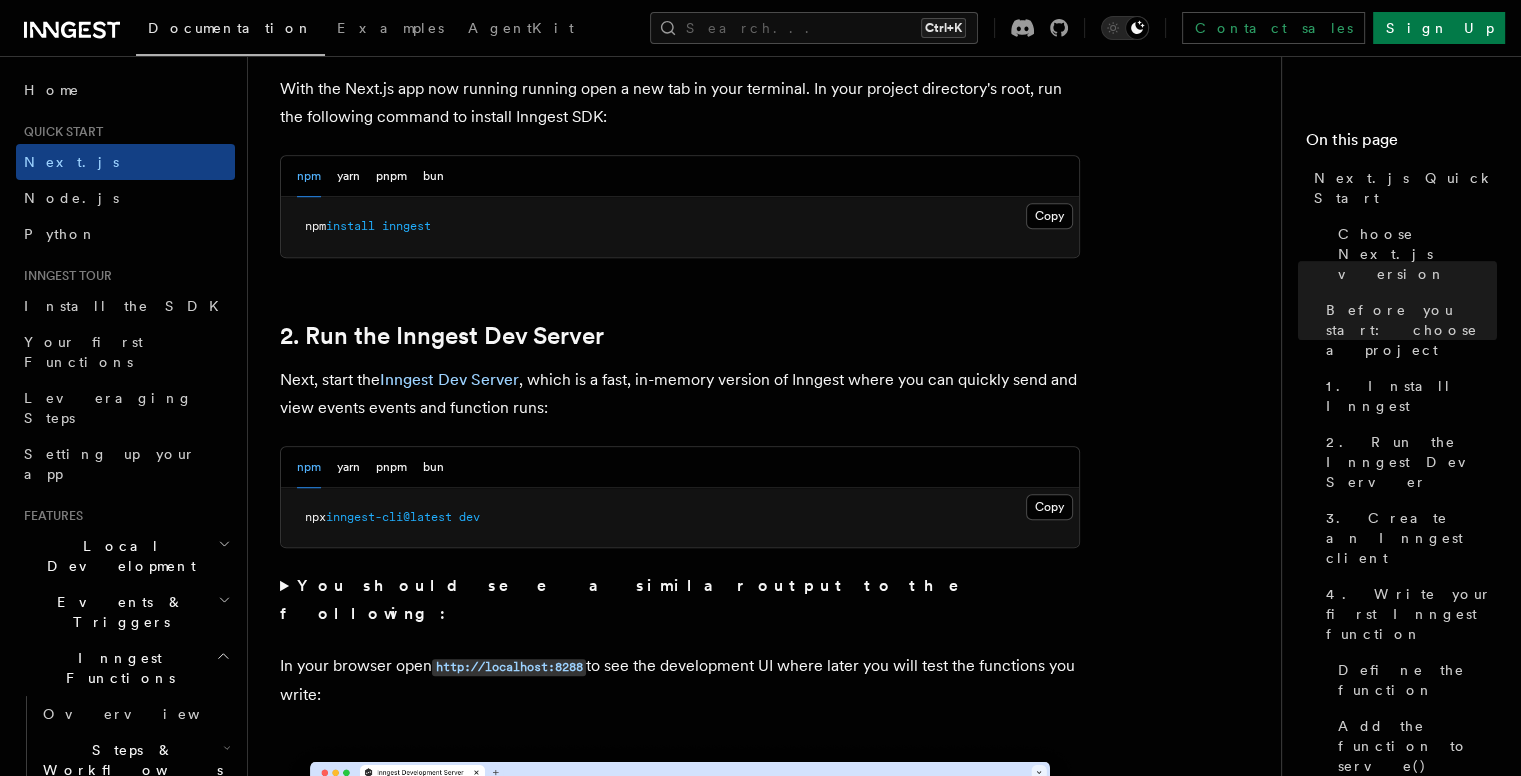 scroll, scrollTop: 1200, scrollLeft: 0, axis: vertical 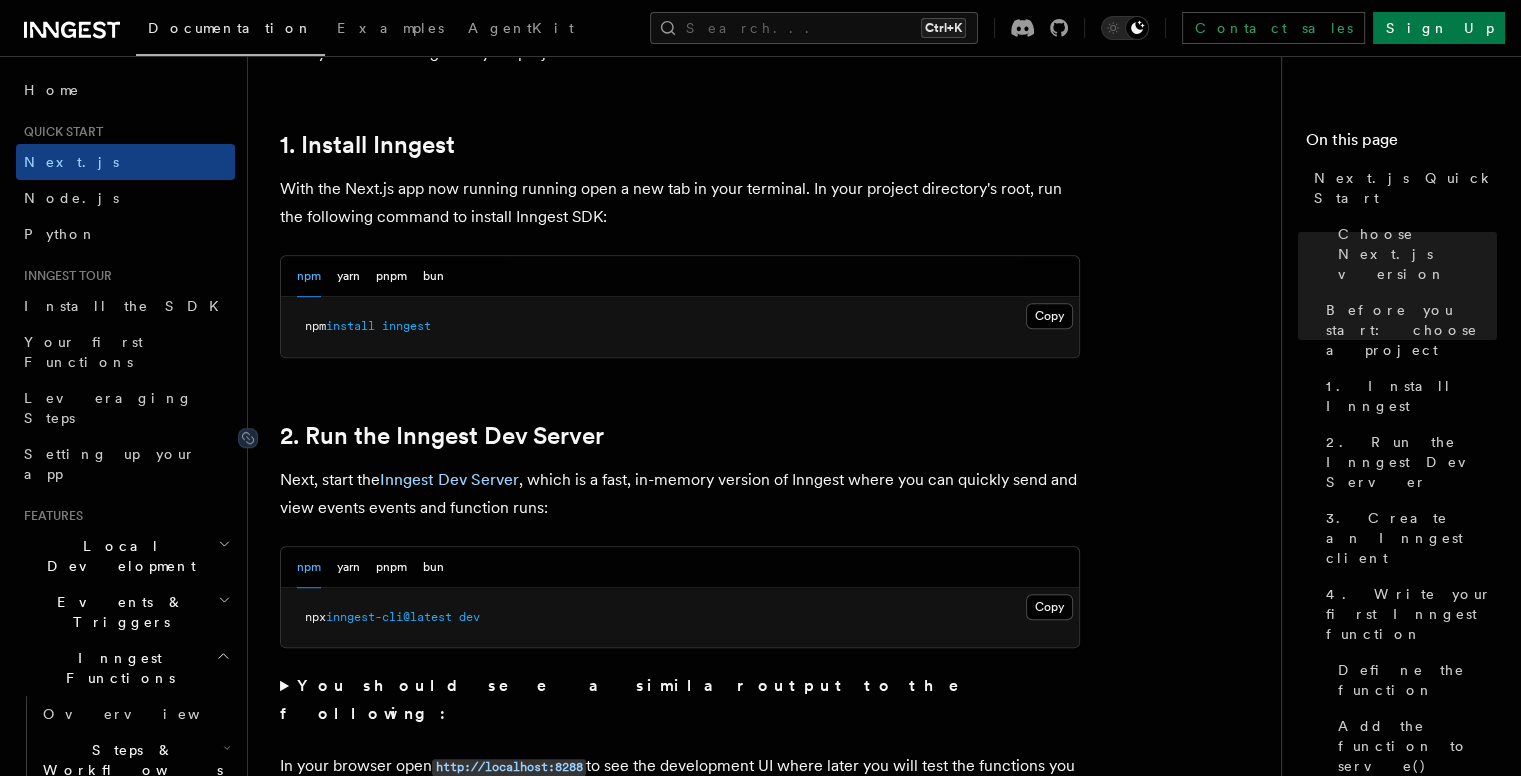 click on "2. Run the Inngest Dev Server" at bounding box center [442, 436] 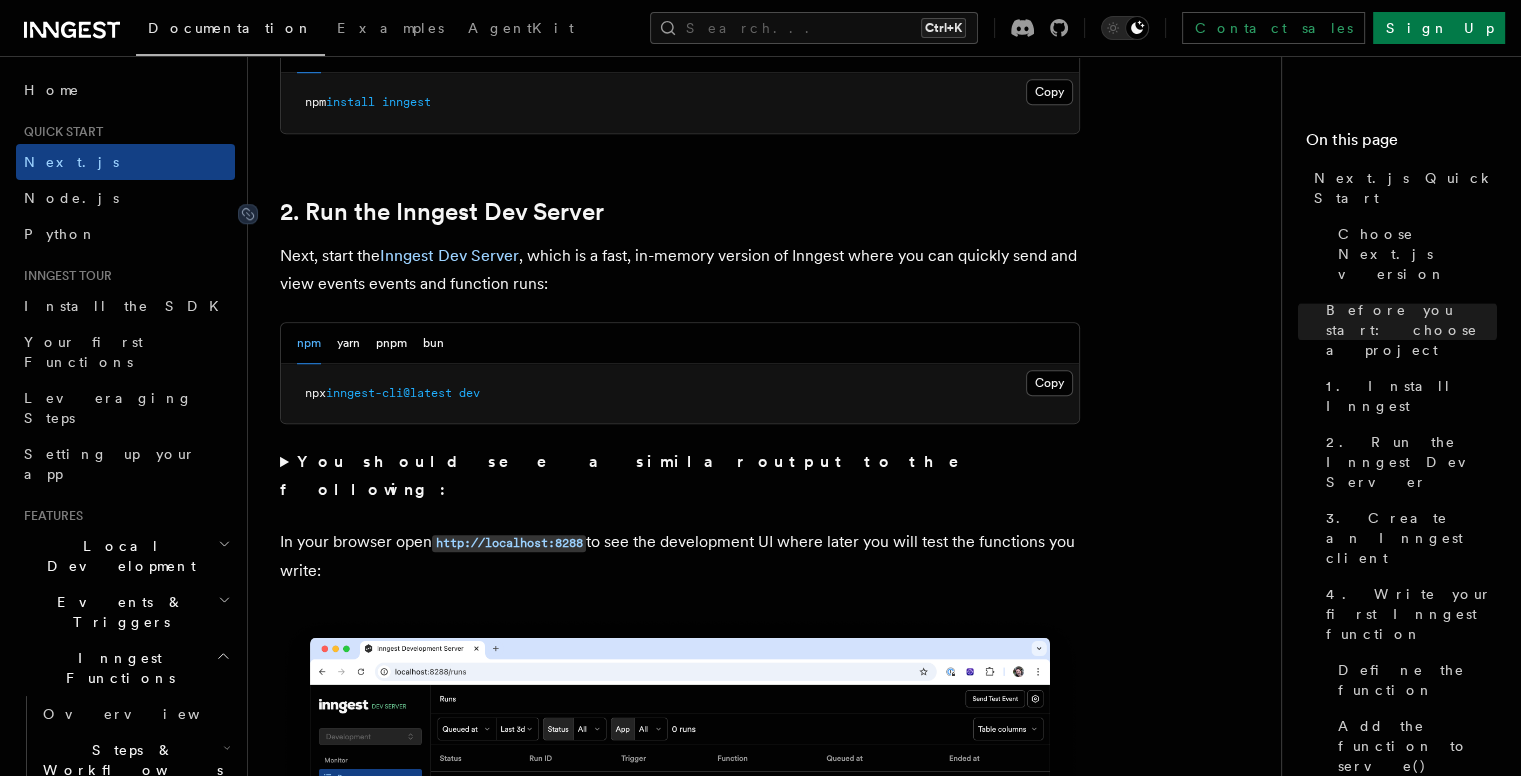 scroll, scrollTop: 1324, scrollLeft: 0, axis: vertical 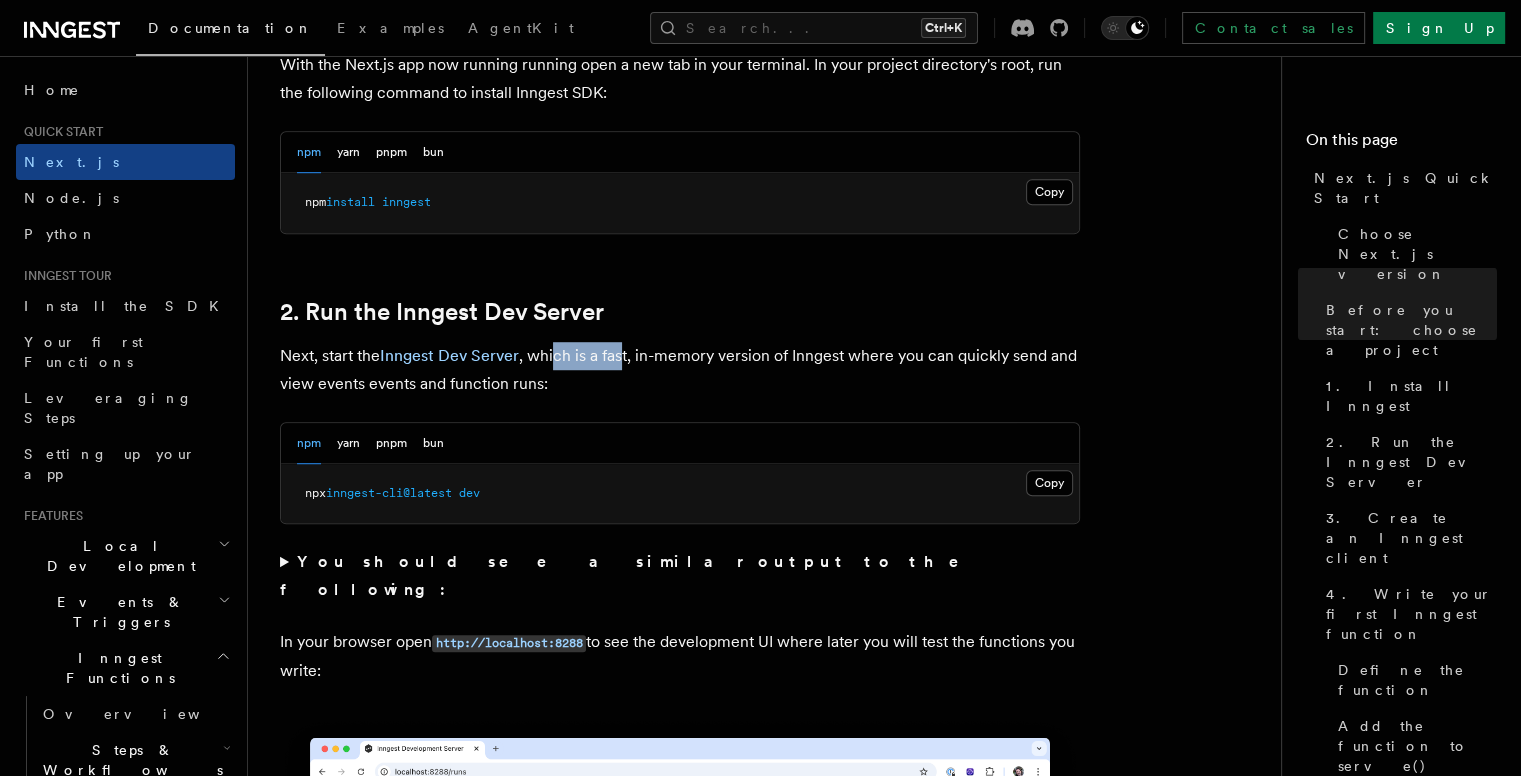 drag, startPoint x: 556, startPoint y: 352, endPoint x: 627, endPoint y: 351, distance: 71.00704 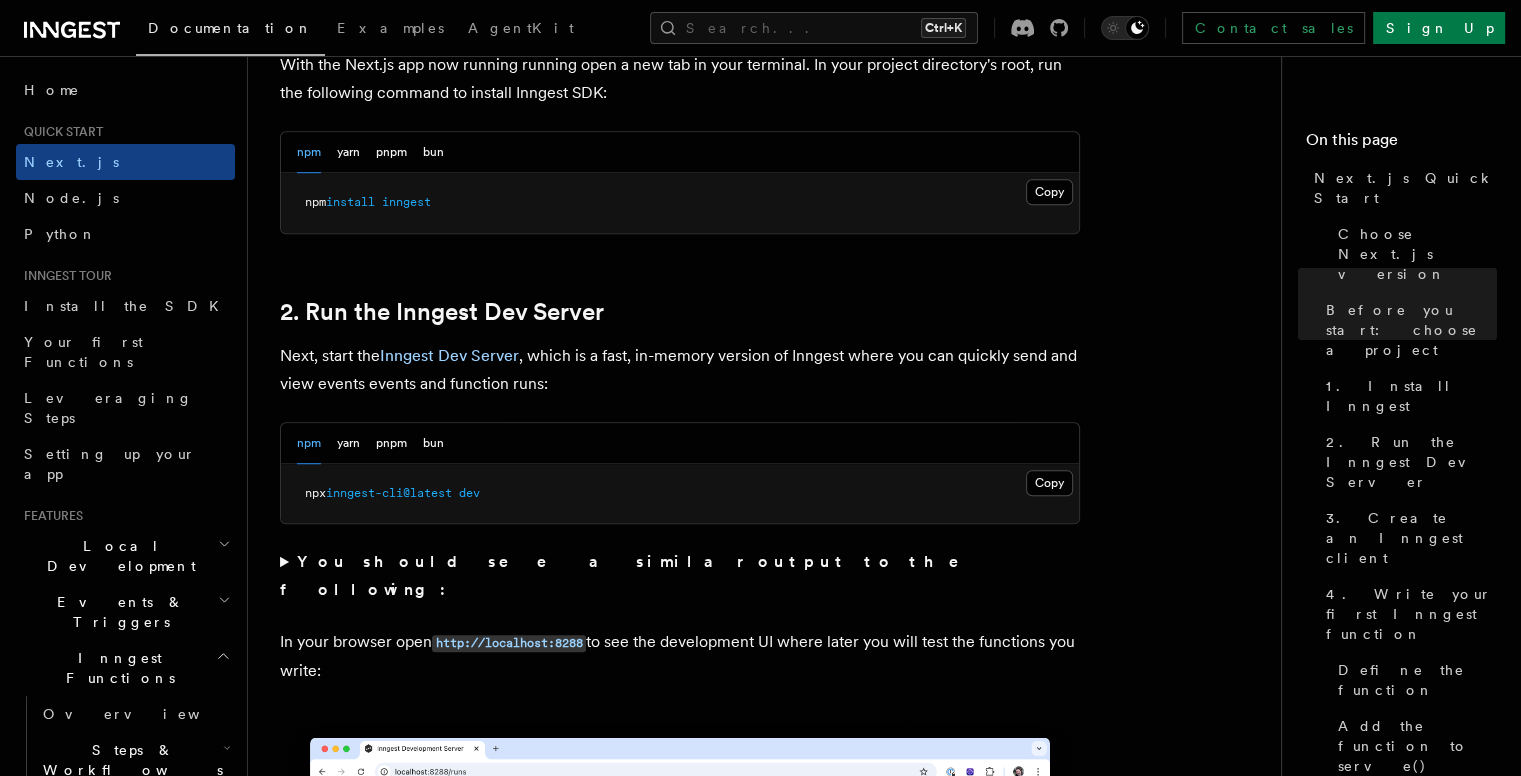 click on "Next, start the  Inngest Dev Server , which is a fast, in-memory version of Inngest where you can quickly send and view events events and function runs:" at bounding box center [680, 370] 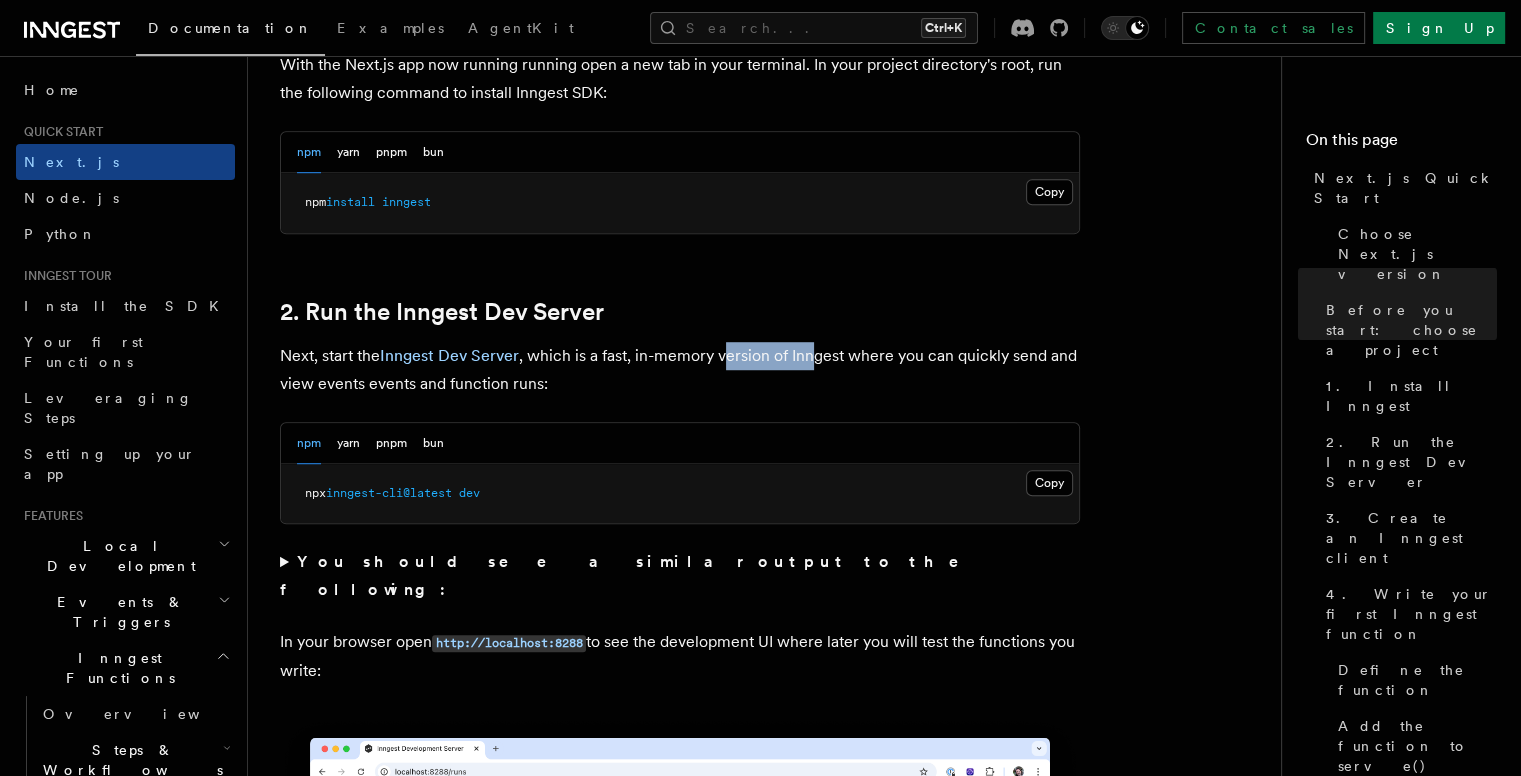 drag, startPoint x: 728, startPoint y: 352, endPoint x: 809, endPoint y: 352, distance: 81 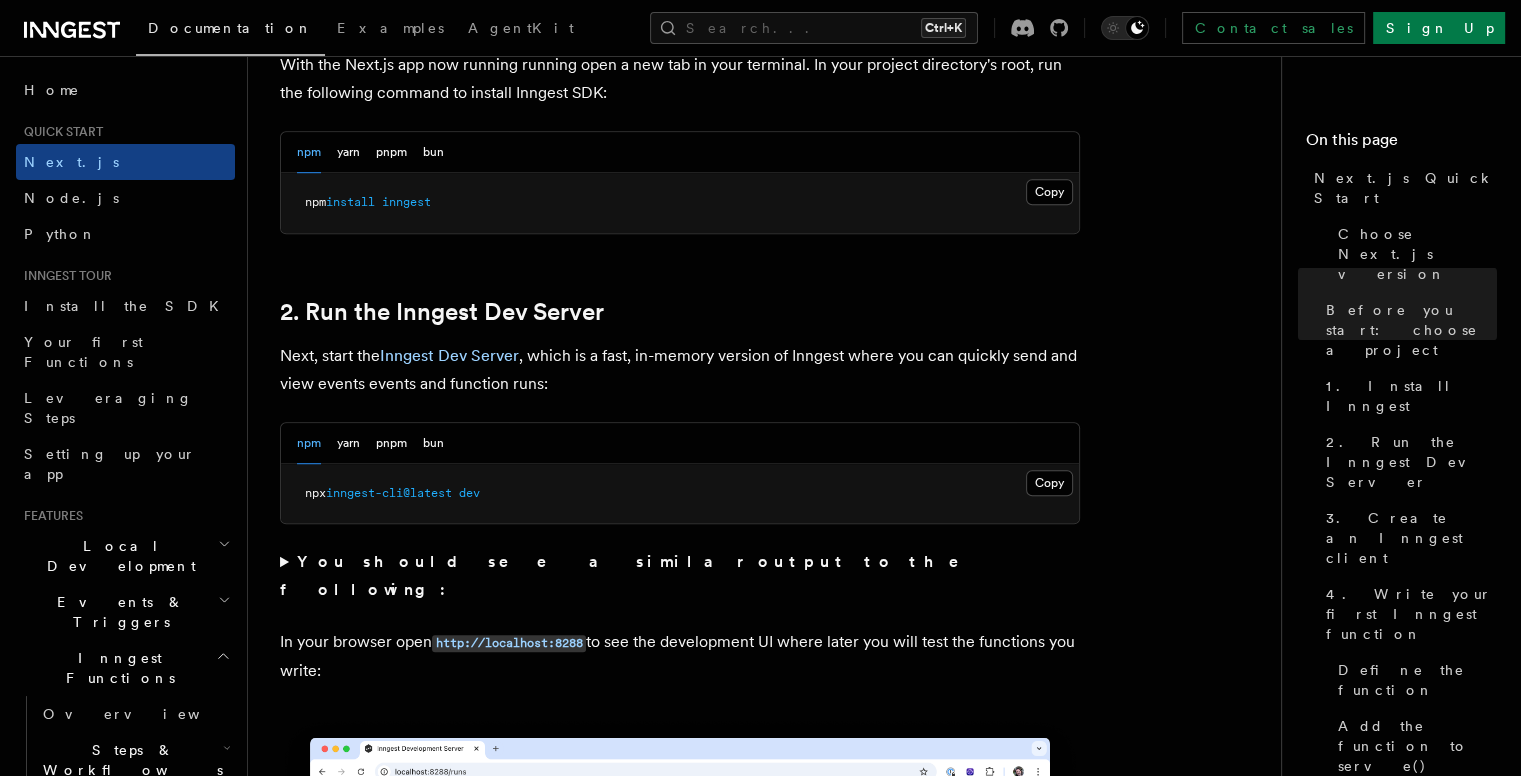 click on "Next, start the  Inngest Dev Server , which is a fast, in-memory version of Inngest where you can quickly send and view events events and function runs:" at bounding box center [680, 370] 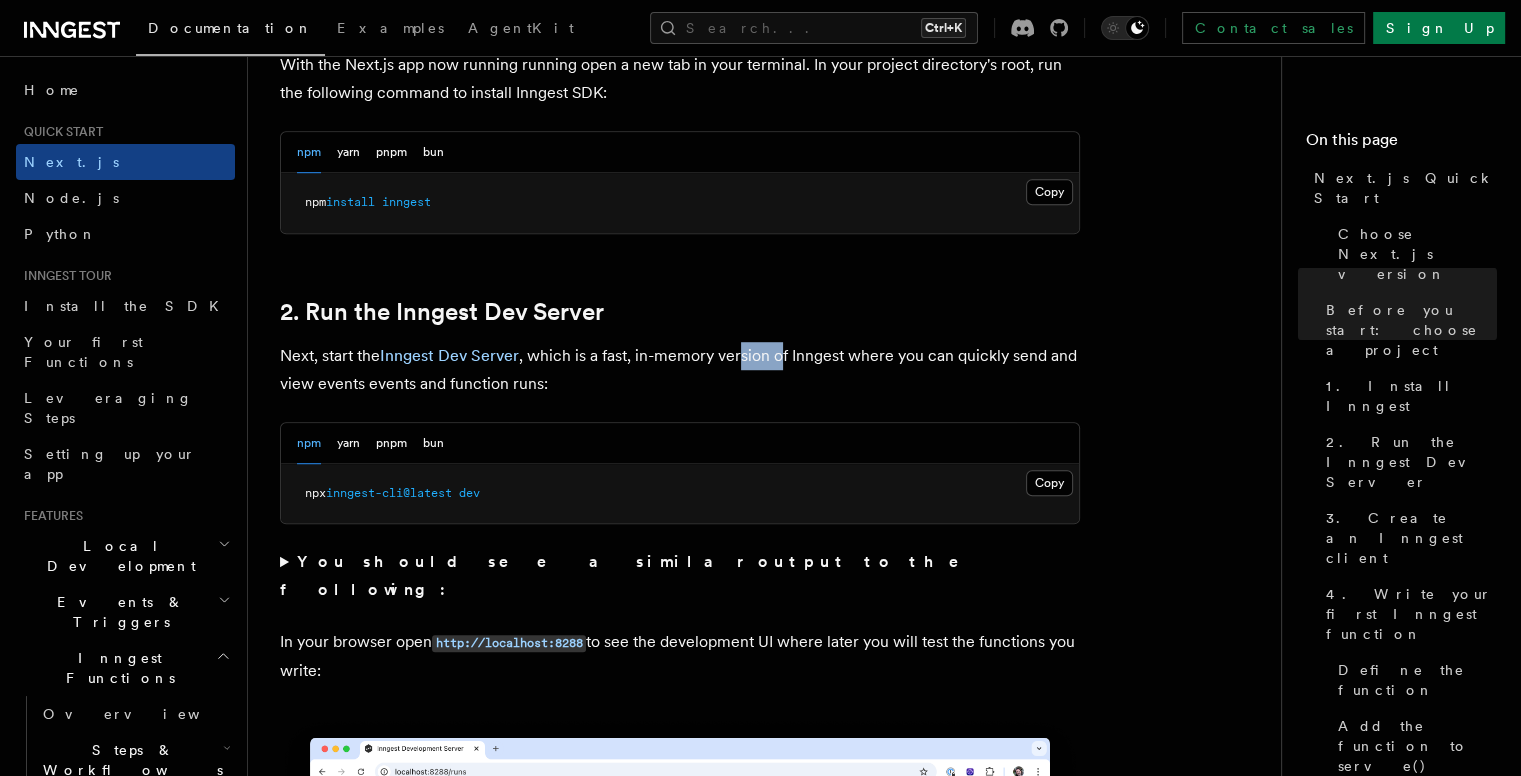 drag, startPoint x: 743, startPoint y: 354, endPoint x: 787, endPoint y: 354, distance: 44 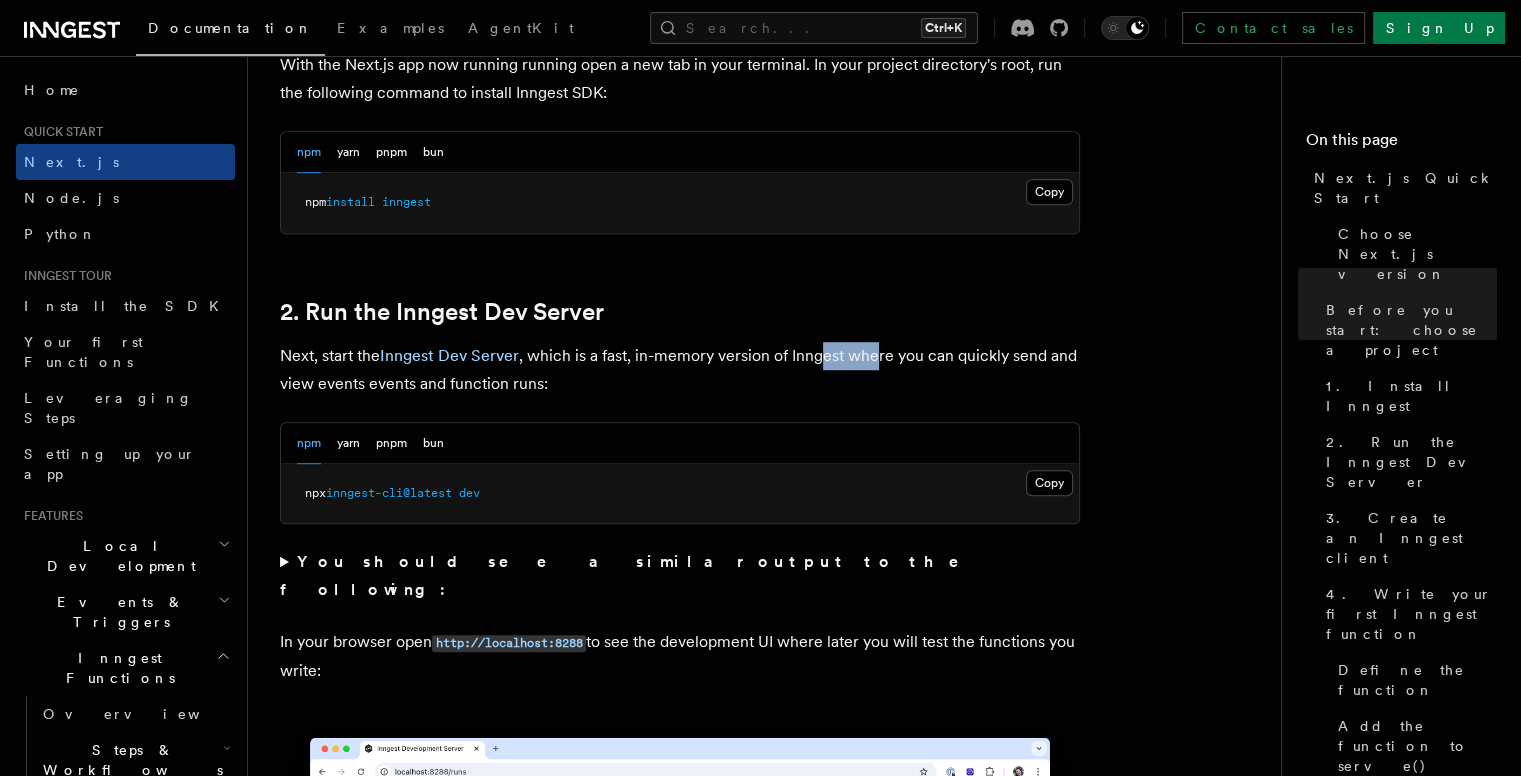drag, startPoint x: 826, startPoint y: 353, endPoint x: 888, endPoint y: 351, distance: 62.03225 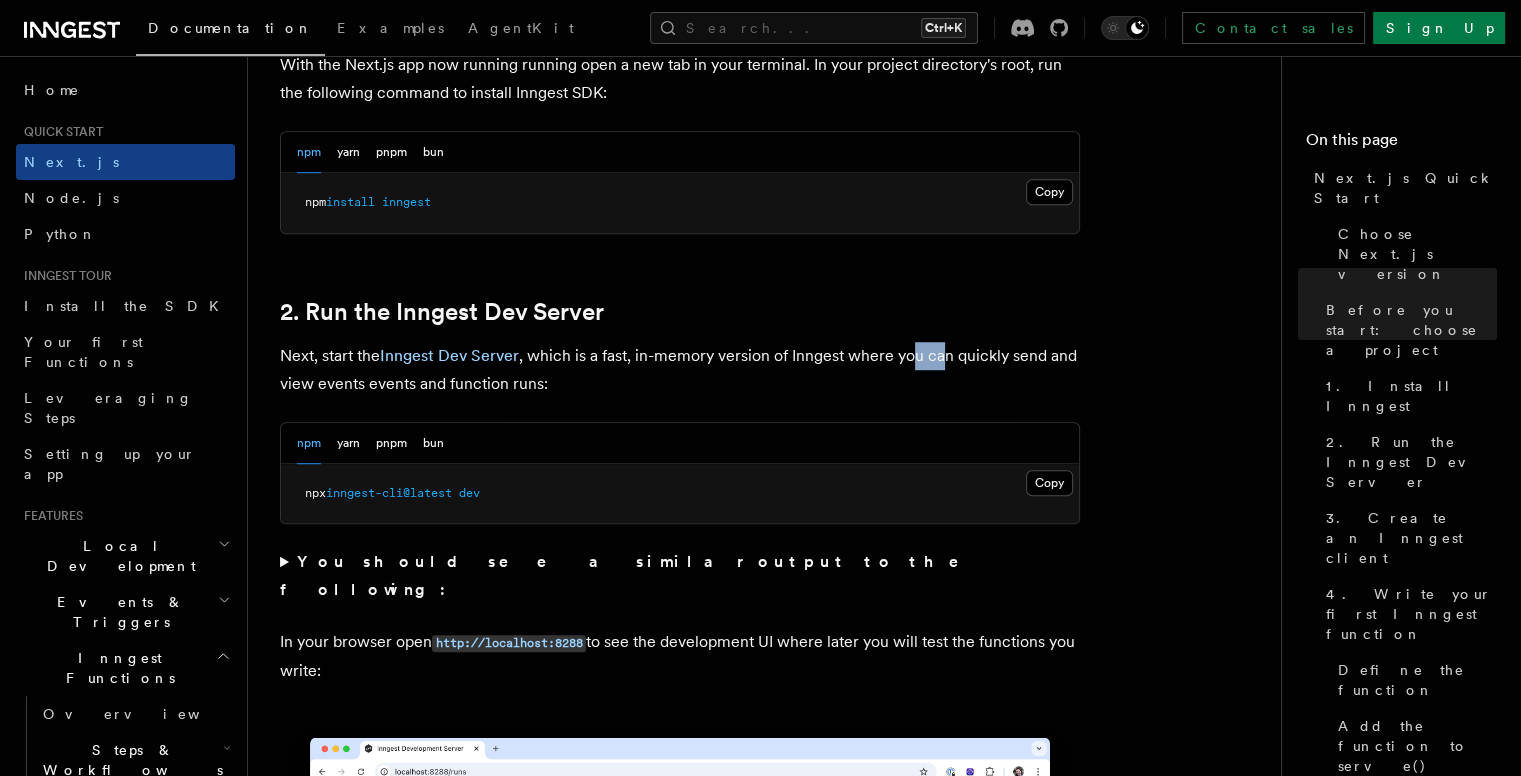 drag, startPoint x: 920, startPoint y: 349, endPoint x: 963, endPoint y: 349, distance: 43 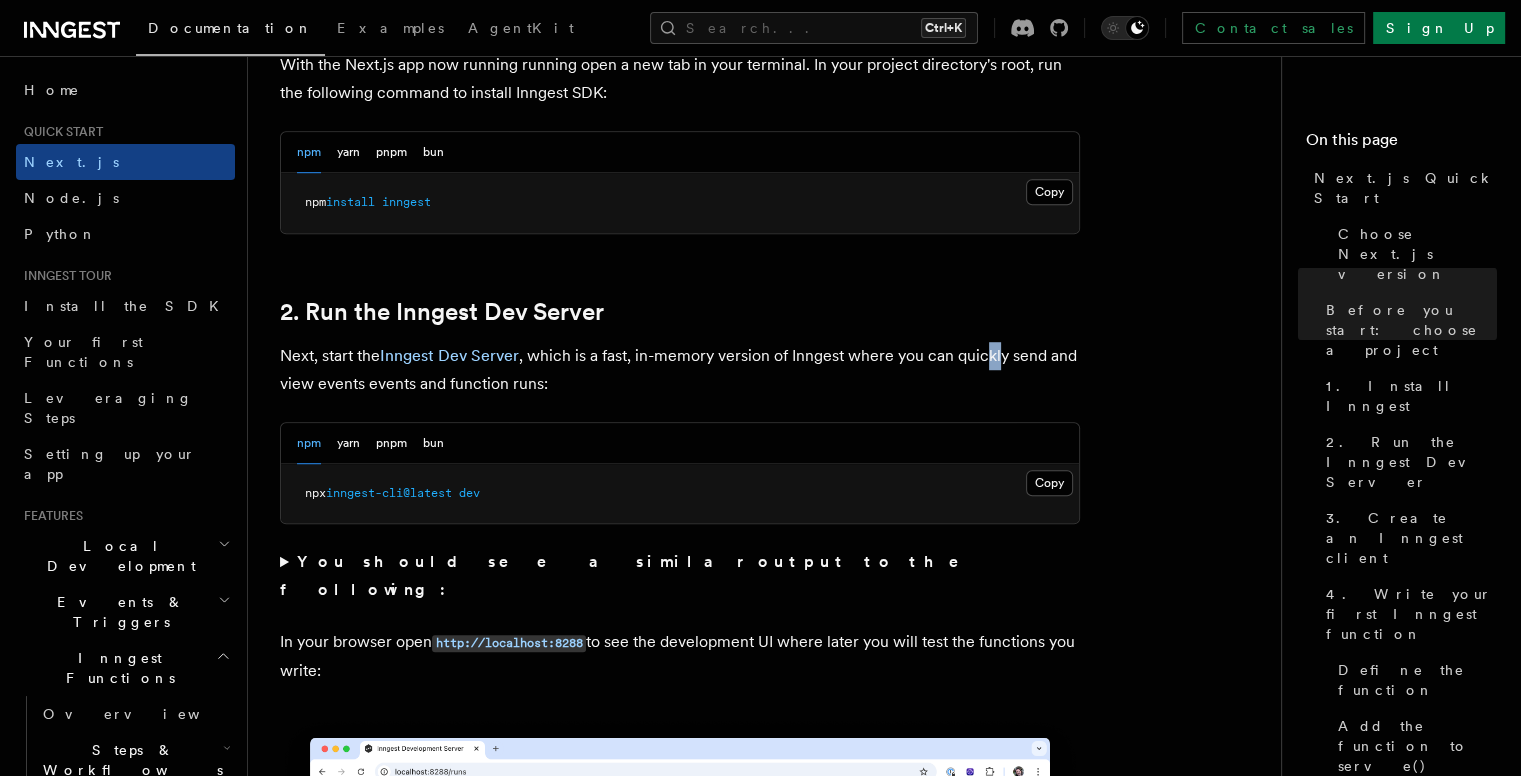 drag, startPoint x: 990, startPoint y: 348, endPoint x: 1004, endPoint y: 348, distance: 14 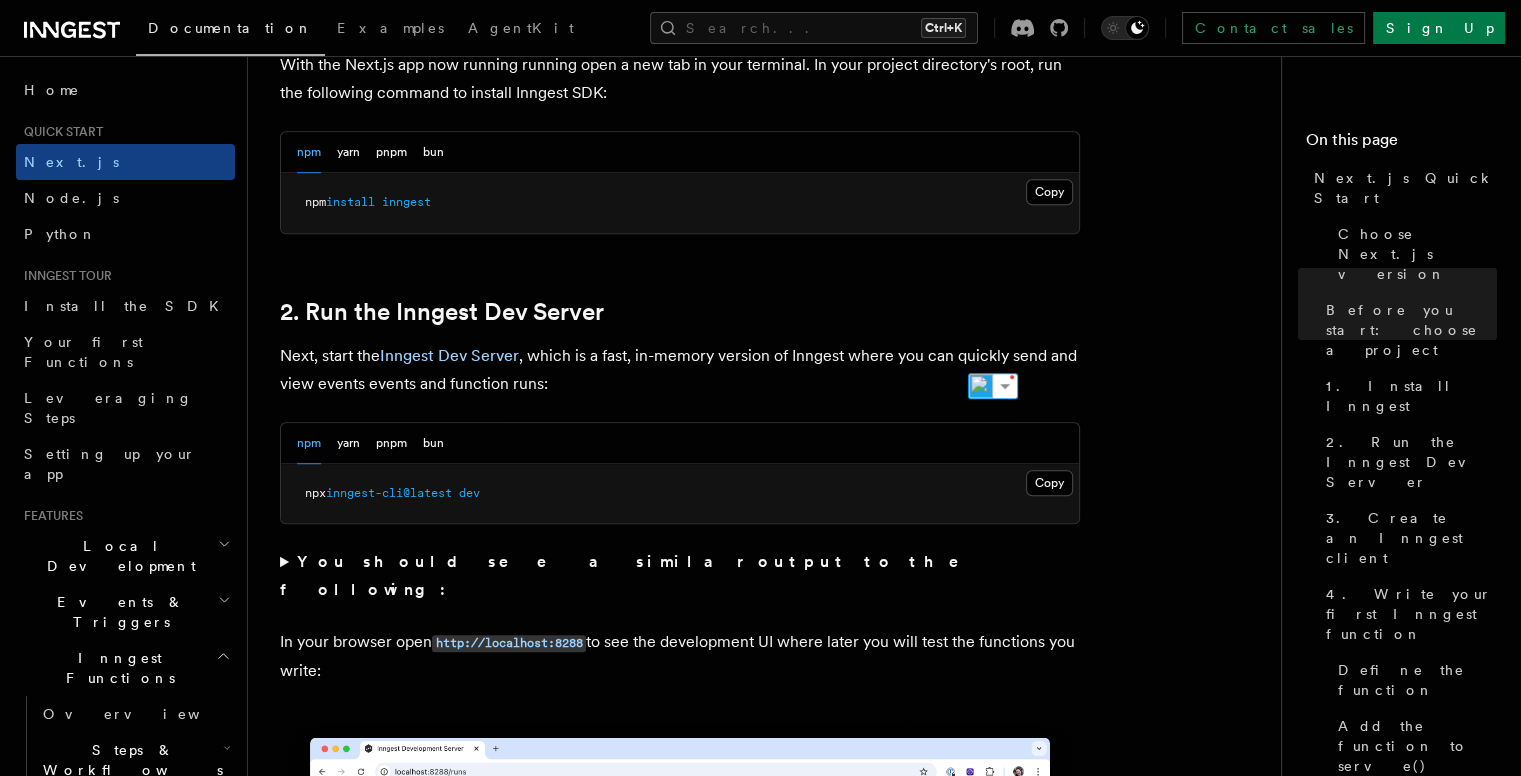 click on "Next, start the  Inngest Dev Server , which is a fast, in-memory version of Inngest where you can quickly send and view events events and function runs:" at bounding box center (680, 370) 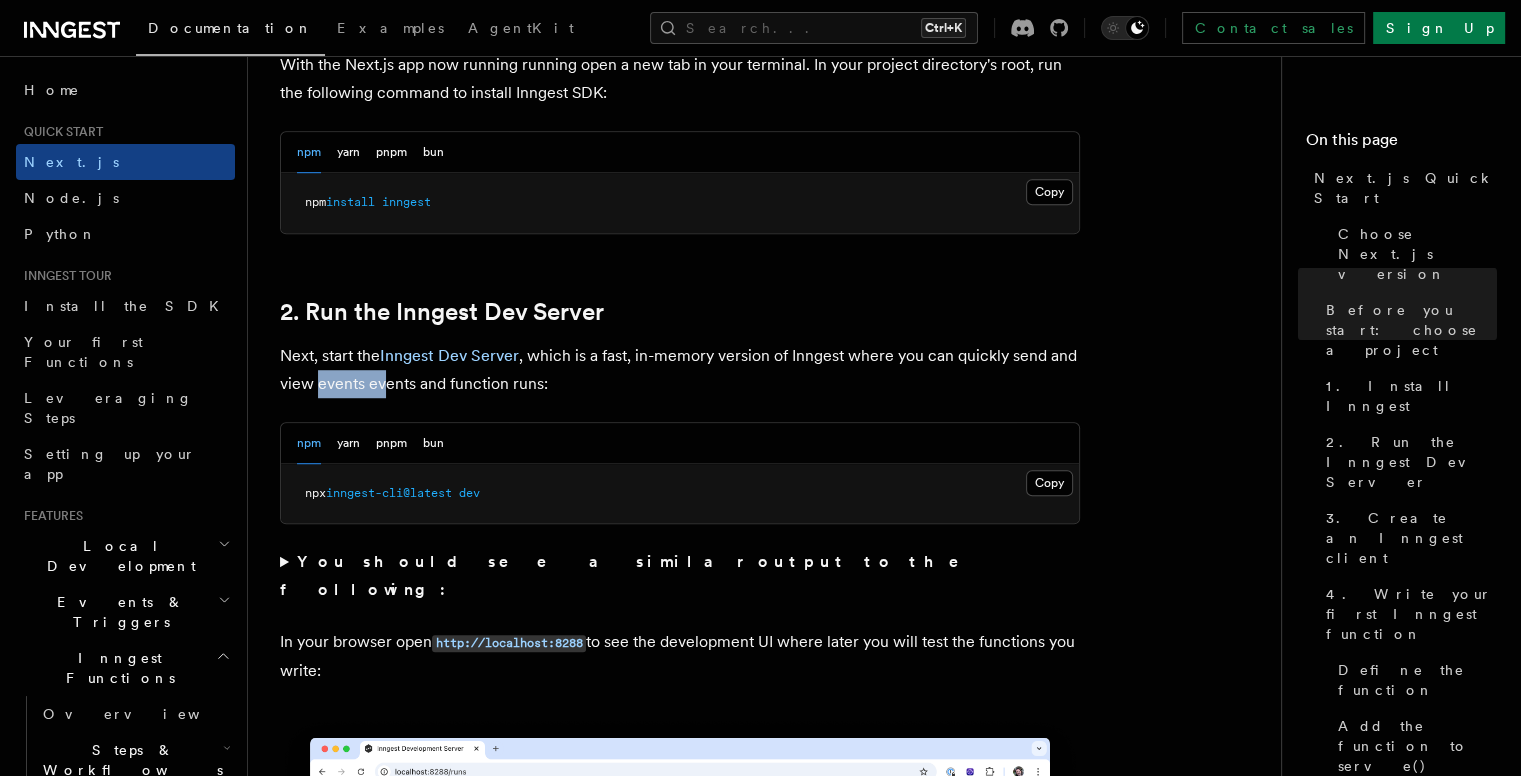 drag, startPoint x: 319, startPoint y: 381, endPoint x: 385, endPoint y: 389, distance: 66.48308 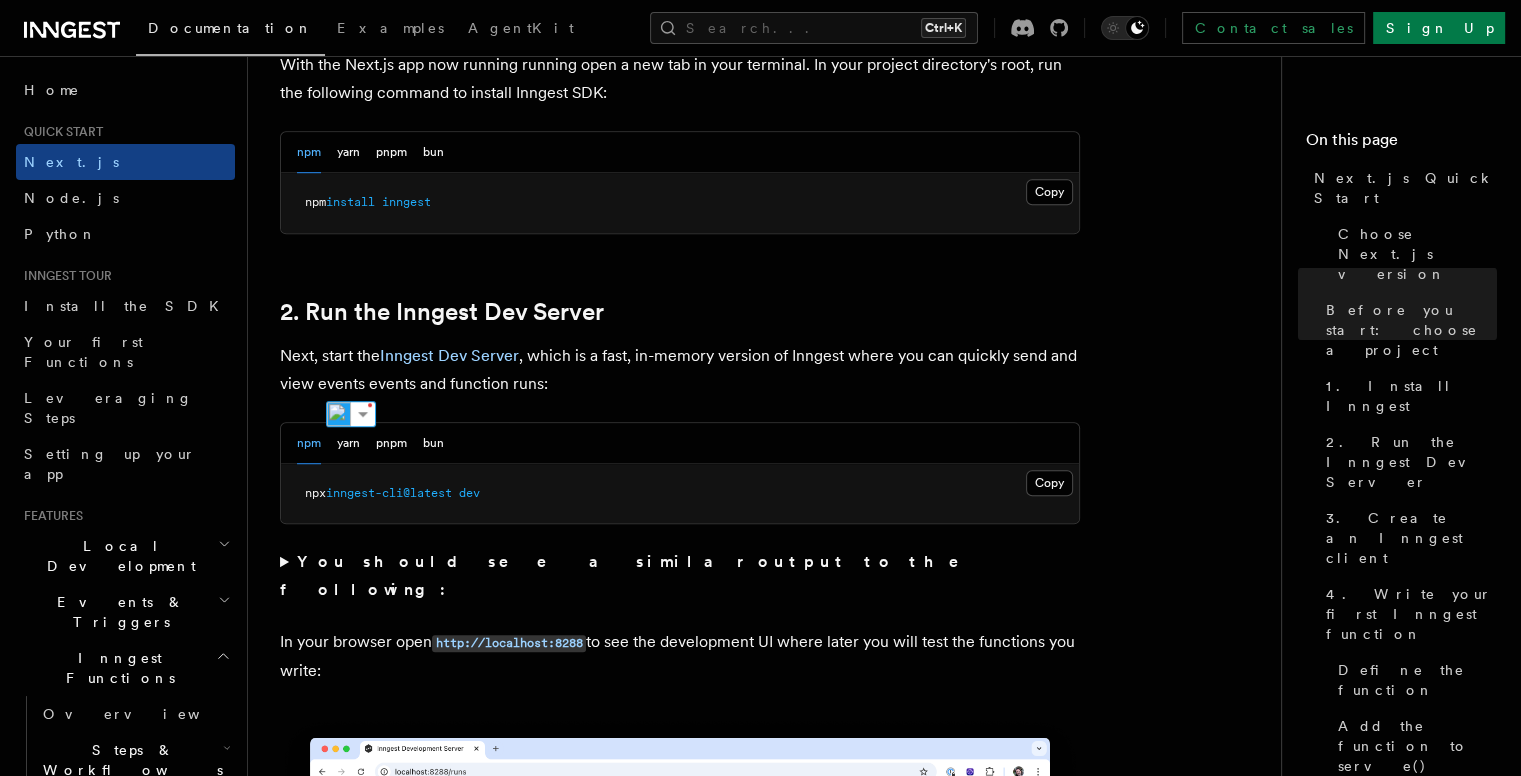 click on "Next, start the  Inngest Dev Server , which is a fast, in-memory version of Inngest where you can quickly send and view events events and function runs:" at bounding box center (680, 370) 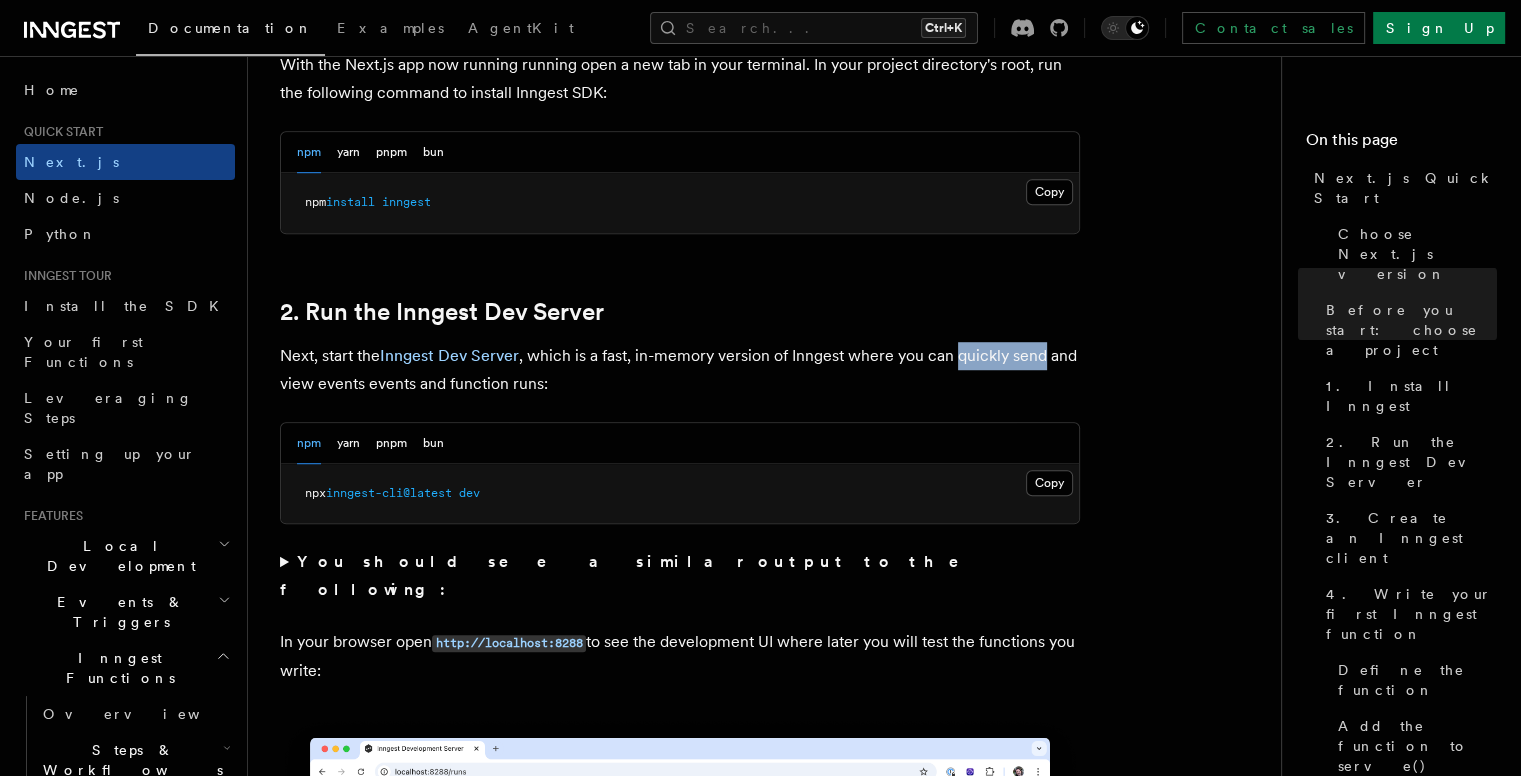 drag, startPoint x: 959, startPoint y: 351, endPoint x: 1044, endPoint y: 349, distance: 85.02353 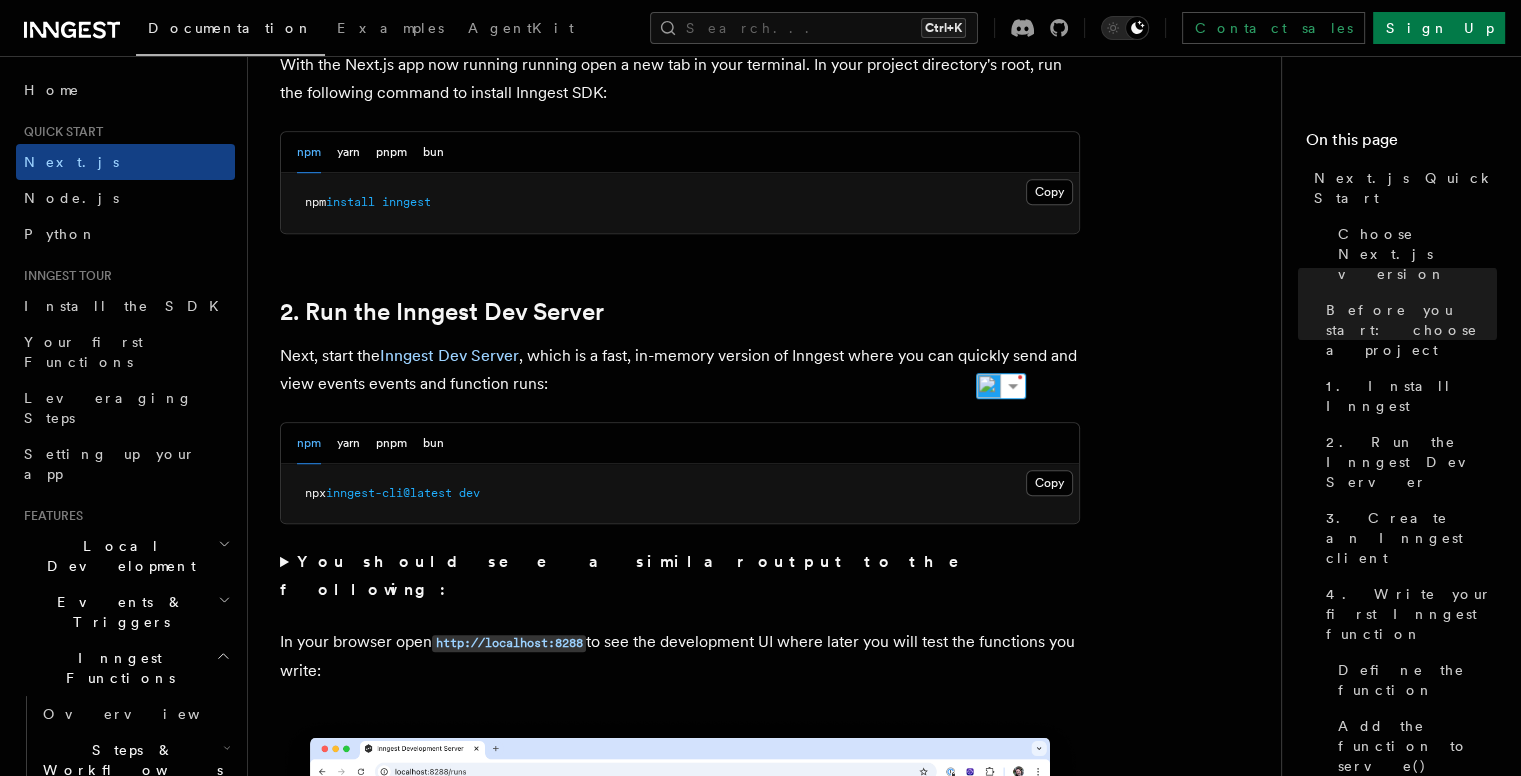 click on "Next, start the  Inngest Dev Server , which is a fast, in-memory version of Inngest where you can quickly send and view events events and function runs:" at bounding box center [680, 370] 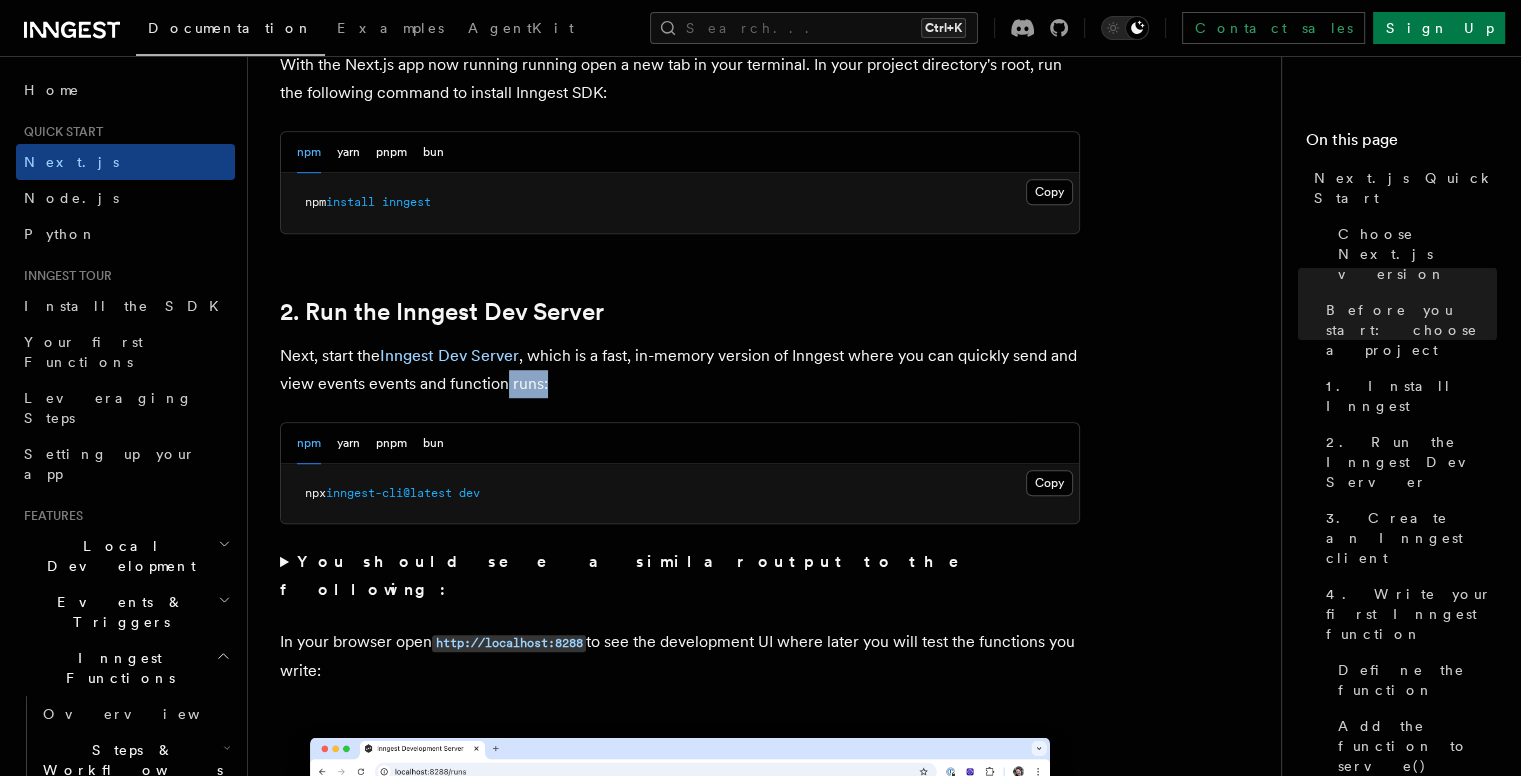 drag, startPoint x: 551, startPoint y: 382, endPoint x: 488, endPoint y: 382, distance: 63 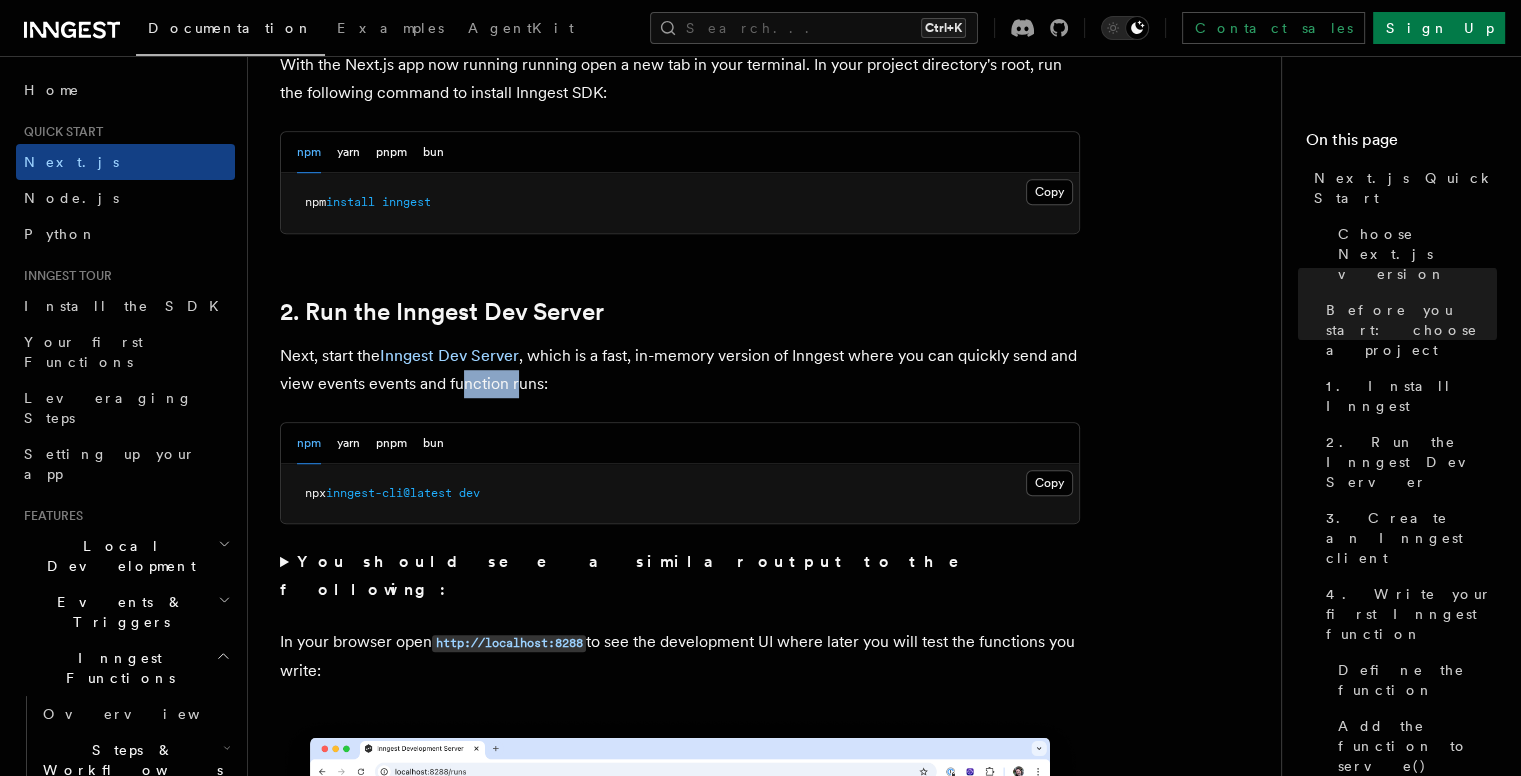 drag, startPoint x: 459, startPoint y: 382, endPoint x: 516, endPoint y: 382, distance: 57 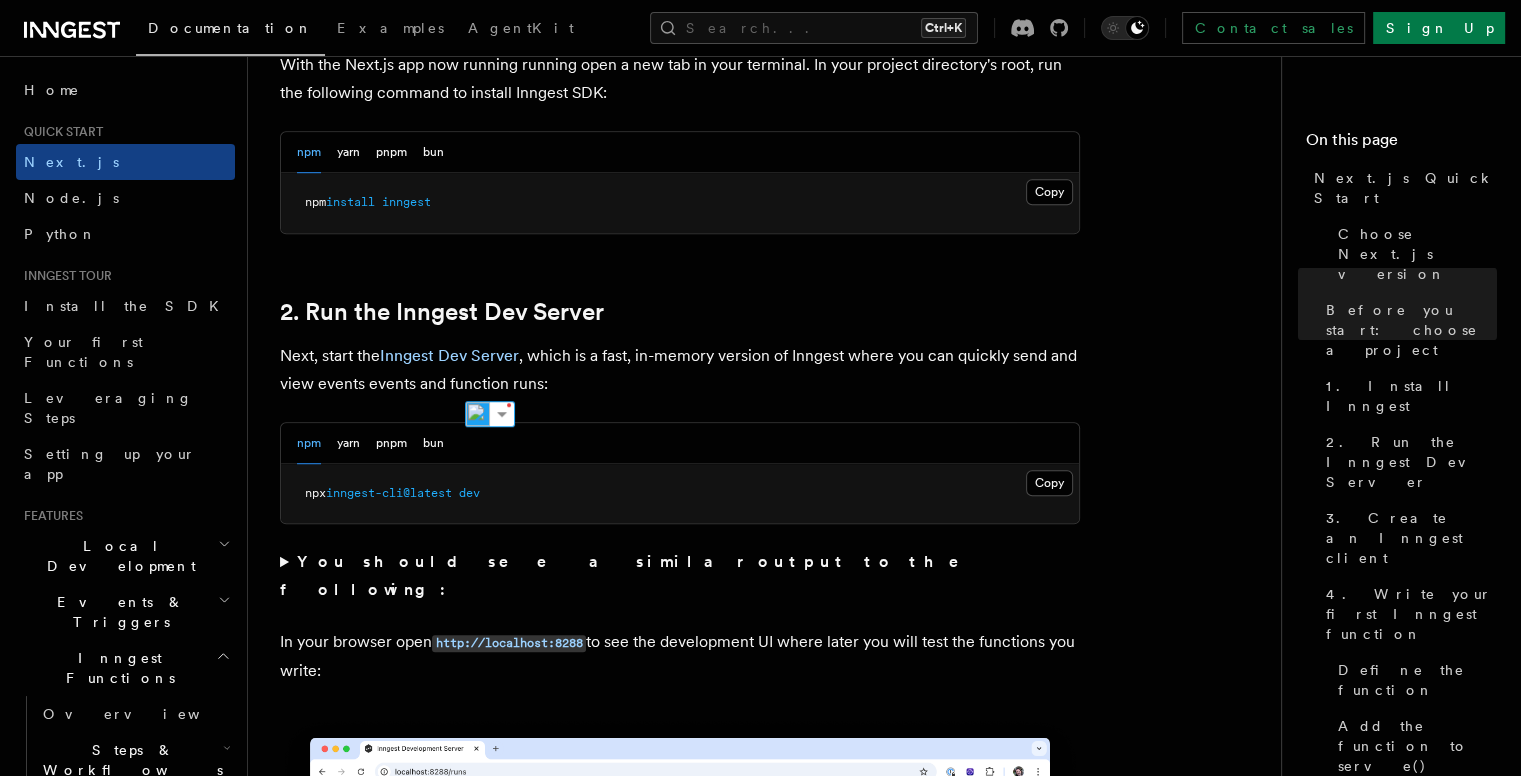click on "Next, start the  Inngest Dev Server , which is a fast, in-memory version of Inngest where you can quickly send and view events events and function runs:" at bounding box center [680, 370] 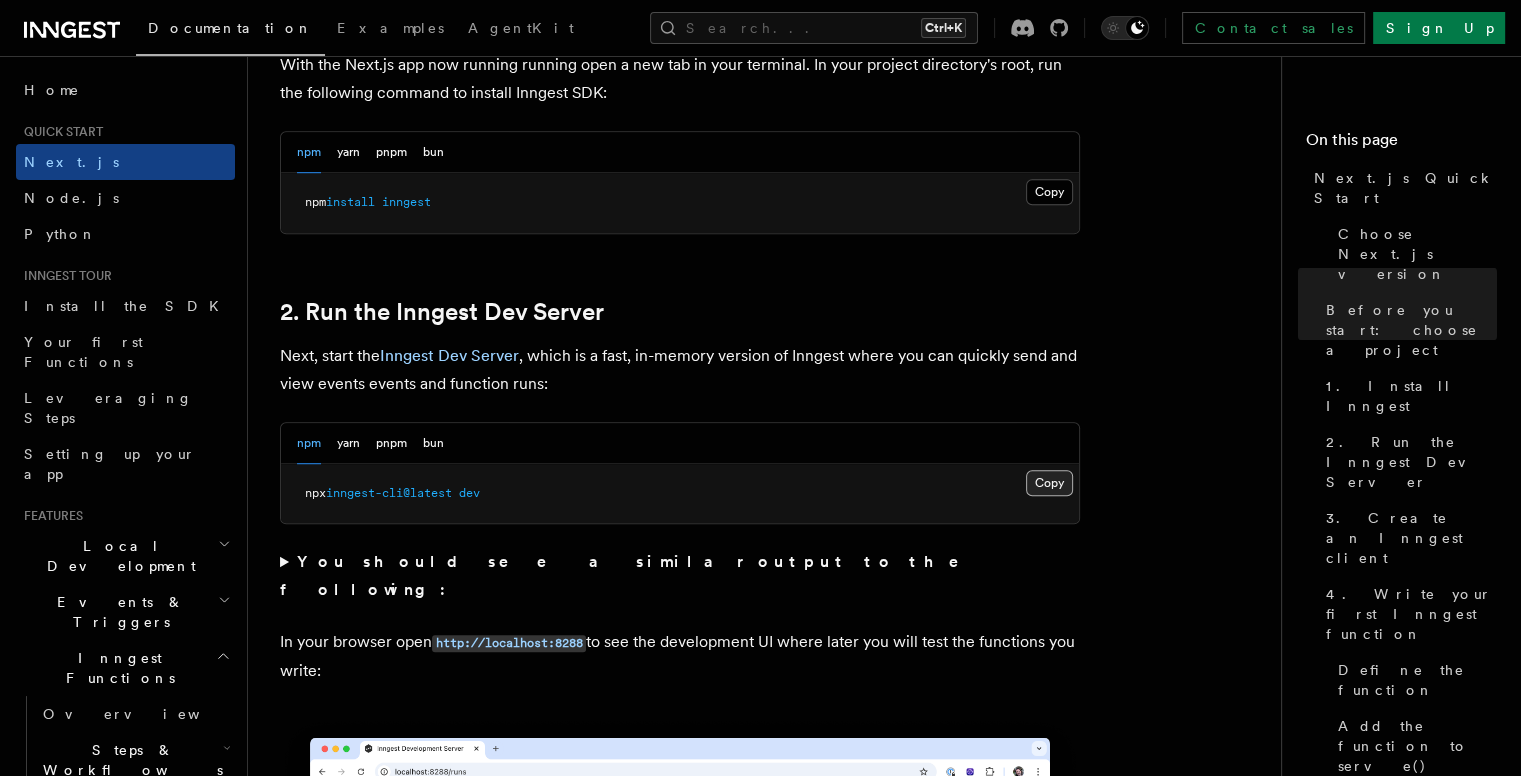 click on "Copy Copied" at bounding box center (1049, 483) 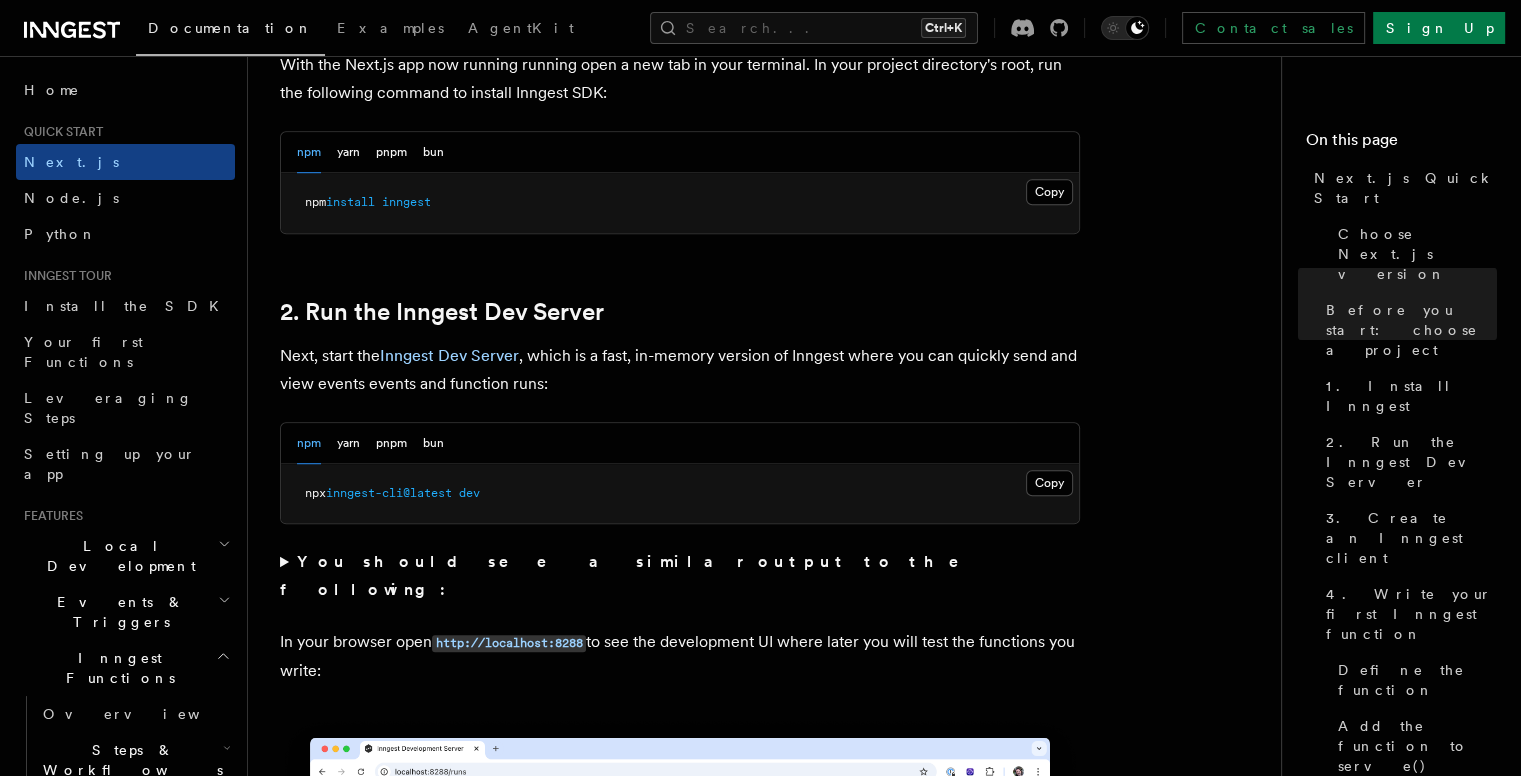 type 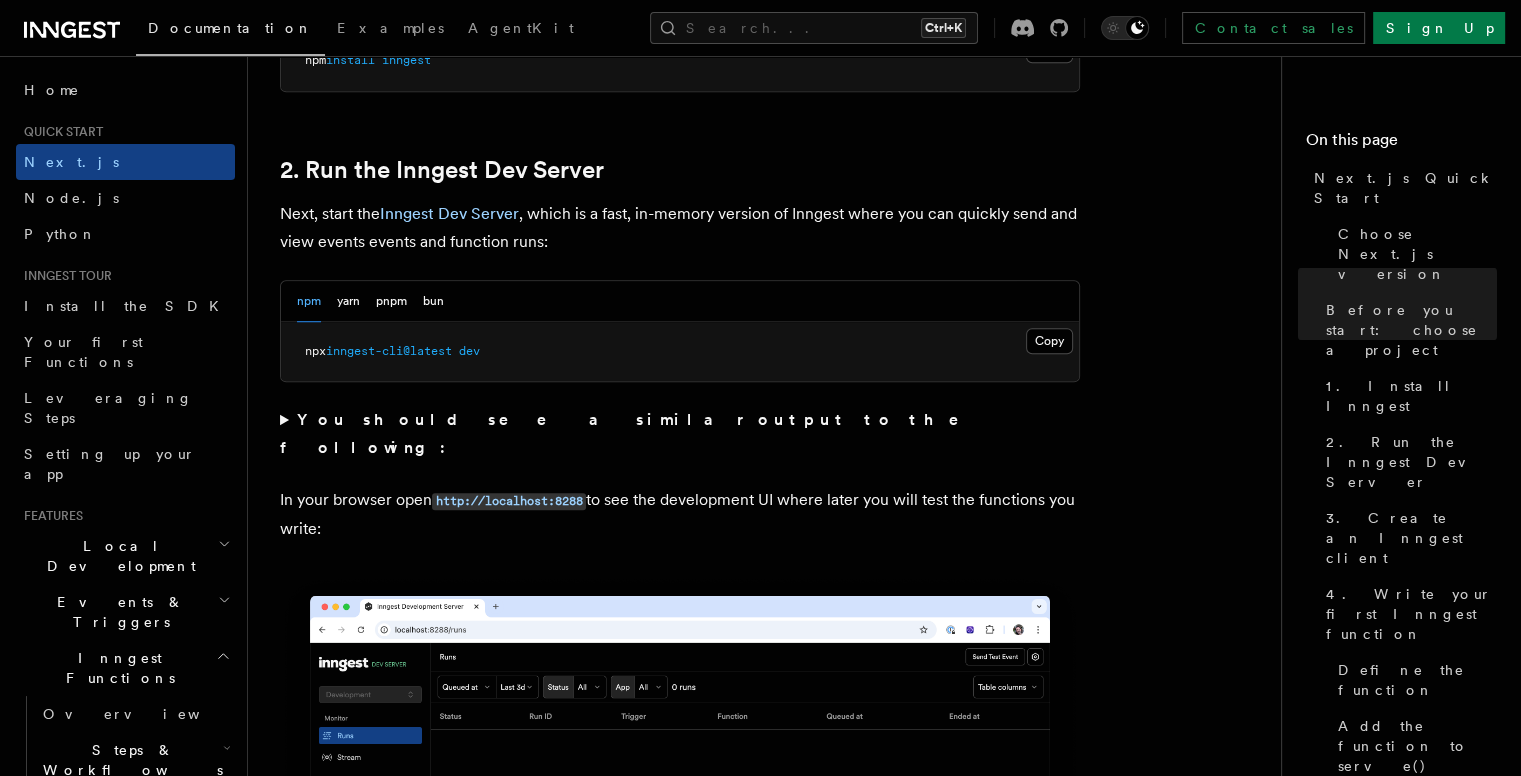 scroll, scrollTop: 1472, scrollLeft: 0, axis: vertical 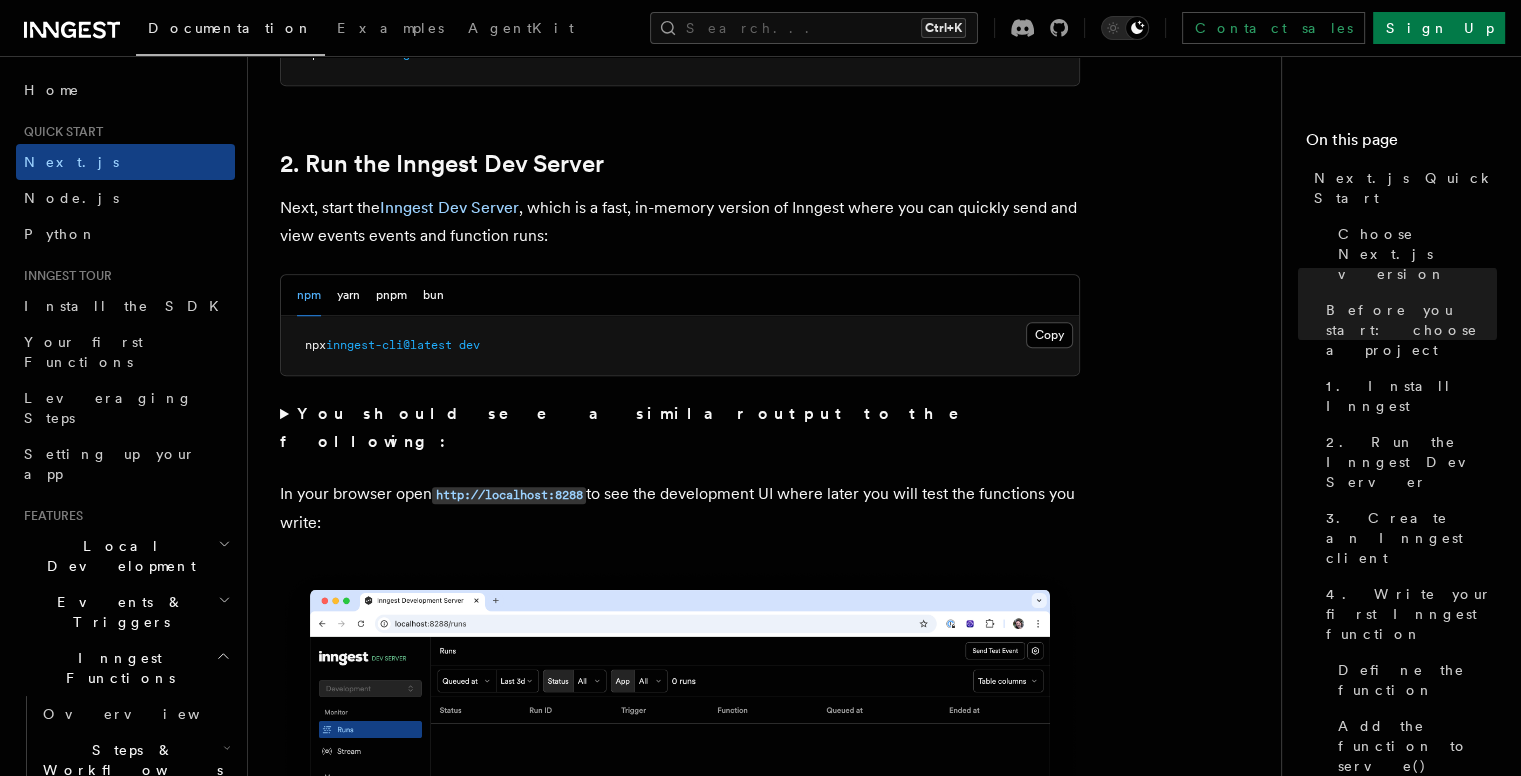 click on "You should see a similar output to the following:" at bounding box center [680, 428] 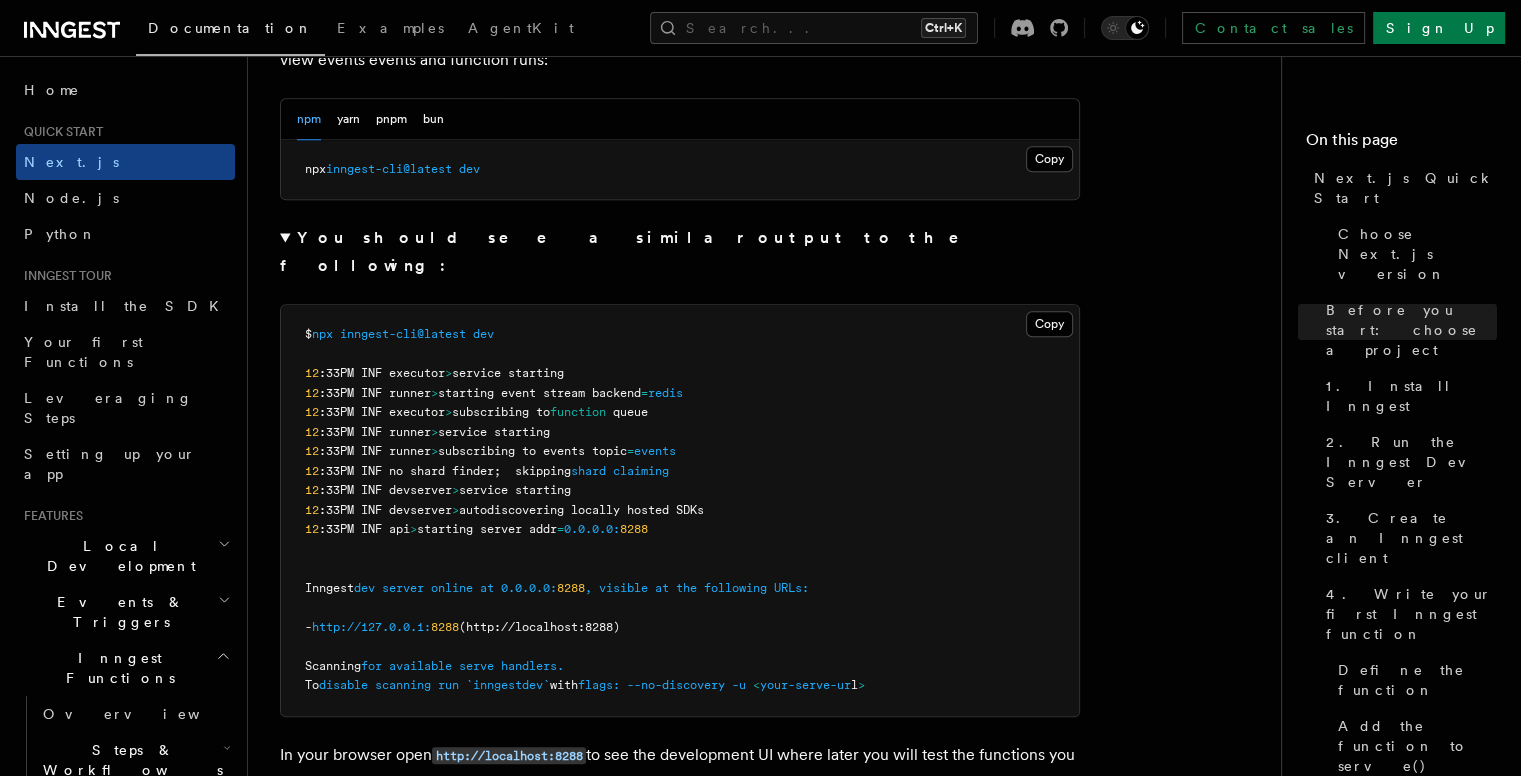 scroll, scrollTop: 1648, scrollLeft: 0, axis: vertical 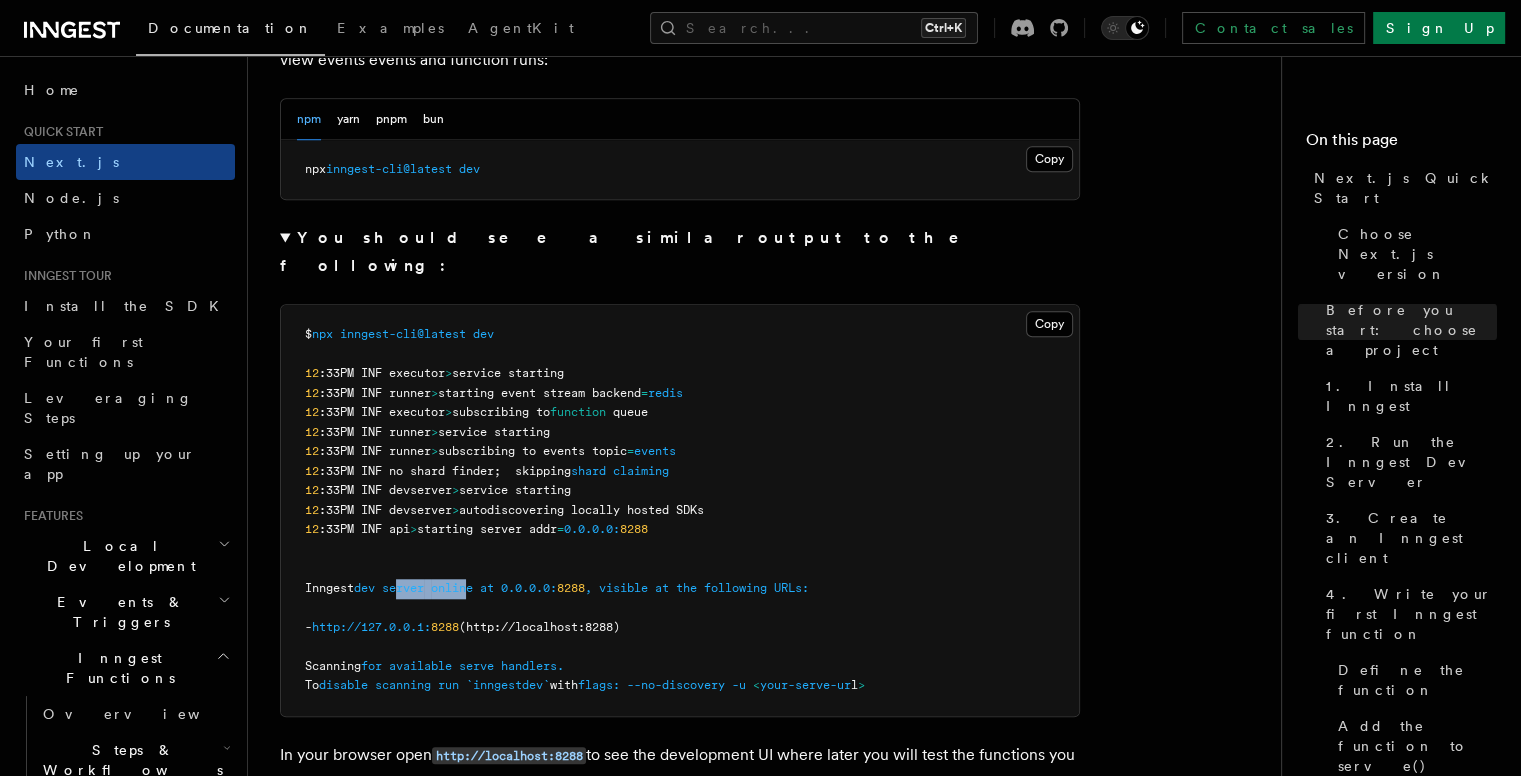 drag, startPoint x: 462, startPoint y: 556, endPoint x: 534, endPoint y: 555, distance: 72.00694 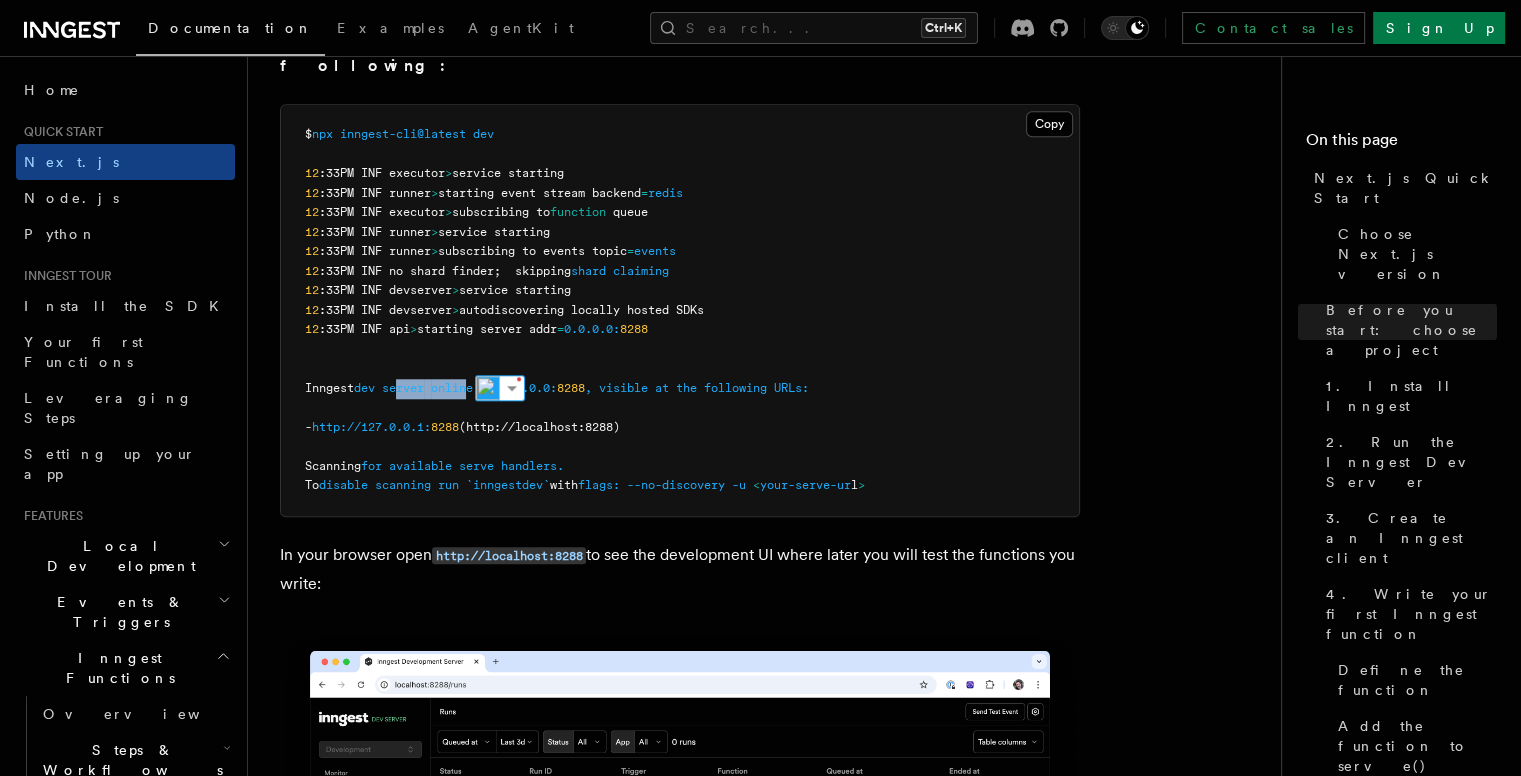 scroll, scrollTop: 1948, scrollLeft: 0, axis: vertical 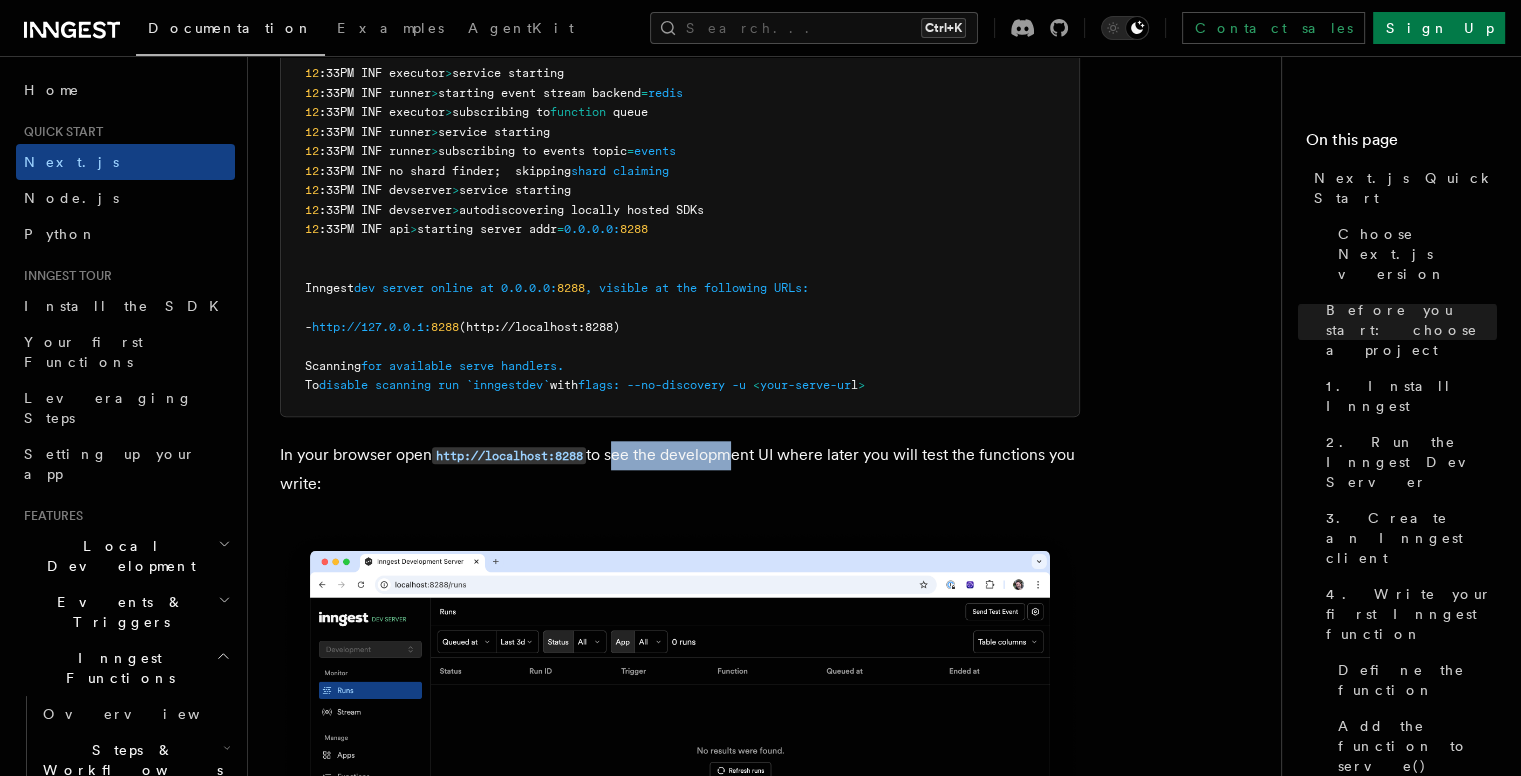 drag, startPoint x: 670, startPoint y: 423, endPoint x: 745, endPoint y: 420, distance: 75.059975 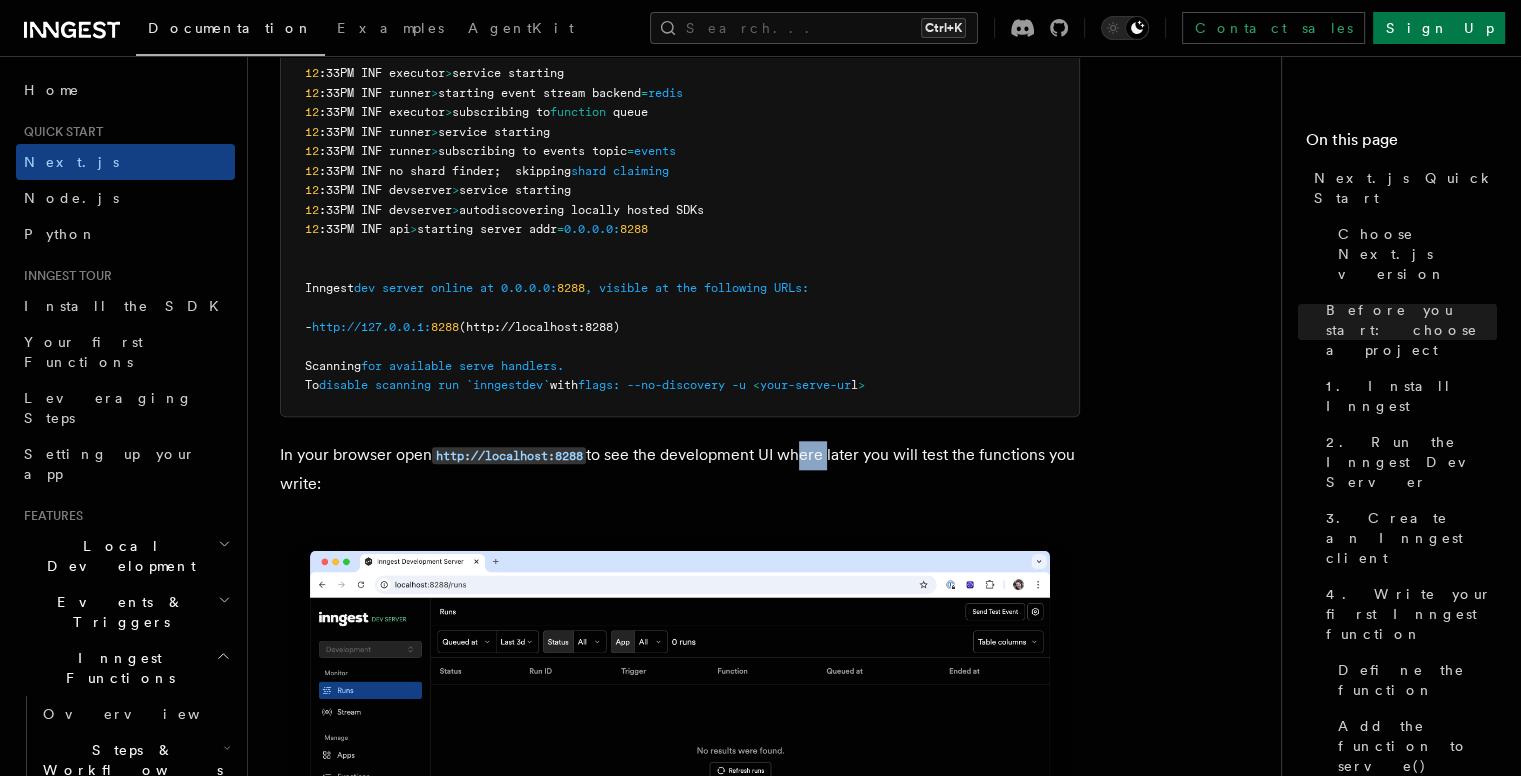 drag, startPoint x: 816, startPoint y: 417, endPoint x: 848, endPoint y: 416, distance: 32.01562 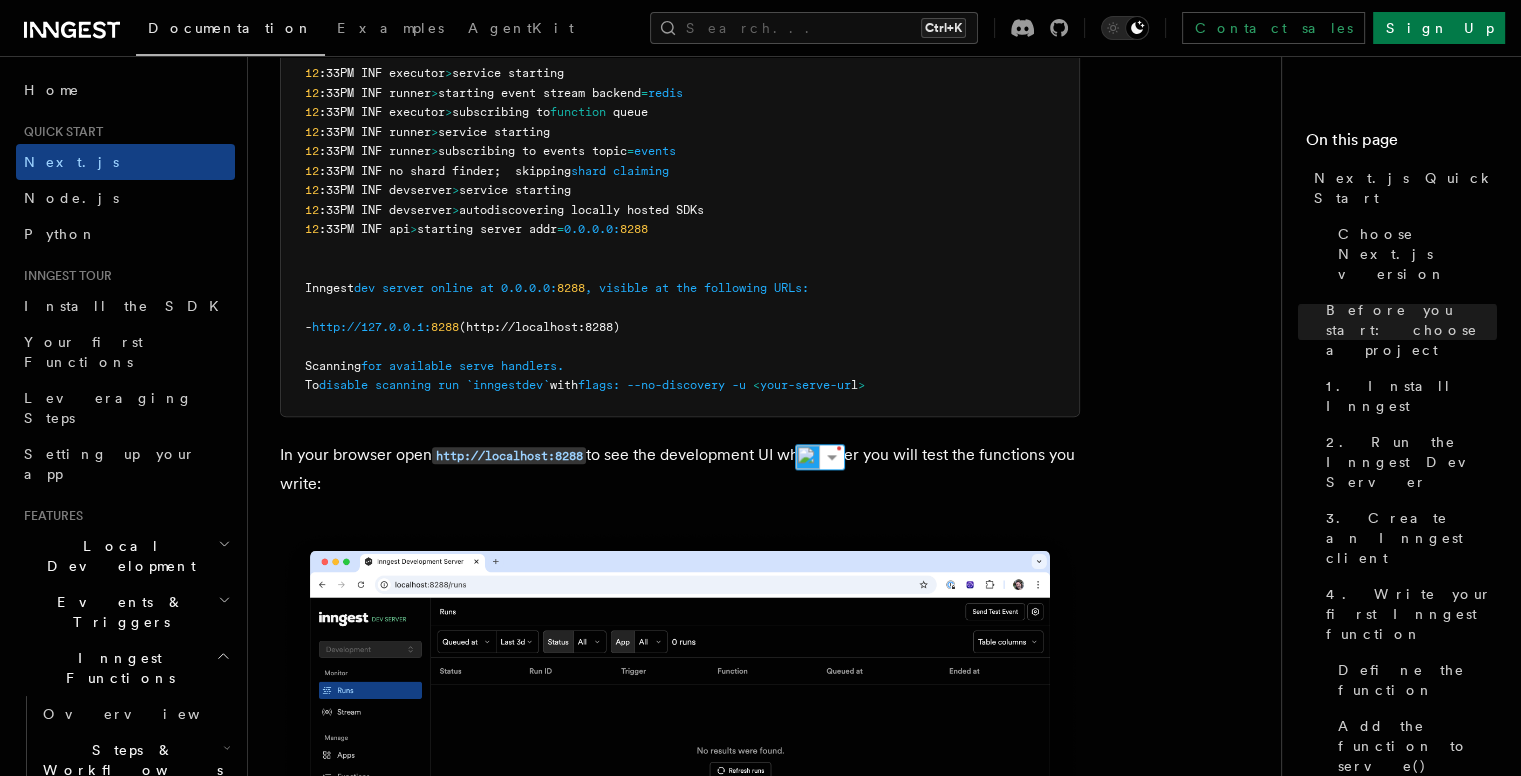 click on "In your browser open  http://localhost:8288  to see the development UI where later you will test the functions you write:" at bounding box center [680, 469] 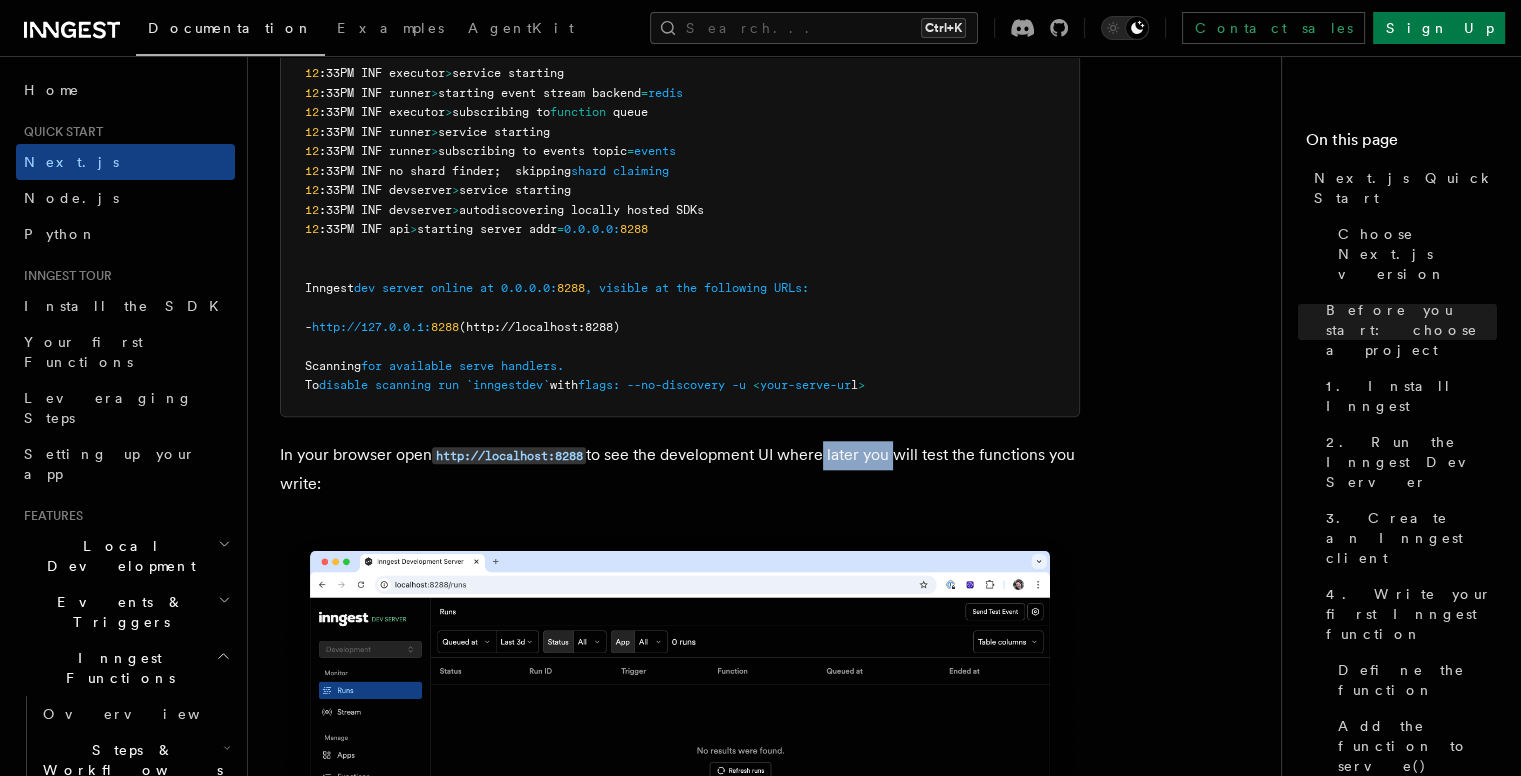 drag, startPoint x: 837, startPoint y: 429, endPoint x: 892, endPoint y: 427, distance: 55.03635 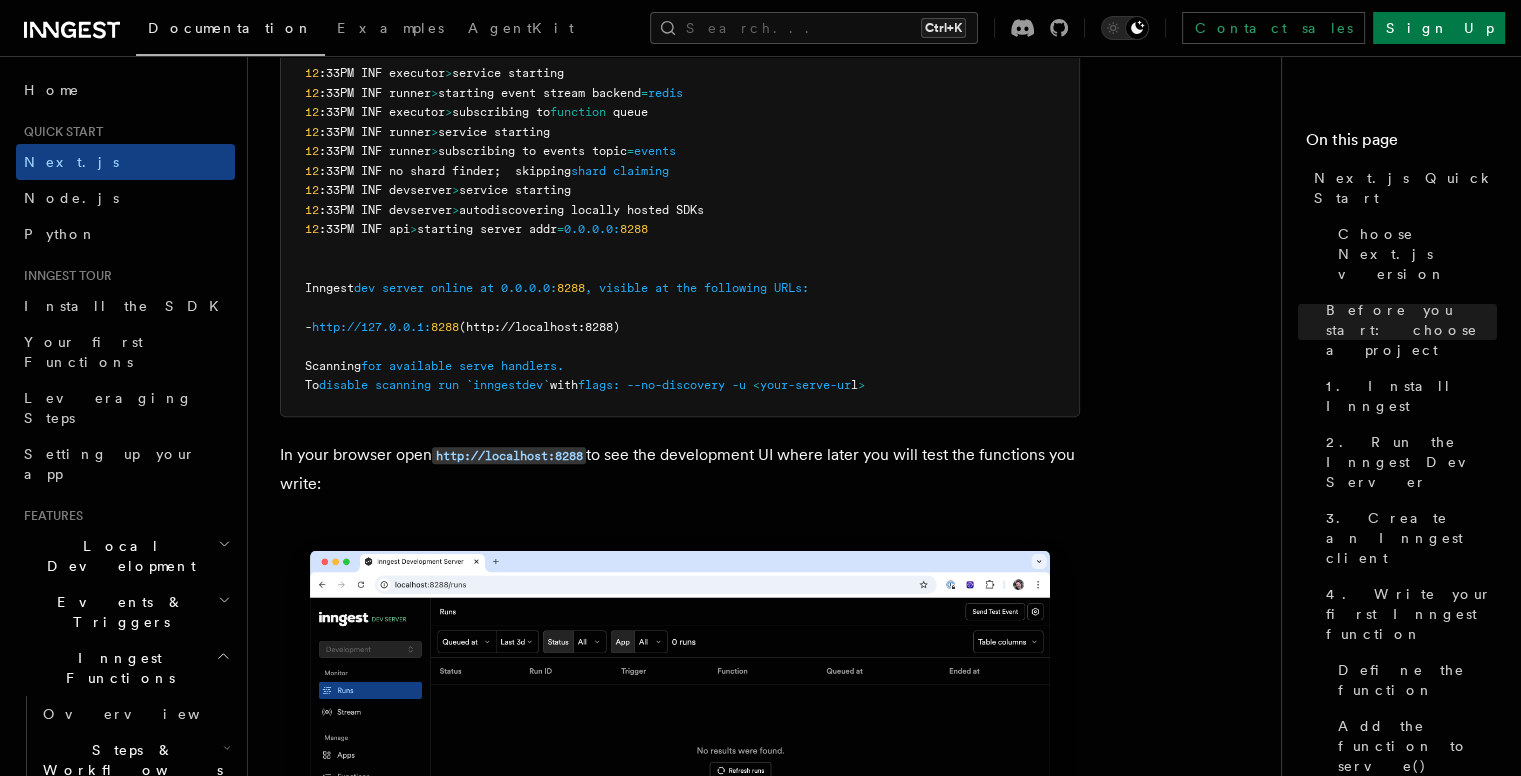 click on "In your browser open  http://localhost:8288  to see the development UI where later you will test the functions you write:" at bounding box center (680, 469) 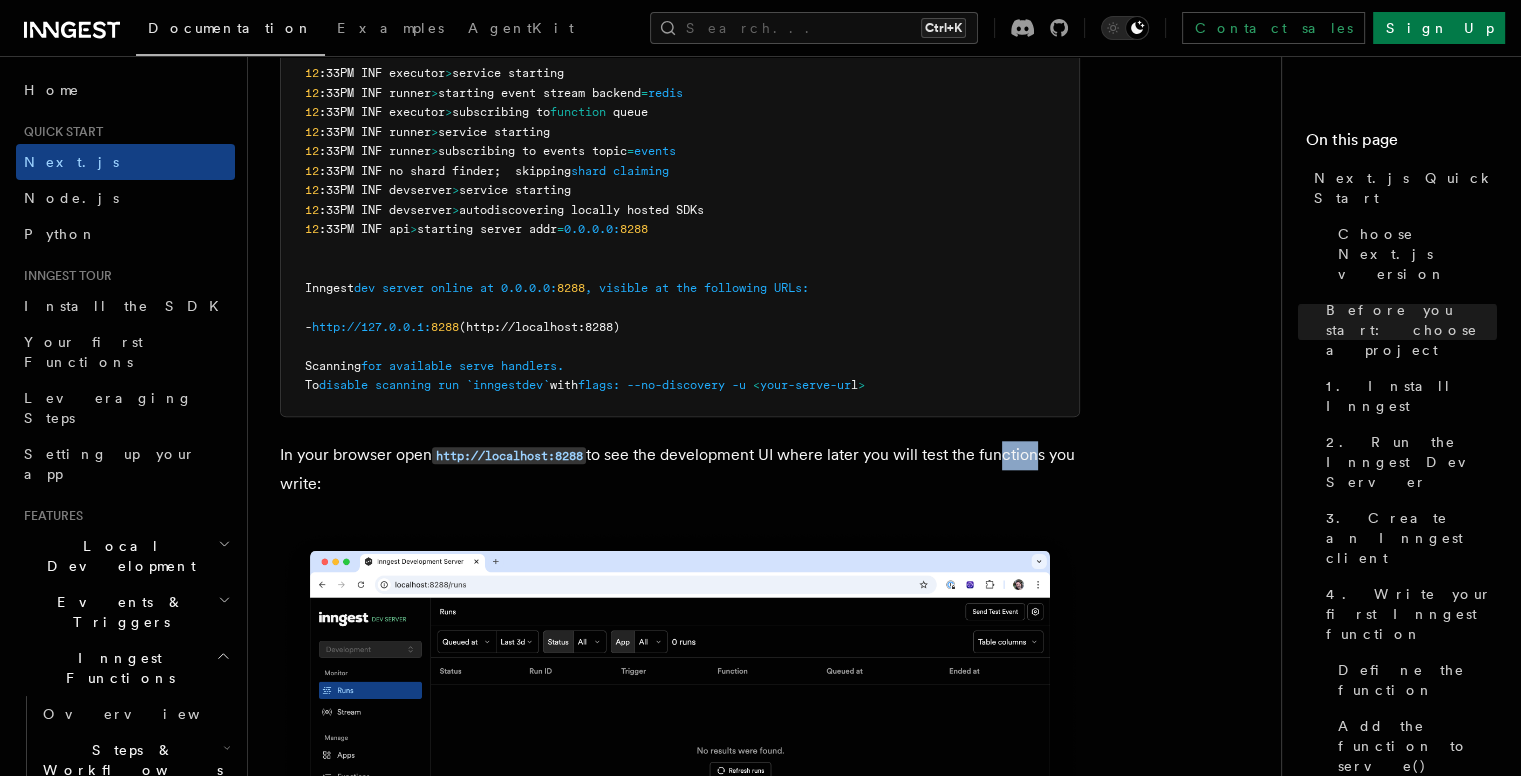 drag, startPoint x: 1000, startPoint y: 426, endPoint x: 1033, endPoint y: 433, distance: 33.734257 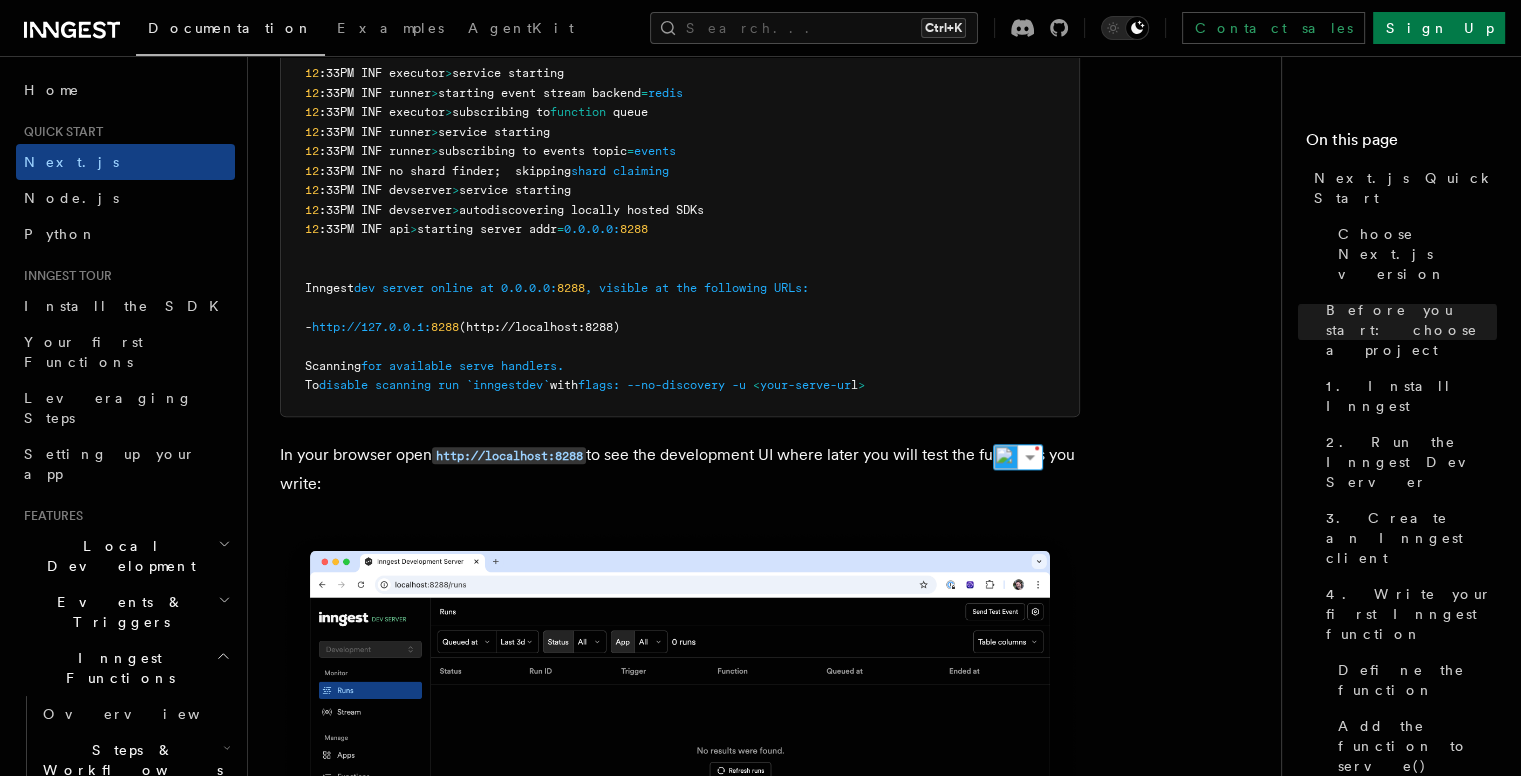 click on "In your browser open  http://localhost:8288  to see the development UI where later you will test the functions you write:" at bounding box center (680, 469) 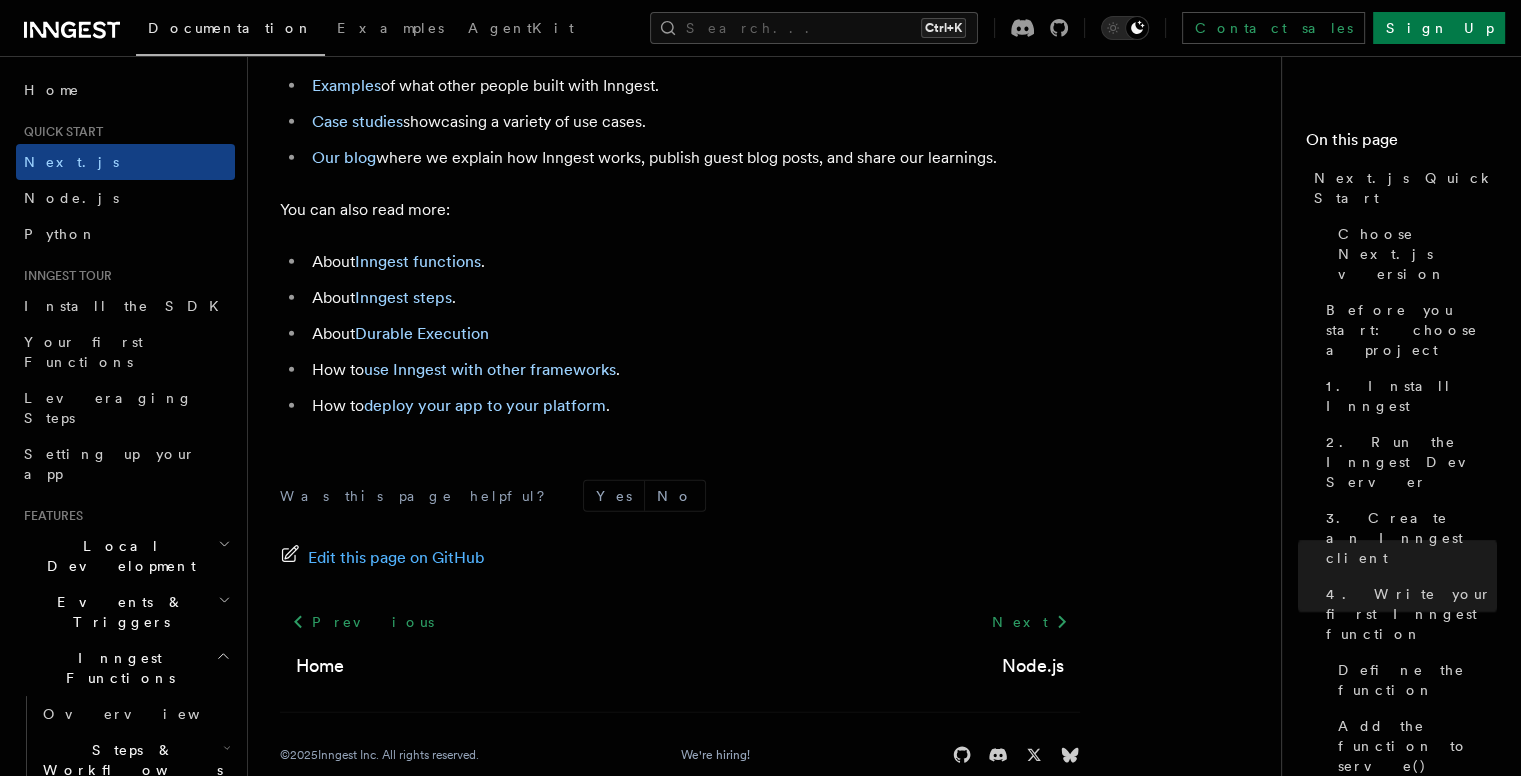 scroll, scrollTop: 13276, scrollLeft: 0, axis: vertical 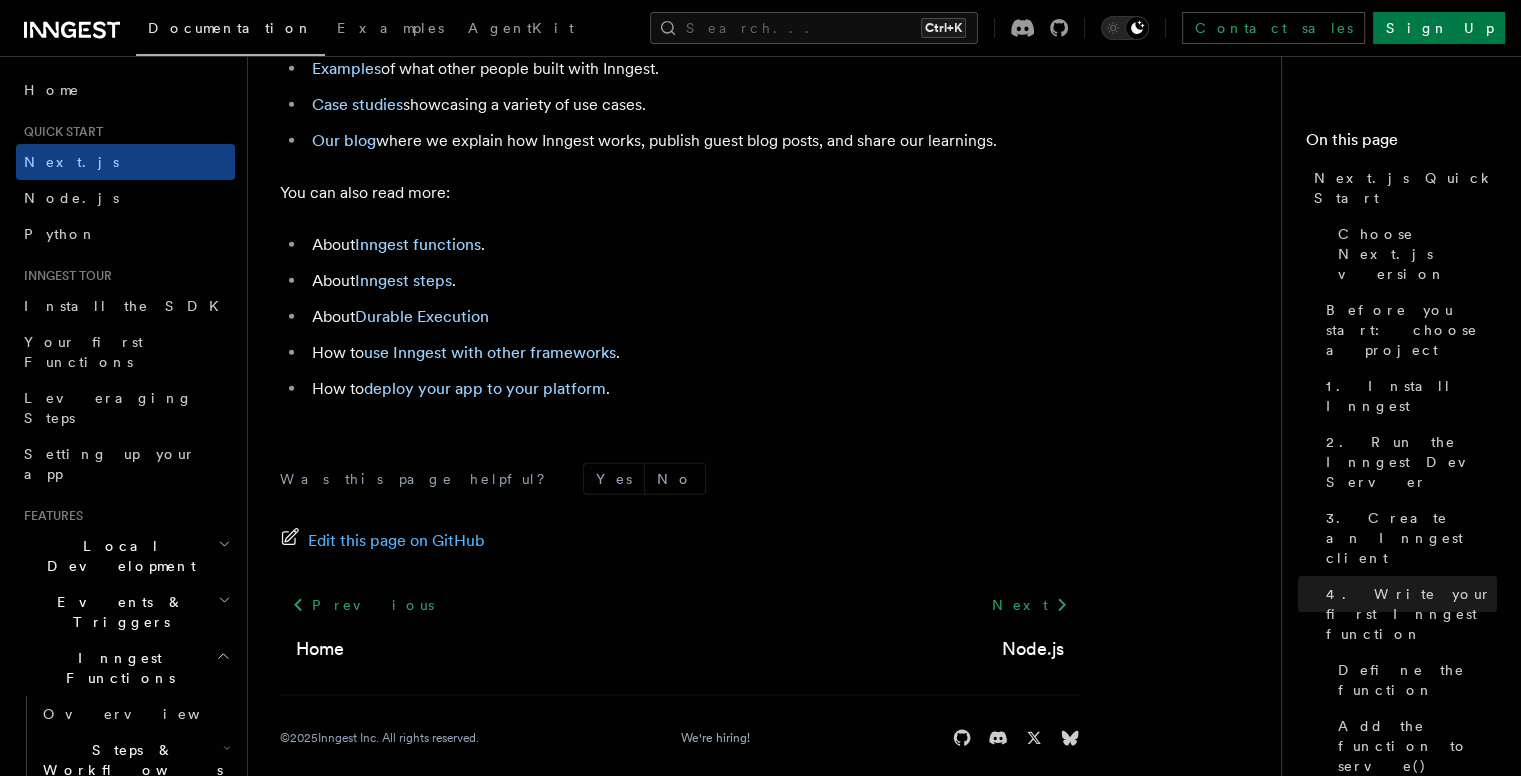 click on "How to  use Inngest with other frameworks ." at bounding box center [693, 353] 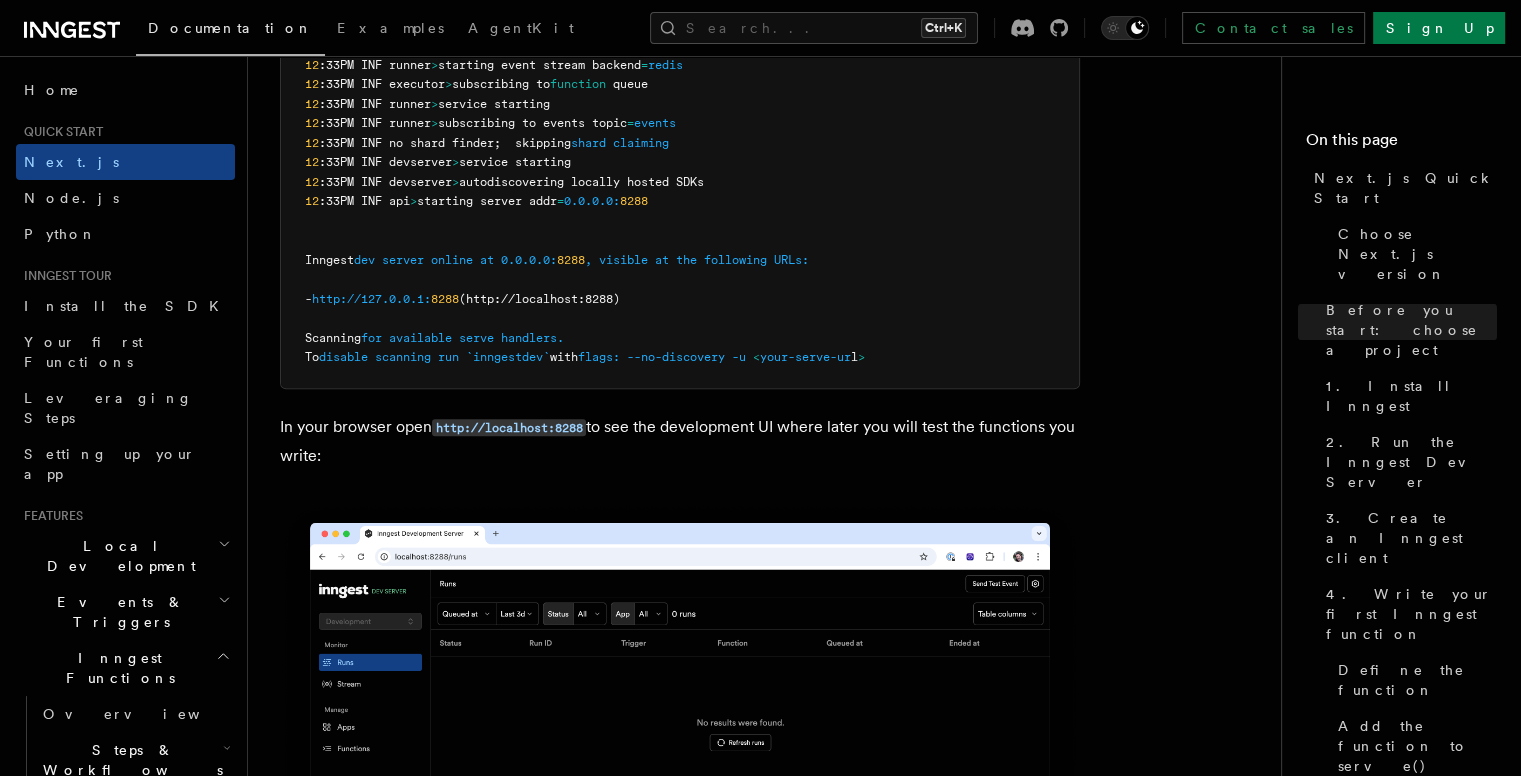 scroll, scrollTop: 1876, scrollLeft: 0, axis: vertical 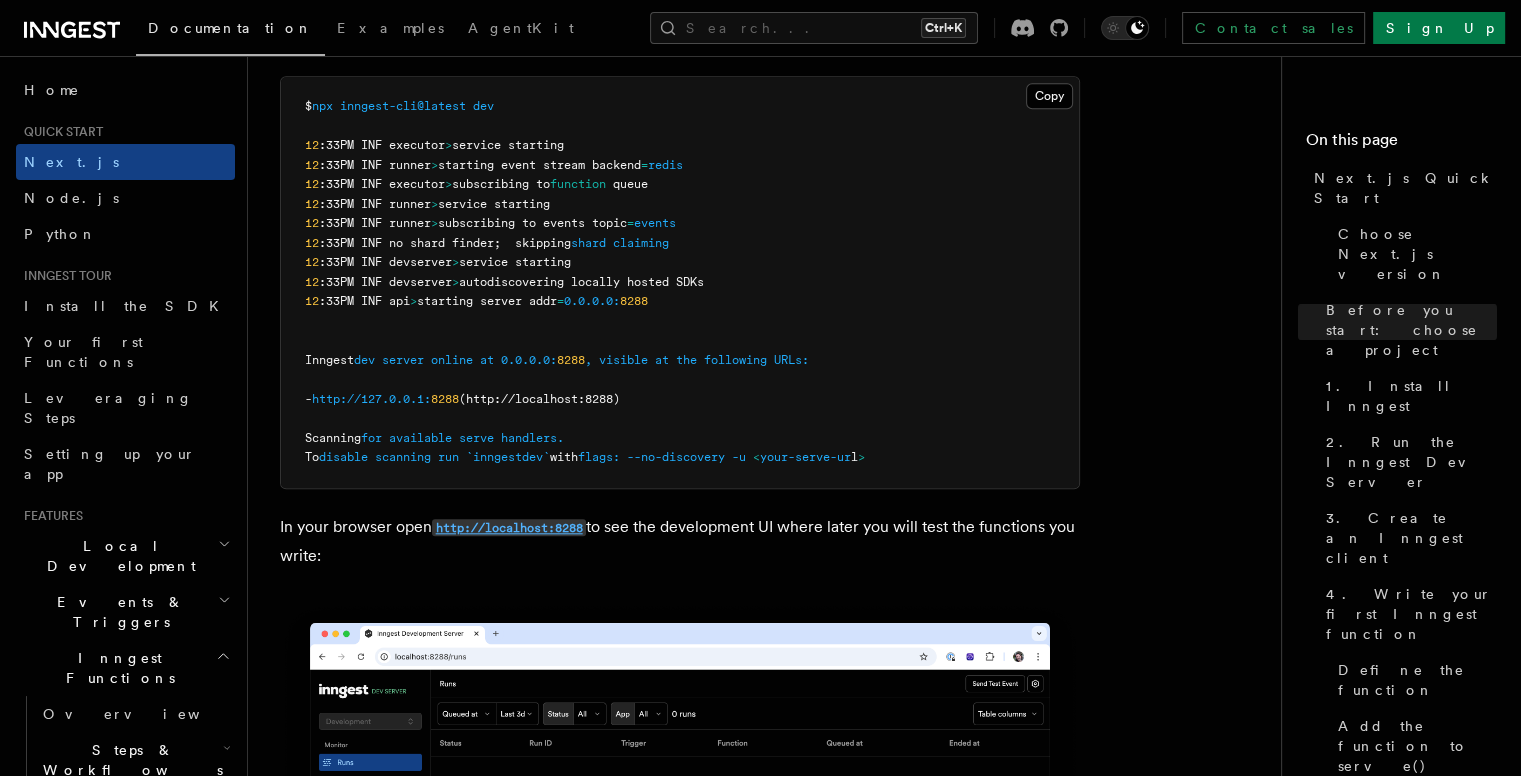 drag, startPoint x: 374, startPoint y: 488, endPoint x: 436, endPoint y: 493, distance: 62.201286 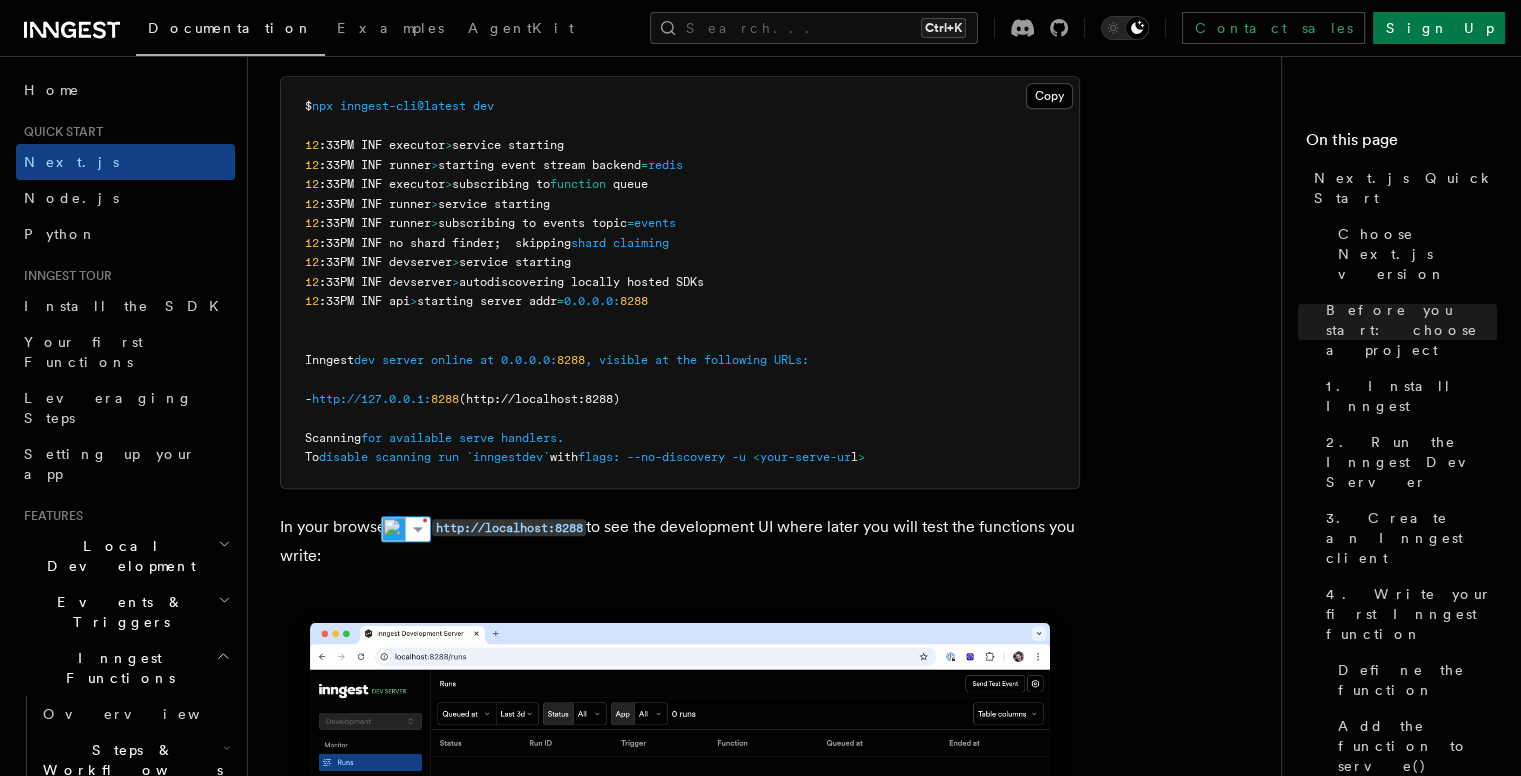 click on "In your browser open  http://localhost:8288  to see the development UI where later you will test the functions you write:" at bounding box center [680, 541] 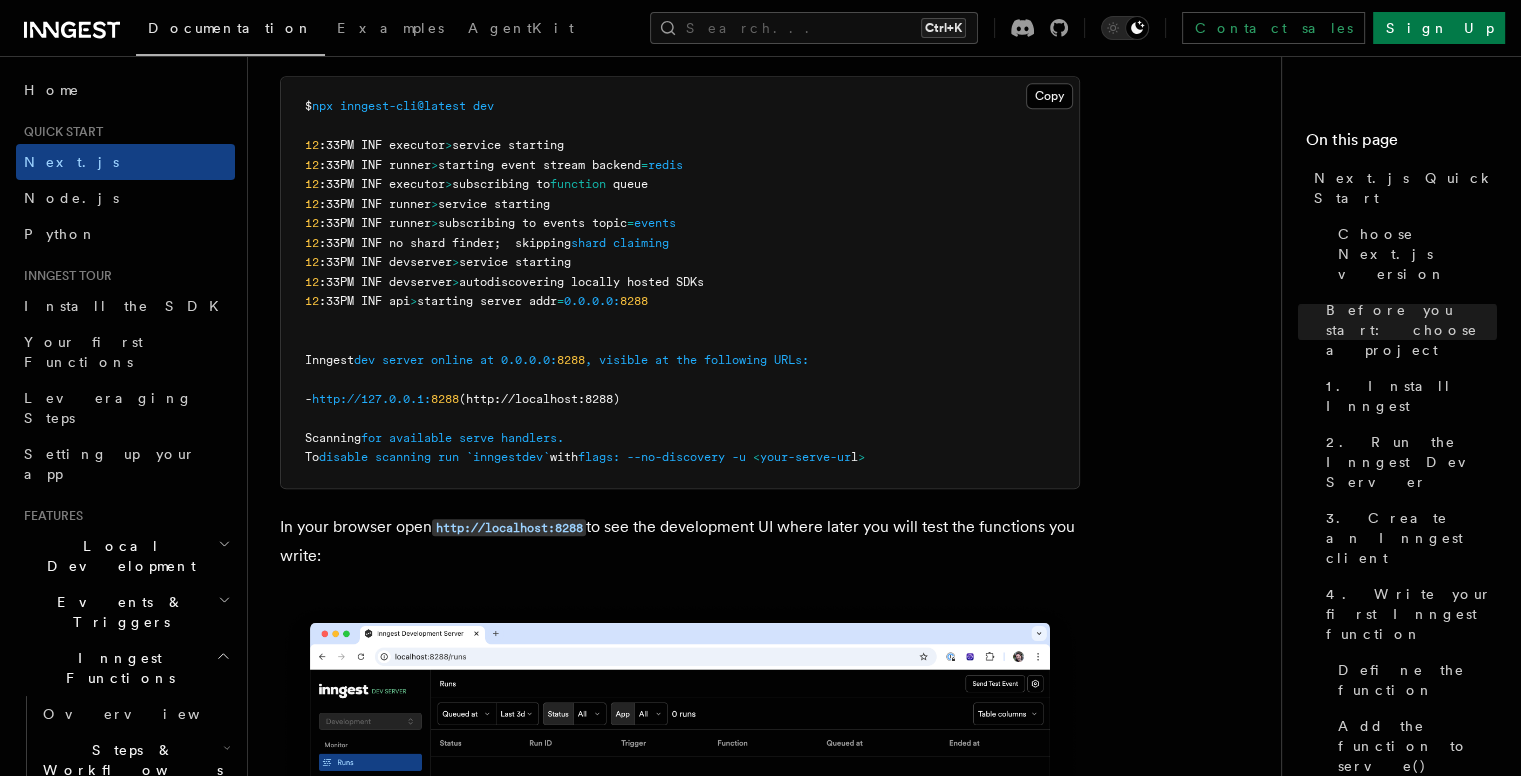 click on "Quick start Next.js Quick Start
In this tutorial you will add Inngest to a Next.js app to see how easy it can be to build complex workflows.
Inngest makes it easy to build, manage, and execute reliable workflows. Some use cases include scheduling drip marketing campaigns, building payment flows, or chaining LLM interactions.
By the end of this ten-minute tutorial you will:
Set up and run Inngest on your machine.
Write your first Inngest function.
Trigger your function from your app and through Inngest Dev Server.
Let's get started!
Choose Next.js version
Choose your preferred Next.js version for this tutorial:
Next.js - App Router Next.js - Pages Router Before you start: choose a project In this tutorial you can use any existing Next.js project, or you can create a new one. Instructions for creating a new Next.js project  Run the following command in your terminal to create a new Next.js project: Copy Copied npx  create-next-app@latest   --ts   --eslint   --tailwind   --src-dir   --app" at bounding box center (788, 5188) 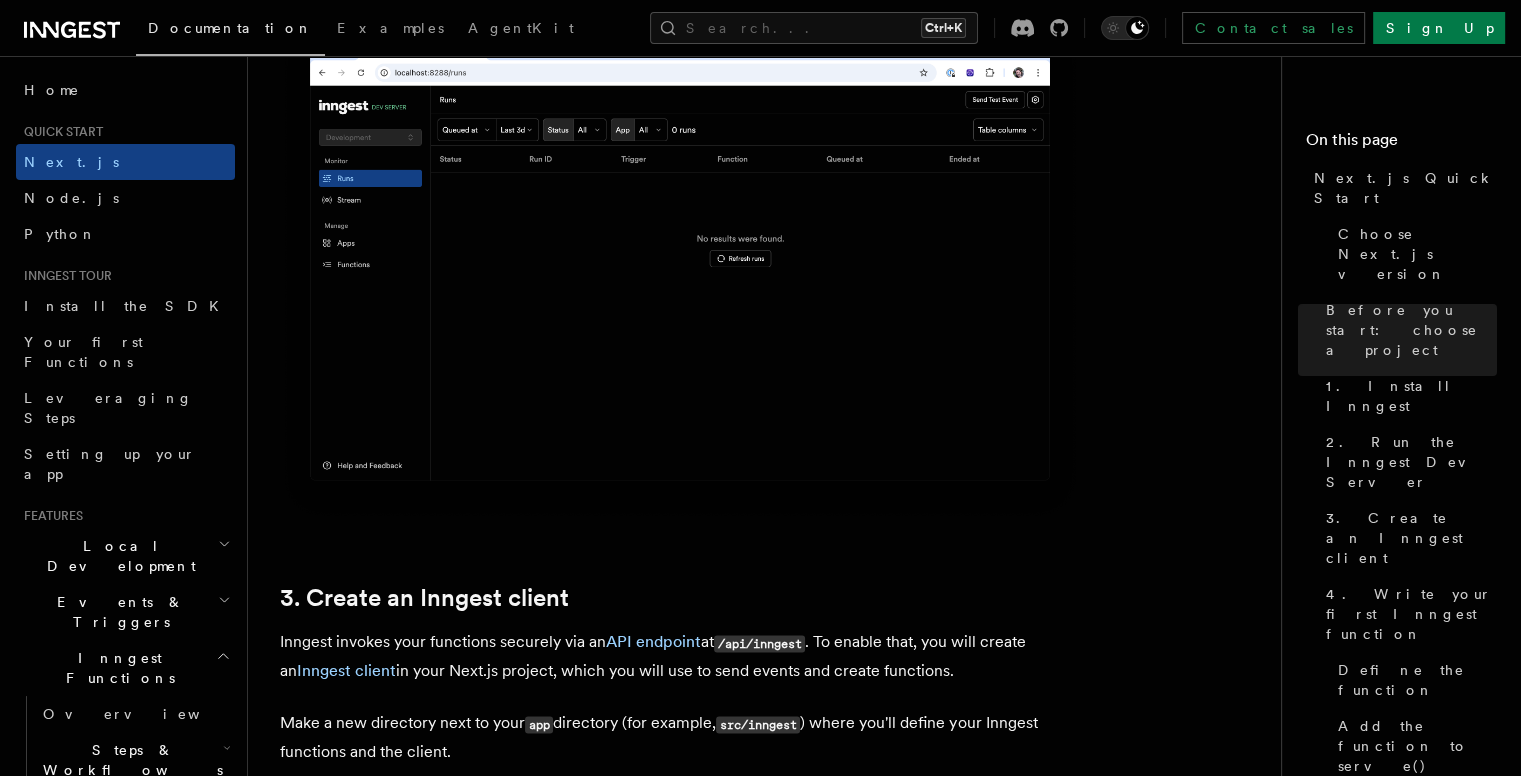 scroll, scrollTop: 2660, scrollLeft: 0, axis: vertical 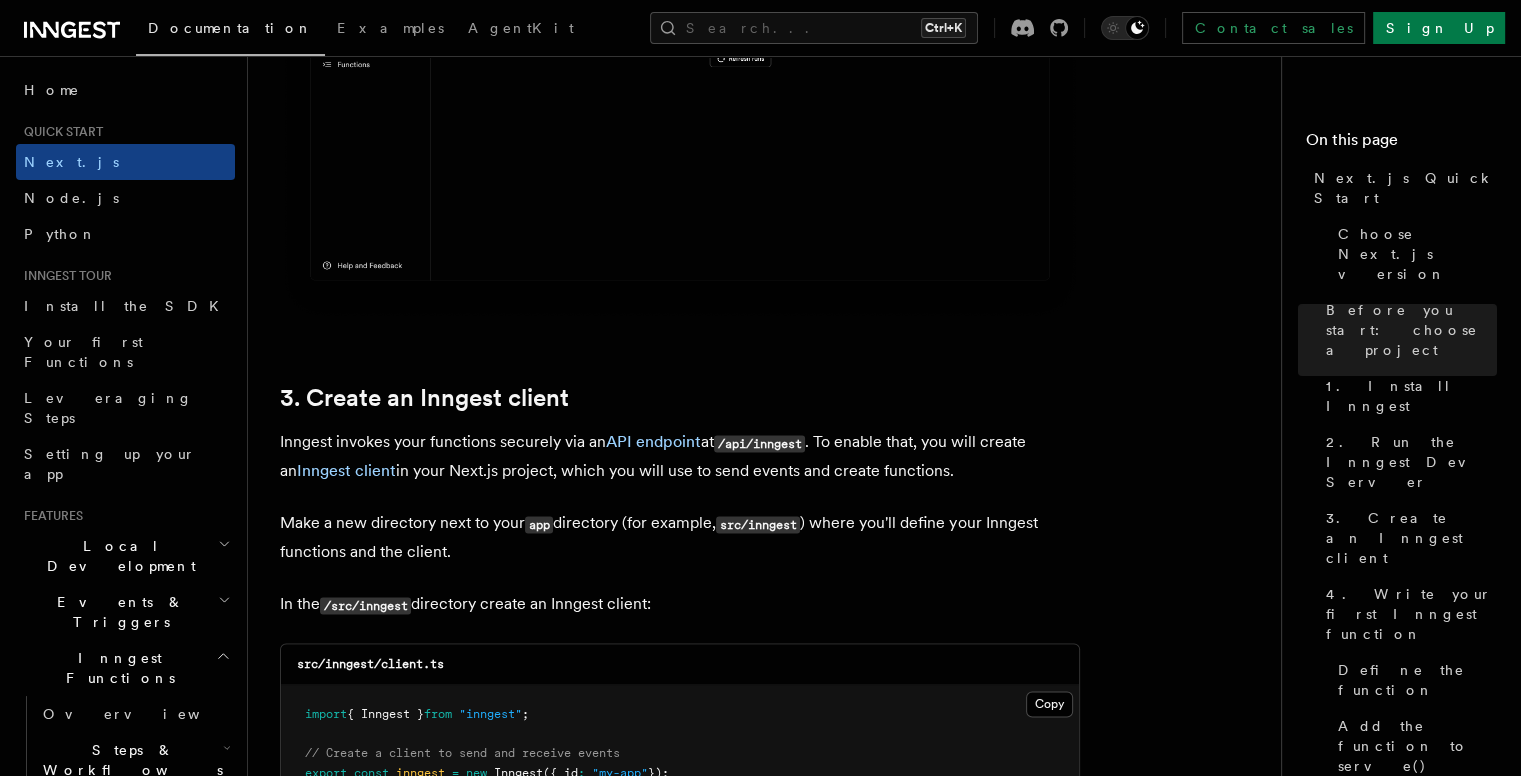 click on "Inngest invokes your functions securely via an  API endpoint  at  /api/inngest . To enable that, you will create an  Inngest client  in your Next.js project, which you will use to send events and create functions." at bounding box center (680, 456) 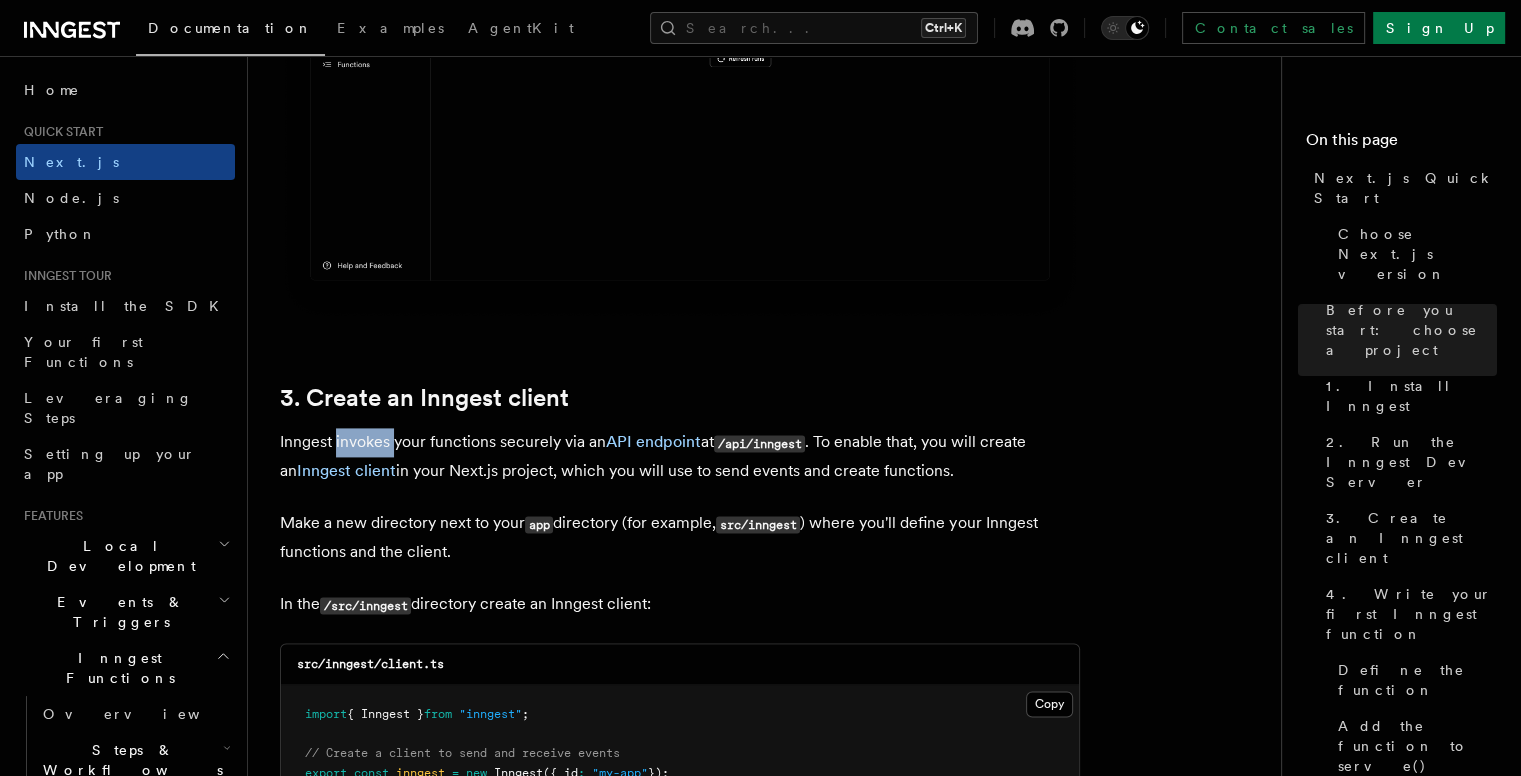 click on "Inngest invokes your functions securely via an  API endpoint  at  /api/inngest . To enable that, you will create an  Inngest client  in your Next.js project, which you will use to send events and create functions." at bounding box center [680, 456] 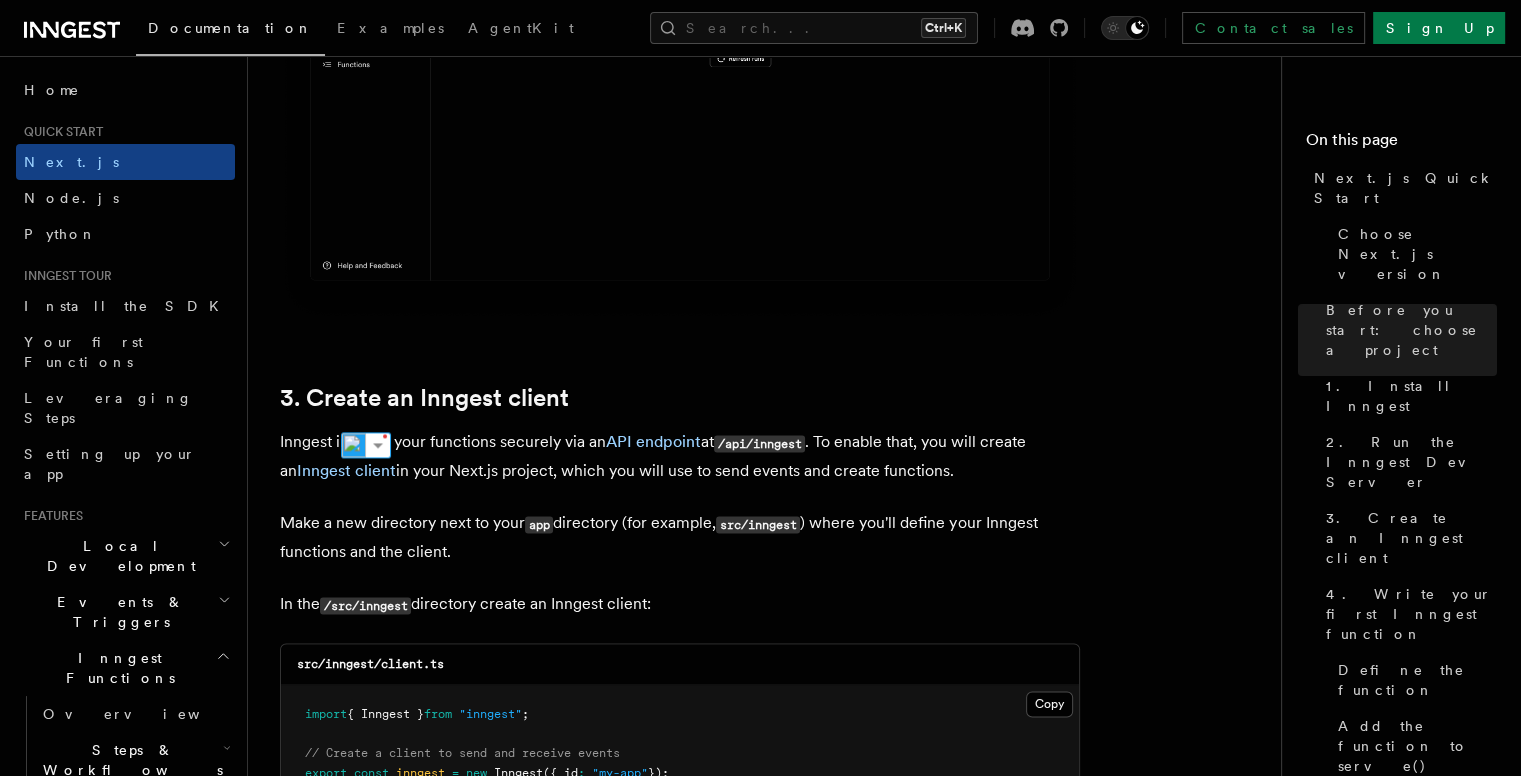 click on "Quick start Next.js Quick Start
In this tutorial you will add Inngest to a Next.js app to see how easy it can be to build complex workflows.
Inngest makes it easy to build, manage, and execute reliable workflows. Some use cases include scheduling drip marketing campaigns, building payment flows, or chaining LLM interactions.
By the end of this ten-minute tutorial you will:
Set up and run Inngest on your machine.
Write your first Inngest function.
Trigger your function from your app and through Inngest Dev Server.
Let's get started!
Choose Next.js version
Choose your preferred Next.js version for this tutorial:
Next.js - App Router Next.js - Pages Router Before you start: choose a project In this tutorial you can use any existing Next.js project, or you can create a new one. Instructions for creating a new Next.js project  Run the following command in your terminal to create a new Next.js project: Copy Copied npx  create-next-app@latest   --ts   --eslint   --tailwind   --src-dir   --app" at bounding box center [772, 4420] 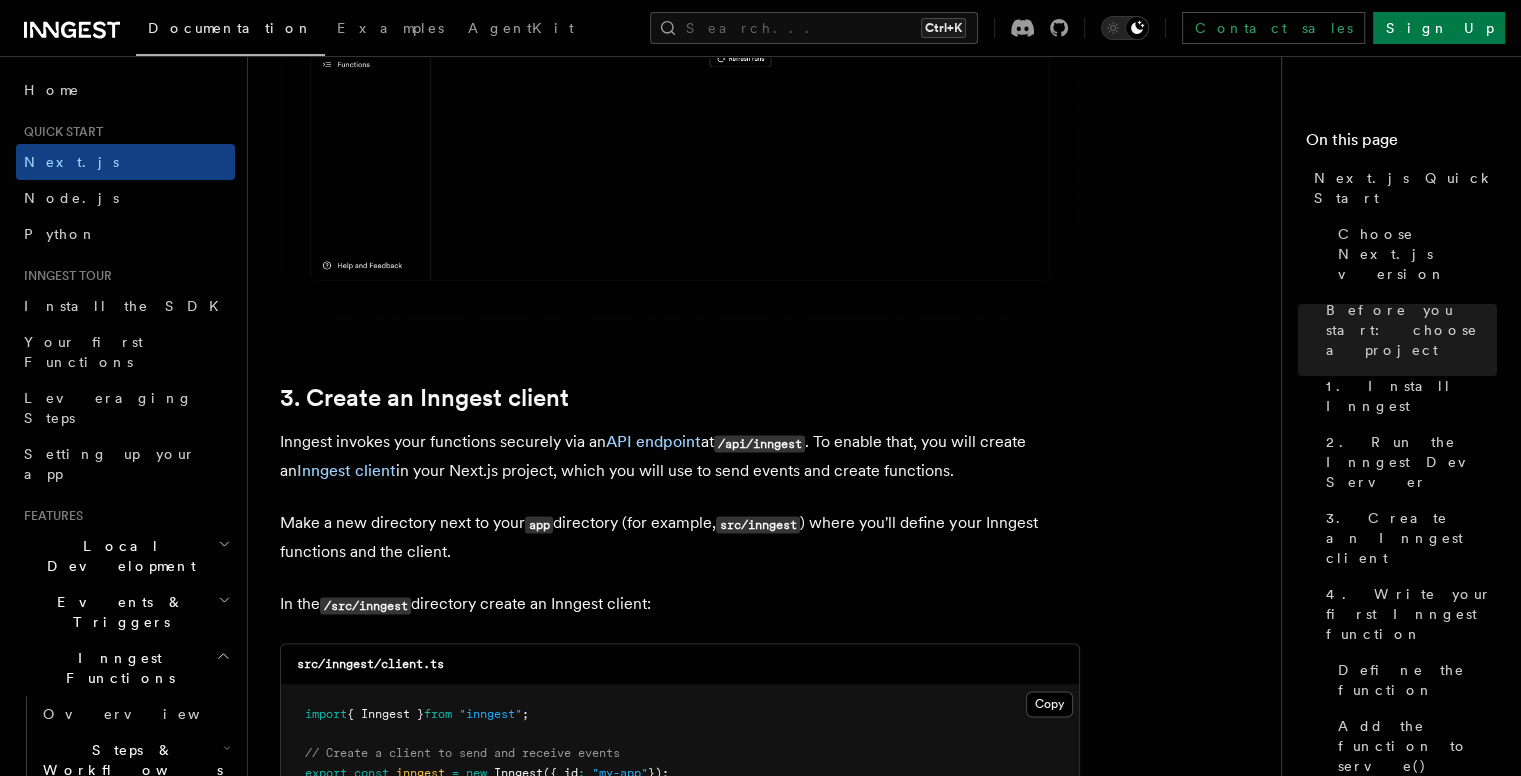 click on "Inngest invokes your functions securely via an  API endpoint  at  /api/inngest . To enable that, you will create an  Inngest client  in your Next.js project, which you will use to send events and create functions." at bounding box center (680, 456) 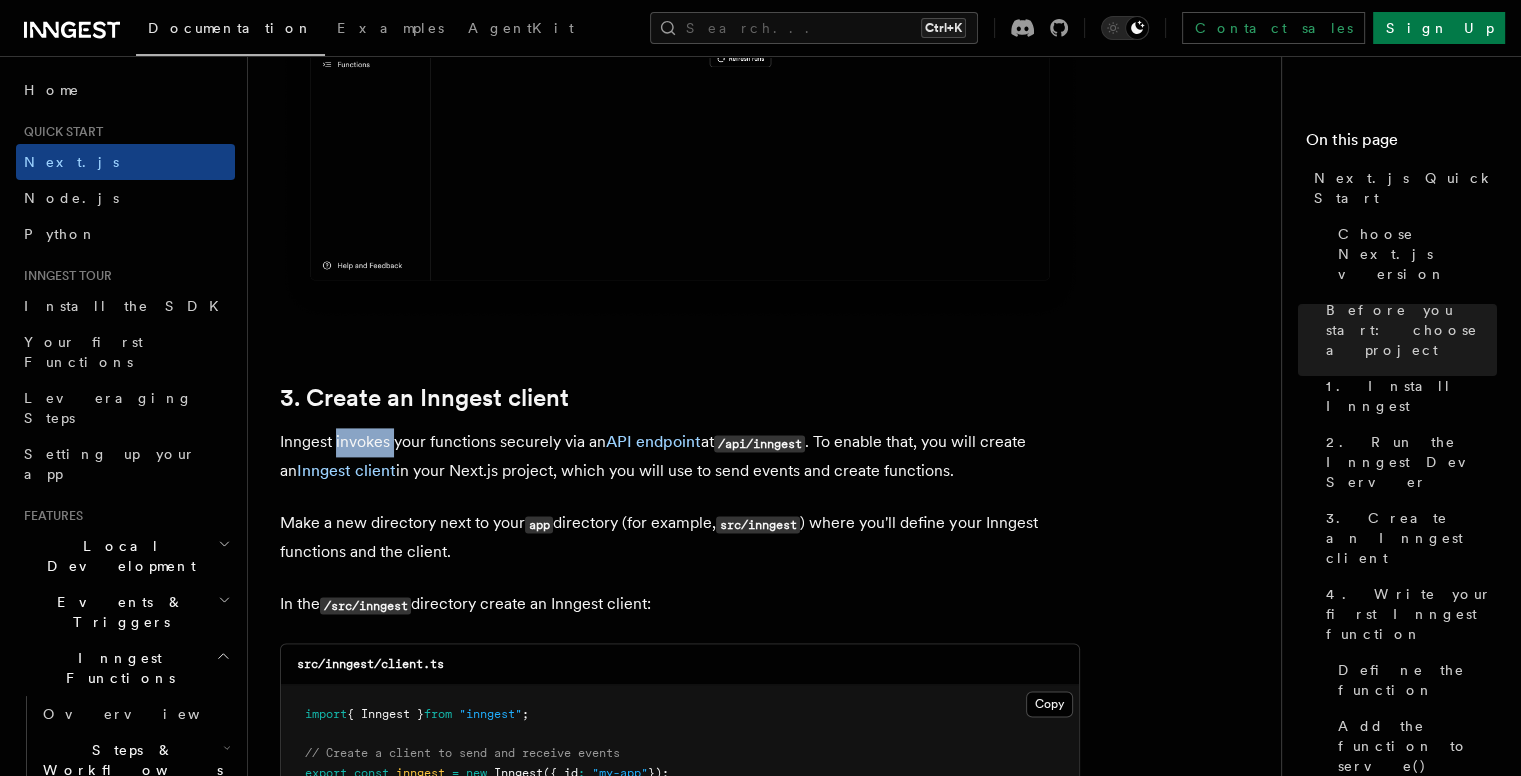 click on "Inngest invokes your functions securely via an  API endpoint  at  /api/inngest . To enable that, you will create an  Inngest client  in your Next.js project, which you will use to send events and create functions." at bounding box center (680, 456) 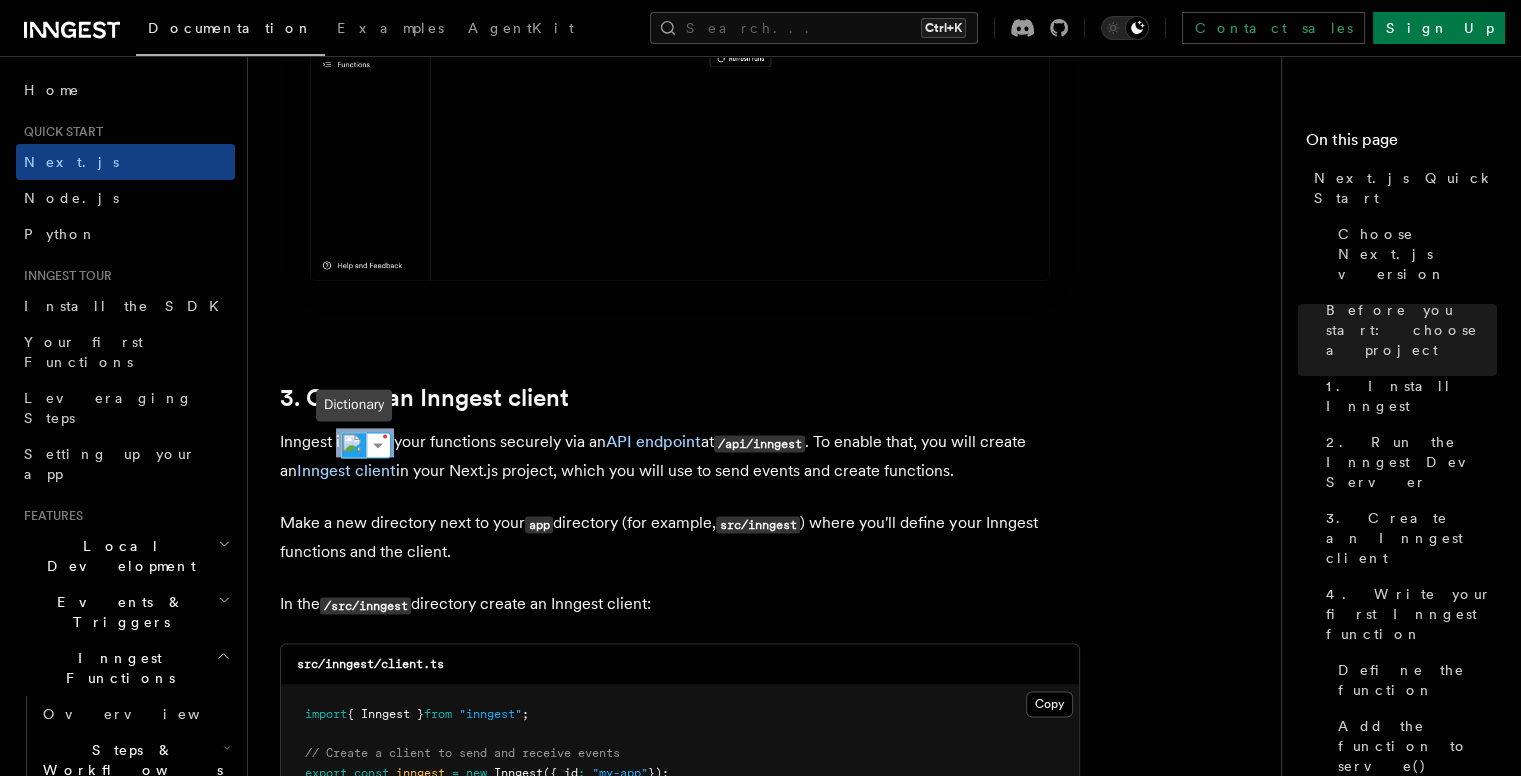 click at bounding box center (354, 445) 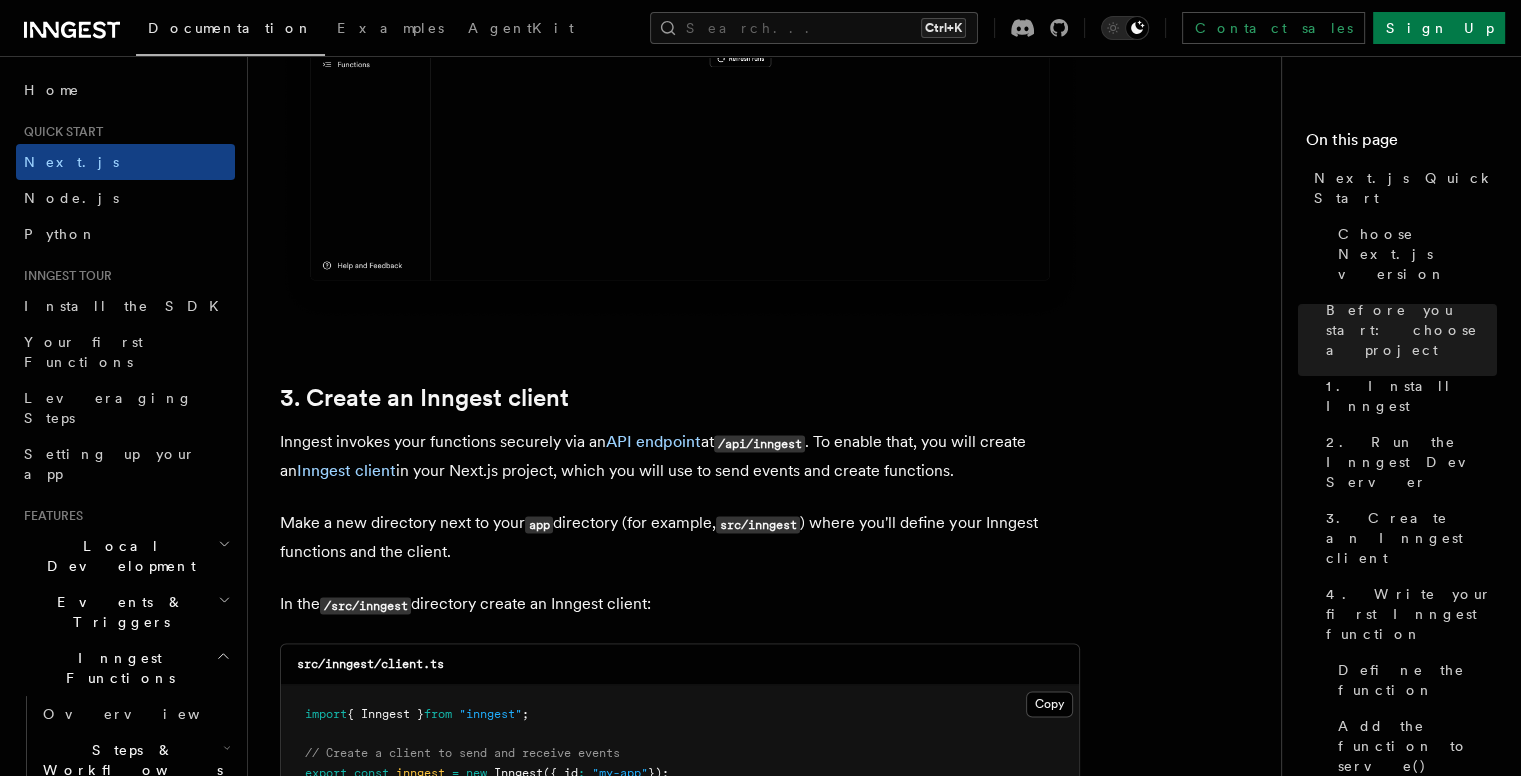 click on "Inngest invokes your functions securely via an  API endpoint  at  /api/inngest . To enable that, you will create an  Inngest client  in your Next.js project, which you will use to send events and create functions." at bounding box center [680, 456] 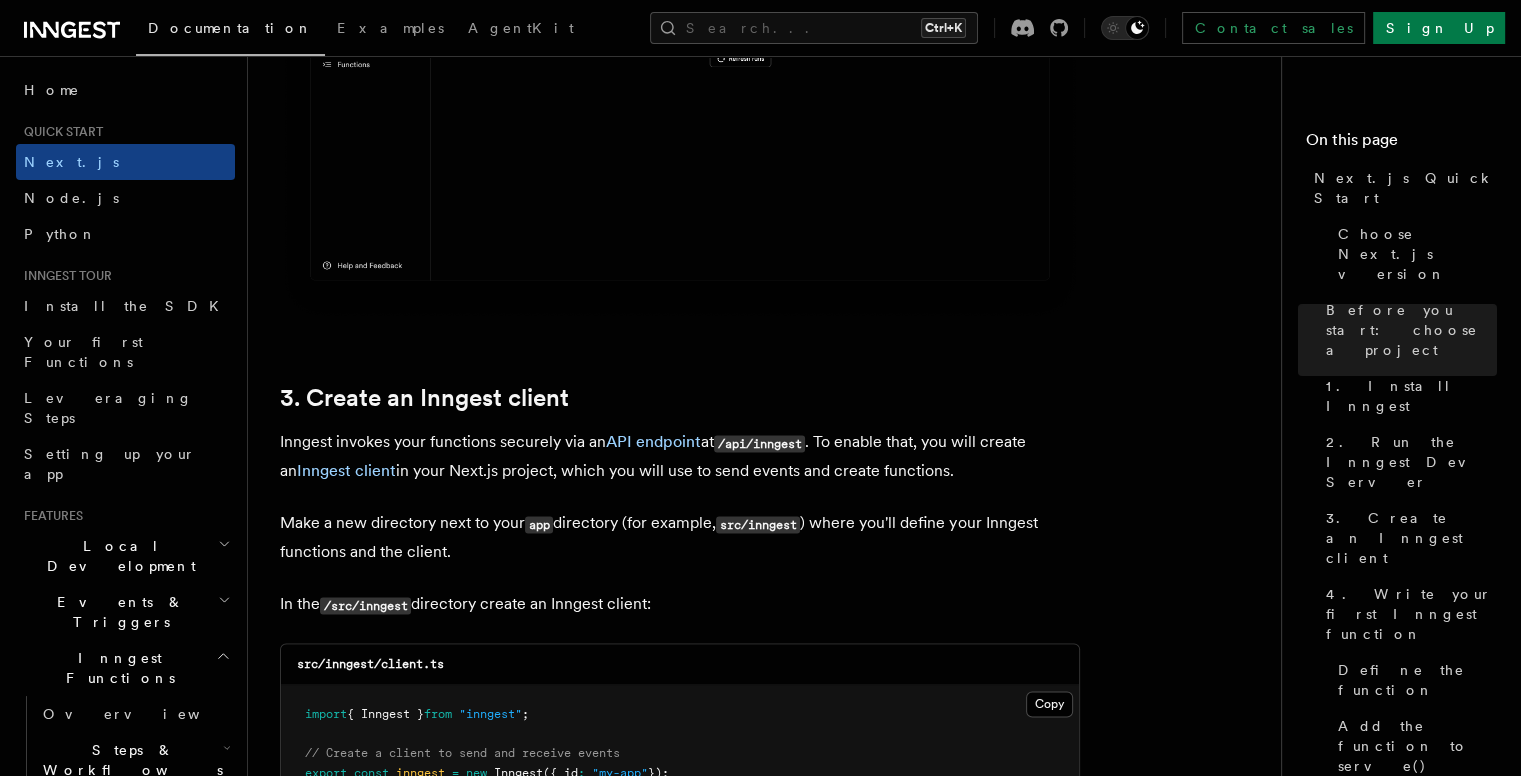 click on "Inngest invokes your functions securely via an  API endpoint  at  /api/inngest . To enable that, you will create an  Inngest client  in your Next.js project, which you will use to send events and create functions." at bounding box center [680, 456] 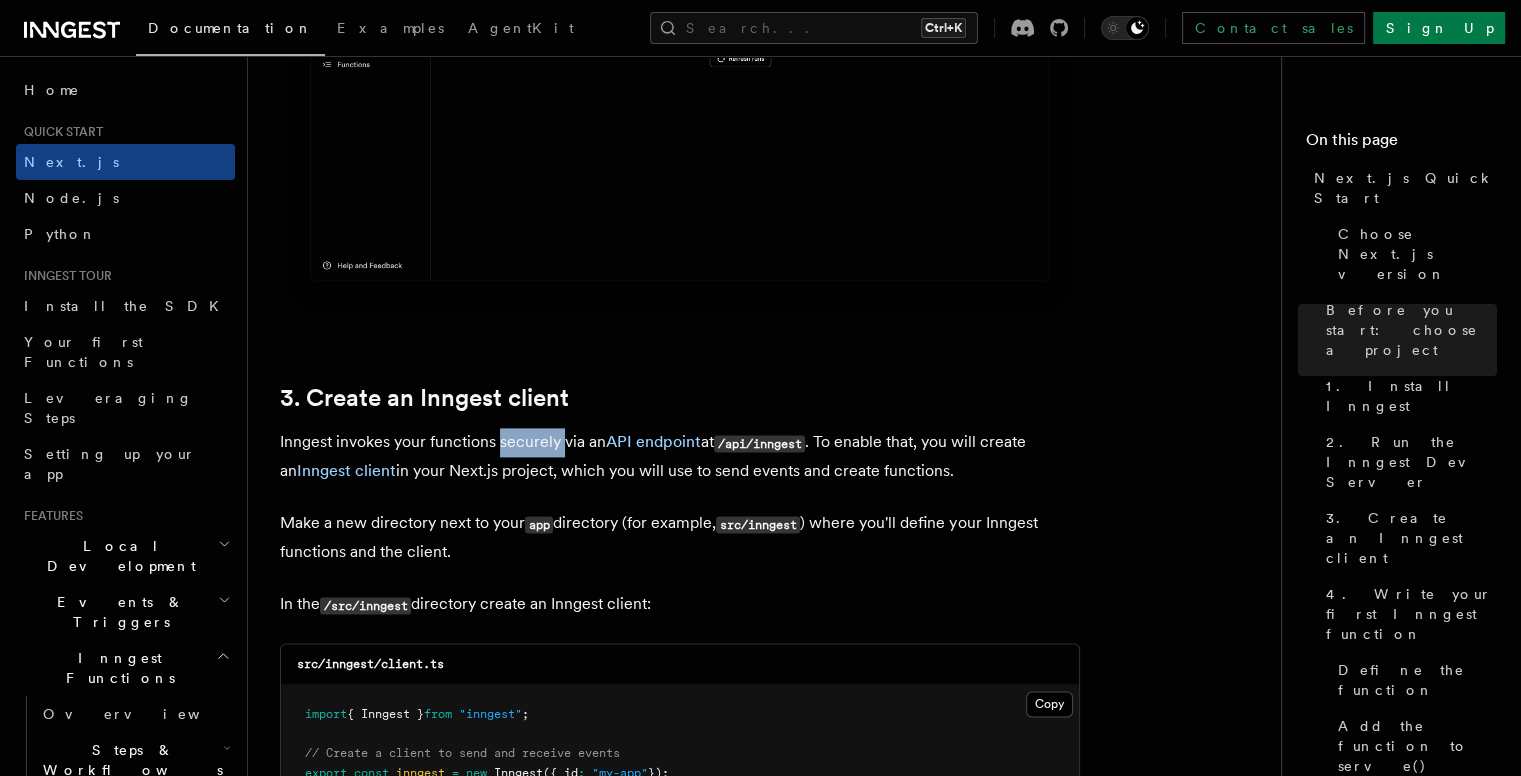 click on "Inngest invokes your functions securely via an  API endpoint  at  /api/inngest . To enable that, you will create an  Inngest client  in your Next.js project, which you will use to send events and create functions." at bounding box center [680, 456] 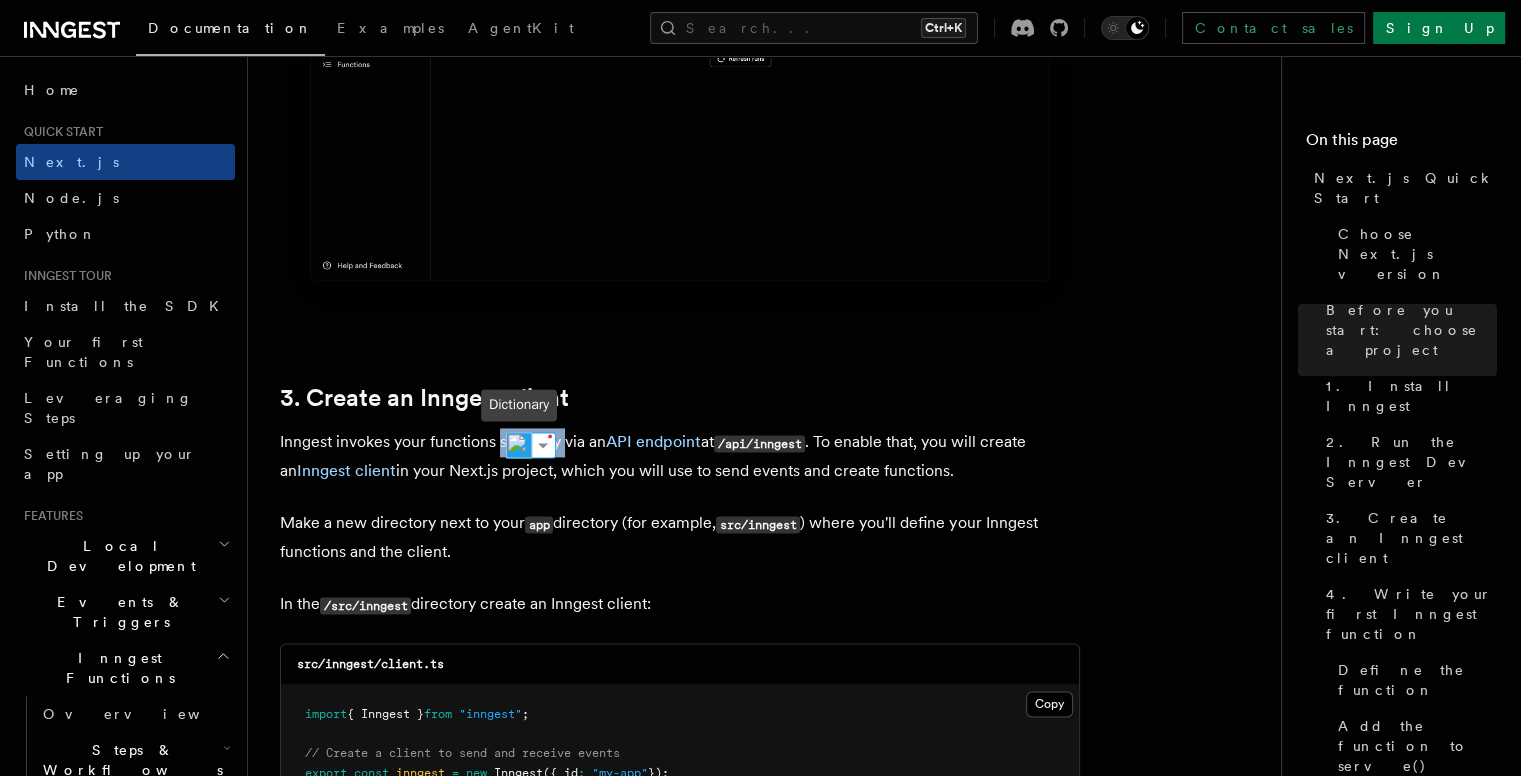 click at bounding box center [519, 445] 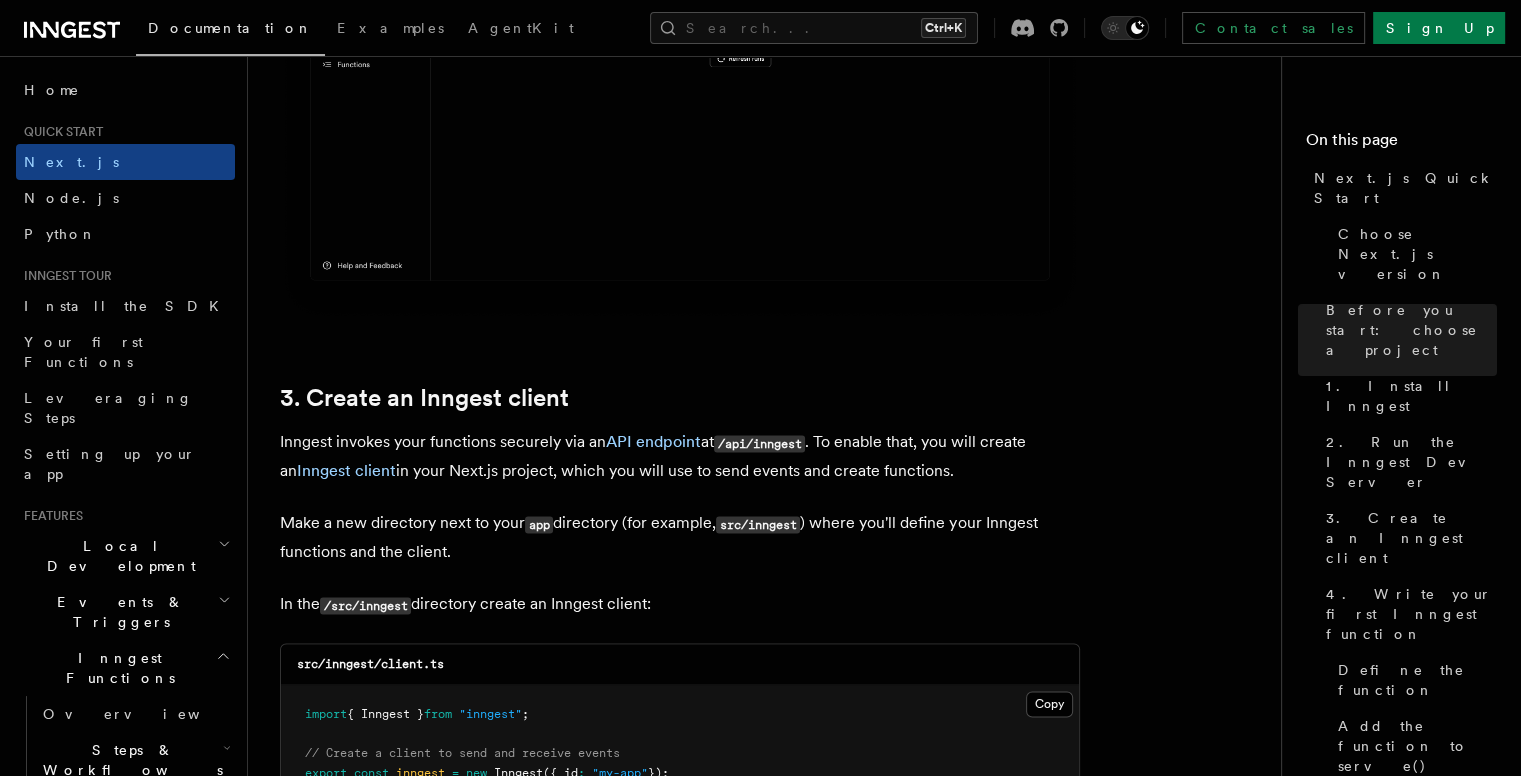 click on "Inngest invokes your functions securely via an  API endpoint  at  /api/inngest . To enable that, you will create an  Inngest client  in your Next.js project, which you will use to send events and create functions." at bounding box center [680, 456] 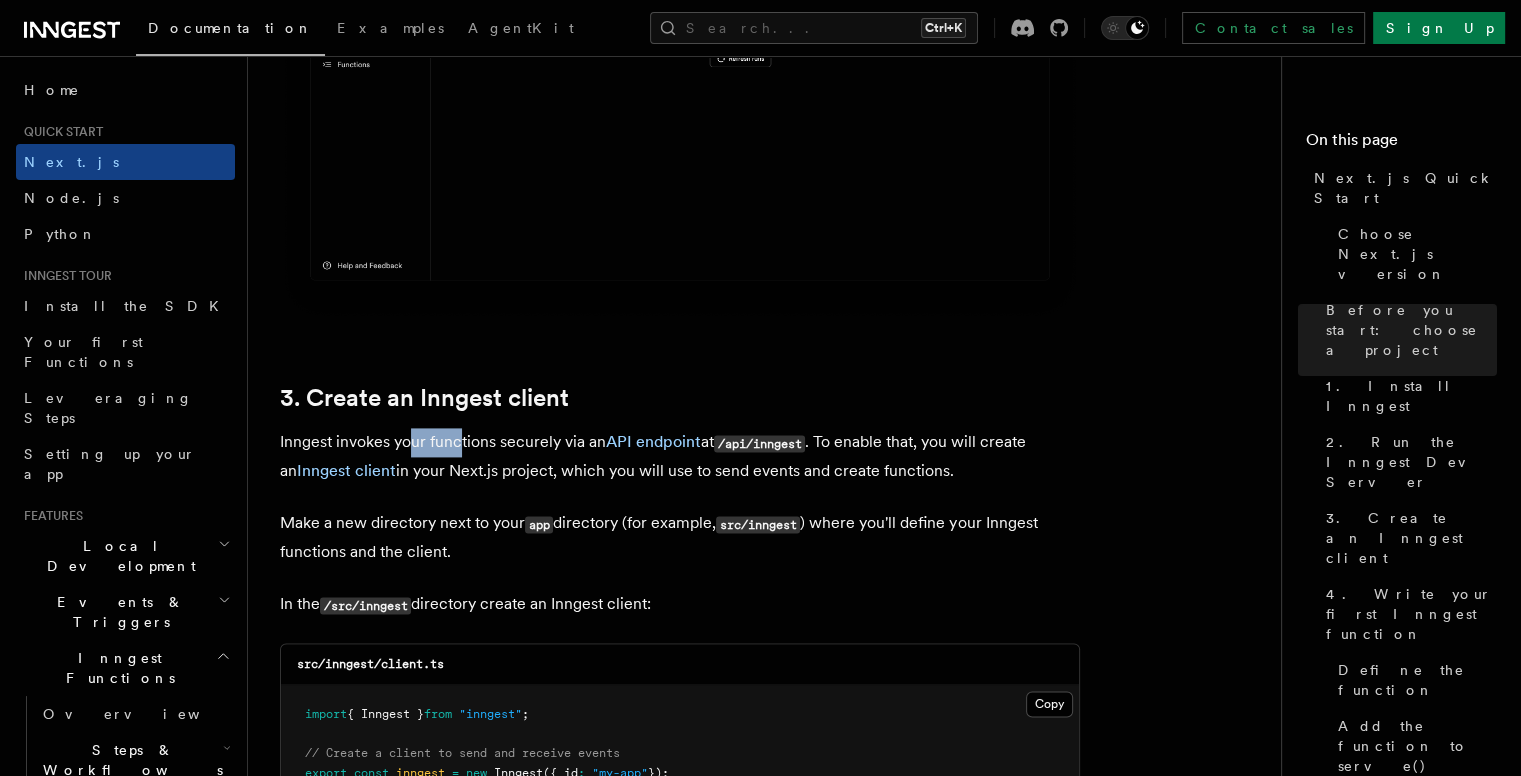 drag, startPoint x: 408, startPoint y: 413, endPoint x: 456, endPoint y: 413, distance: 48 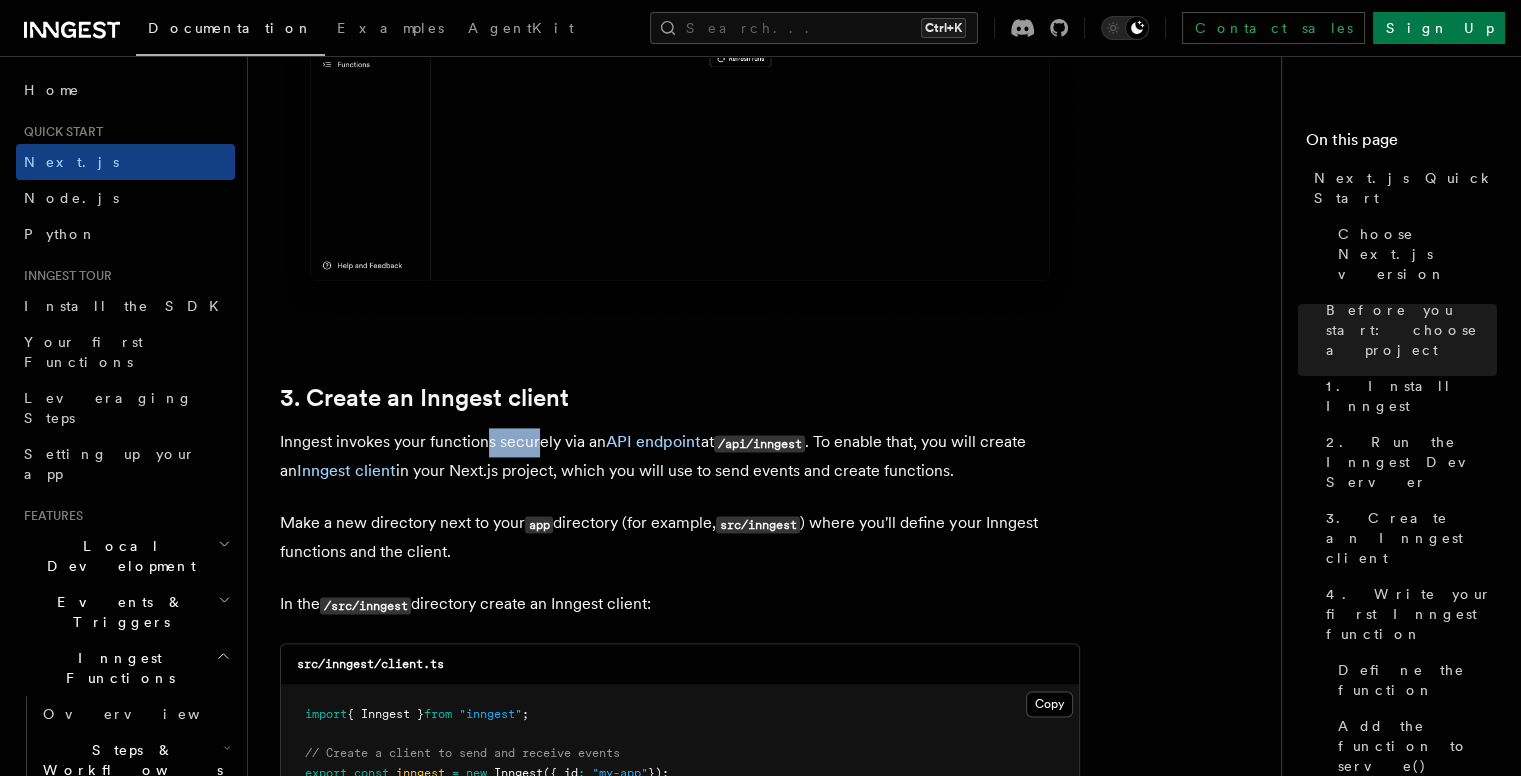 drag, startPoint x: 488, startPoint y: 413, endPoint x: 537, endPoint y: 413, distance: 49 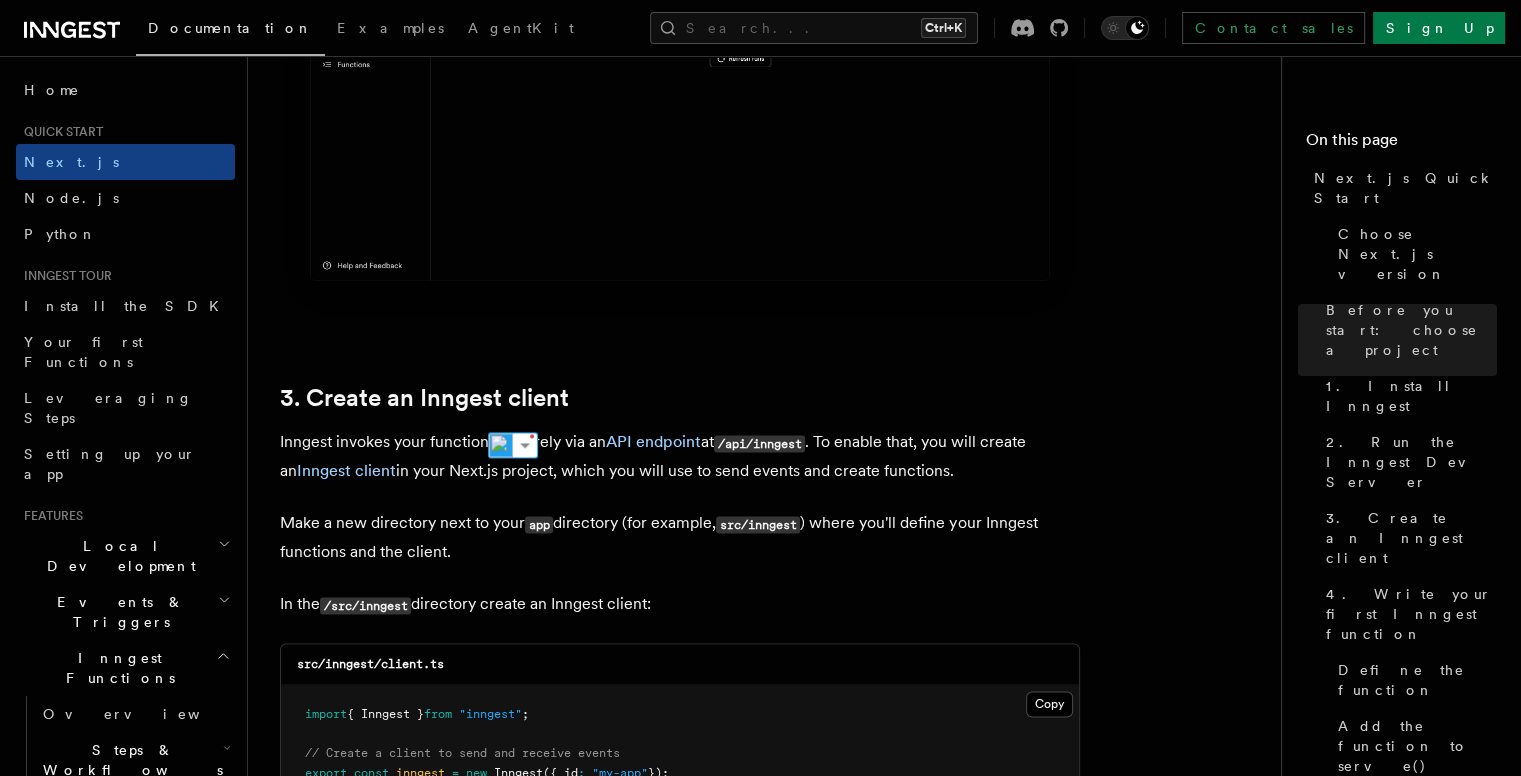 click on "Inngest invokes your functions securely via an  API endpoint  at  /api/inngest . To enable that, you will create an  Inngest client  in your Next.js project, which you will use to send events and create functions." at bounding box center (680, 456) 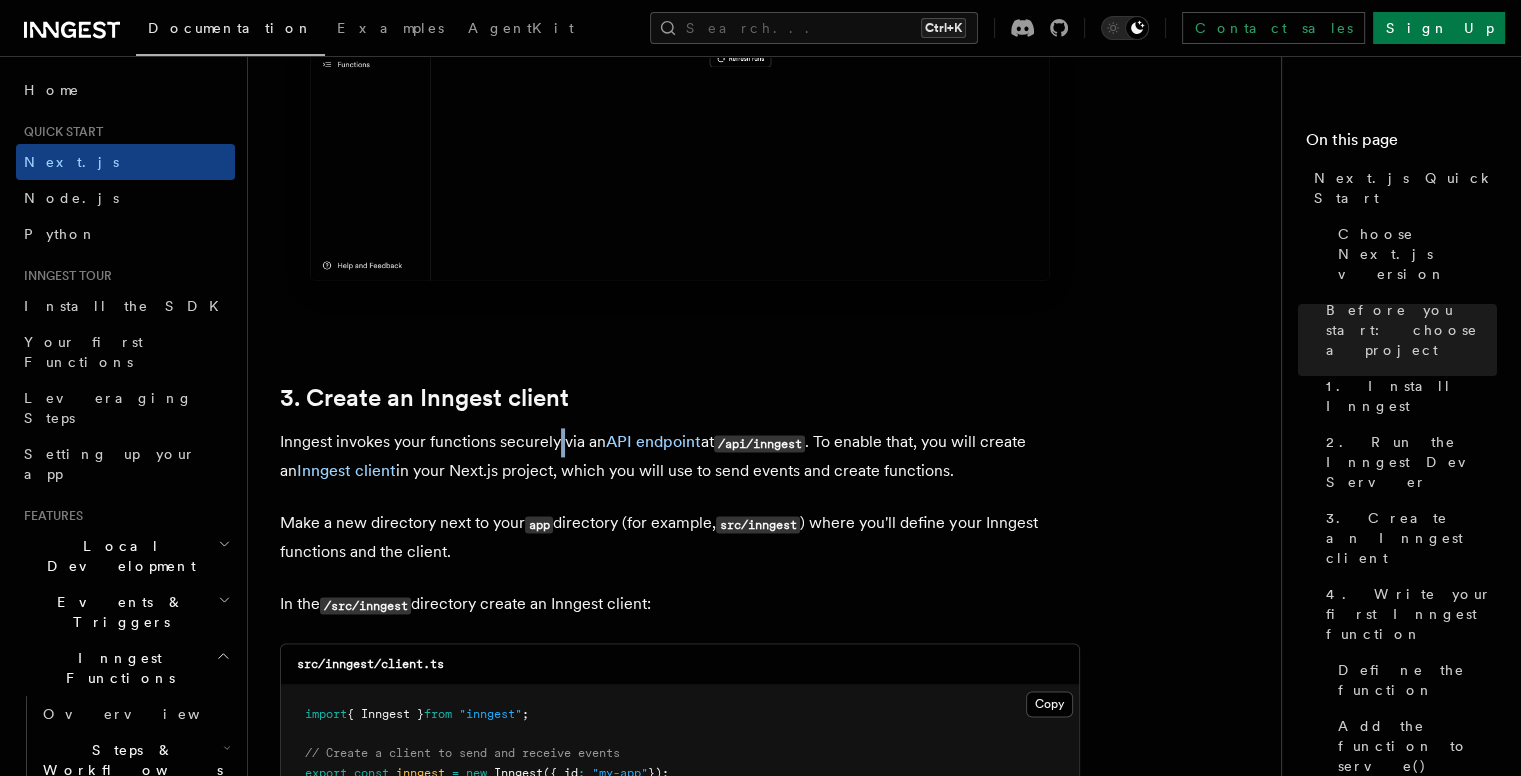 click on "Inngest invokes your functions securely via an  API endpoint  at  /api/inngest . To enable that, you will create an  Inngest client  in your Next.js project, which you will use to send events and create functions." at bounding box center [680, 456] 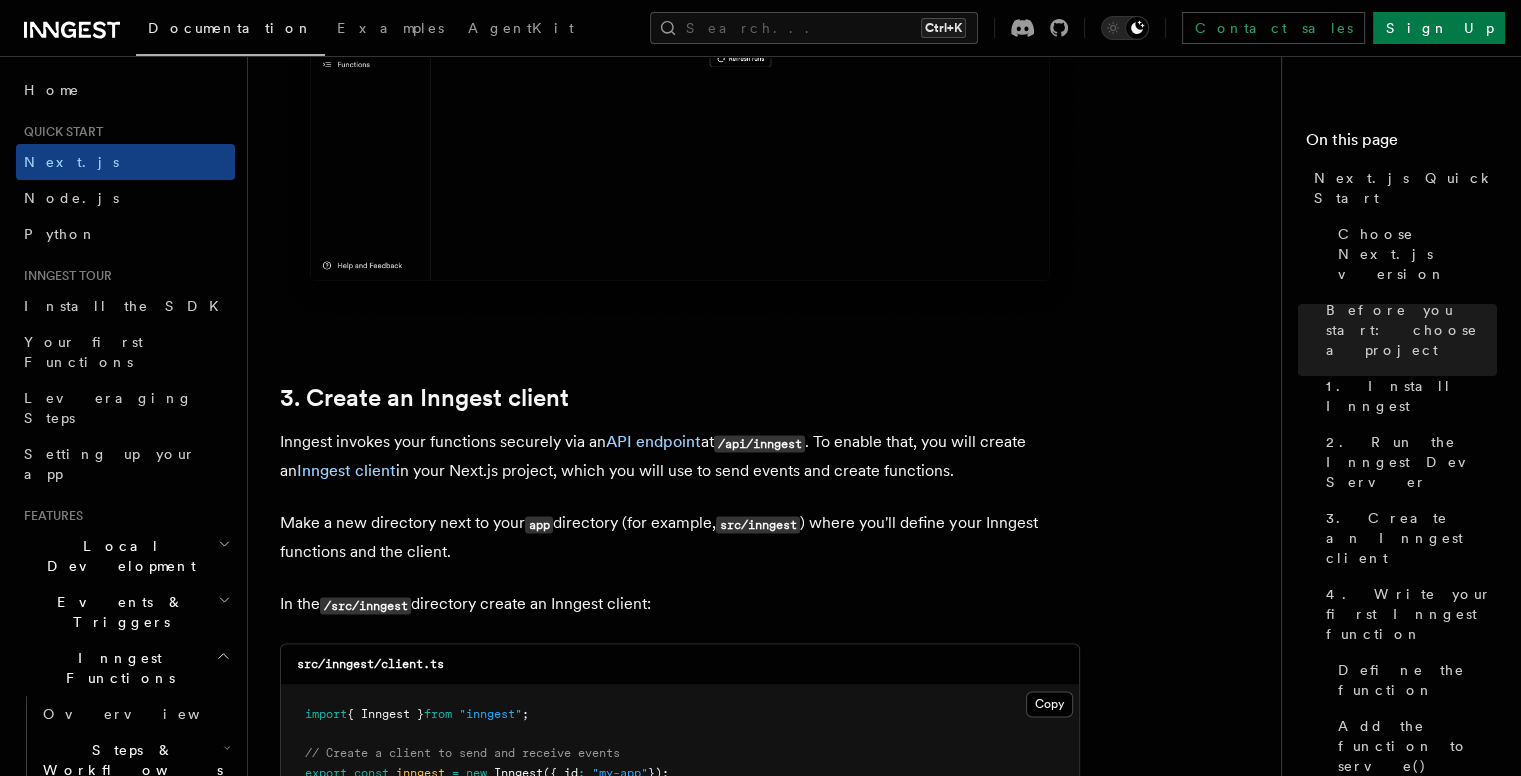 click on "Inngest invokes your functions securely via an  API endpoint  at  /api/inngest . To enable that, you will create an  Inngest client  in your Next.js project, which you will use to send events and create functions." at bounding box center (680, 456) 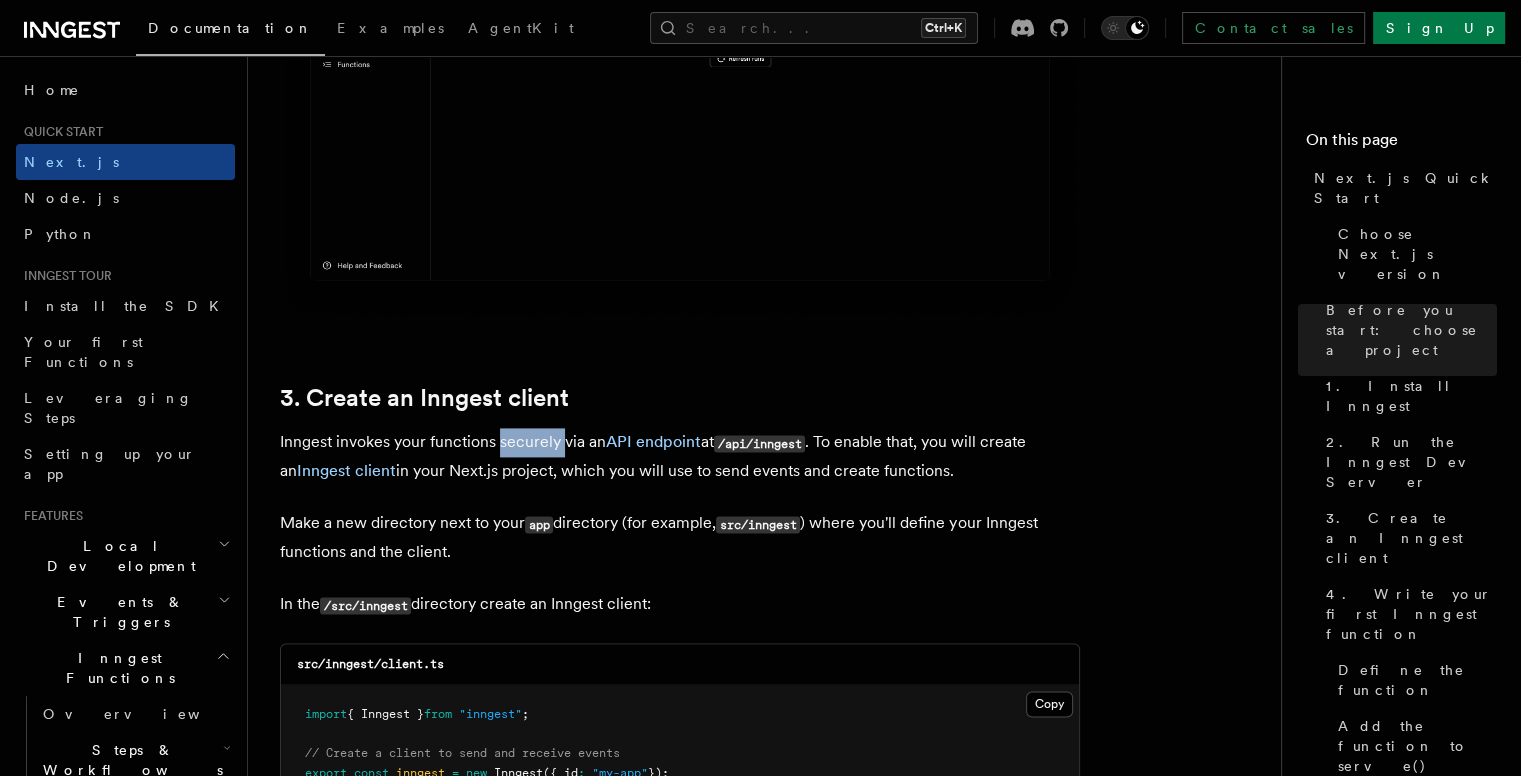 click on "Inngest invokes your functions securely via an  API endpoint  at  /api/inngest . To enable that, you will create an  Inngest client  in your Next.js project, which you will use to send events and create functions." at bounding box center [680, 456] 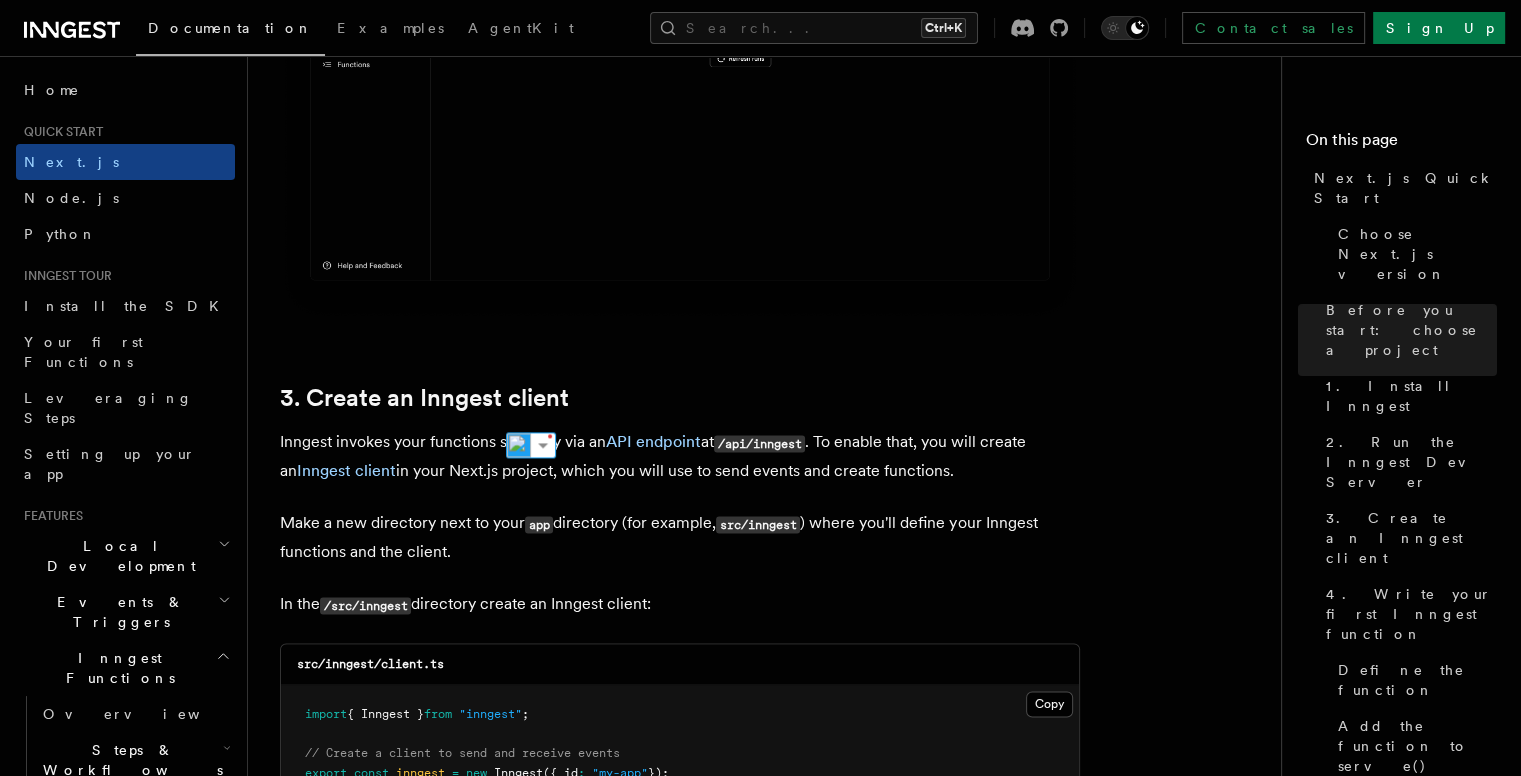 click on "Quick start Next.js Quick Start
In this tutorial you will add Inngest to a Next.js app to see how easy it can be to build complex workflows.
Inngest makes it easy to build, manage, and execute reliable workflows. Some use cases include scheduling drip marketing campaigns, building payment flows, or chaining LLM interactions.
By the end of this ten-minute tutorial you will:
Set up and run Inngest on your machine.
Write your first Inngest function.
Trigger your function from your app and through Inngest Dev Server.
Let's get started!
Choose Next.js version
Choose your preferred Next.js version for this tutorial:
Next.js - App Router Next.js - Pages Router Before you start: choose a project In this tutorial you can use any existing Next.js project, or you can create a new one. Instructions for creating a new Next.js project  Run the following command in your terminal to create a new Next.js project: Copy Copied npx  create-next-app@latest   --ts   --eslint   --tailwind   --src-dir   --app" at bounding box center [772, 4420] 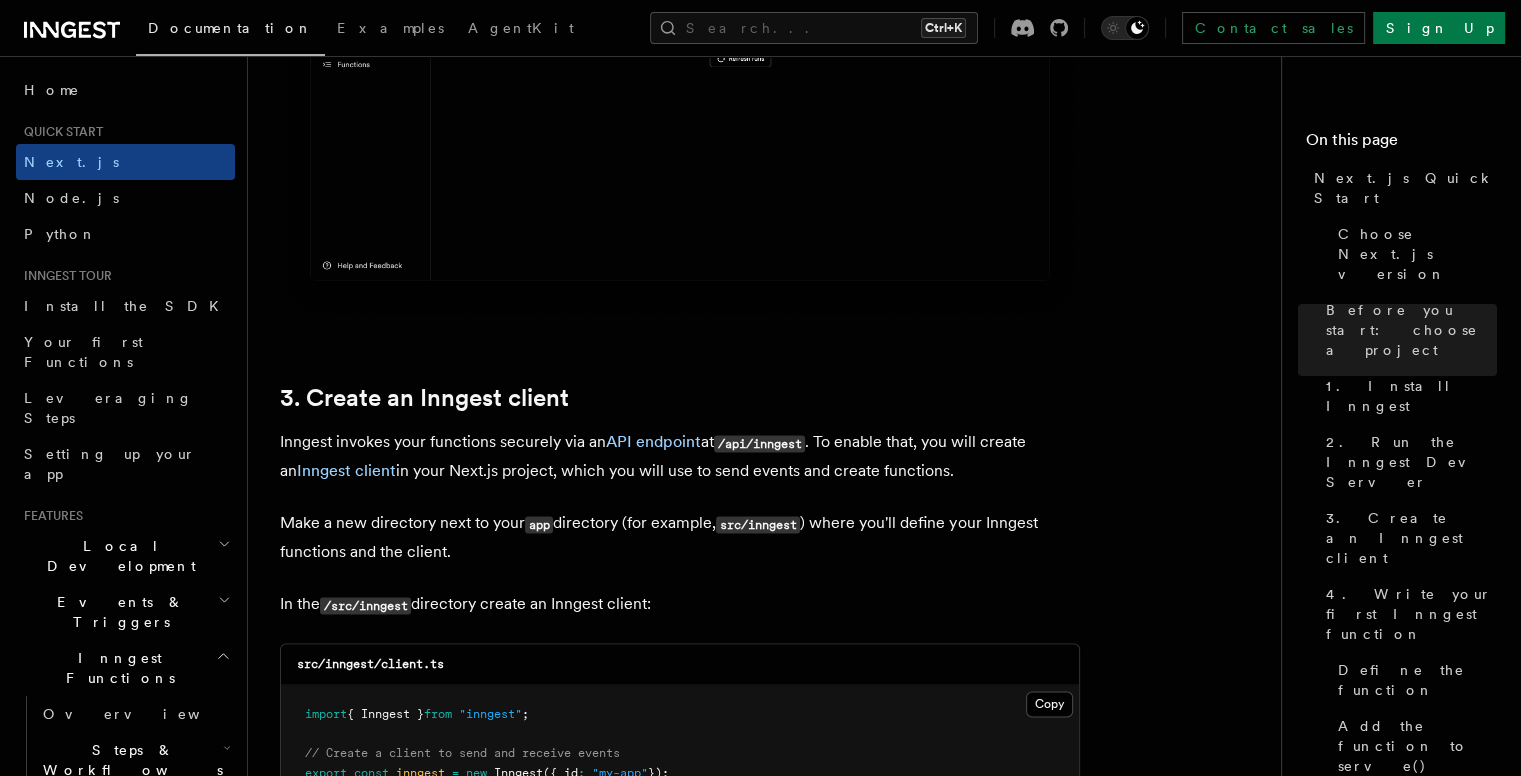 click on "Inngest invokes your functions securely via an  API endpoint  at  /api/inngest . To enable that, you will create an  Inngest client  in your Next.js project, which you will use to send events and create functions." at bounding box center [680, 456] 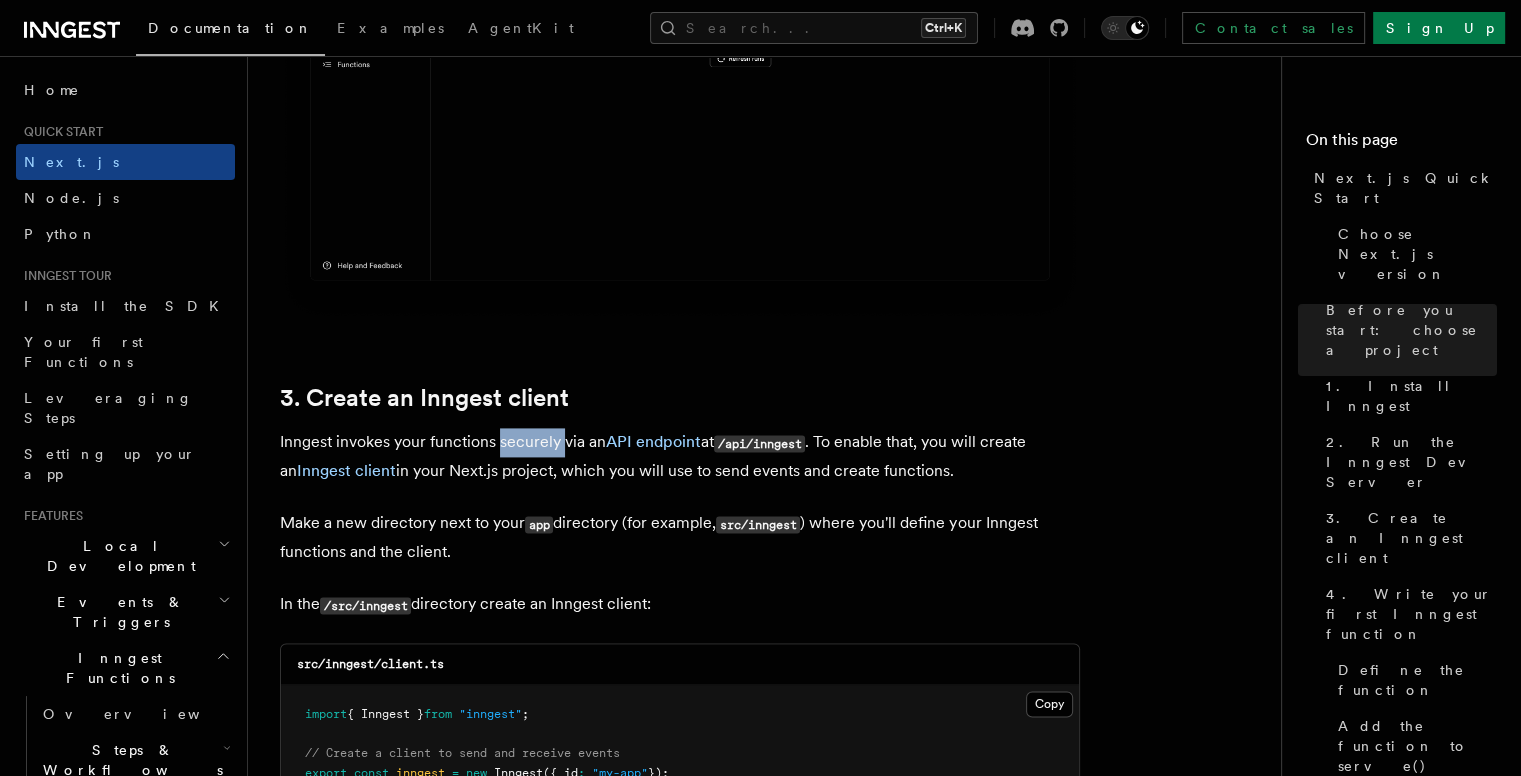 click on "Inngest invokes your functions securely via an  API endpoint  at  /api/inngest . To enable that, you will create an  Inngest client  in your Next.js project, which you will use to send events and create functions." at bounding box center (680, 456) 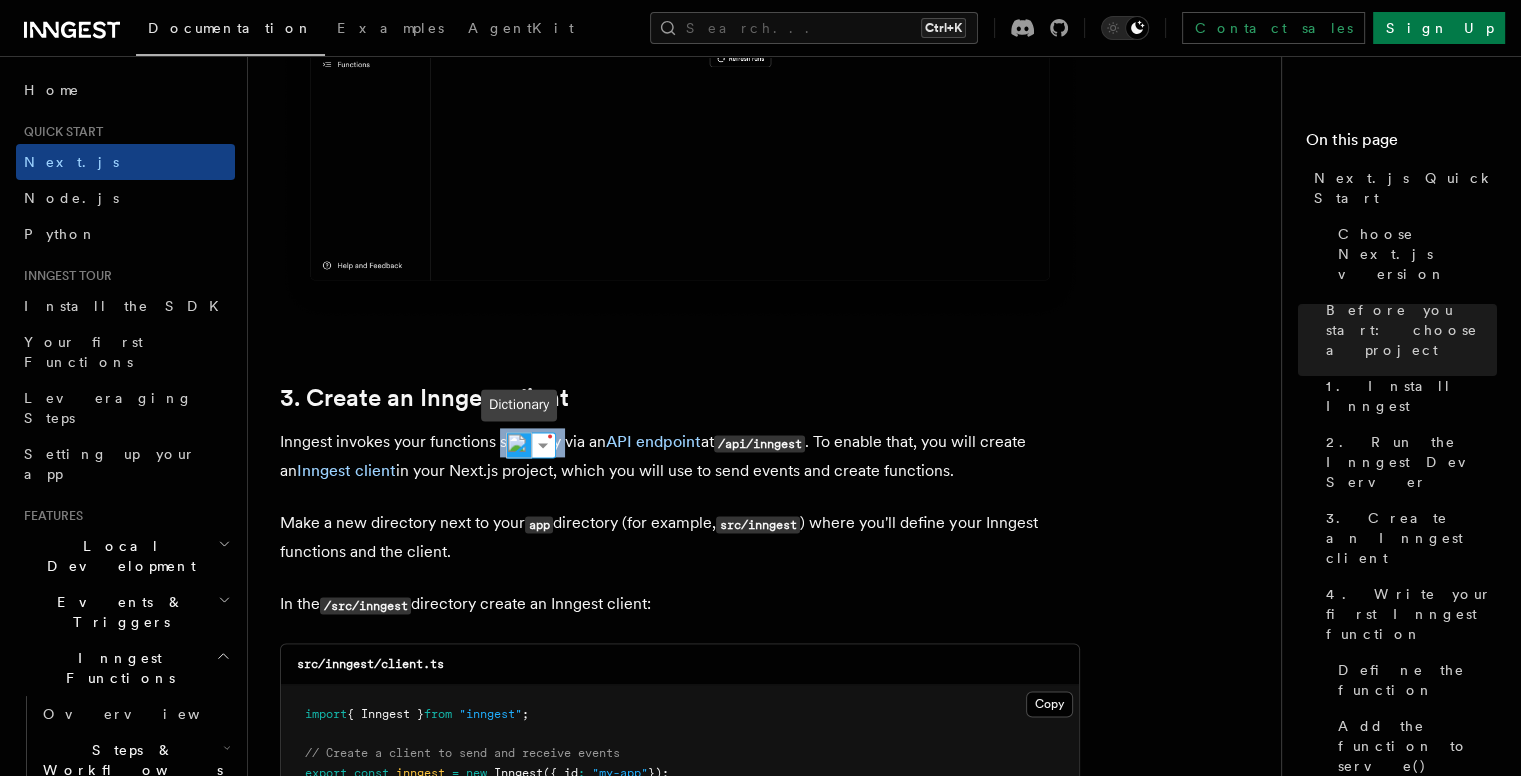 click at bounding box center [519, 445] 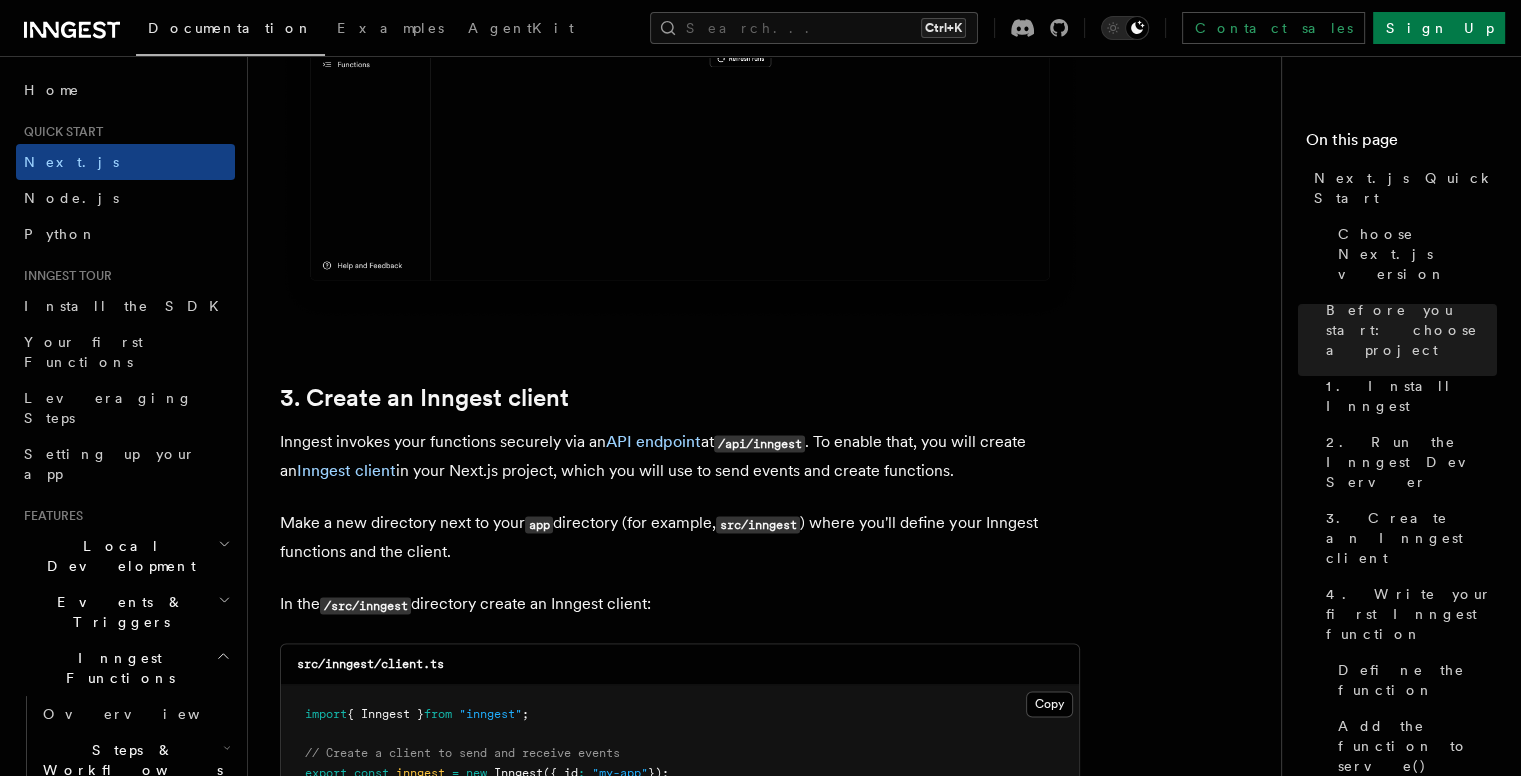 click on "Inngest invokes your functions securely via an  API endpoint  at  /api/inngest . To enable that, you will create an  Inngest client  in your Next.js project, which you will use to send events and create functions." at bounding box center [680, 456] 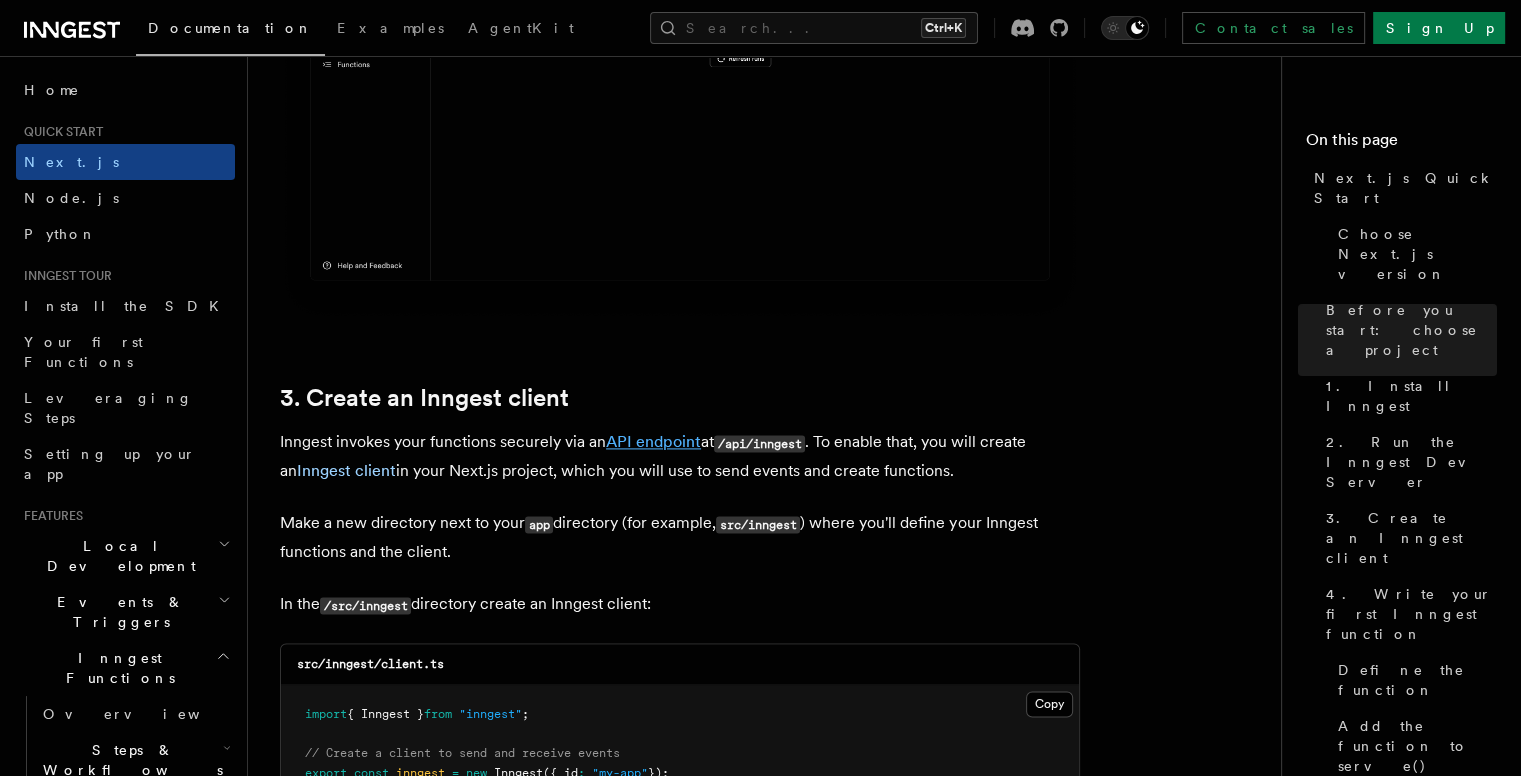 click on "API endpoint" at bounding box center [653, 441] 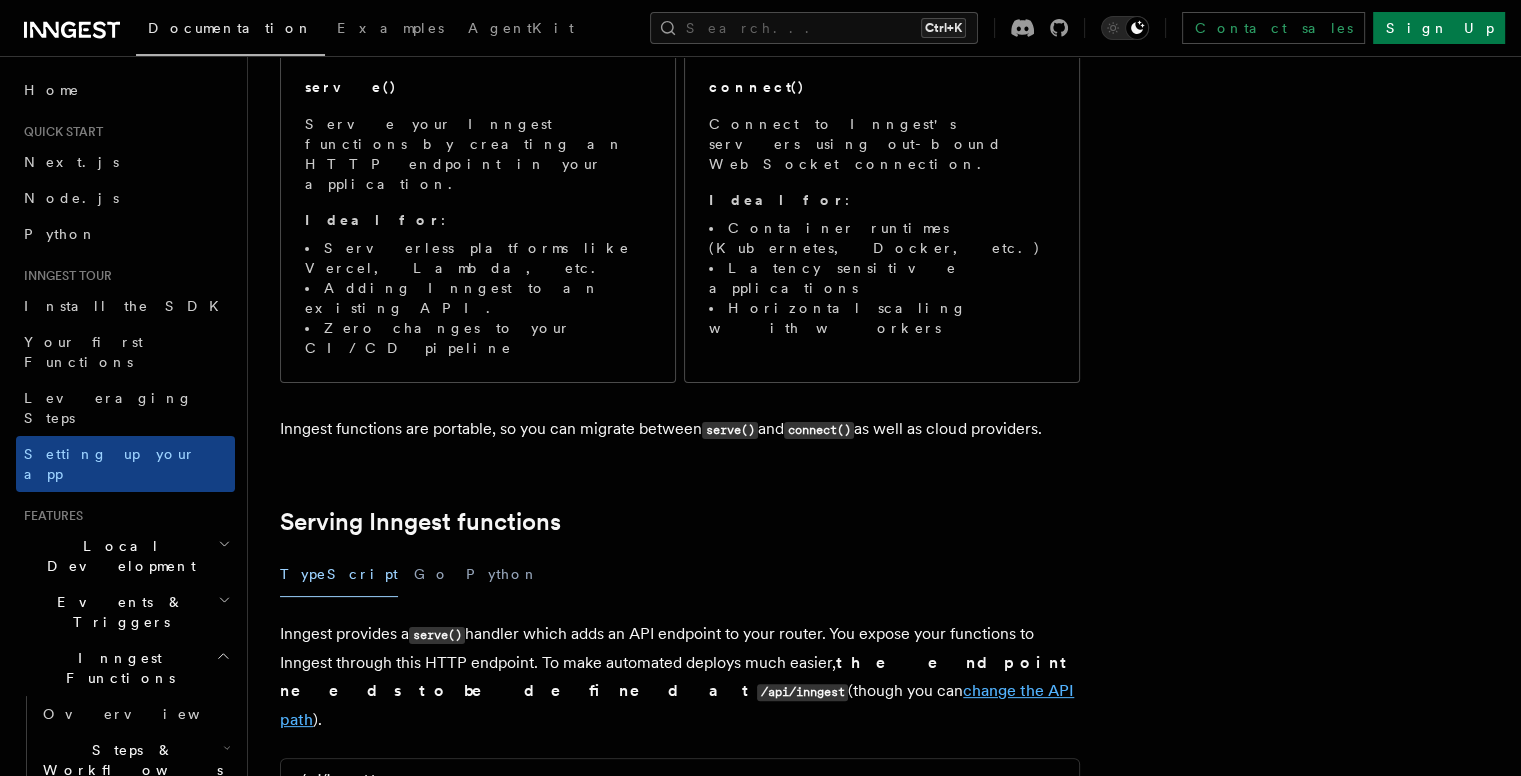 scroll, scrollTop: 500, scrollLeft: 0, axis: vertical 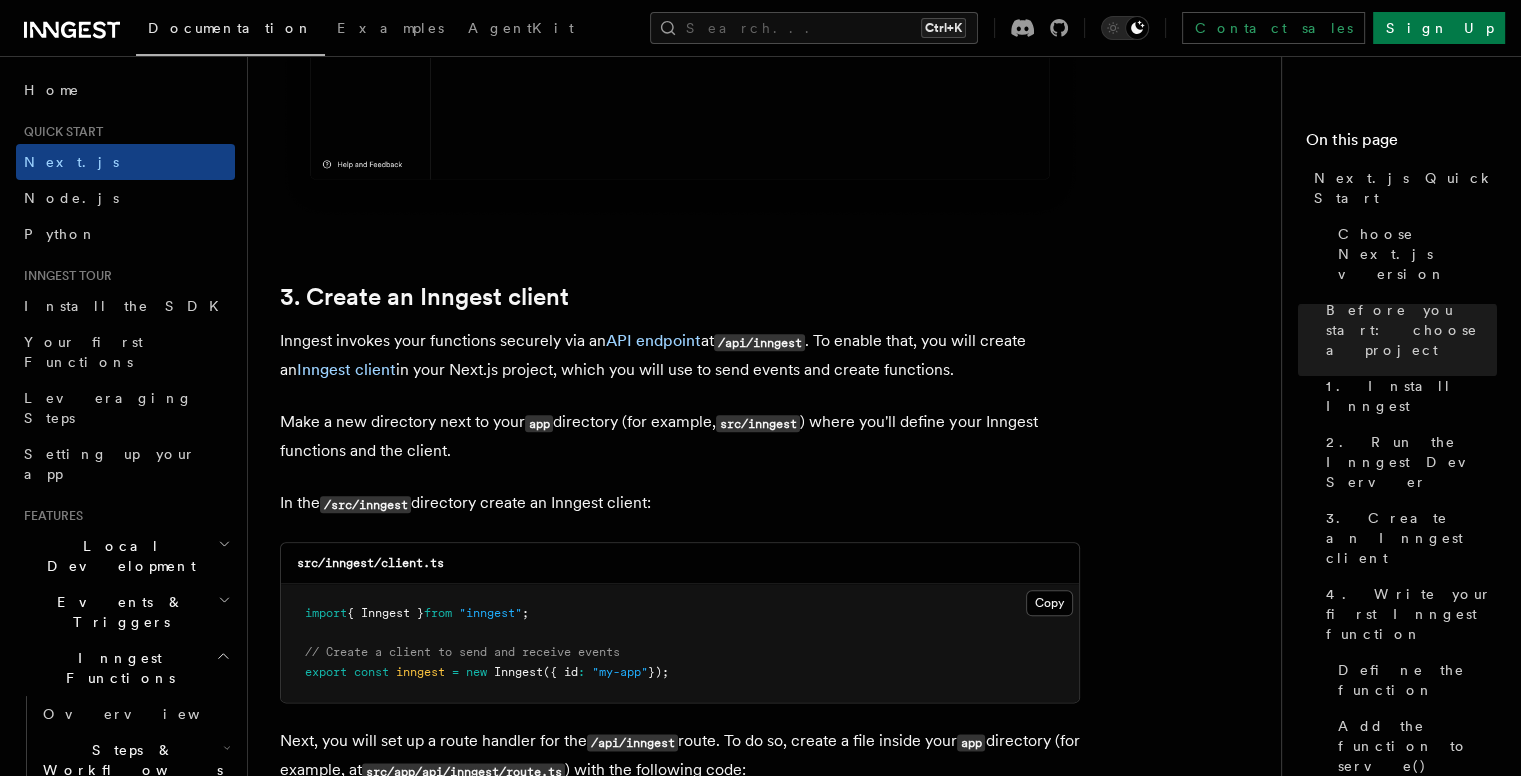 click on "Inngest invokes your functions securely via an  API endpoint  at  /api/inngest . To enable that, you will create an  Inngest client  in your Next.js project, which you will use to send events and create functions." at bounding box center [680, 355] 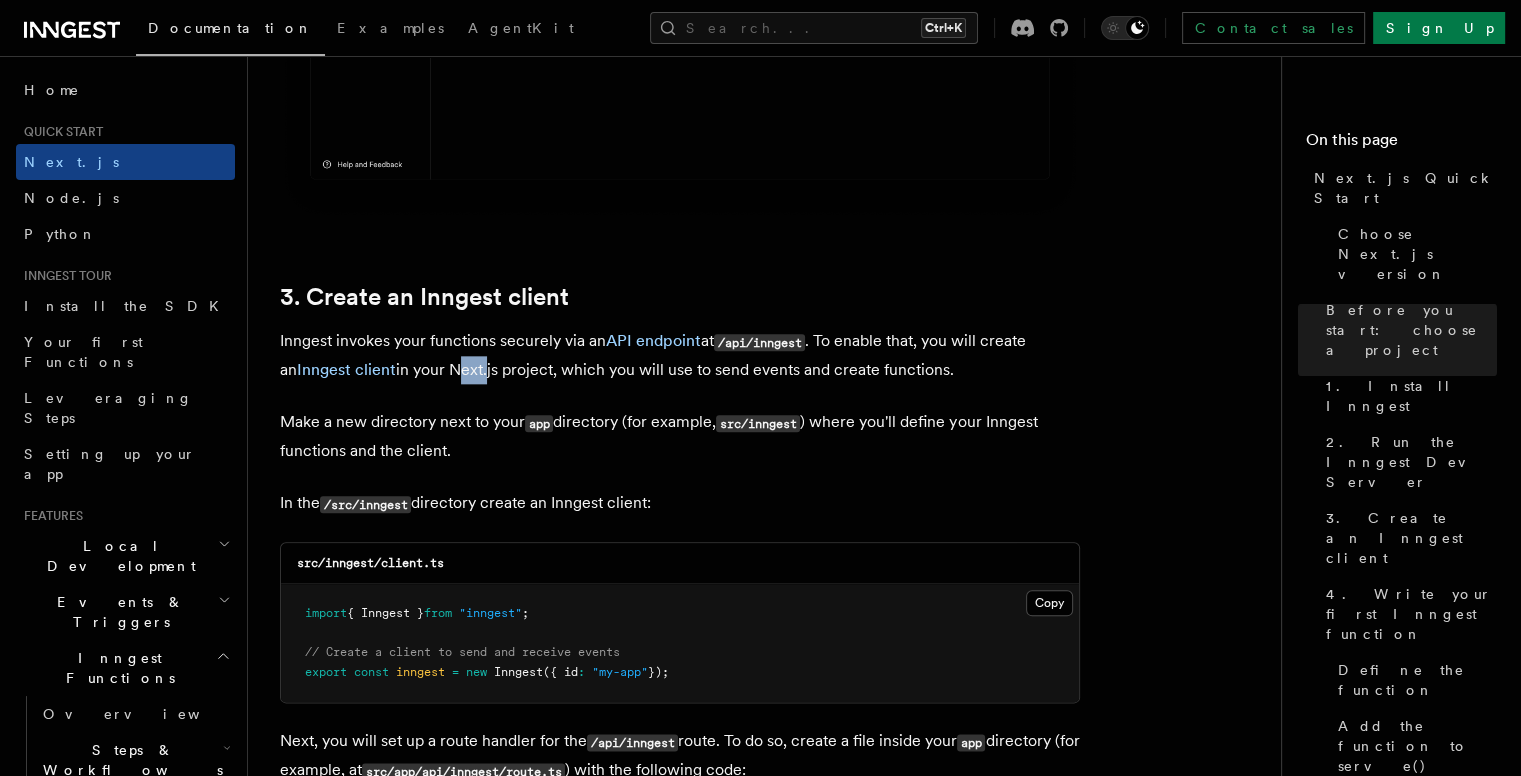 click on "Inngest invokes your functions securely via an  API endpoint  at  /api/inngest . To enable that, you will create an  Inngest client  in your Next.js project, which you will use to send events and create functions." at bounding box center (680, 355) 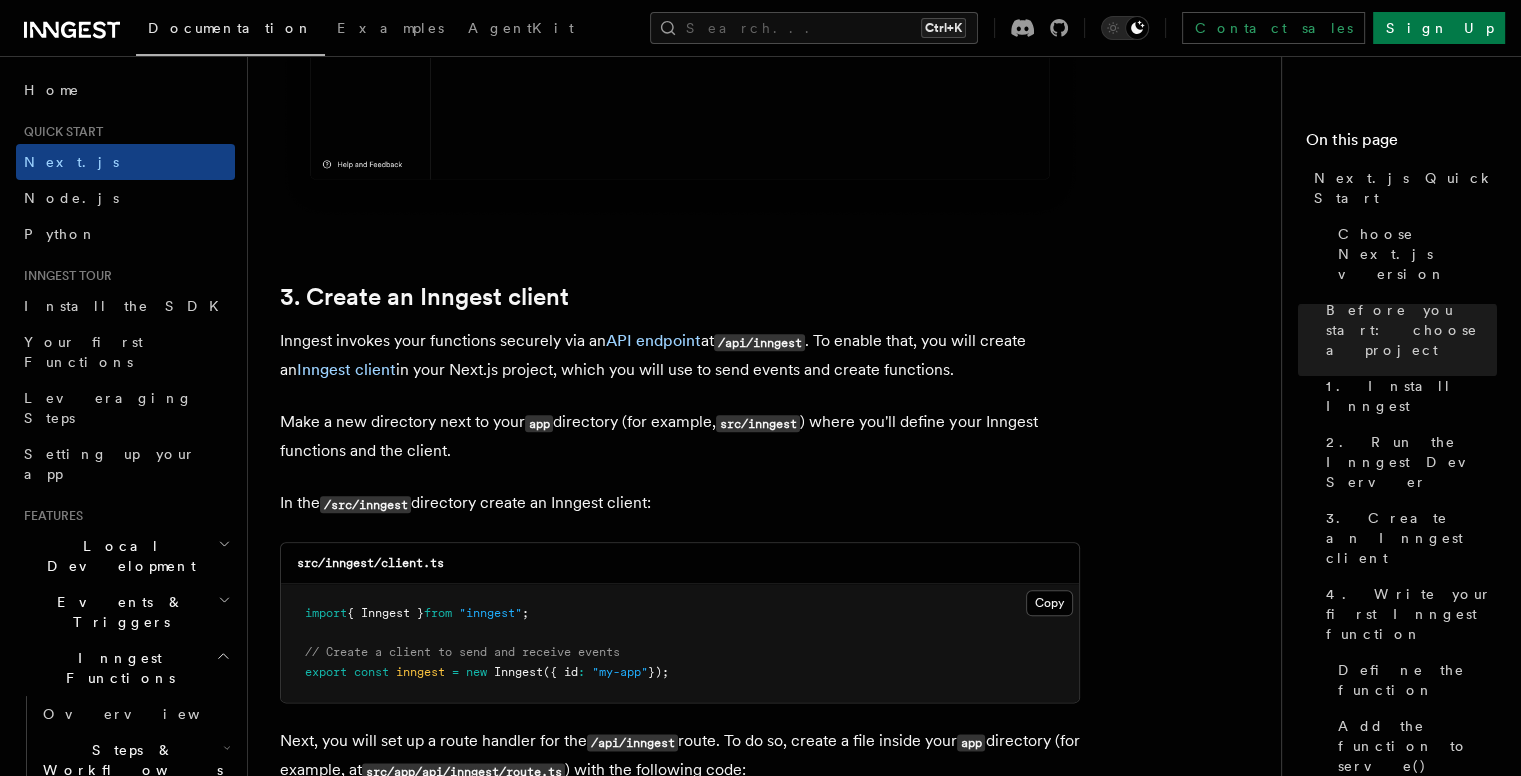 click on "Inngest invokes your functions securely via an  API endpoint  at  /api/inngest . To enable that, you will create an  Inngest client  in your Next.js project, which you will use to send events and create functions." at bounding box center (680, 355) 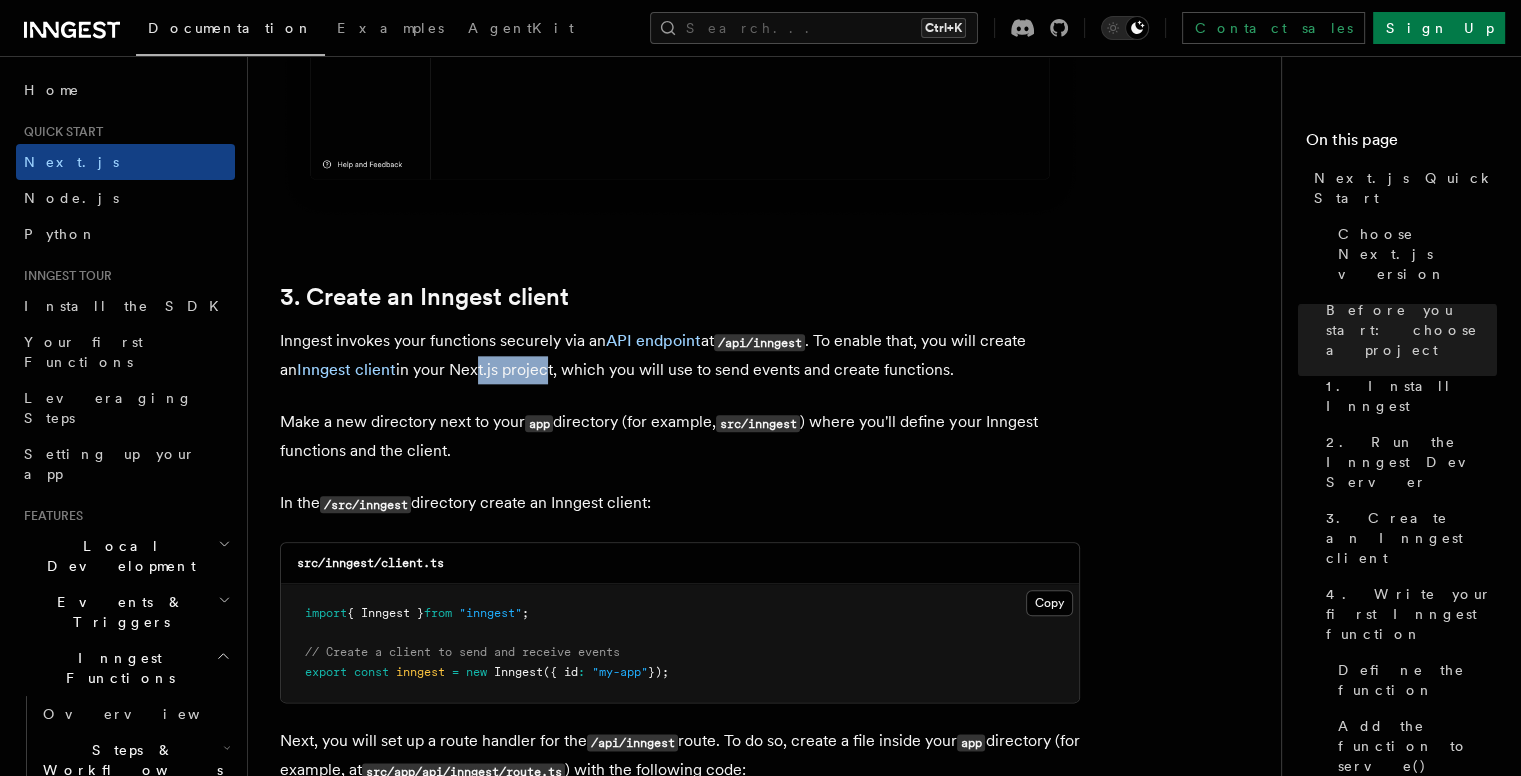 drag, startPoint x: 456, startPoint y: 346, endPoint x: 519, endPoint y: 342, distance: 63.126858 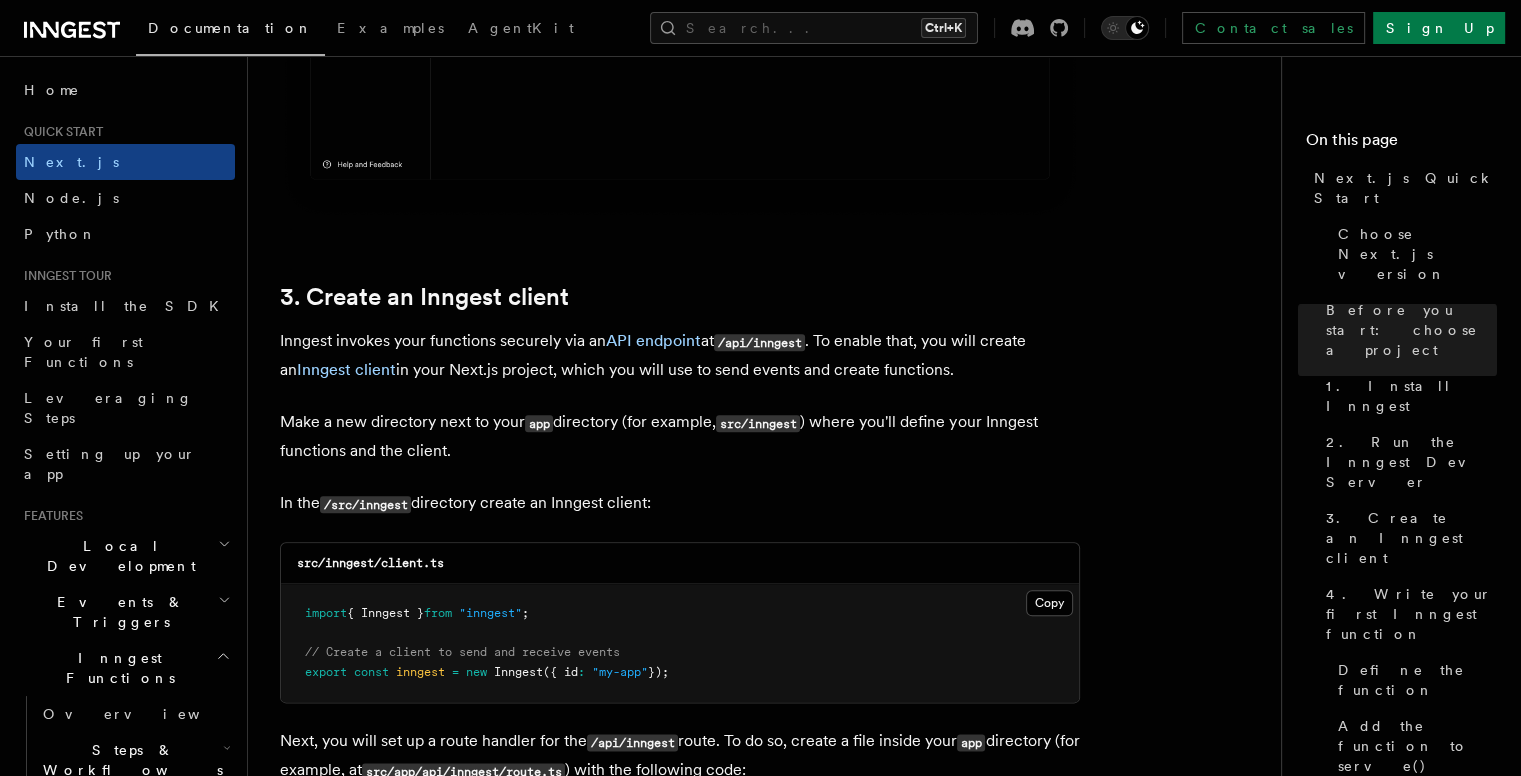 click on "Inngest invokes your functions securely via an  API endpoint  at  /api/inngest . To enable that, you will create an  Inngest client  in your Next.js project, which you will use to send events and create functions." at bounding box center (680, 355) 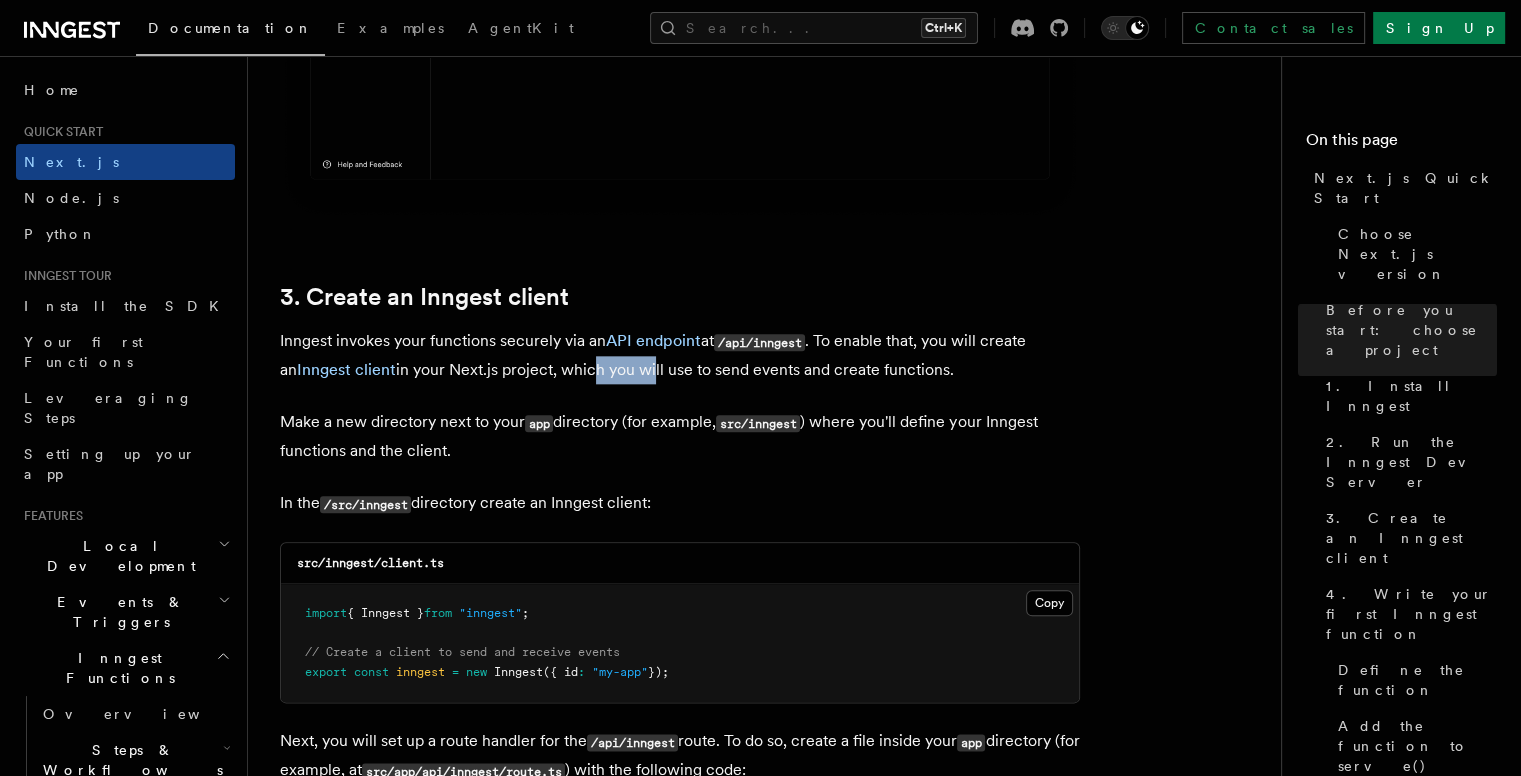 drag, startPoint x: 572, startPoint y: 338, endPoint x: 632, endPoint y: 337, distance: 60.00833 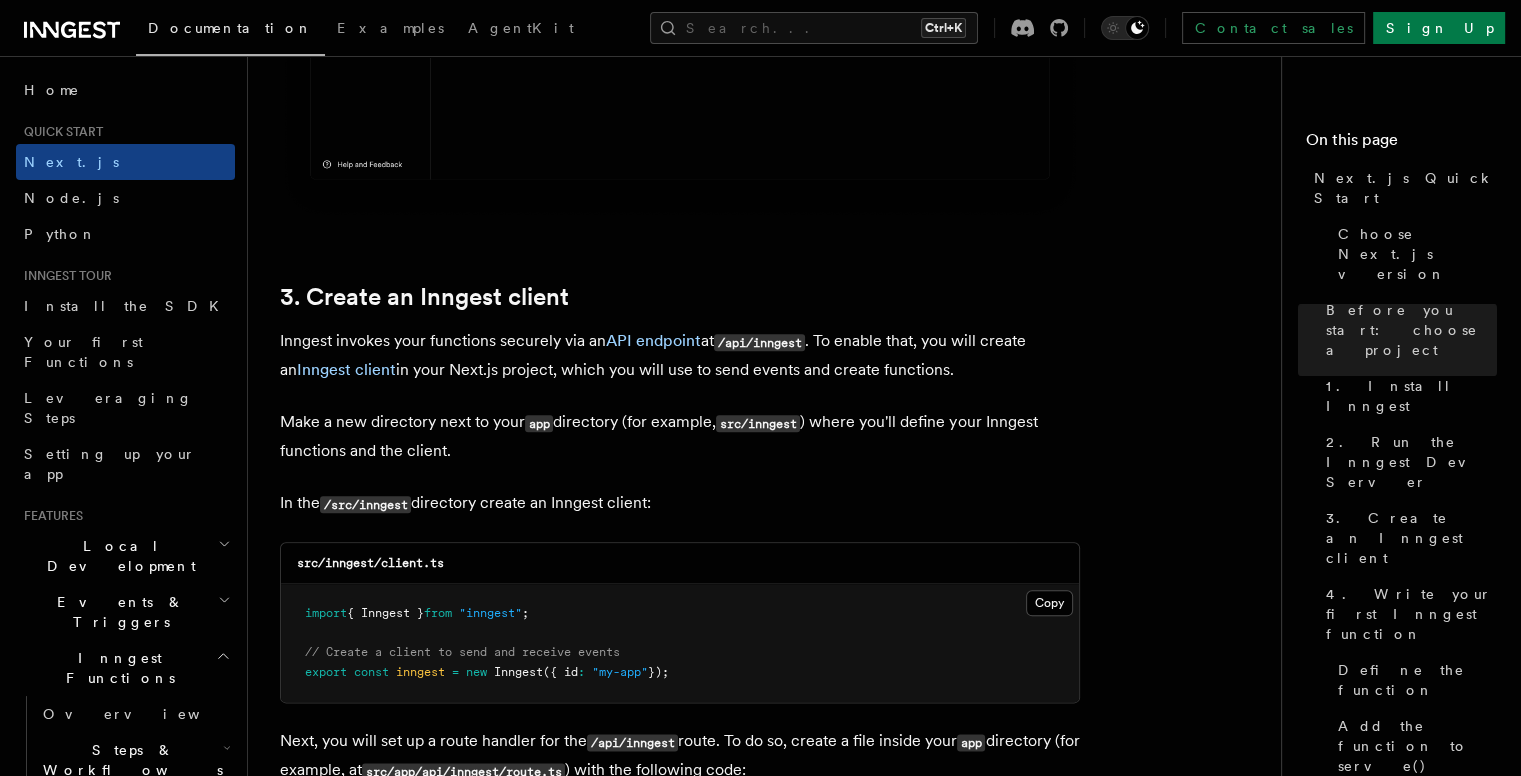 click on "Inngest invokes your functions securely via an  API endpoint  at  /api/inngest . To enable that, you will create an  Inngest client  in your Next.js project, which you will use to send events and create functions." at bounding box center [680, 355] 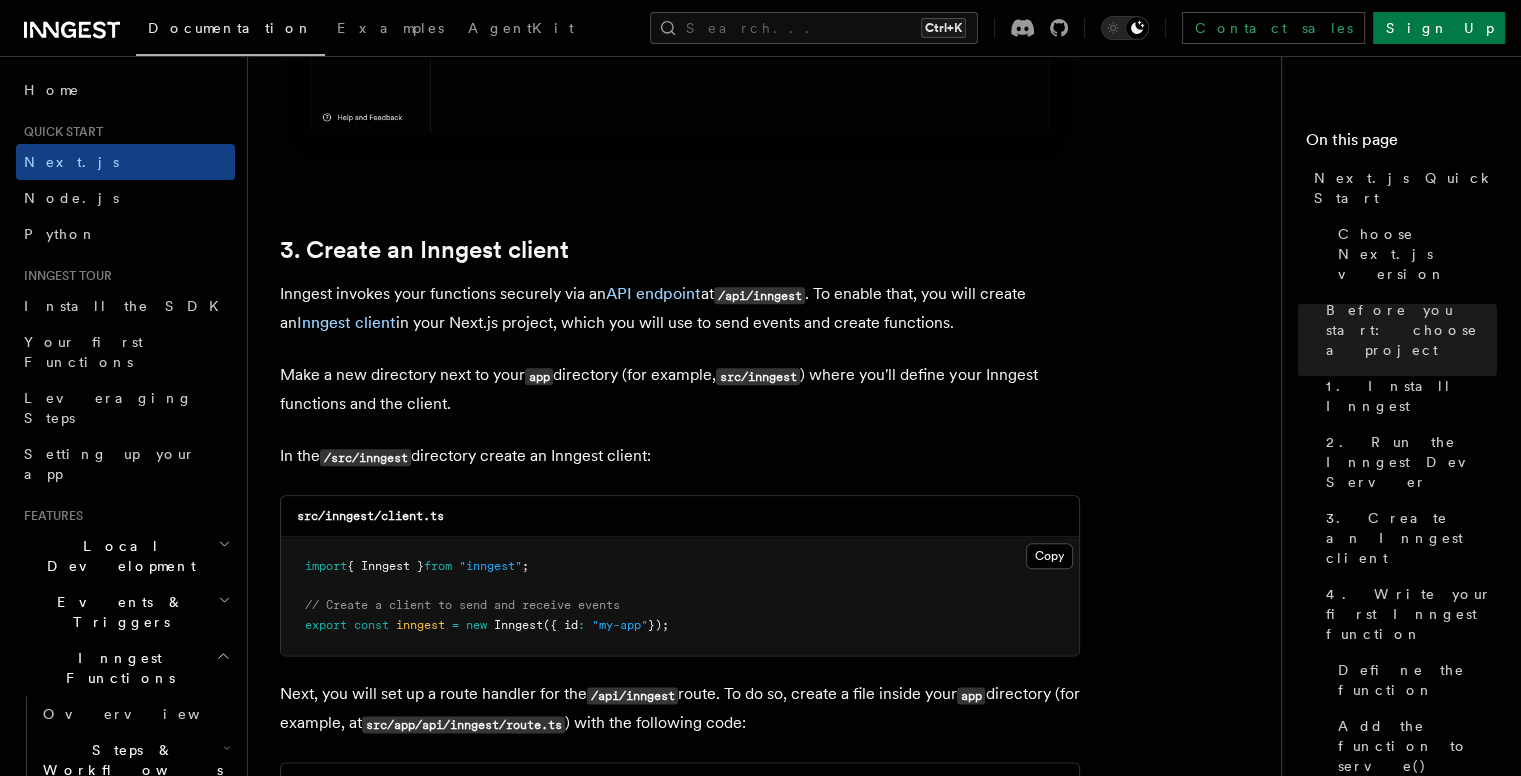 scroll, scrollTop: 2238, scrollLeft: 0, axis: vertical 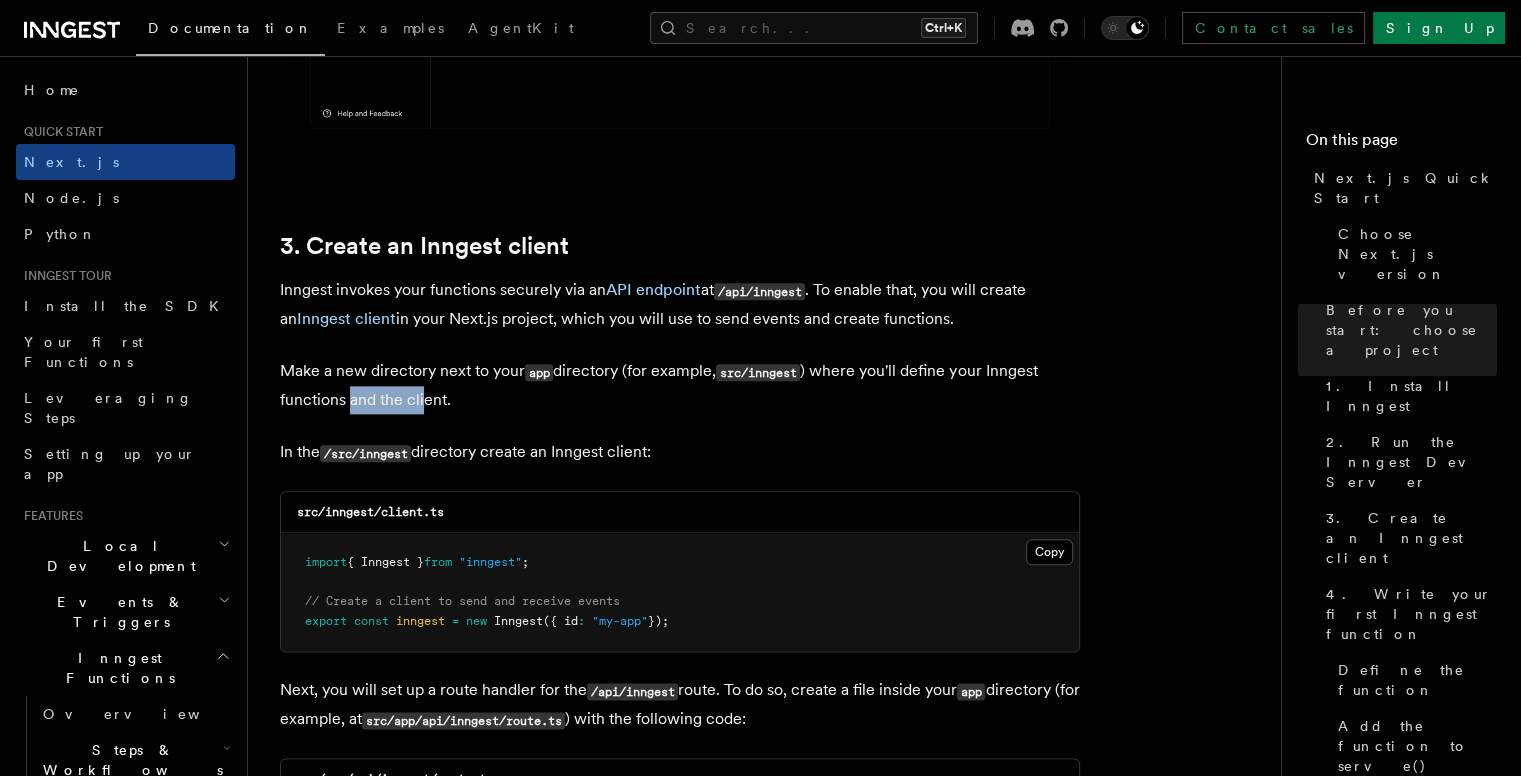 drag, startPoint x: 349, startPoint y: 374, endPoint x: 422, endPoint y: 380, distance: 73.24616 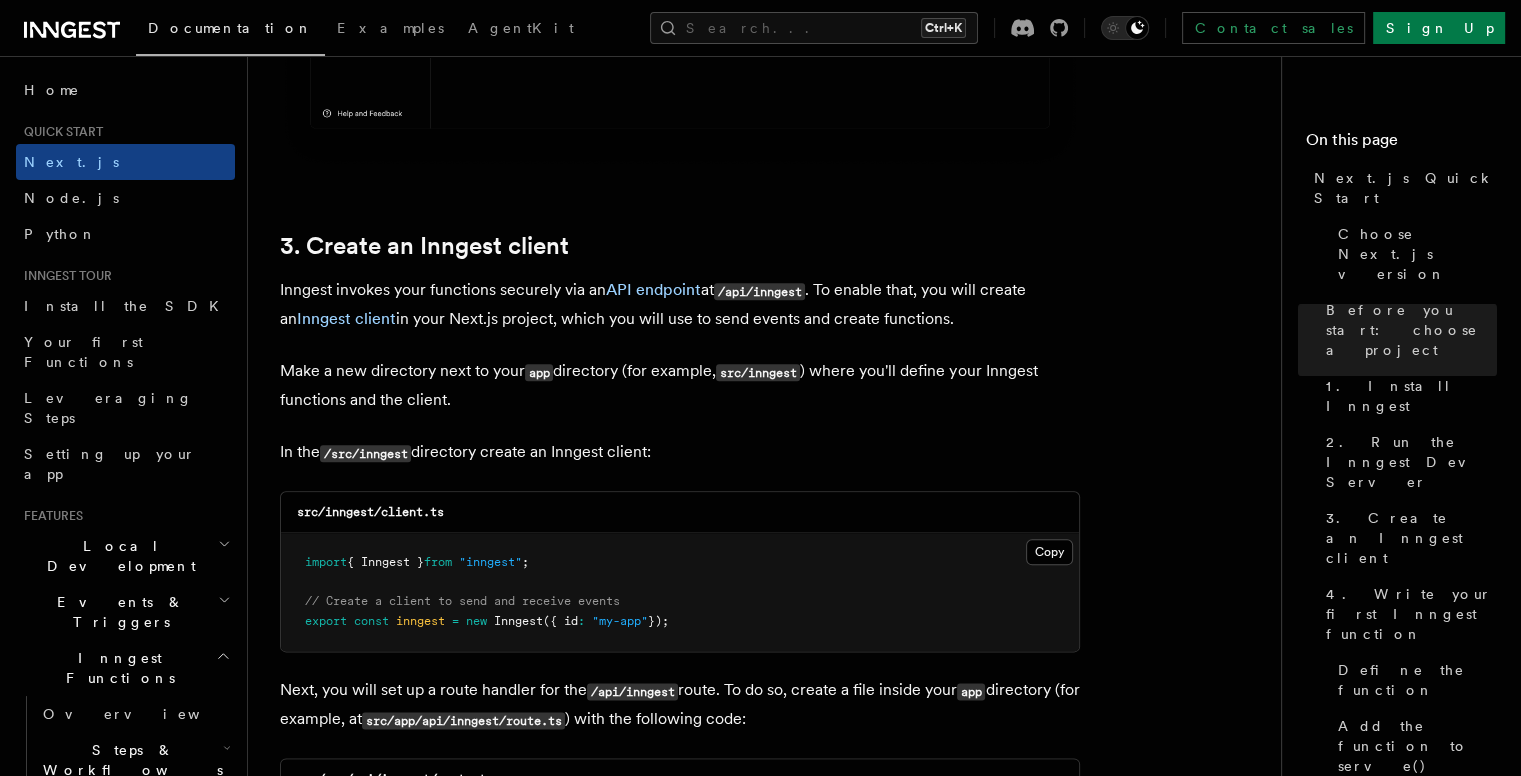 click on "Make a new directory next to your  app  directory (for example,  src/inngest ) where you'll define your Inngest functions and the client." at bounding box center [680, 385] 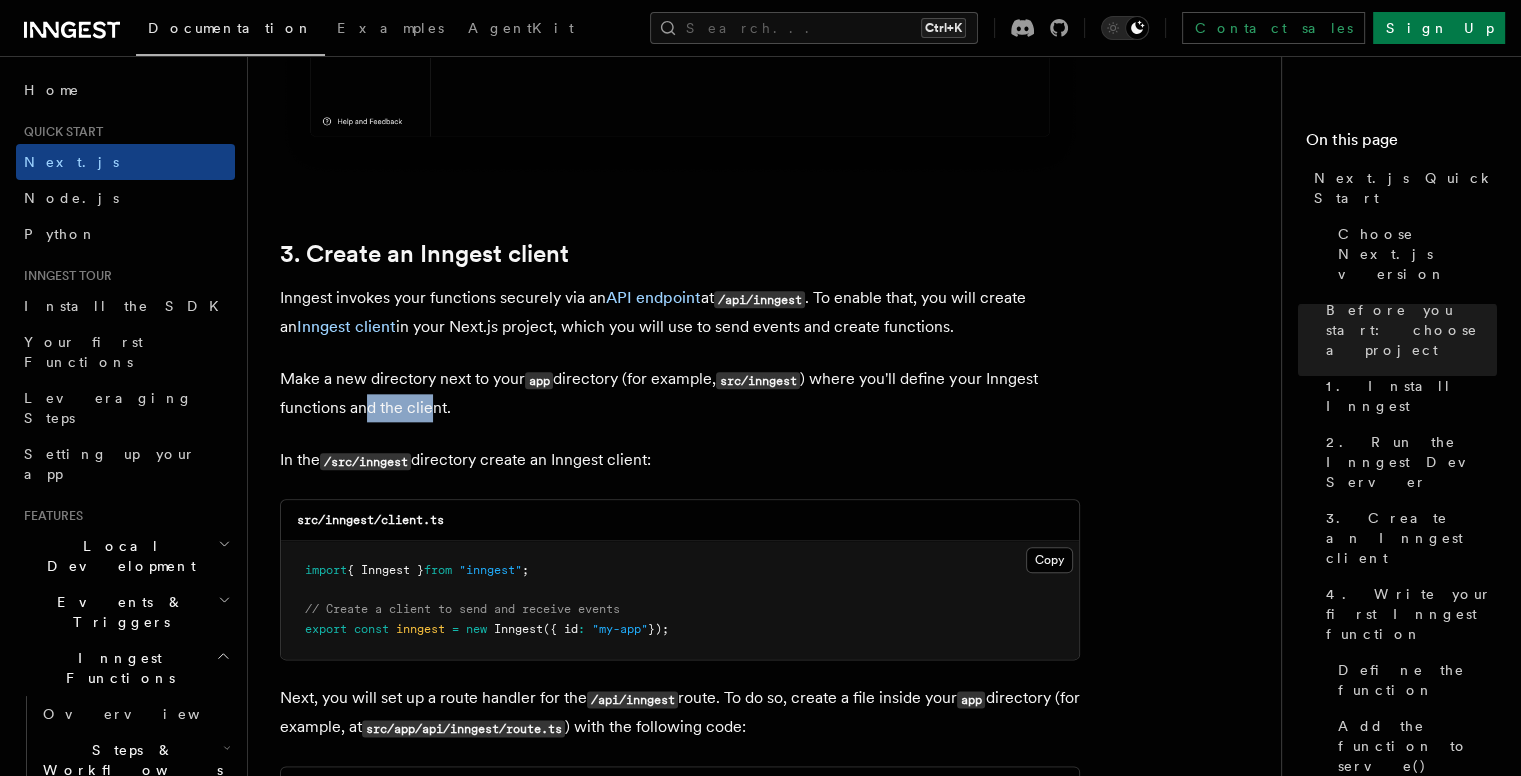 drag, startPoint x: 369, startPoint y: 371, endPoint x: 429, endPoint y: 376, distance: 60.207973 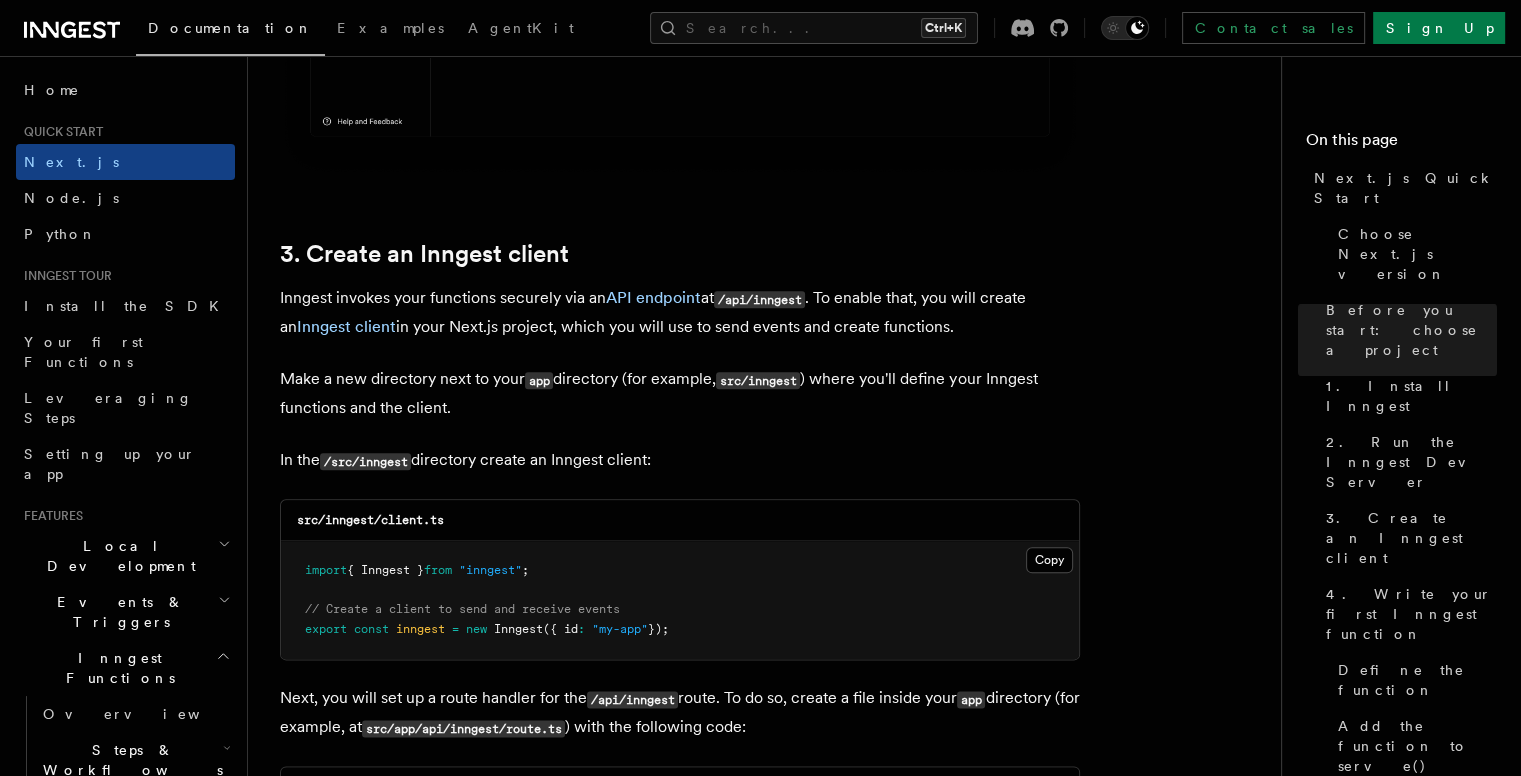 click on "Make a new directory next to your  app  directory (for example,  src/inngest ) where you'll define your Inngest functions and the client." at bounding box center [680, 393] 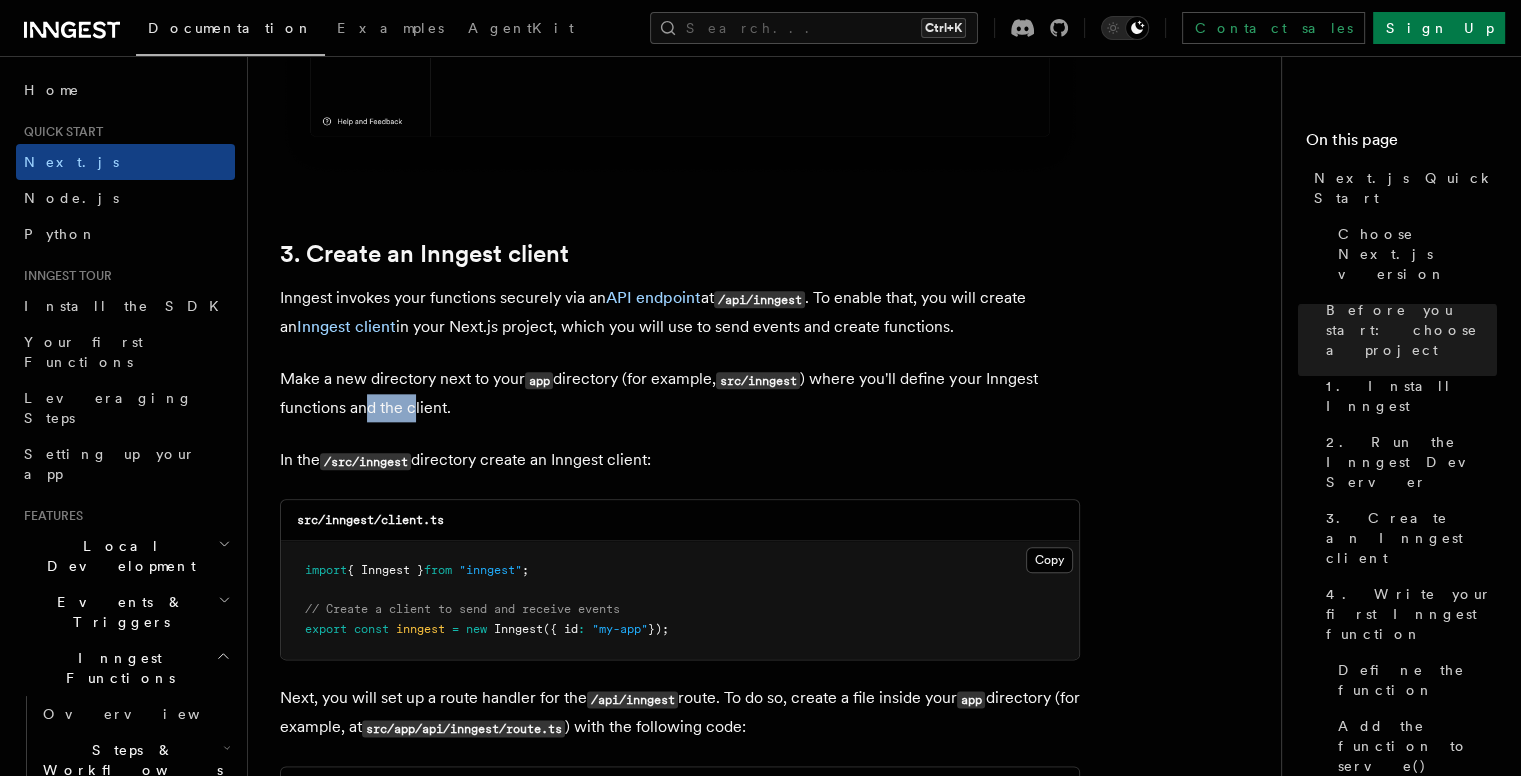 drag, startPoint x: 363, startPoint y: 382, endPoint x: 415, endPoint y: 382, distance: 52 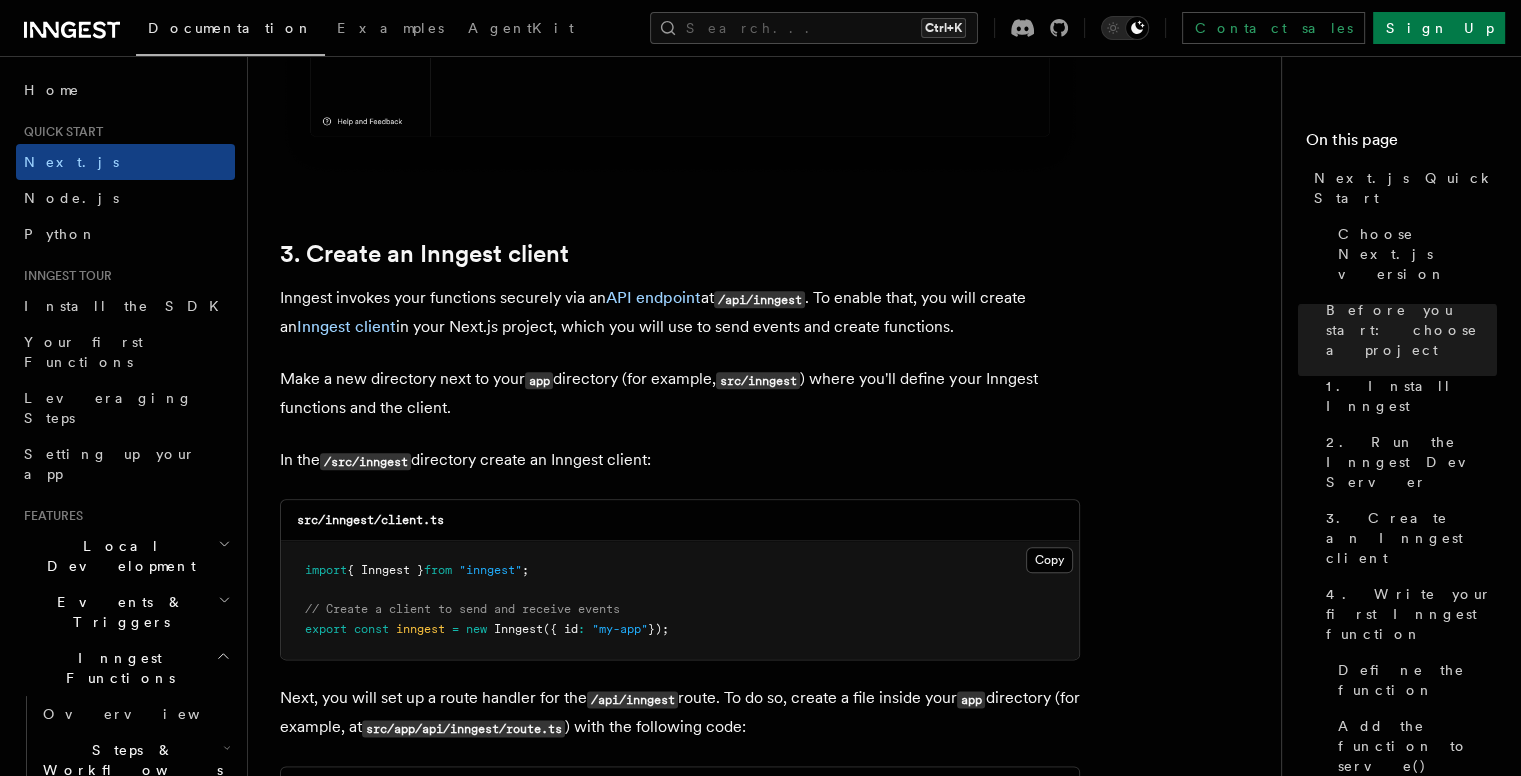 click on "Make a new directory next to your  app  directory (for example,  src/inngest ) where you'll define your Inngest functions and the client." at bounding box center [680, 393] 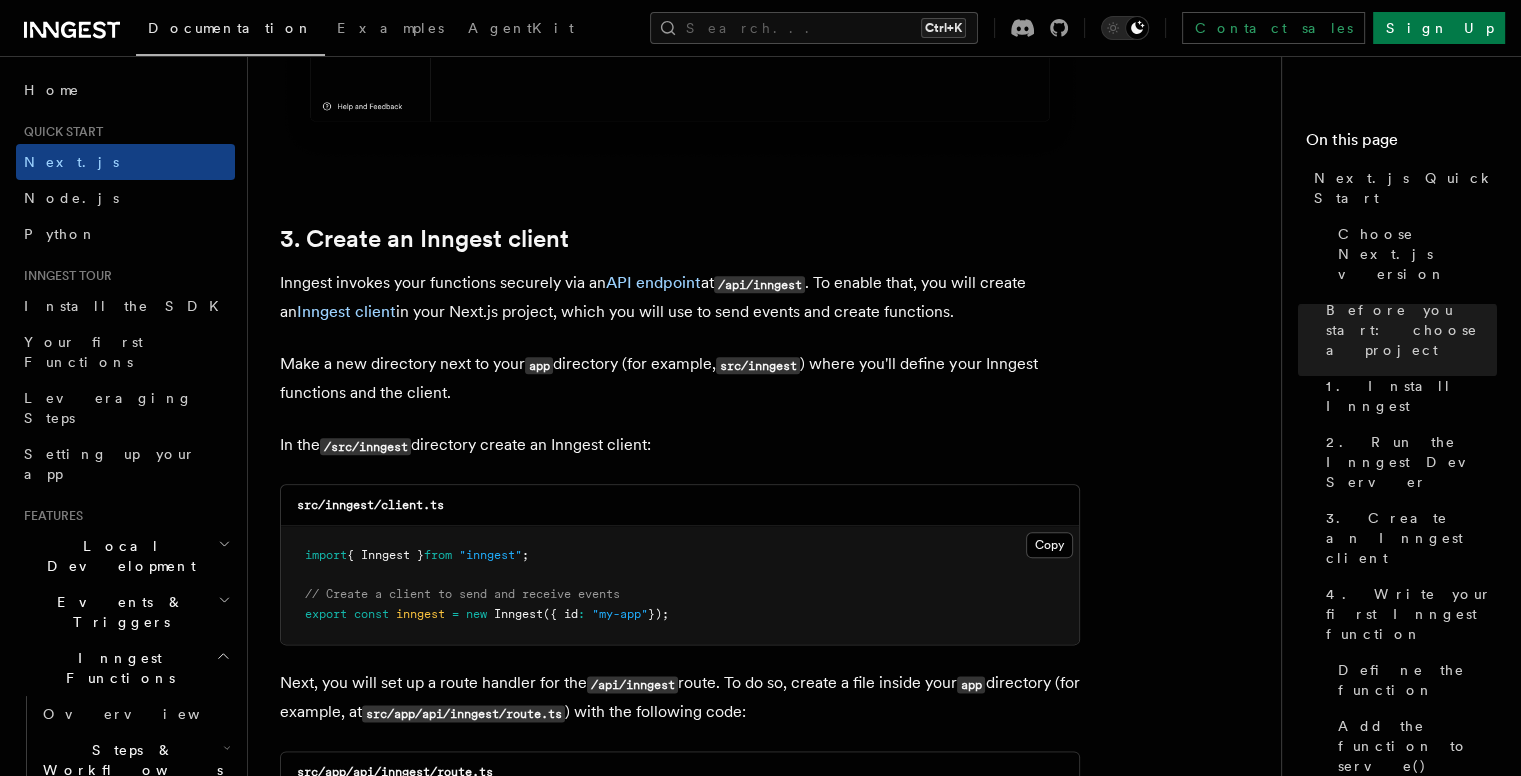 scroll, scrollTop: 2273, scrollLeft: 0, axis: vertical 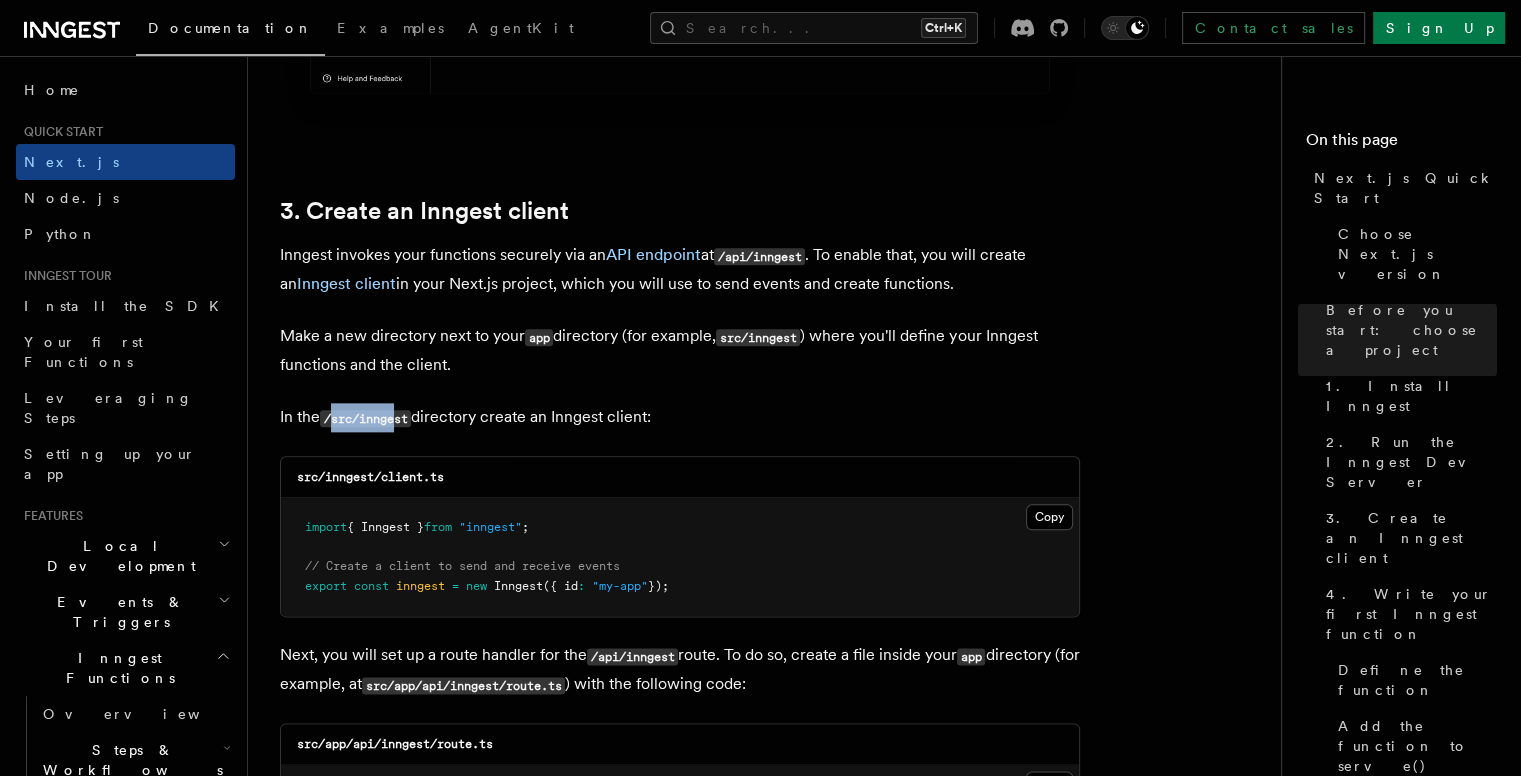drag, startPoint x: 334, startPoint y: 389, endPoint x: 397, endPoint y: 387, distance: 63.03174 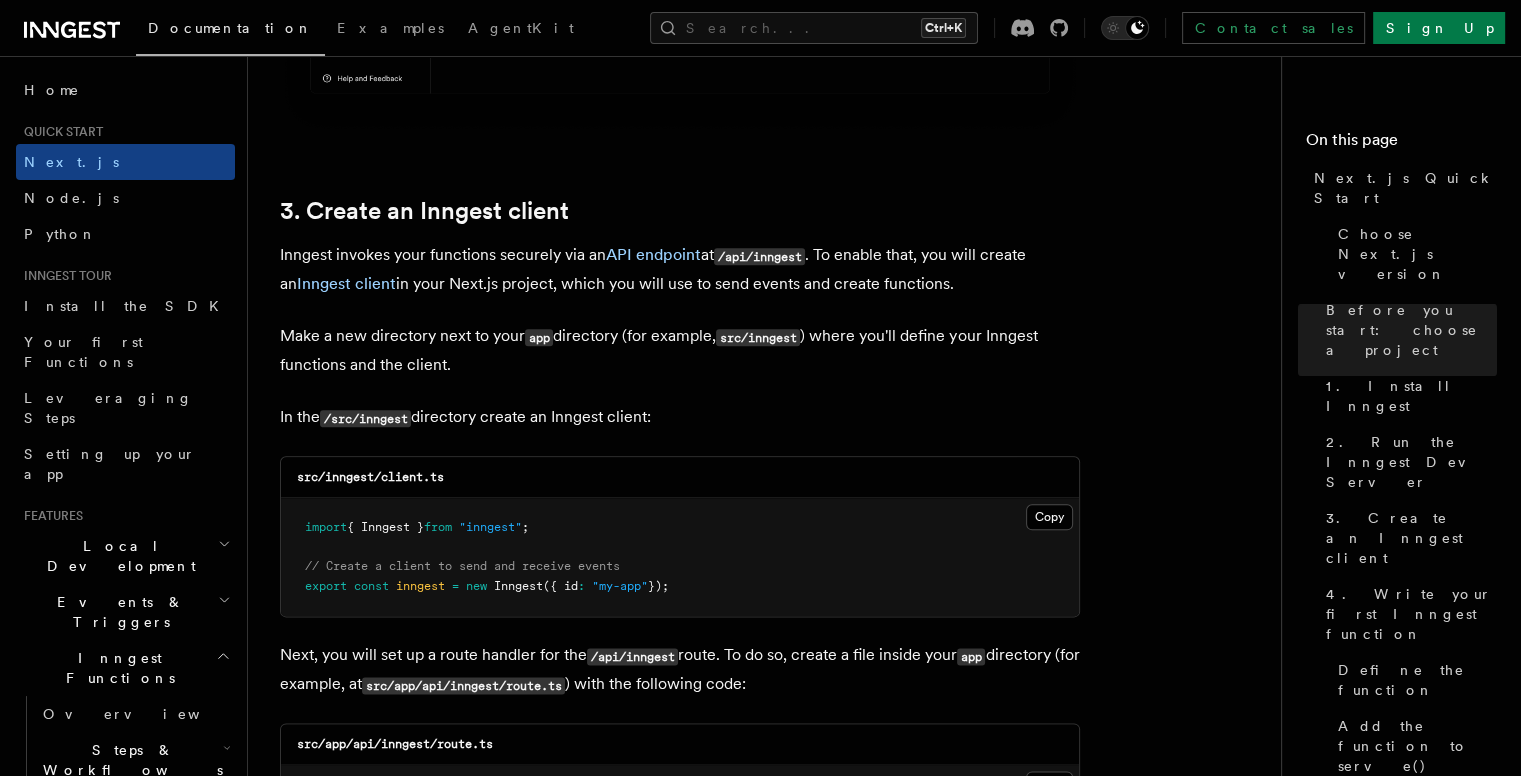 click on "/src/inngest" at bounding box center (365, 418) 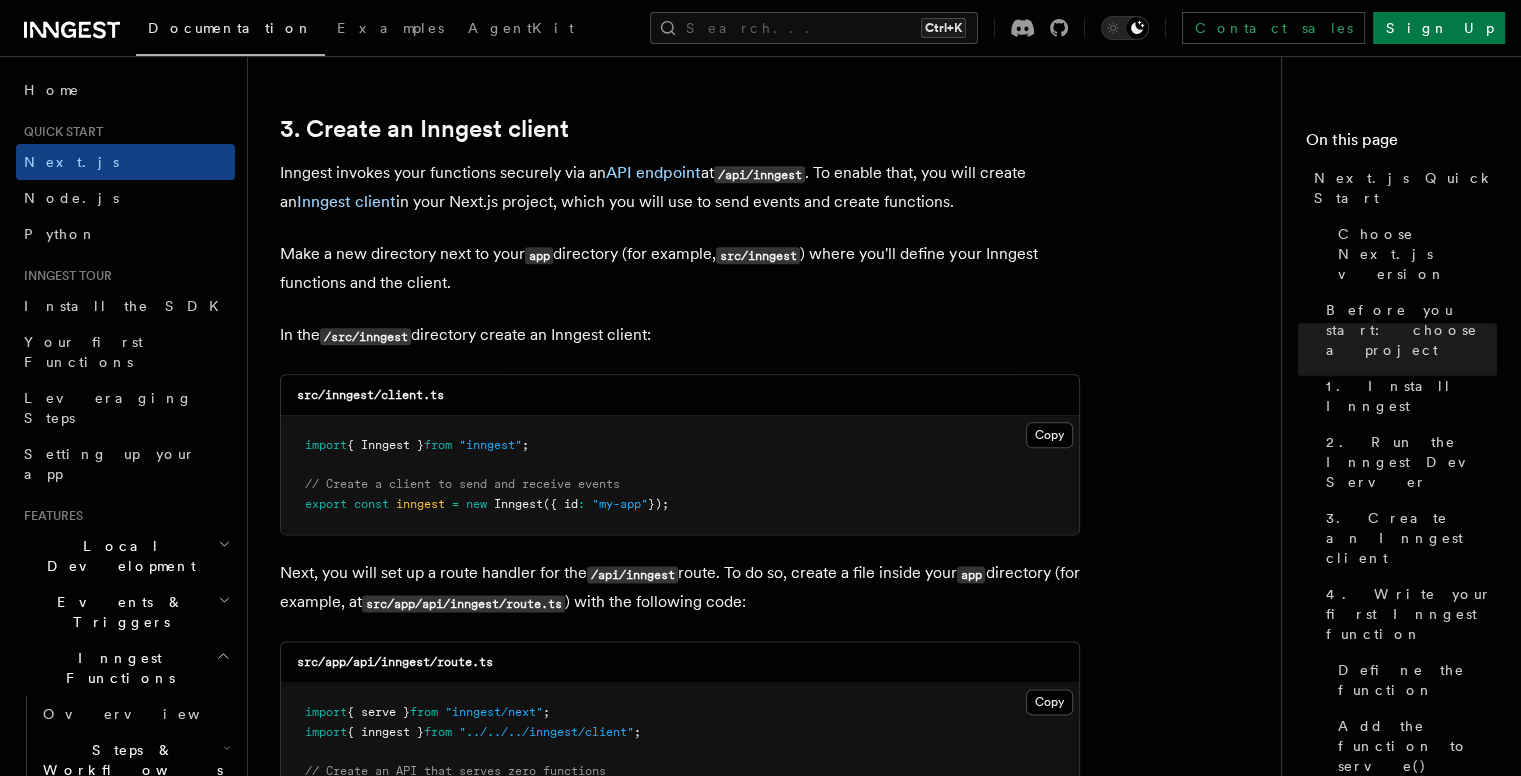scroll, scrollTop: 2357, scrollLeft: 0, axis: vertical 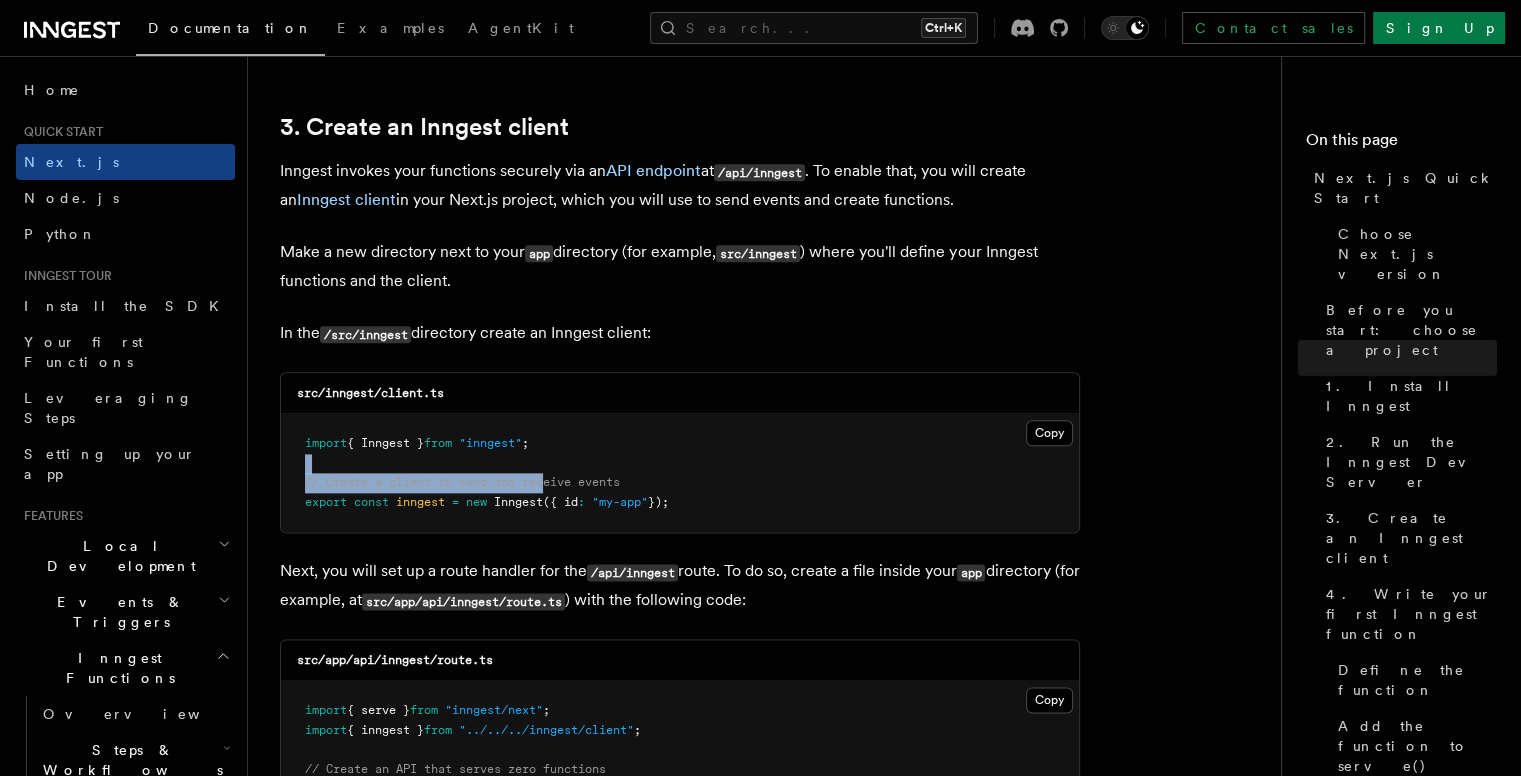 drag, startPoint x: 504, startPoint y: 443, endPoint x: 548, endPoint y: 448, distance: 44.28318 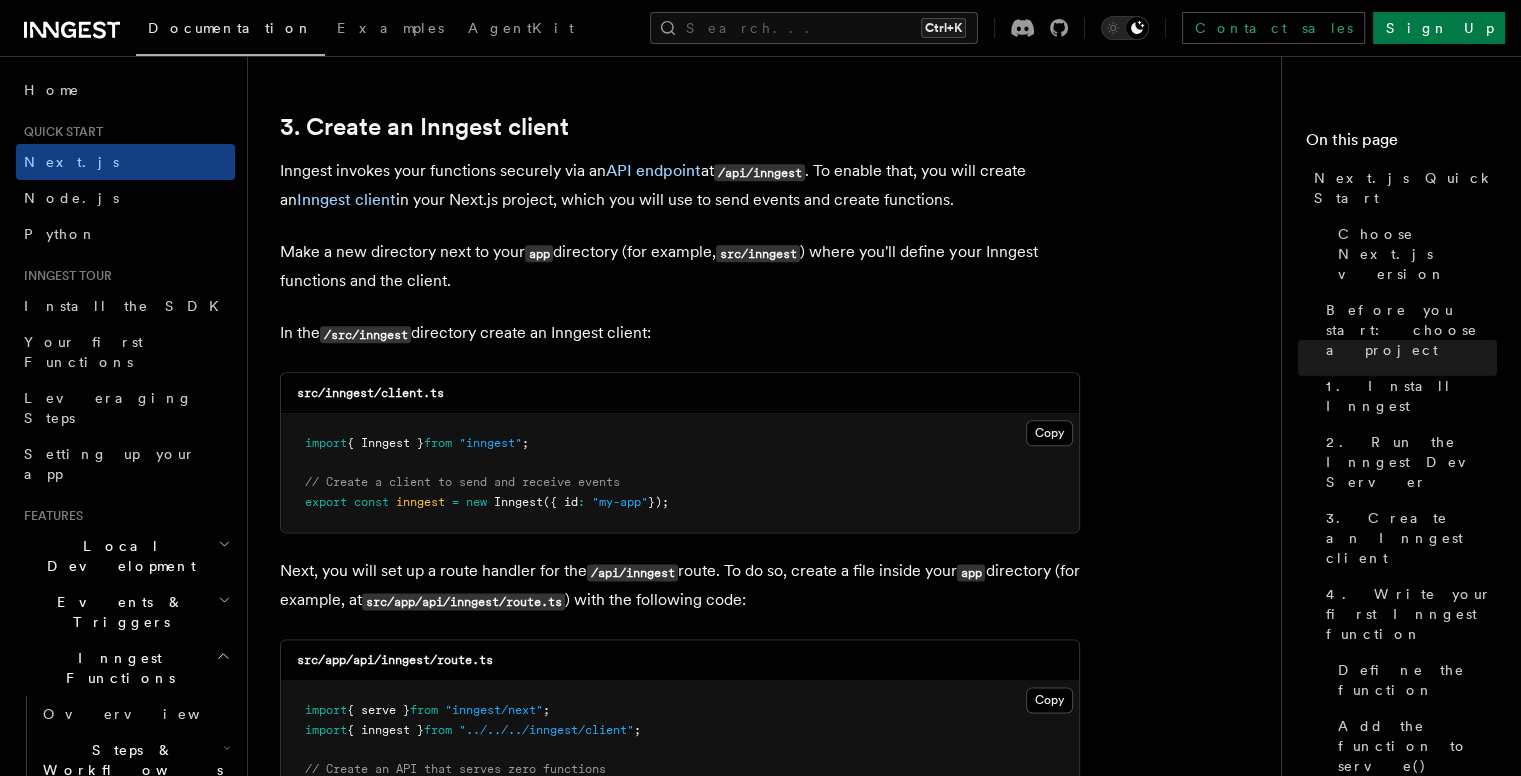 click on "// Create a client to send and receive events" at bounding box center [462, 482] 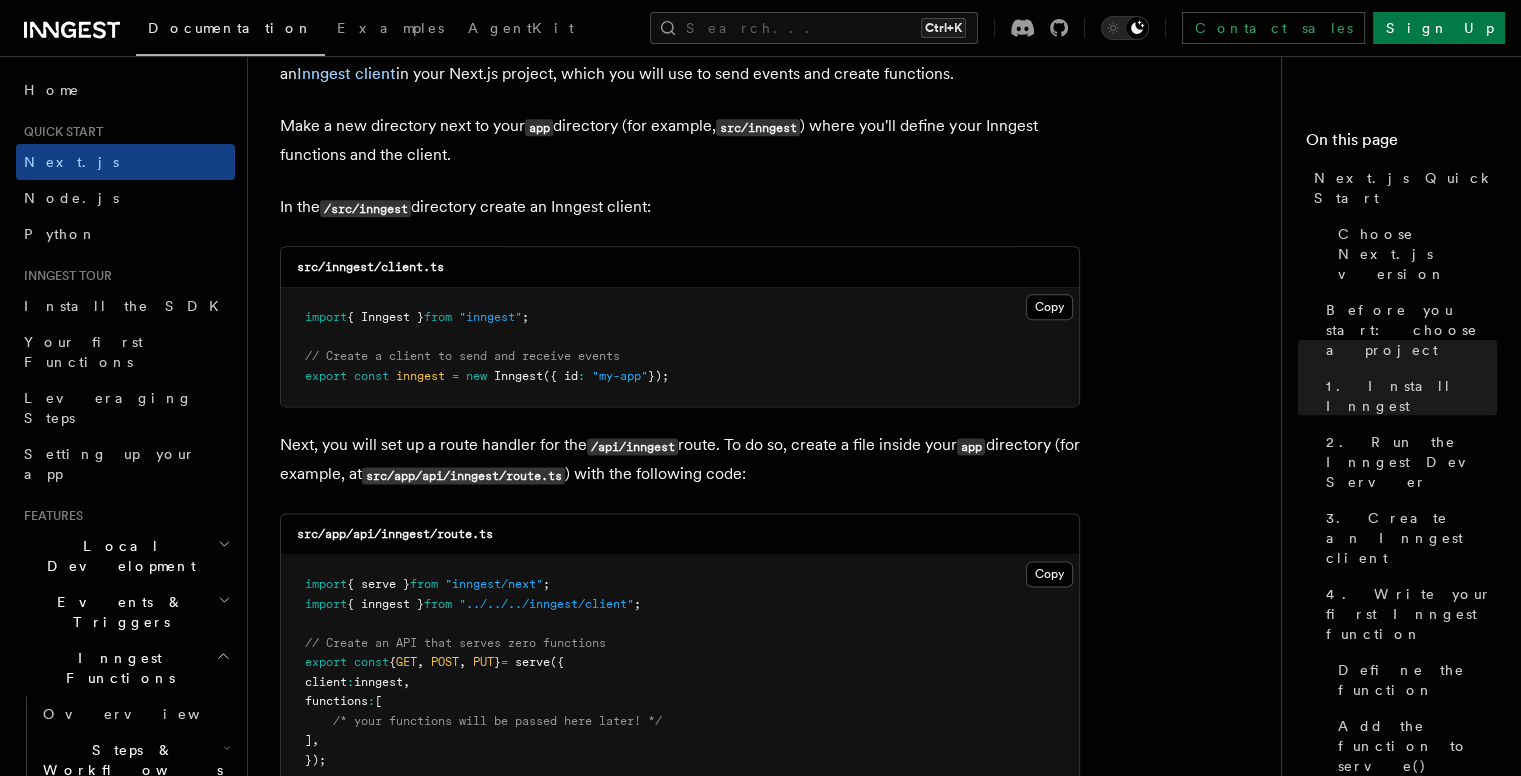 scroll, scrollTop: 2283, scrollLeft: 0, axis: vertical 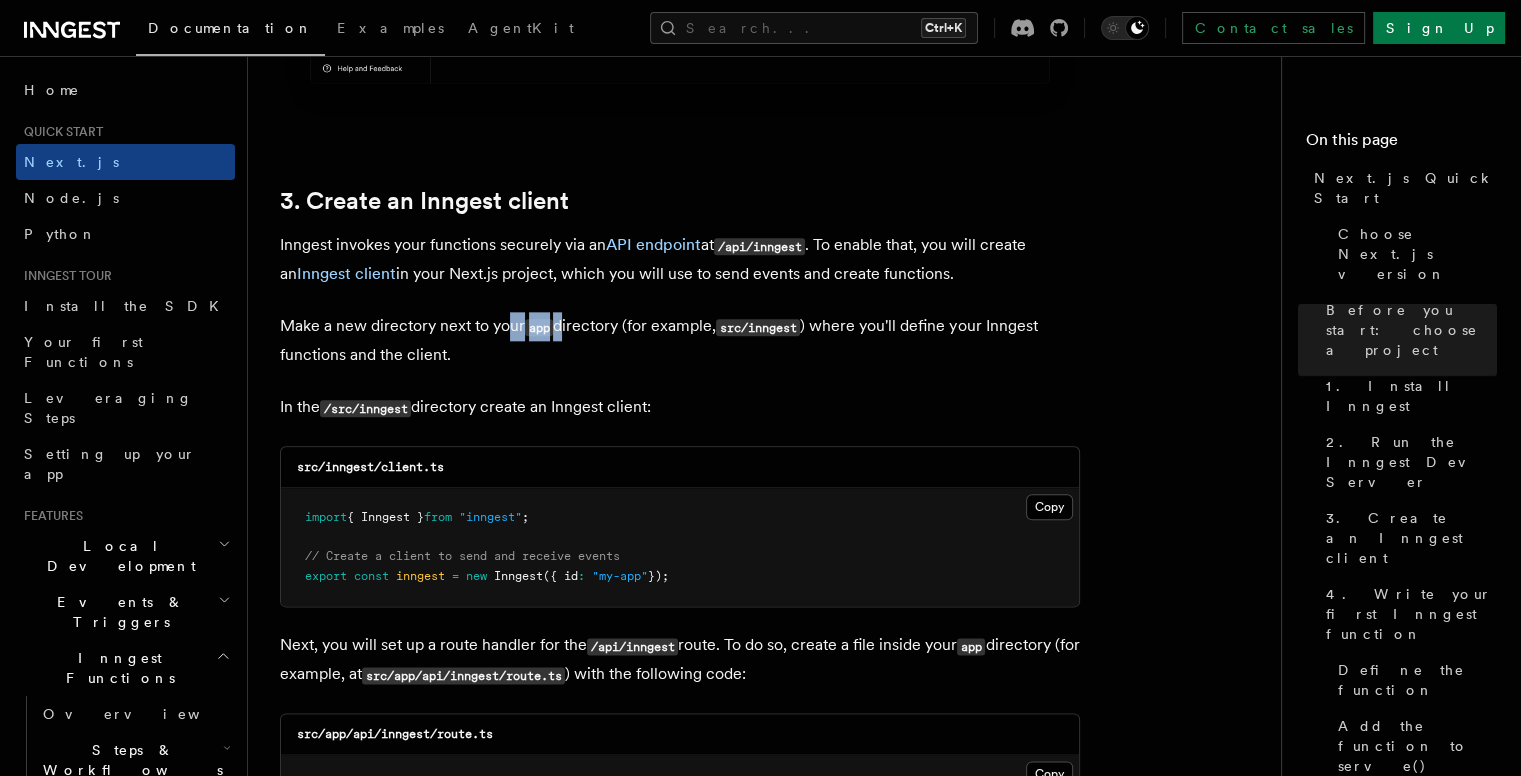 drag, startPoint x: 506, startPoint y: 300, endPoint x: 560, endPoint y: 305, distance: 54.230988 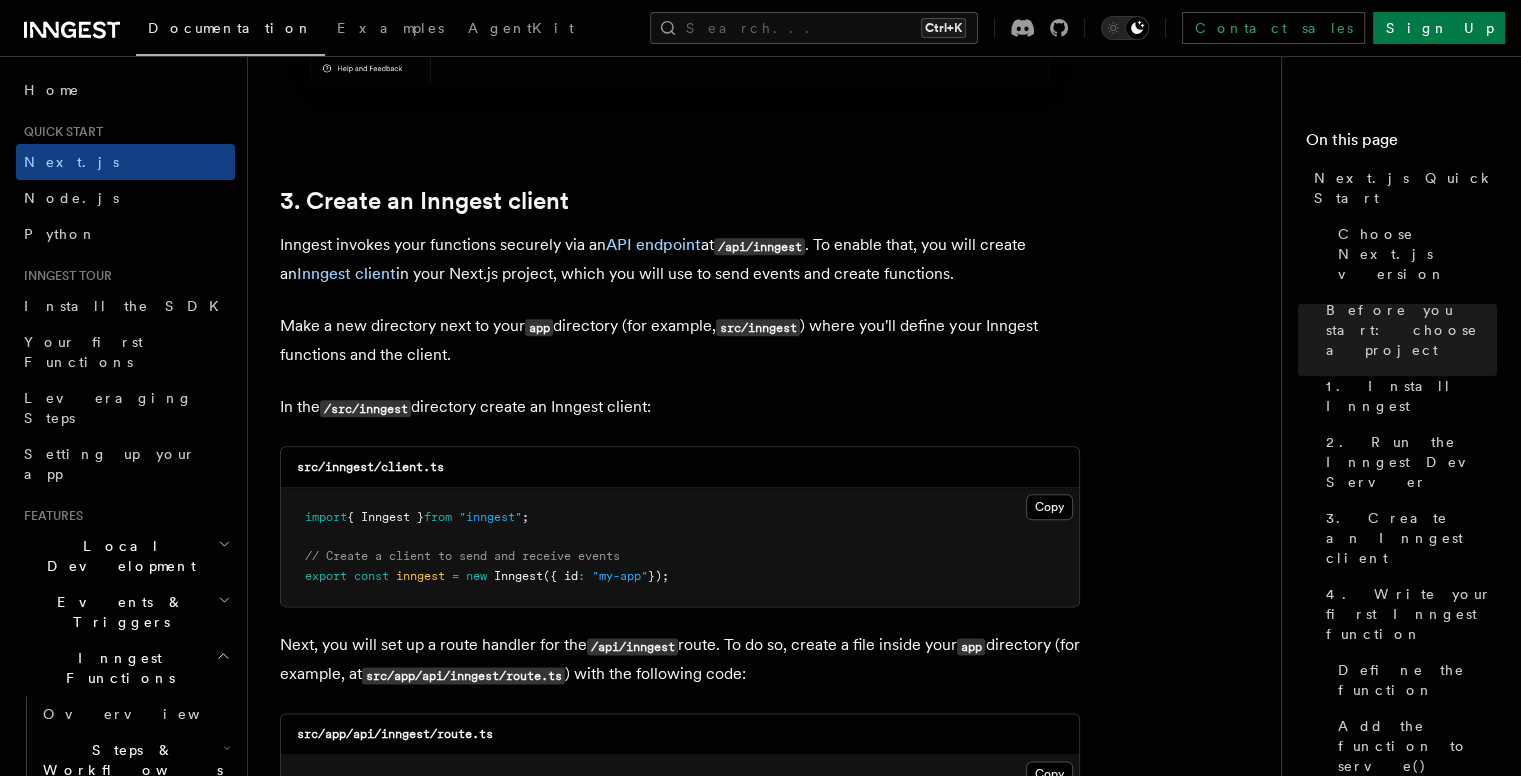 click on "Make a new directory next to your  app  directory (for example,  src/inngest ) where you'll define your Inngest functions and the client." at bounding box center [680, 340] 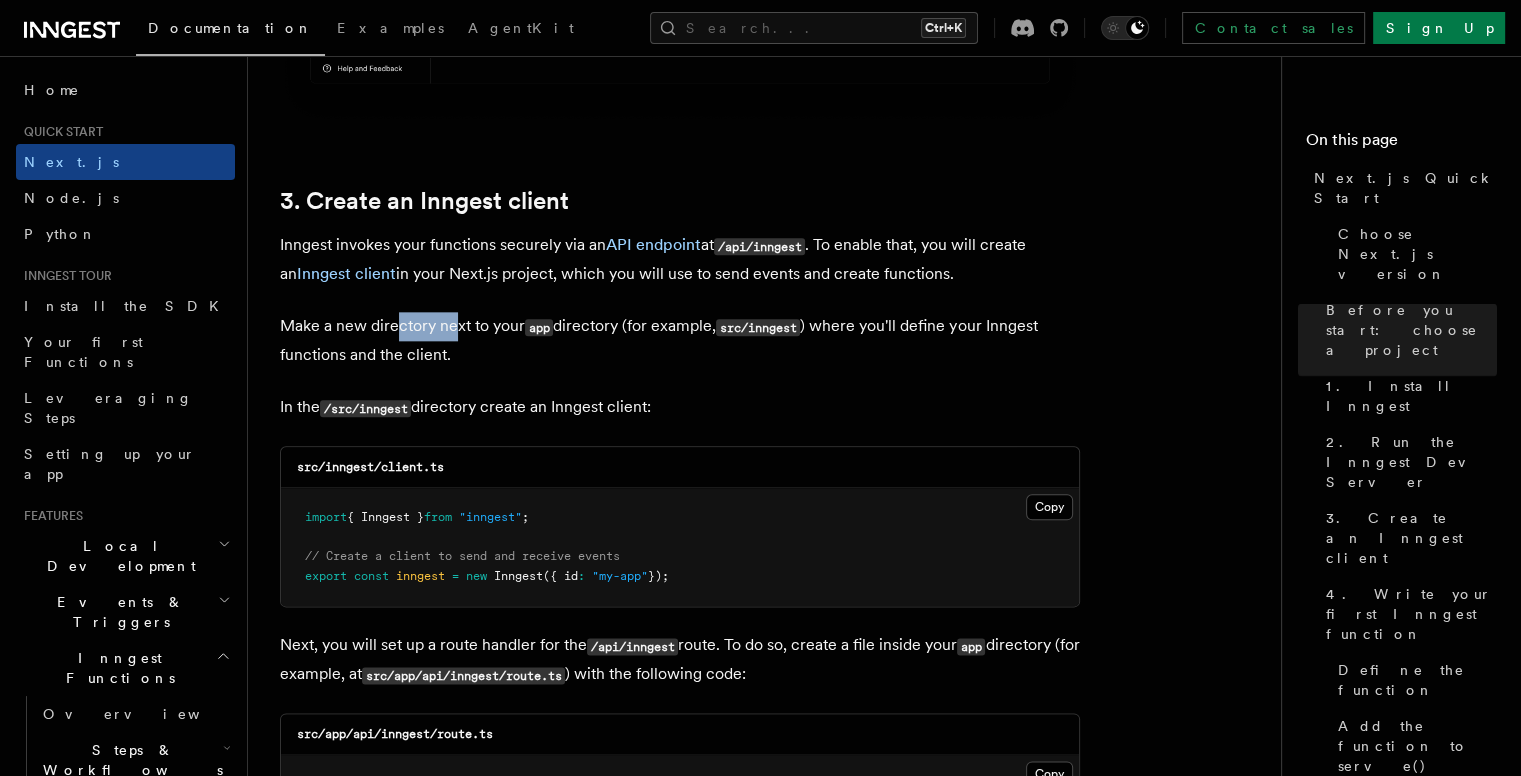 drag, startPoint x: 400, startPoint y: 299, endPoint x: 458, endPoint y: 299, distance: 58 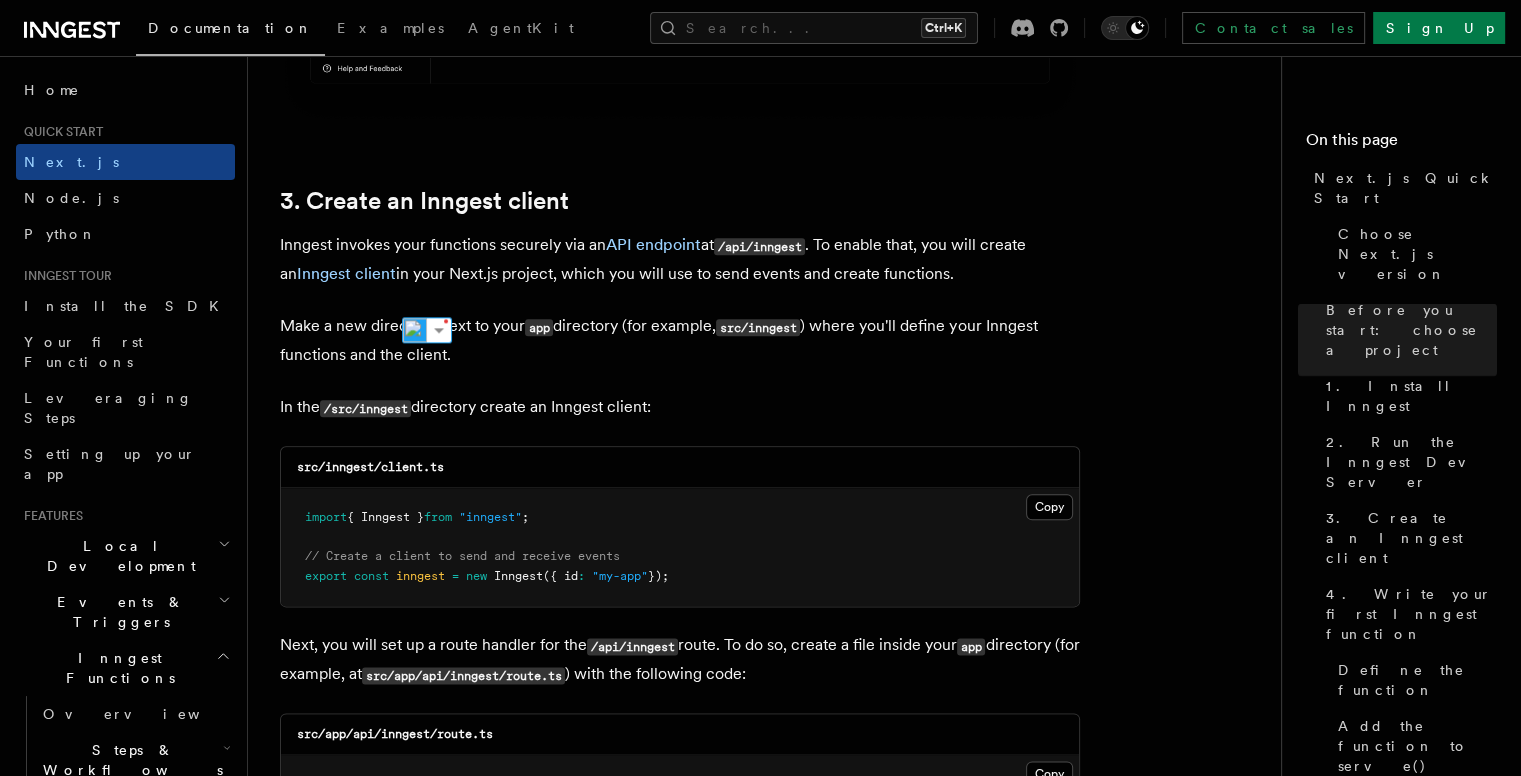 click on "Make a new directory next to your  app  directory (for example,  src/inngest ) where you'll define your Inngest functions and the client." at bounding box center [680, 340] 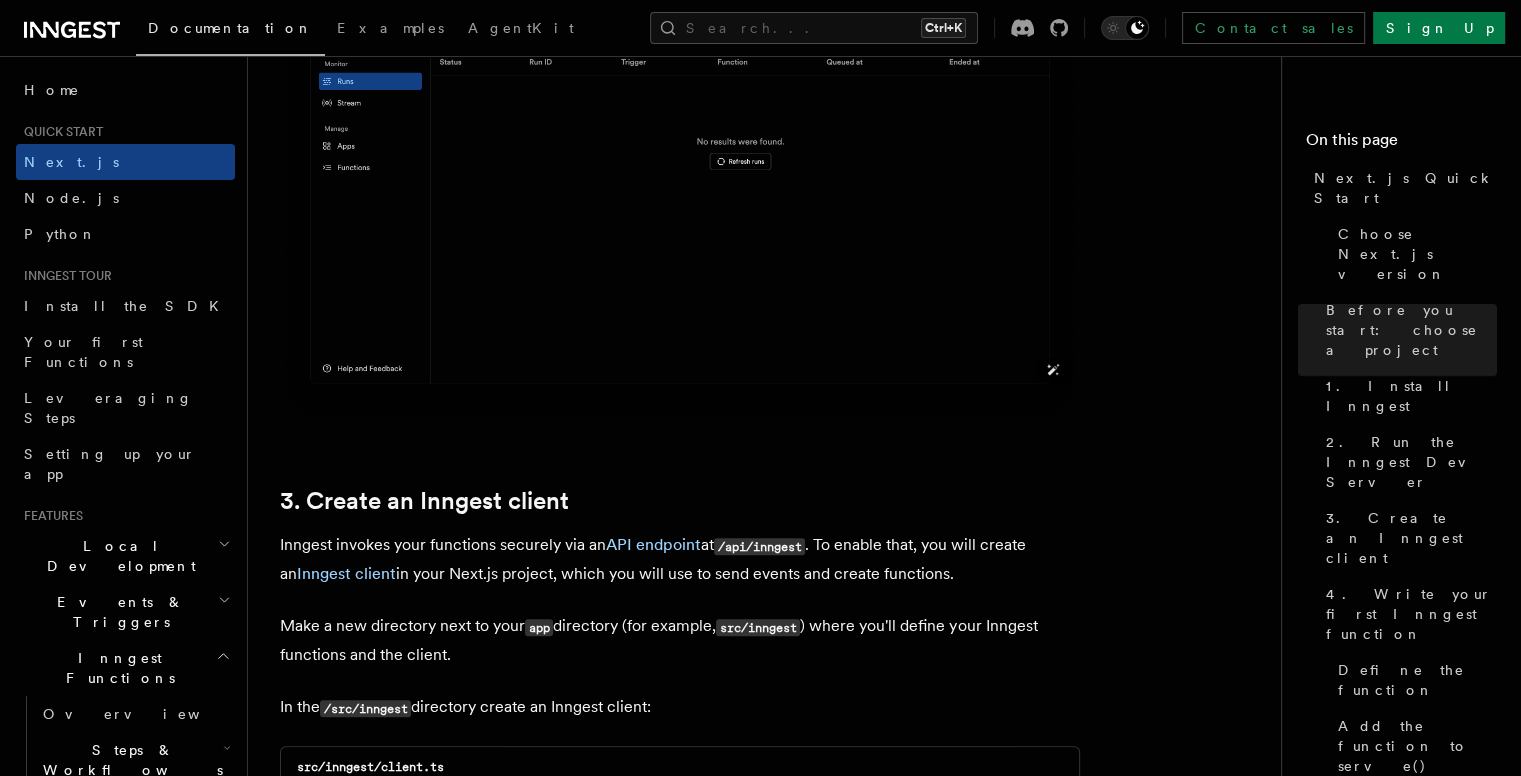 scroll, scrollTop: 2083, scrollLeft: 0, axis: vertical 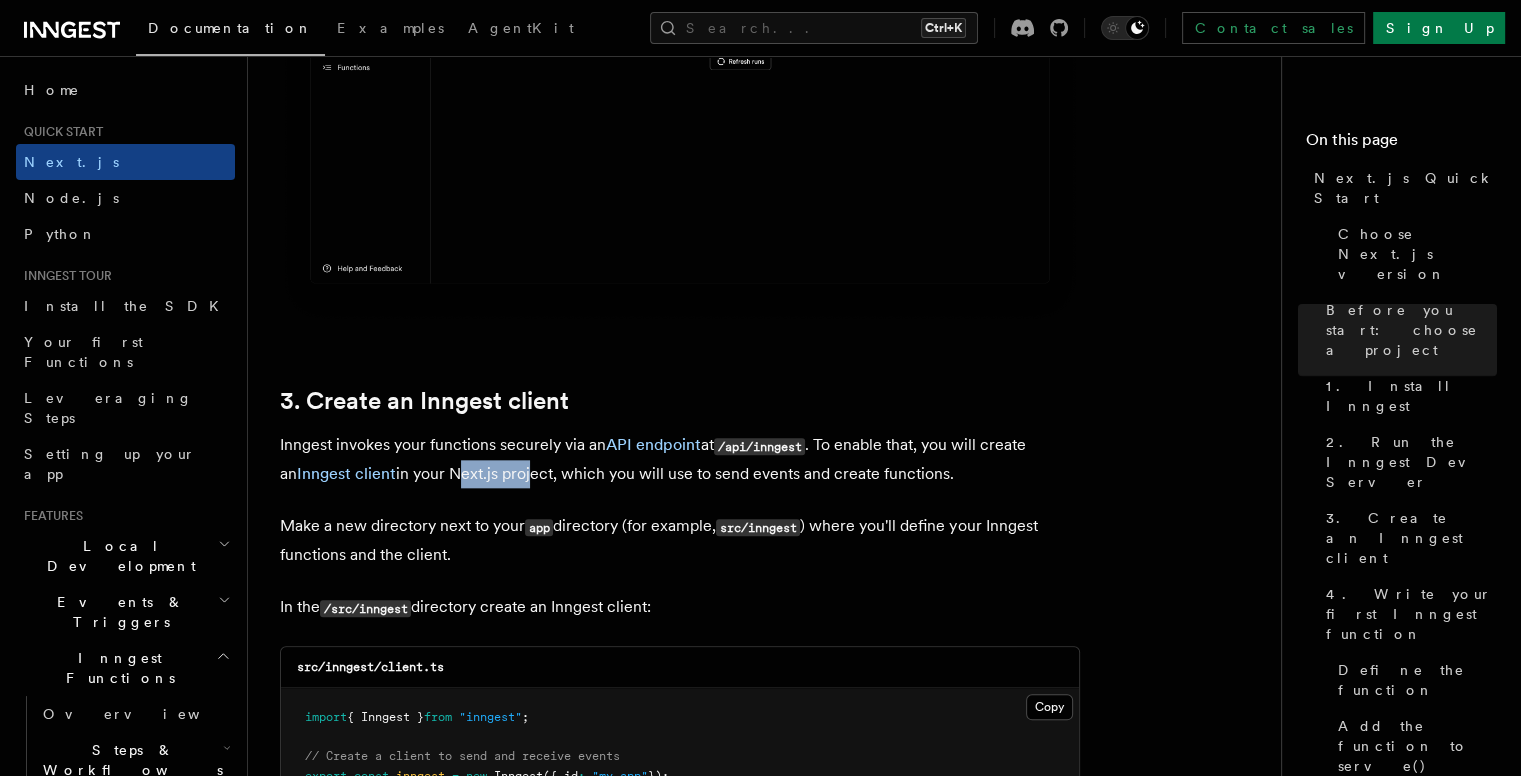 drag, startPoint x: 432, startPoint y: 450, endPoint x: 507, endPoint y: 451, distance: 75.00667 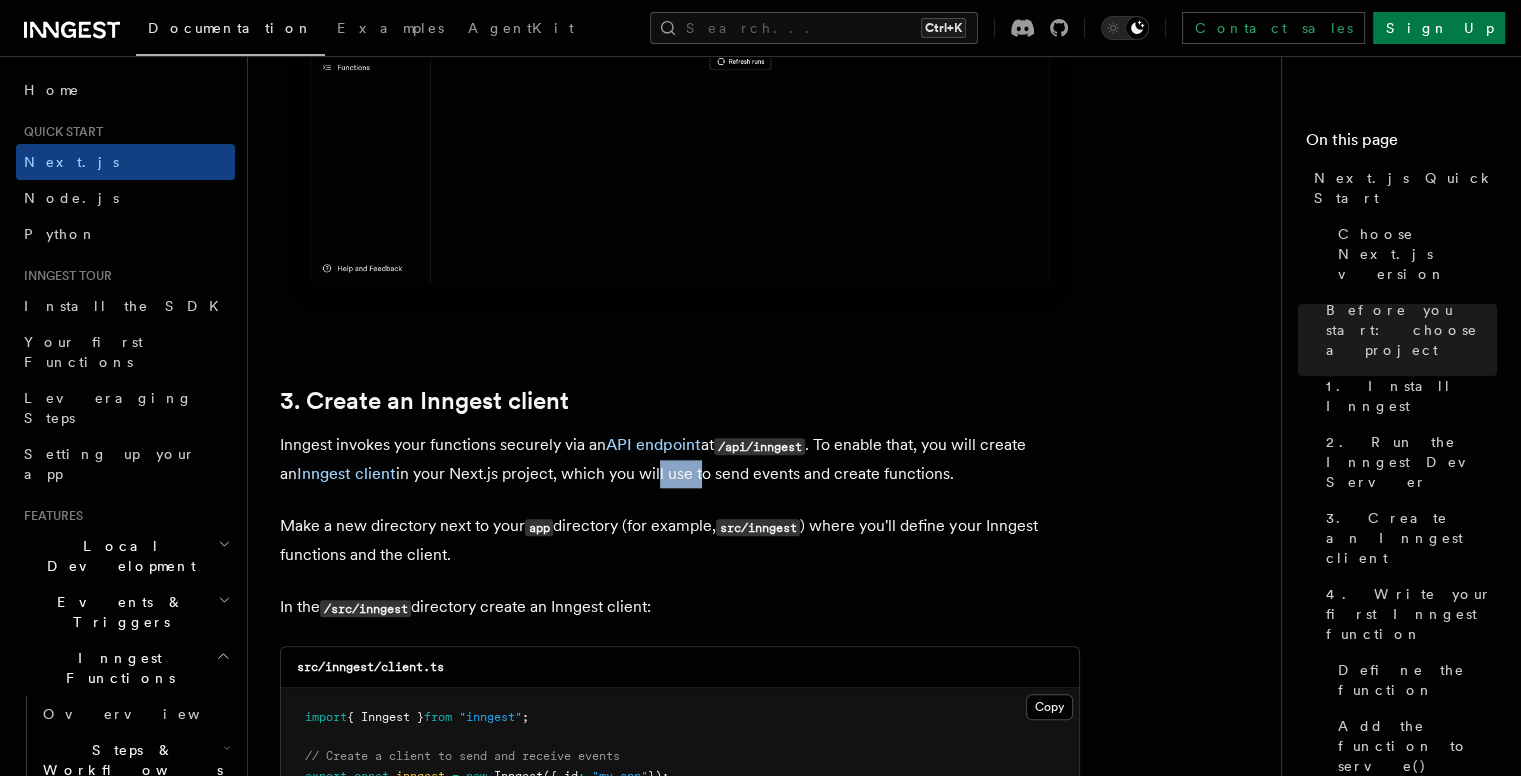 drag, startPoint x: 636, startPoint y: 449, endPoint x: 676, endPoint y: 448, distance: 40.012497 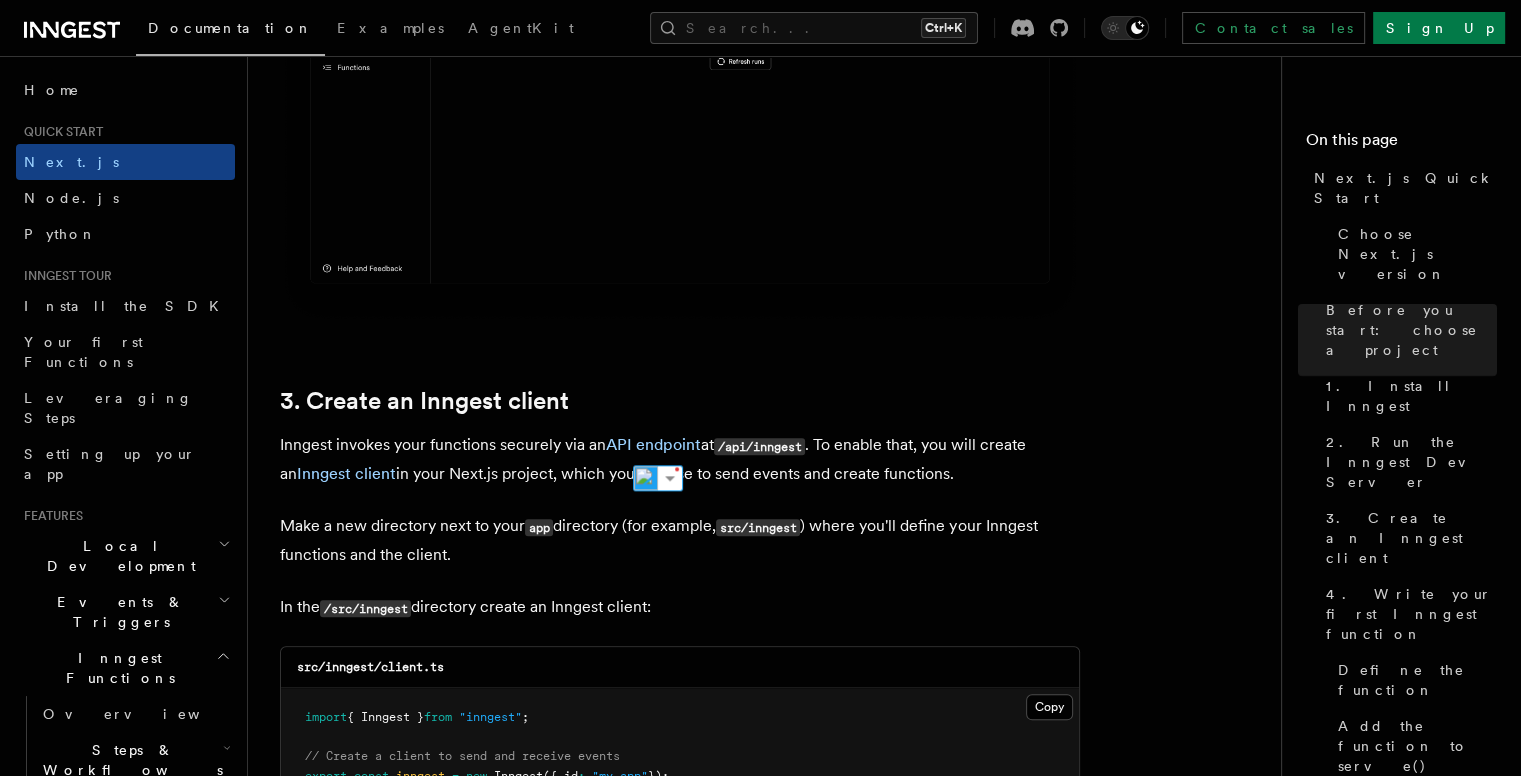 click on "Inngest invokes your functions securely via an  API endpoint  at  /api/inngest . To enable that, you will create an  Inngest client  in your Next.js project, which you will use to send events and create functions." at bounding box center [680, 459] 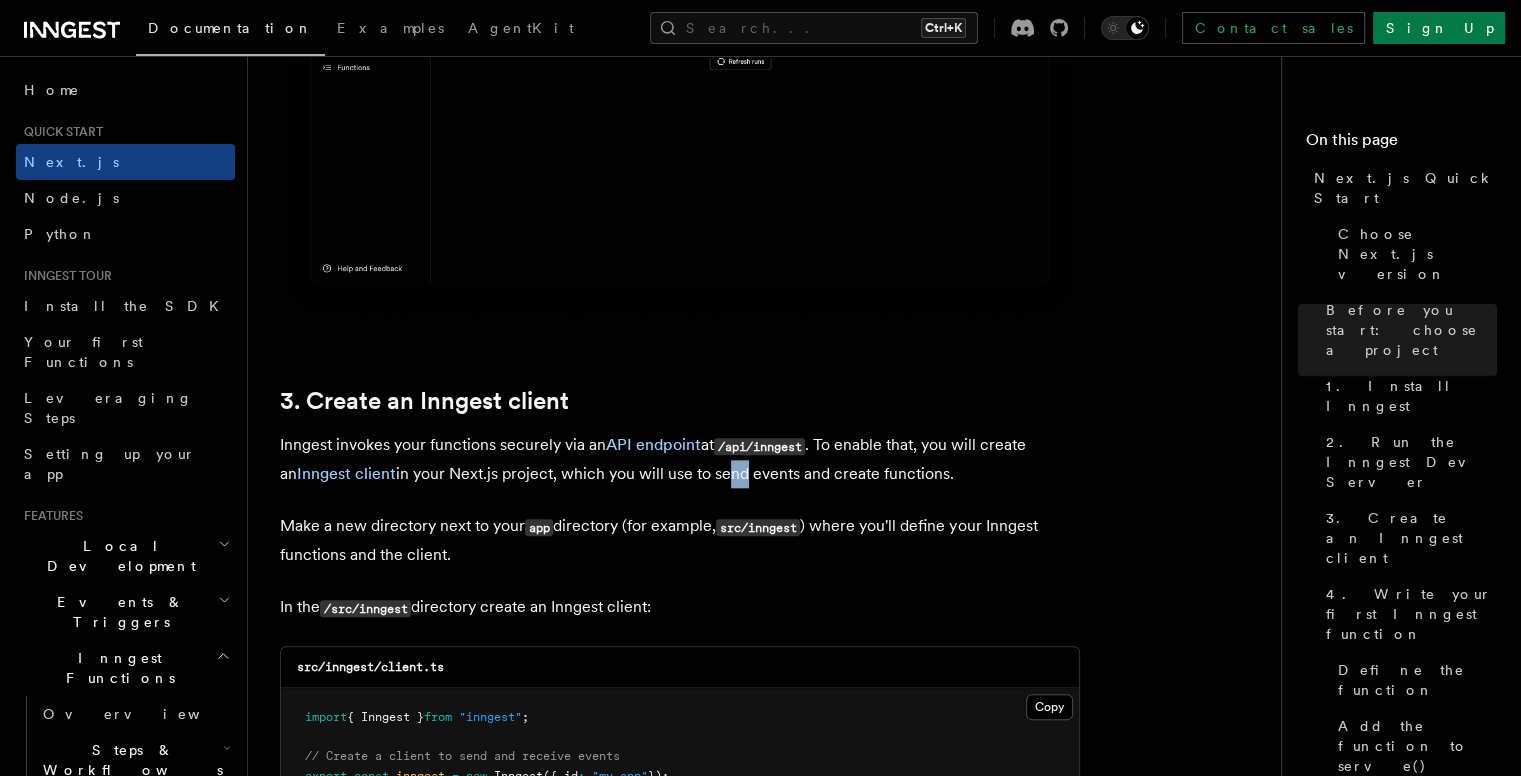drag, startPoint x: 700, startPoint y: 444, endPoint x: 722, endPoint y: 444, distance: 22 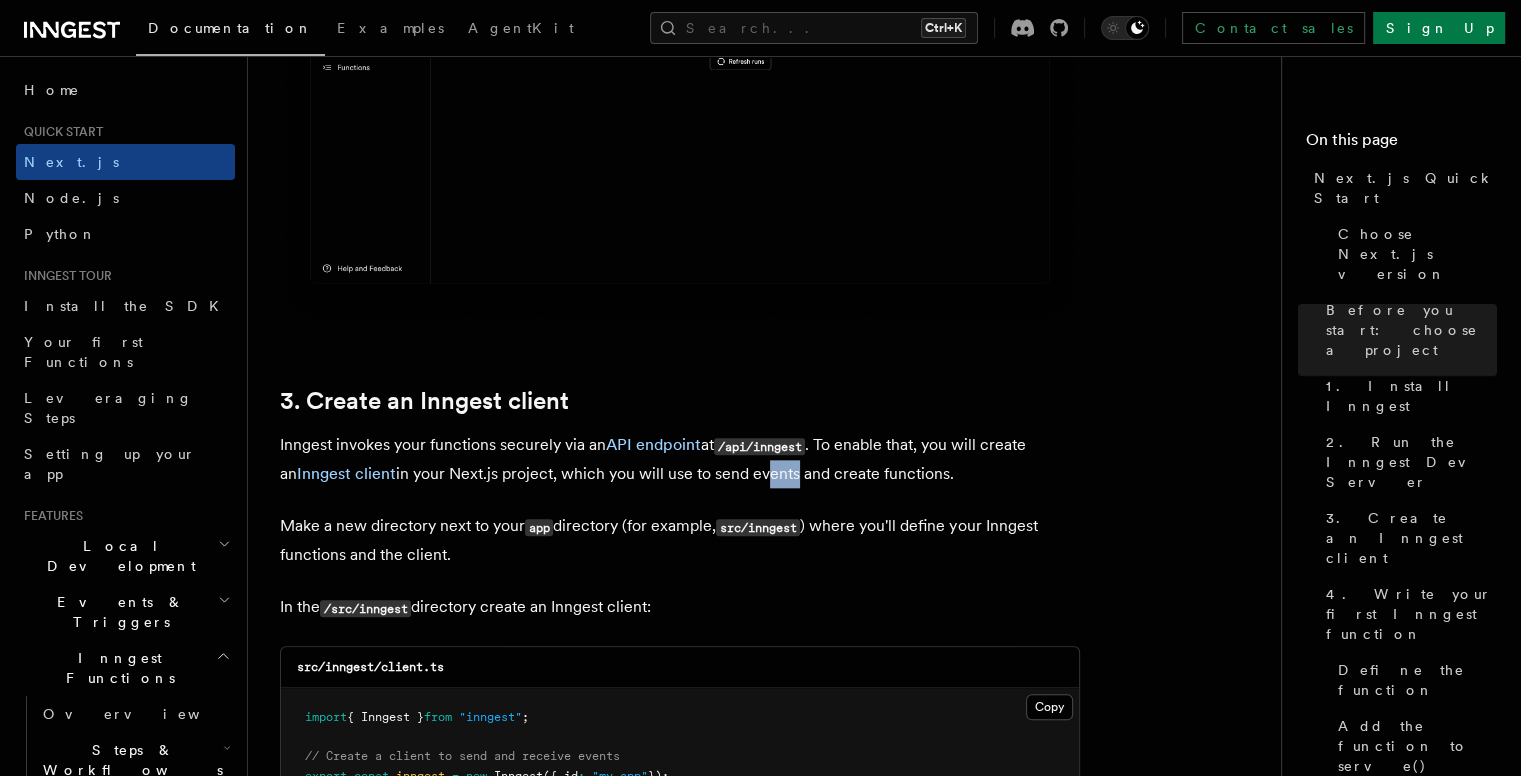 drag, startPoint x: 744, startPoint y: 444, endPoint x: 782, endPoint y: 445, distance: 38.013157 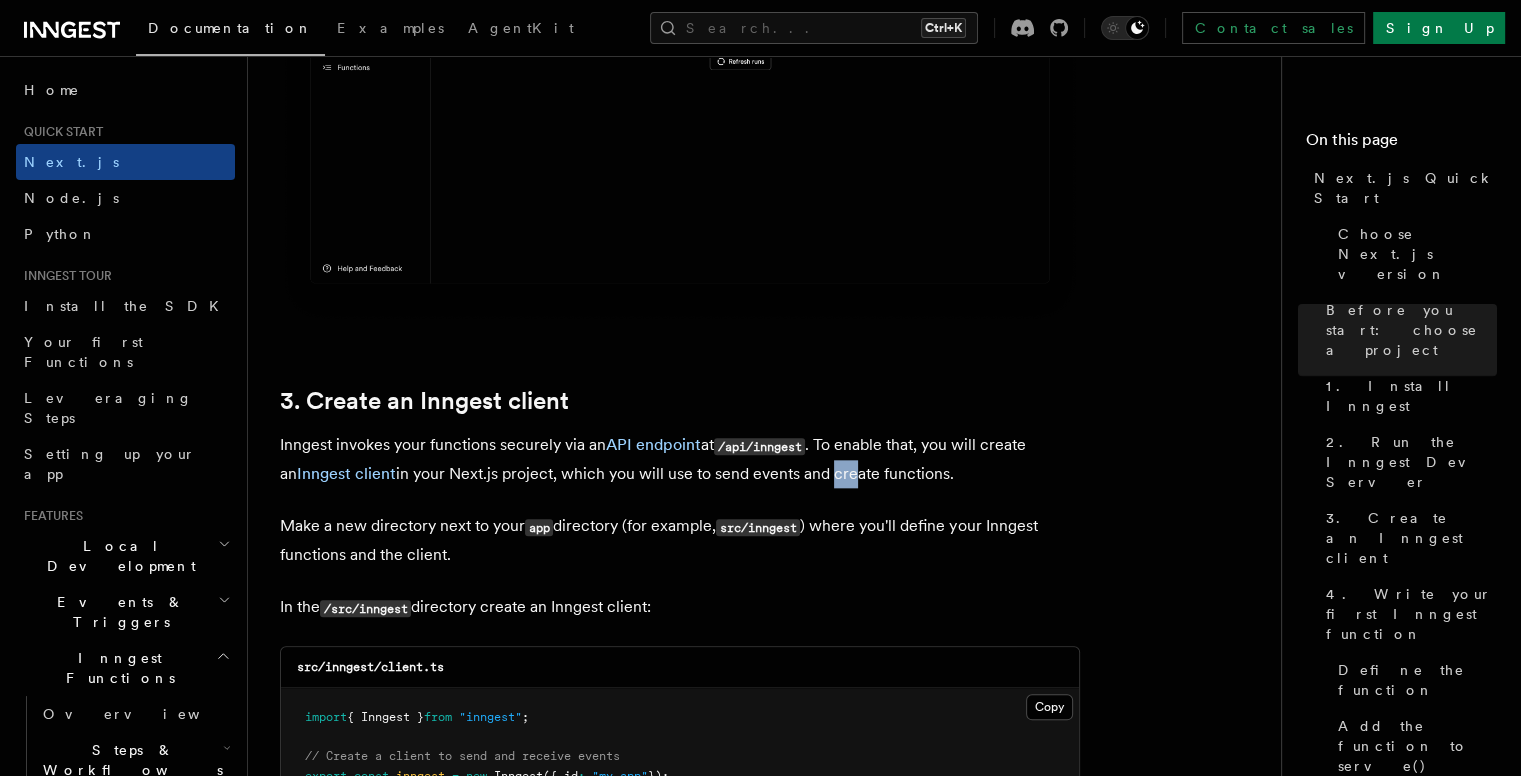 drag, startPoint x: 808, startPoint y: 446, endPoint x: 836, endPoint y: 446, distance: 28 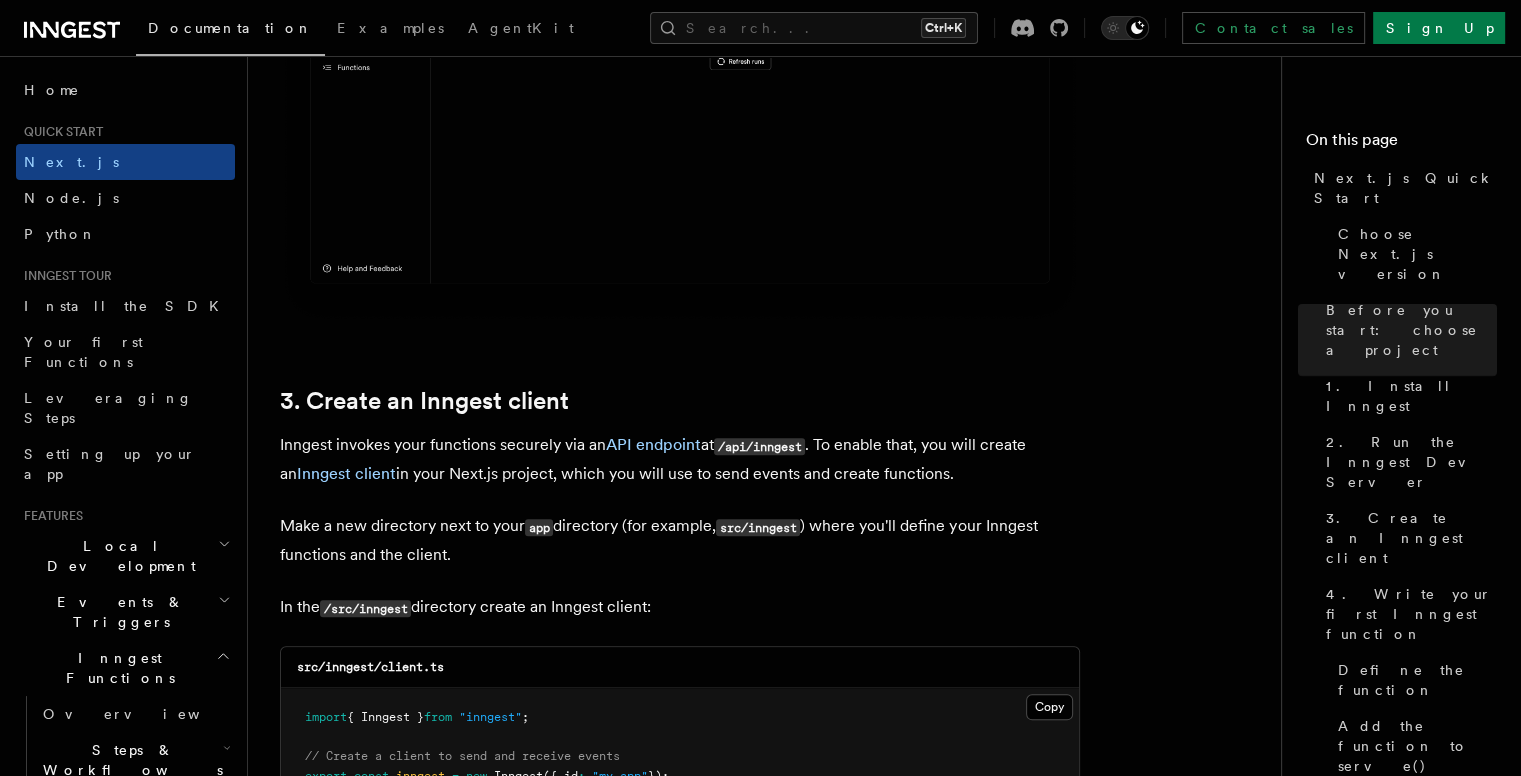 click on "Inngest invokes your functions securely via an  API endpoint  at  /api/inngest . To enable that, you will create an  Inngest client  in your Next.js project, which you will use to send events and create functions." at bounding box center (680, 459) 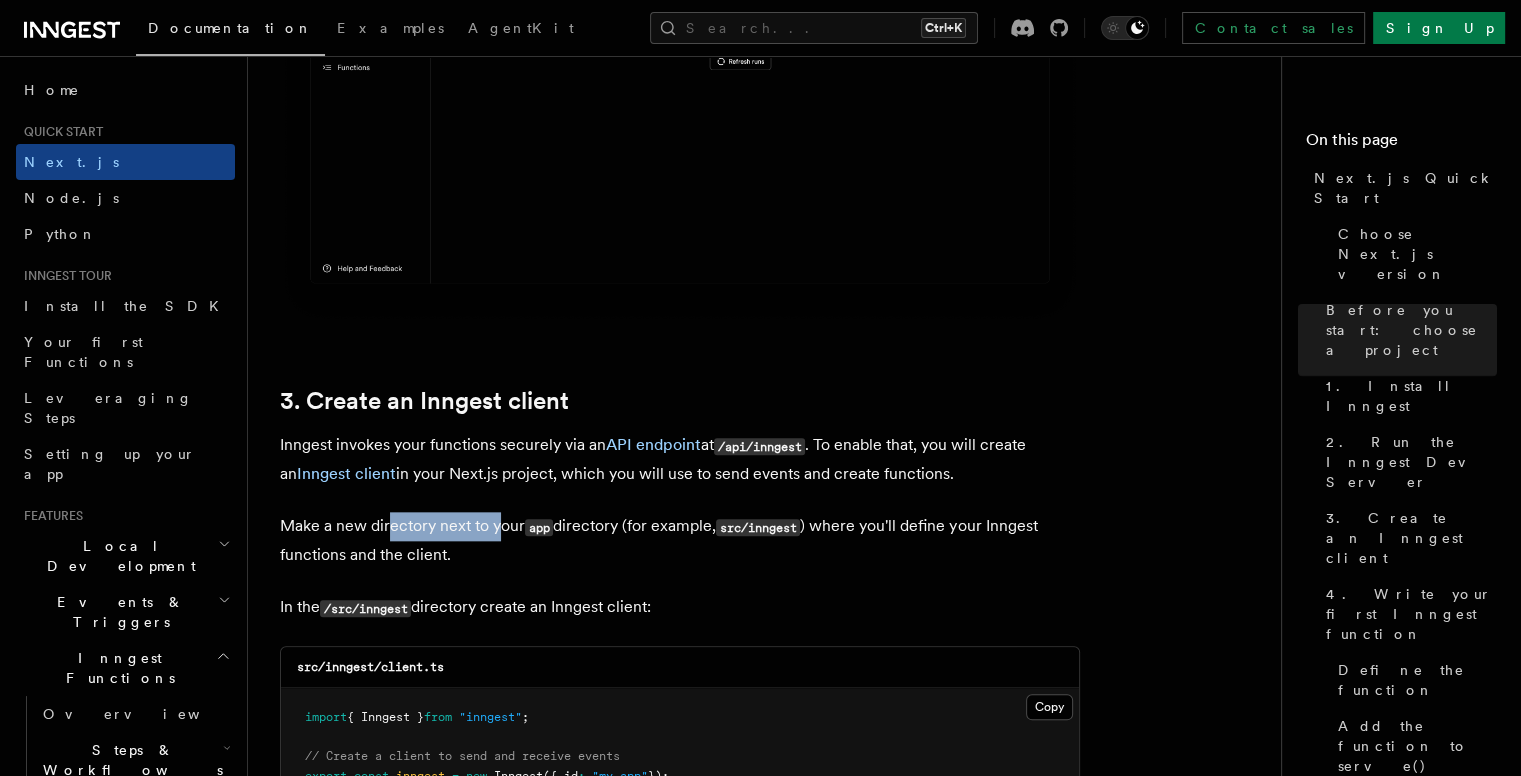 drag, startPoint x: 386, startPoint y: 496, endPoint x: 502, endPoint y: 498, distance: 116.01724 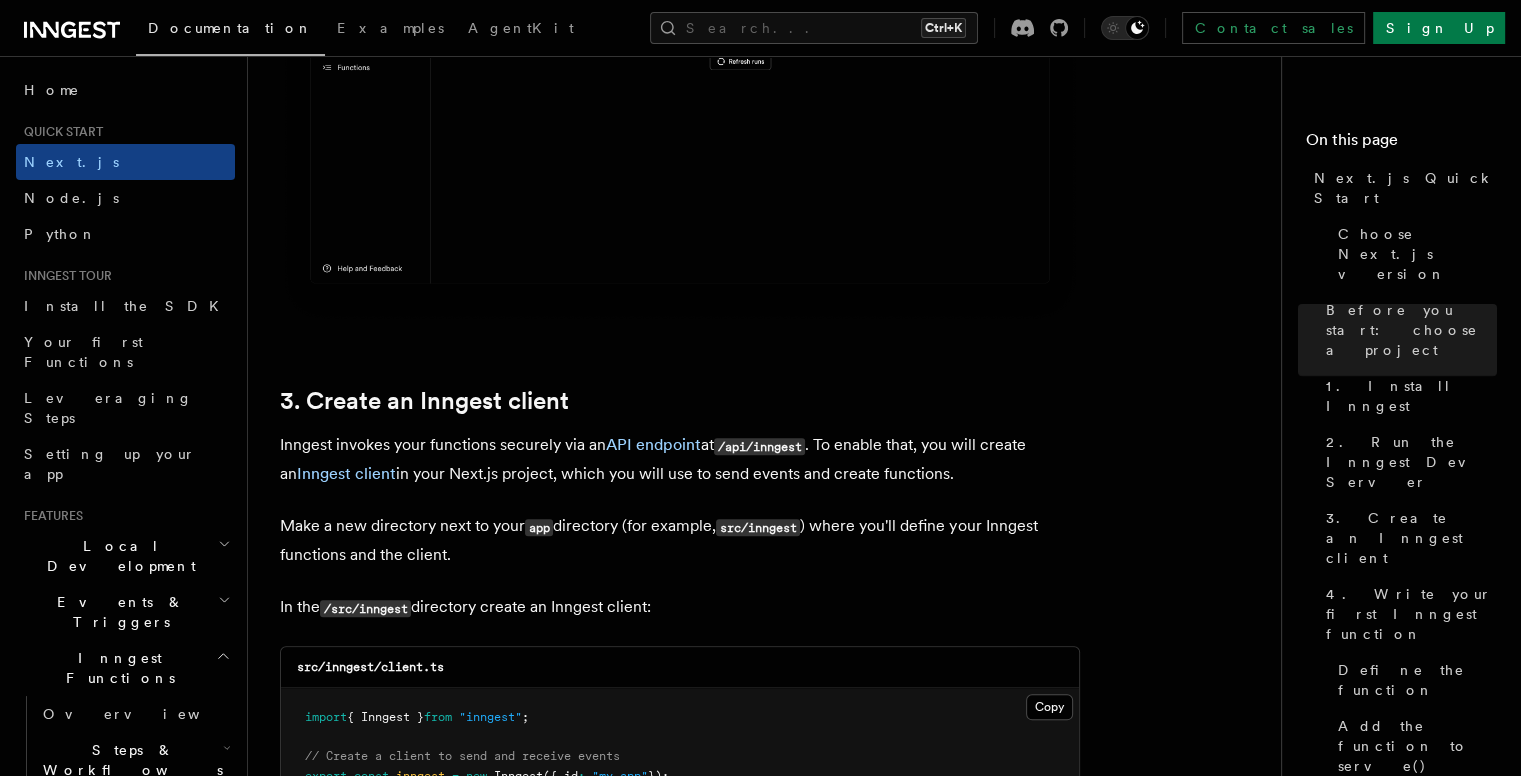 click on "app" at bounding box center (539, 527) 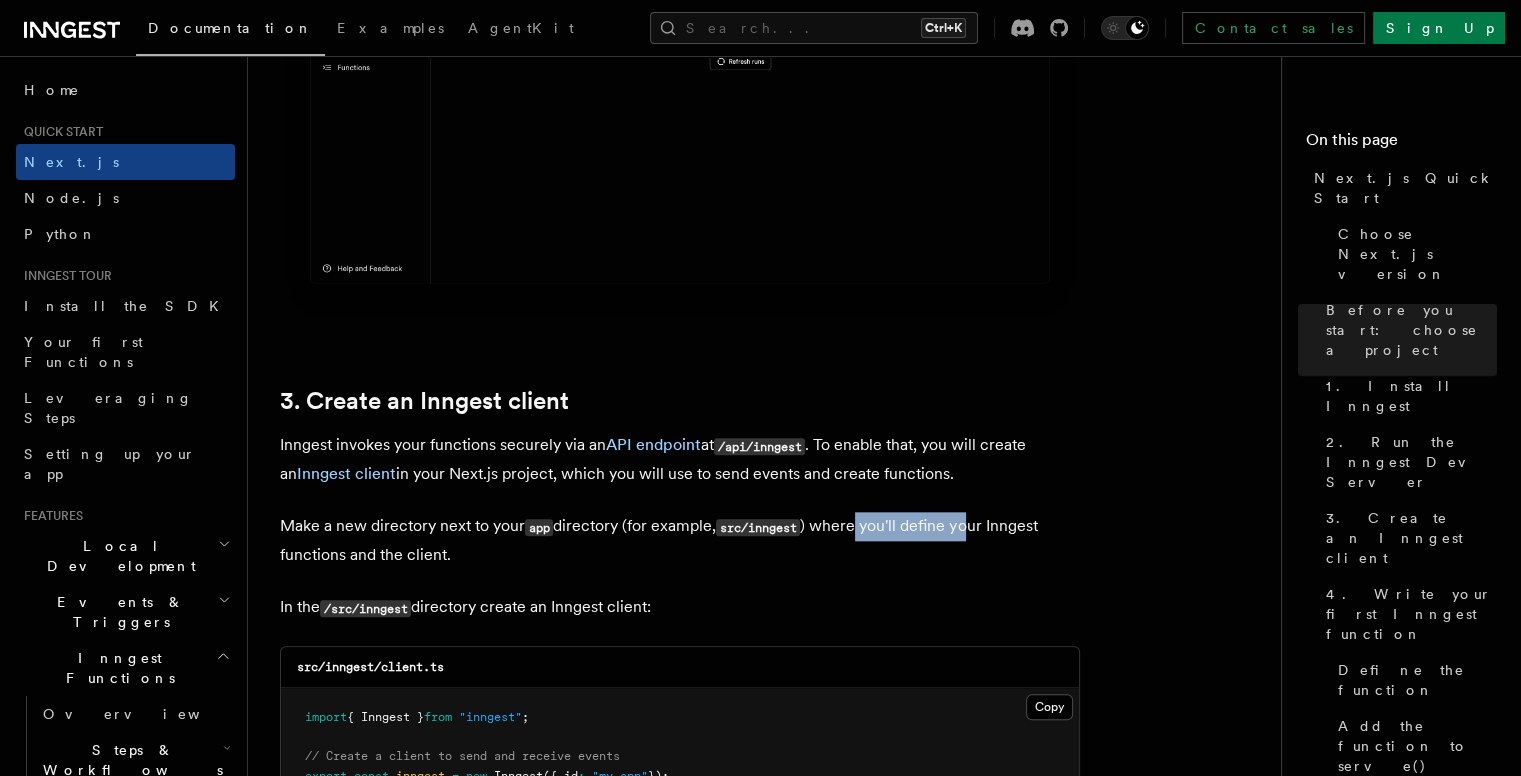 drag, startPoint x: 873, startPoint y: 499, endPoint x: 968, endPoint y: 499, distance: 95 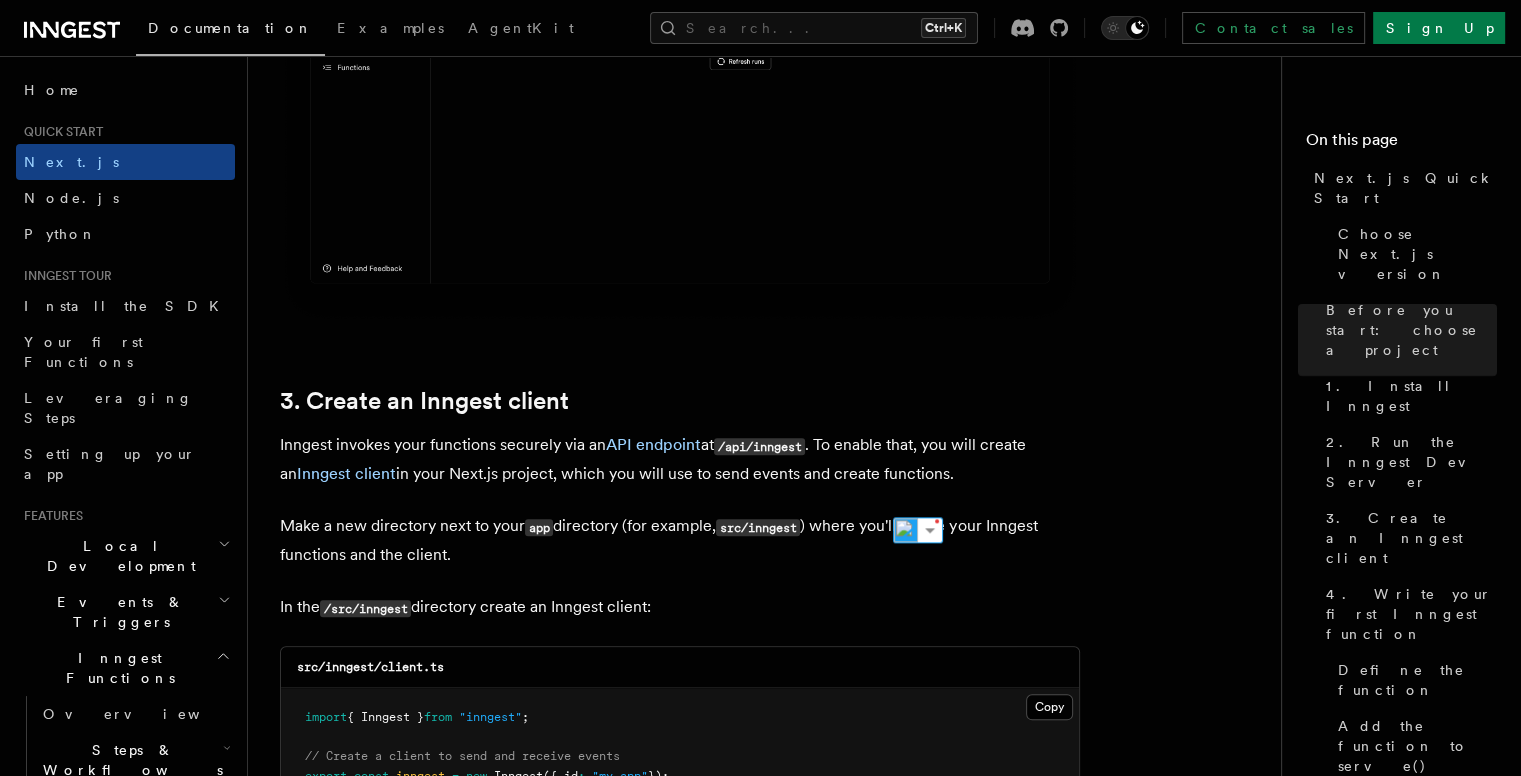 click on "Make a new directory next to your  app  directory (for example,  src/inngest ) where you'll define your Inngest functions and the client." at bounding box center (680, 540) 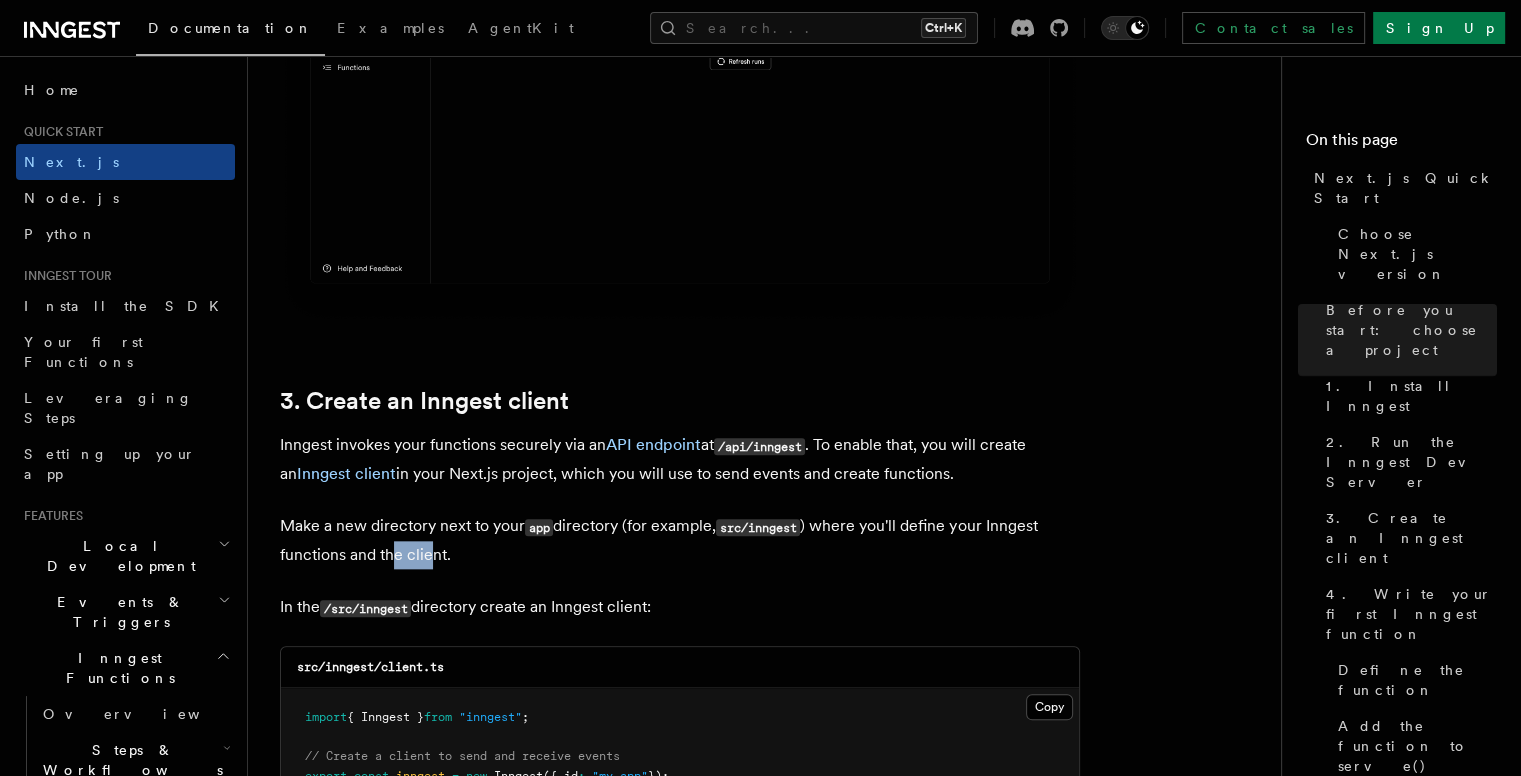drag, startPoint x: 395, startPoint y: 537, endPoint x: 433, endPoint y: 530, distance: 38.63936 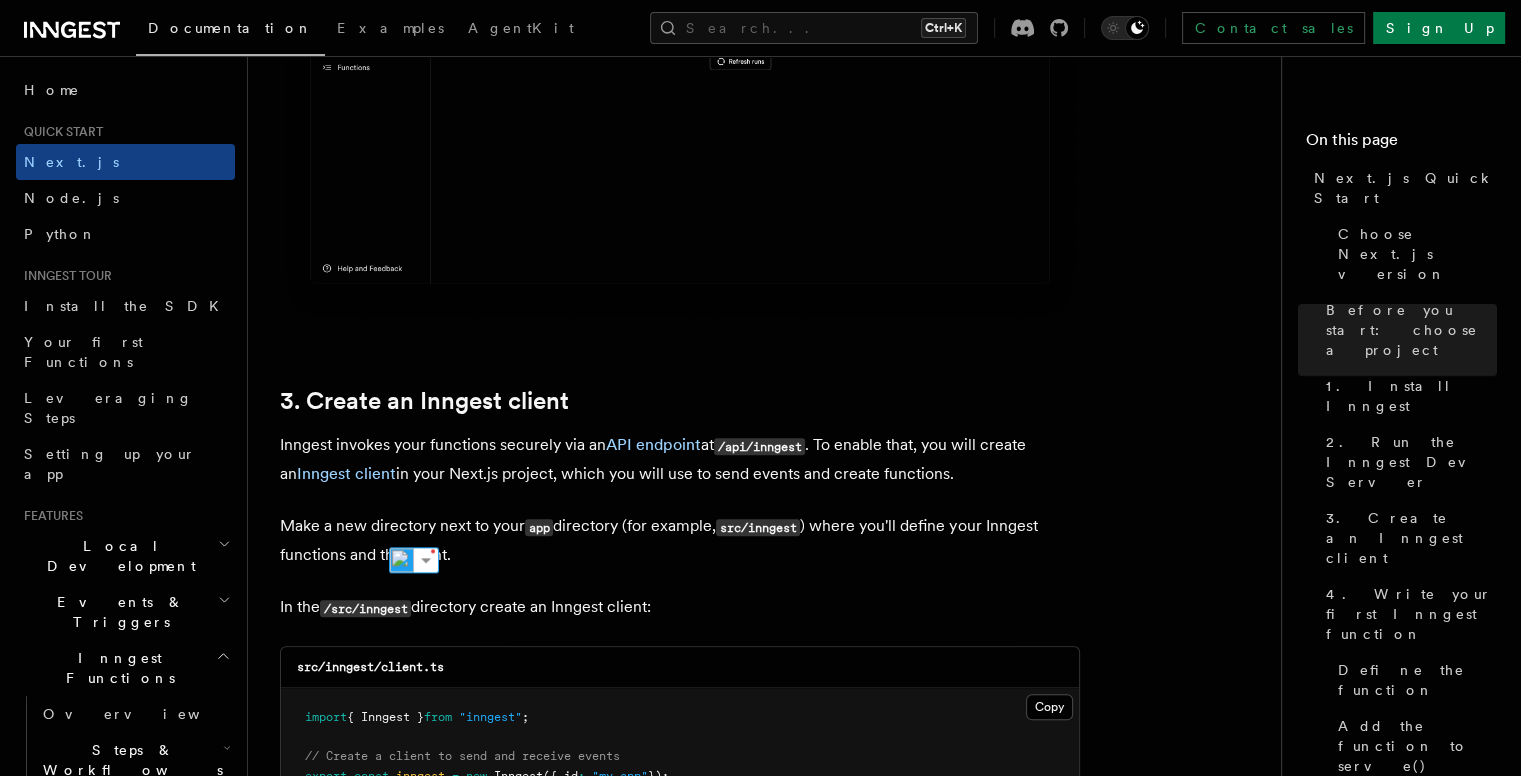 click on "Make a new directory next to your  app  directory (for example,  src/inngest ) where you'll define your Inngest functions and the client." at bounding box center (680, 540) 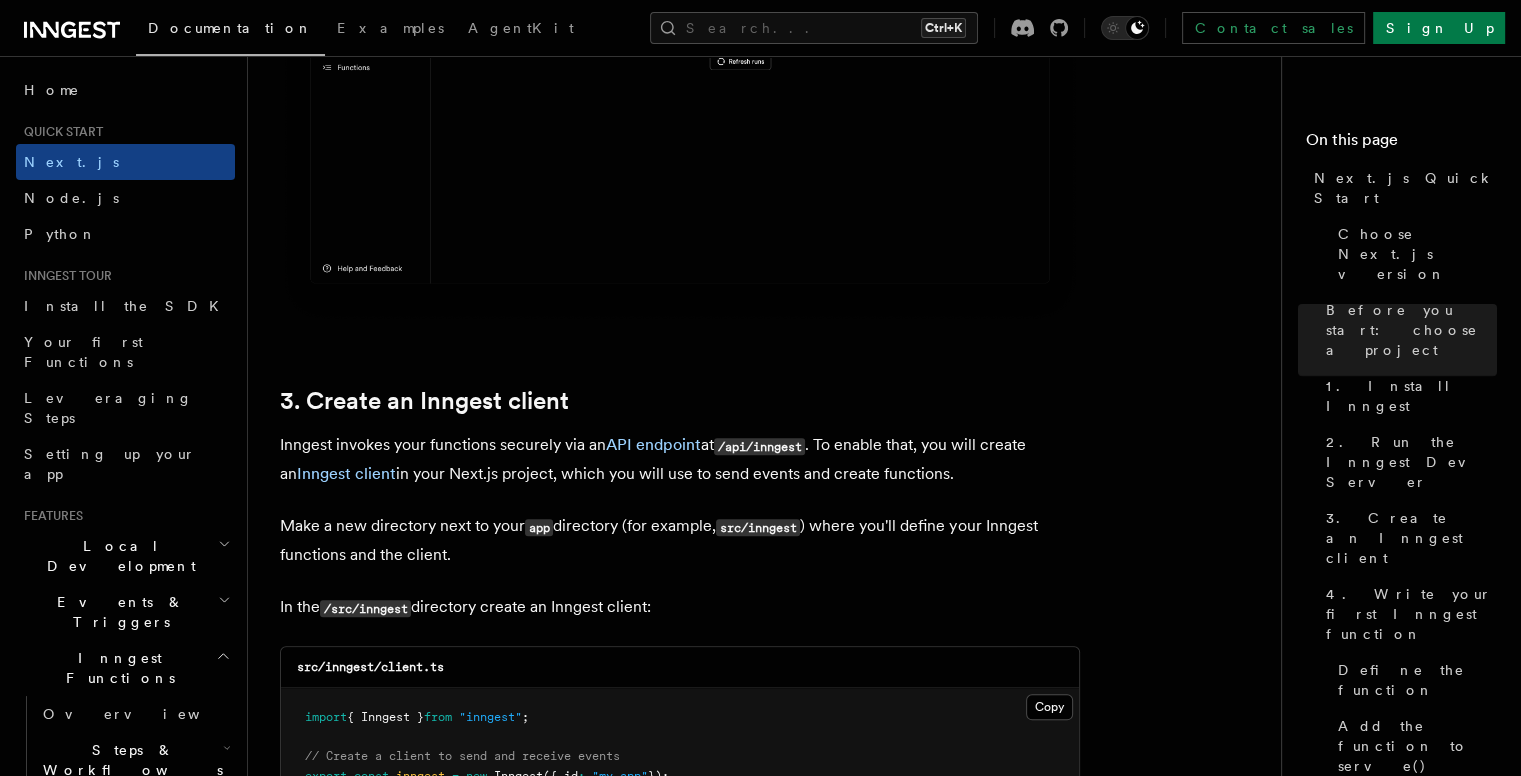 scroll, scrollTop: 2183, scrollLeft: 0, axis: vertical 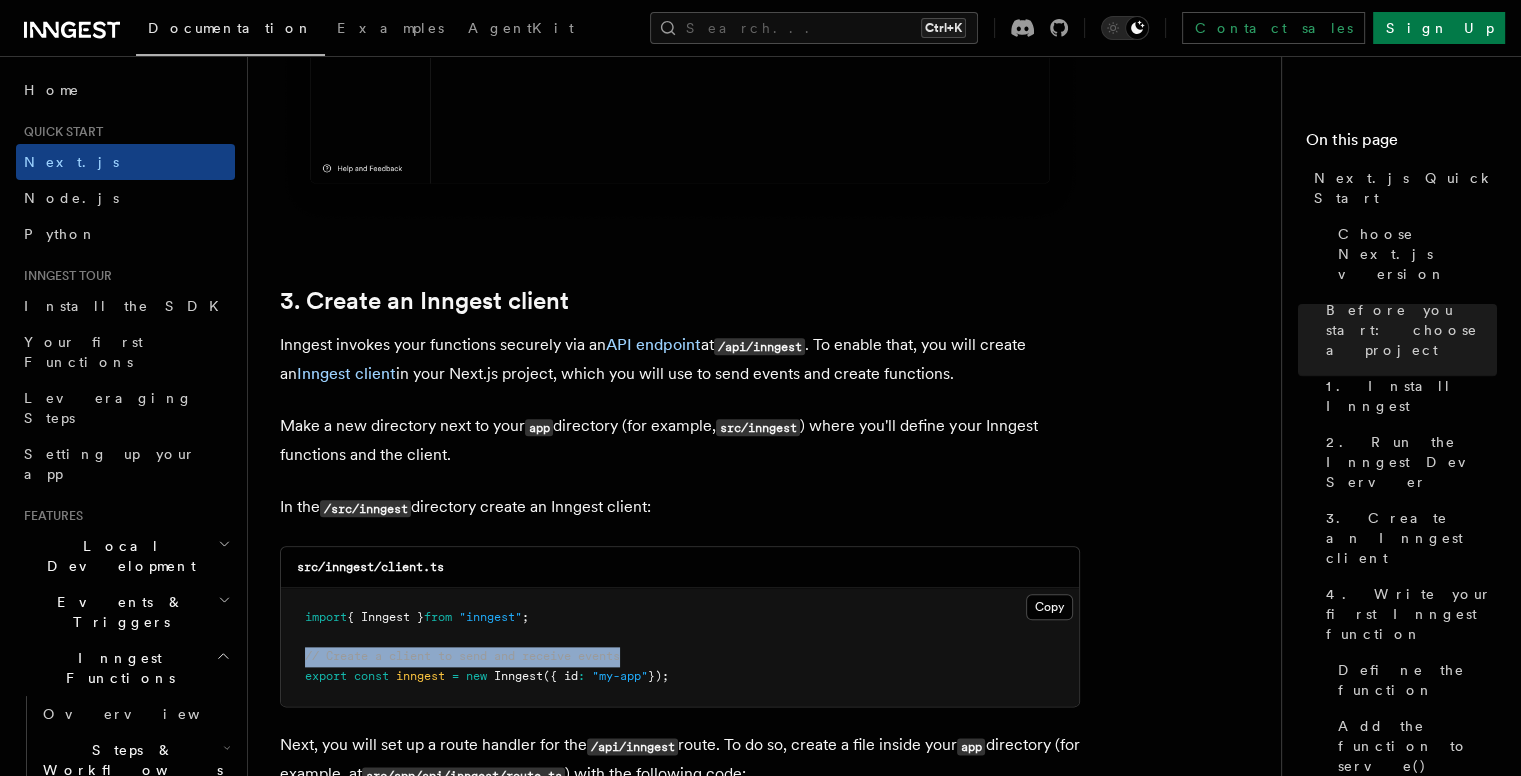 drag, startPoint x: 644, startPoint y: 625, endPoint x: 302, endPoint y: 633, distance: 342.09357 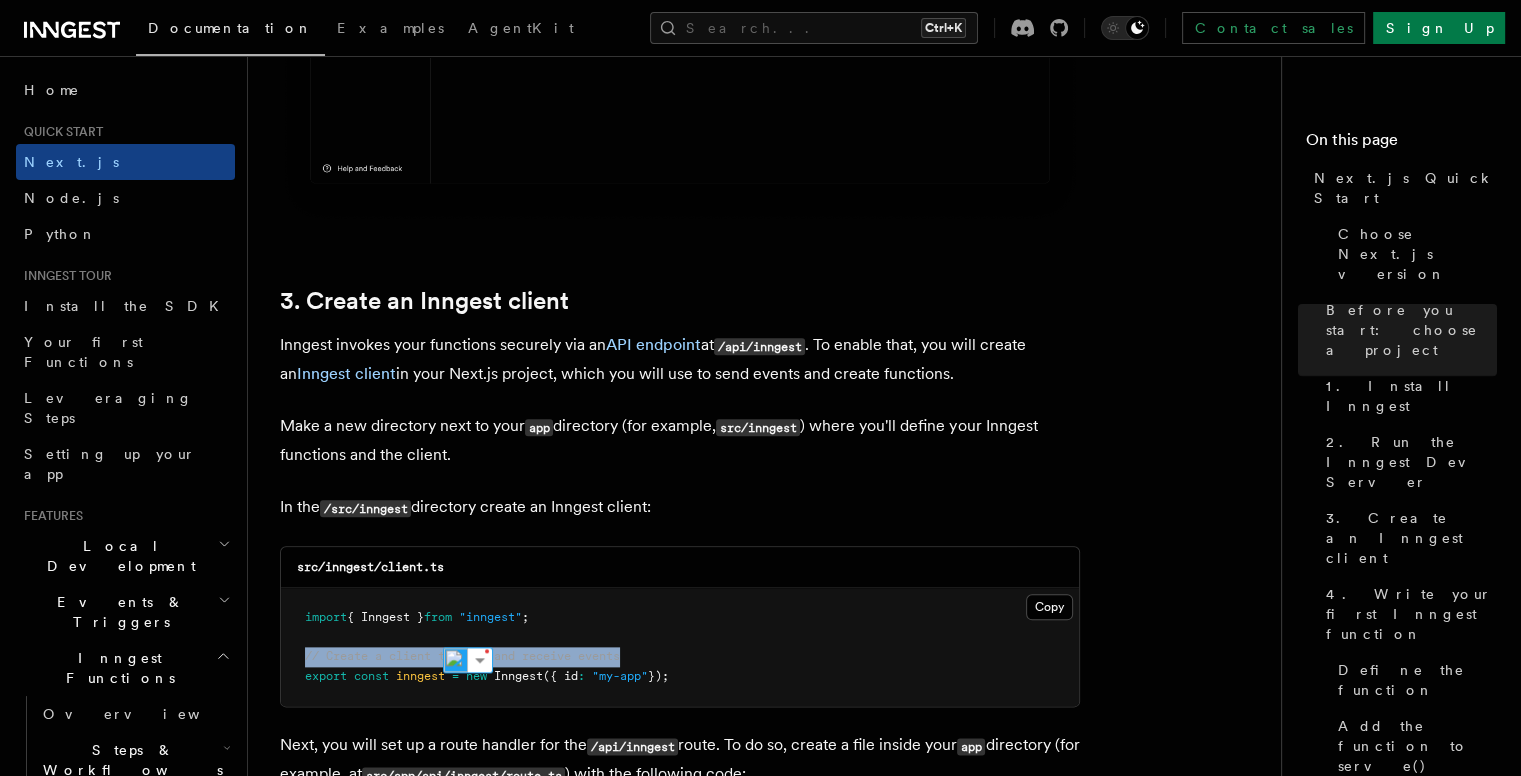 copy on "// Create a client to send and receive events" 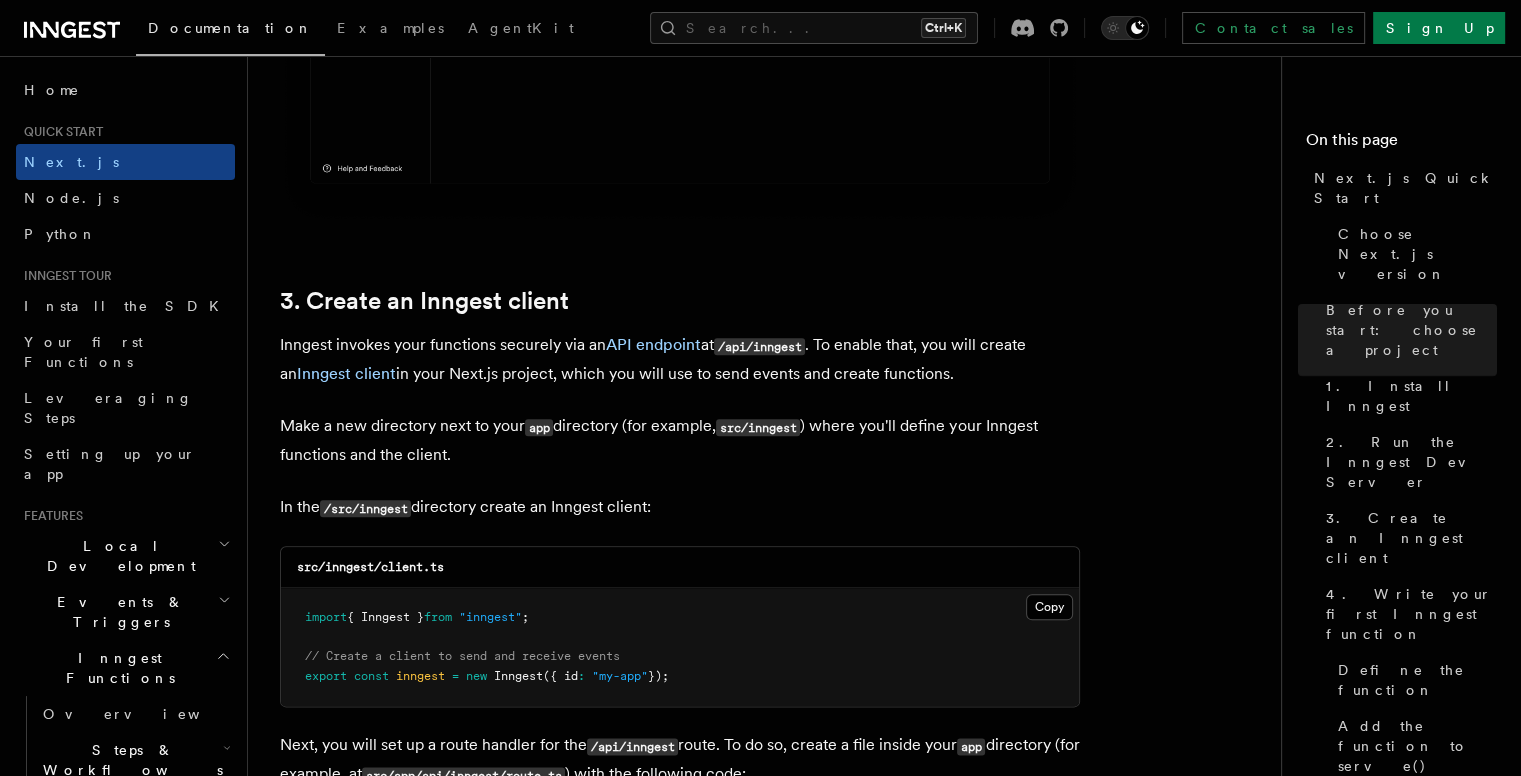 click on "import  { Inngest }  from   "inngest" ;
// Create a client to send and receive events
export   const   inngest   =   new   Inngest ({ id :   "my-app"  });" at bounding box center [680, 647] 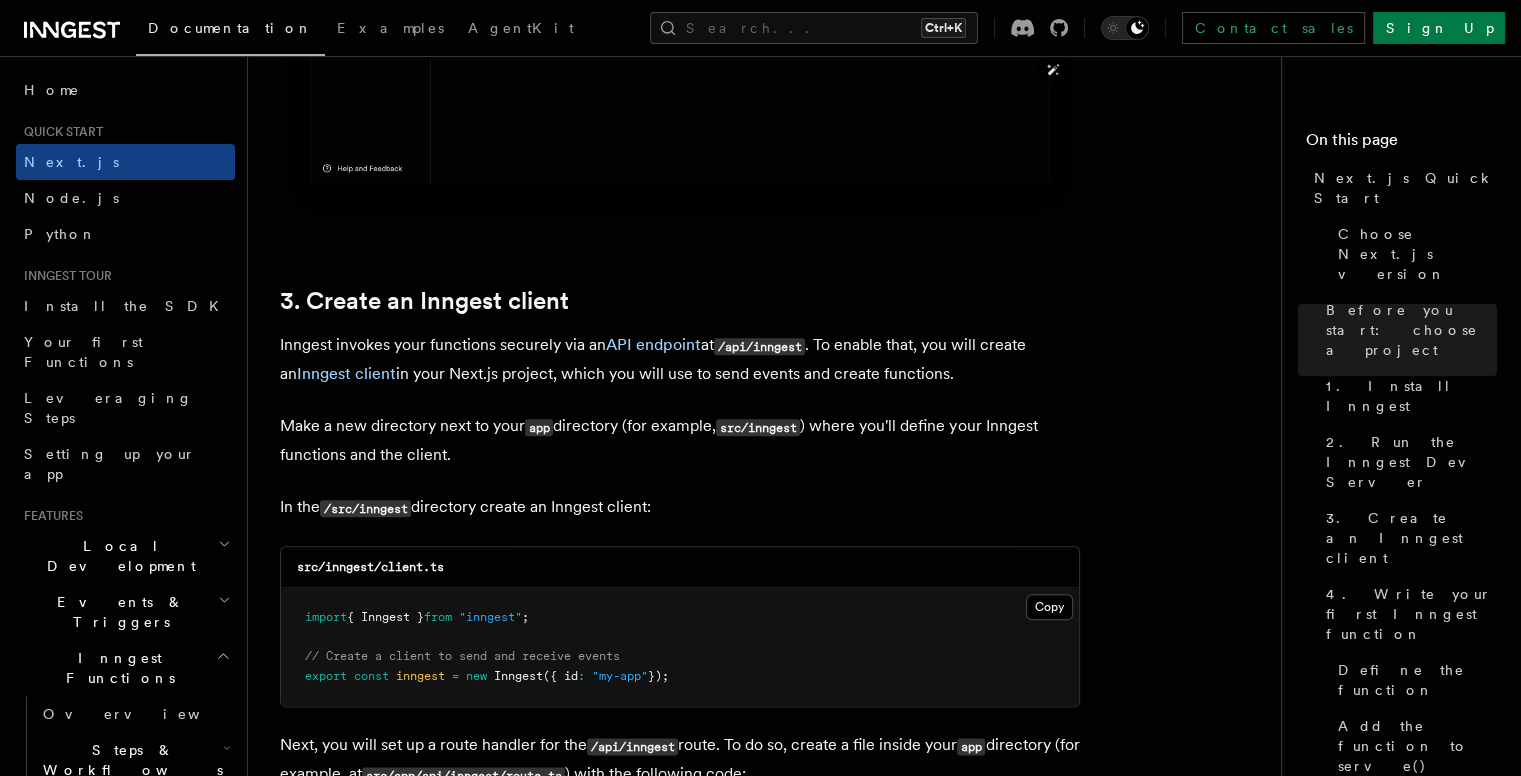 scroll, scrollTop: 2283, scrollLeft: 0, axis: vertical 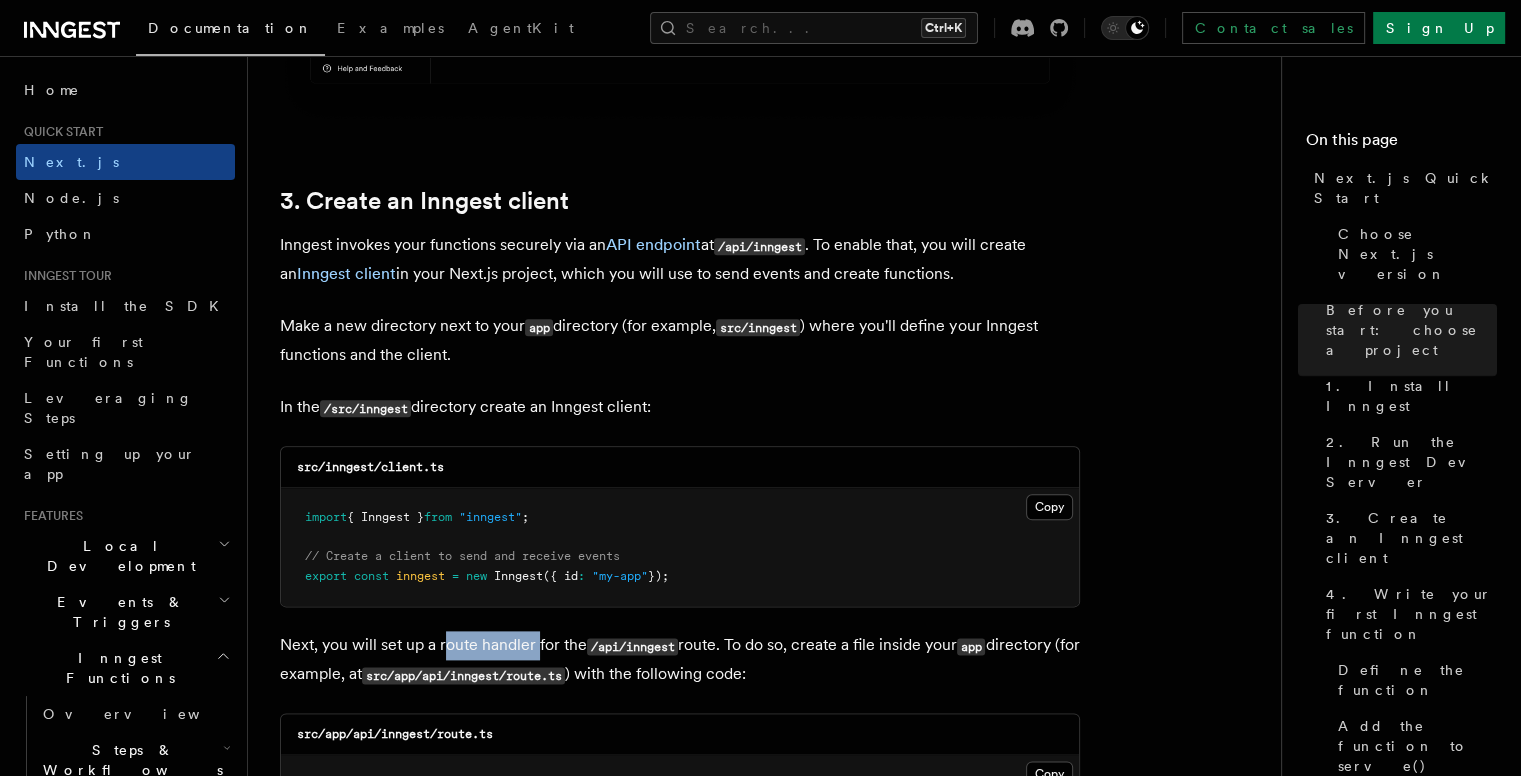 drag, startPoint x: 454, startPoint y: 623, endPoint x: 540, endPoint y: 624, distance: 86.00581 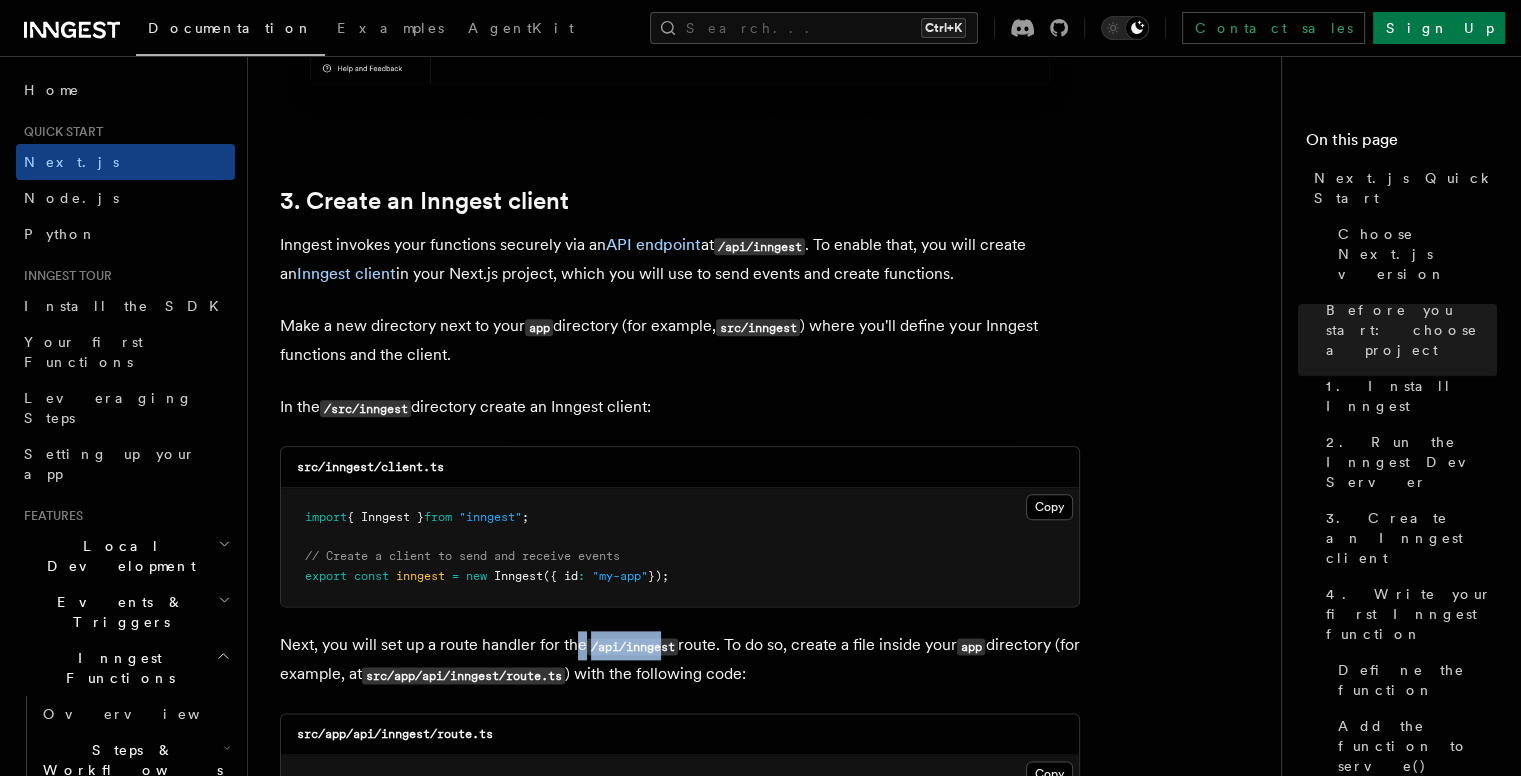 drag, startPoint x: 572, startPoint y: 624, endPoint x: 671, endPoint y: 620, distance: 99.08077 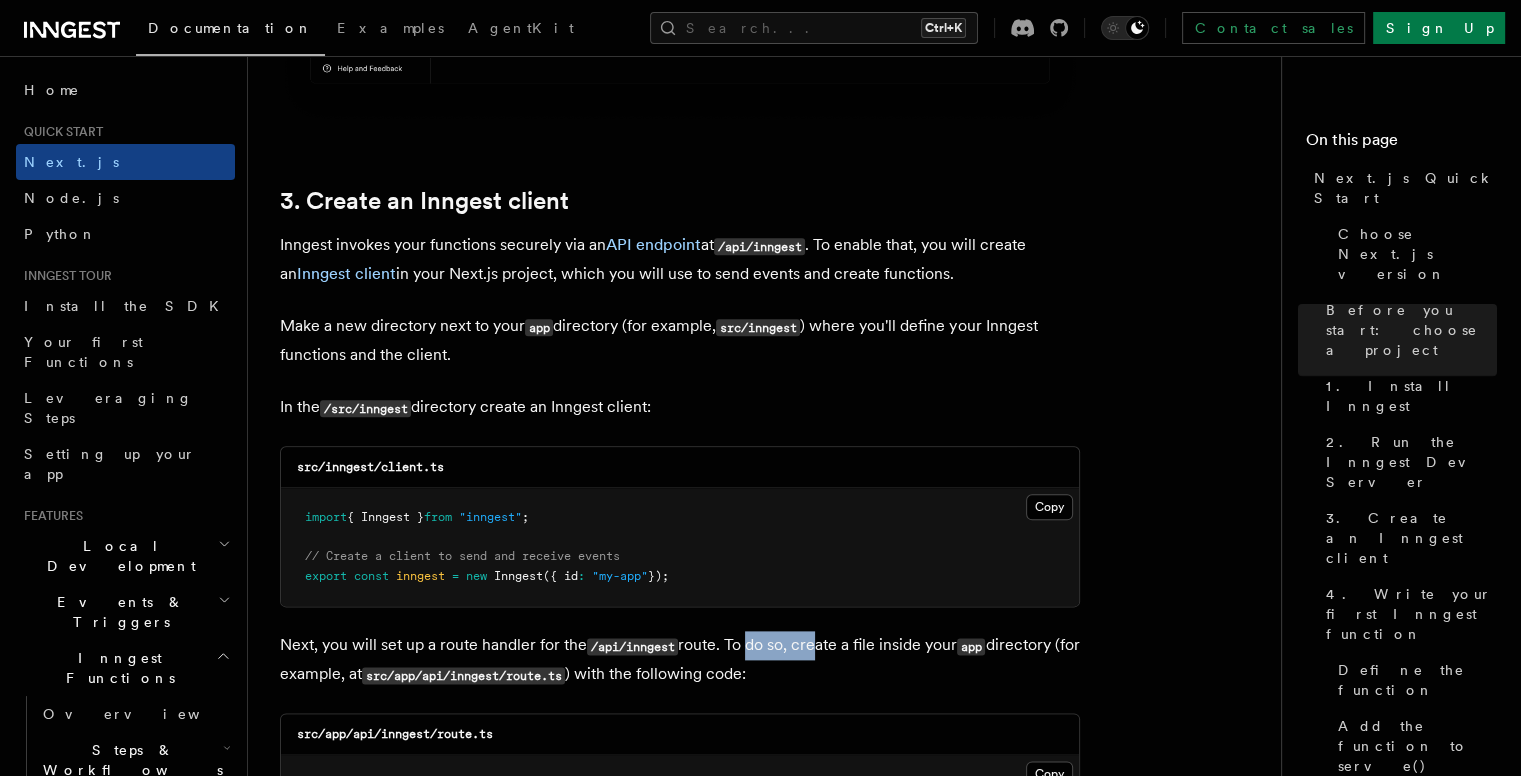 drag, startPoint x: 748, startPoint y: 619, endPoint x: 819, endPoint y: 619, distance: 71 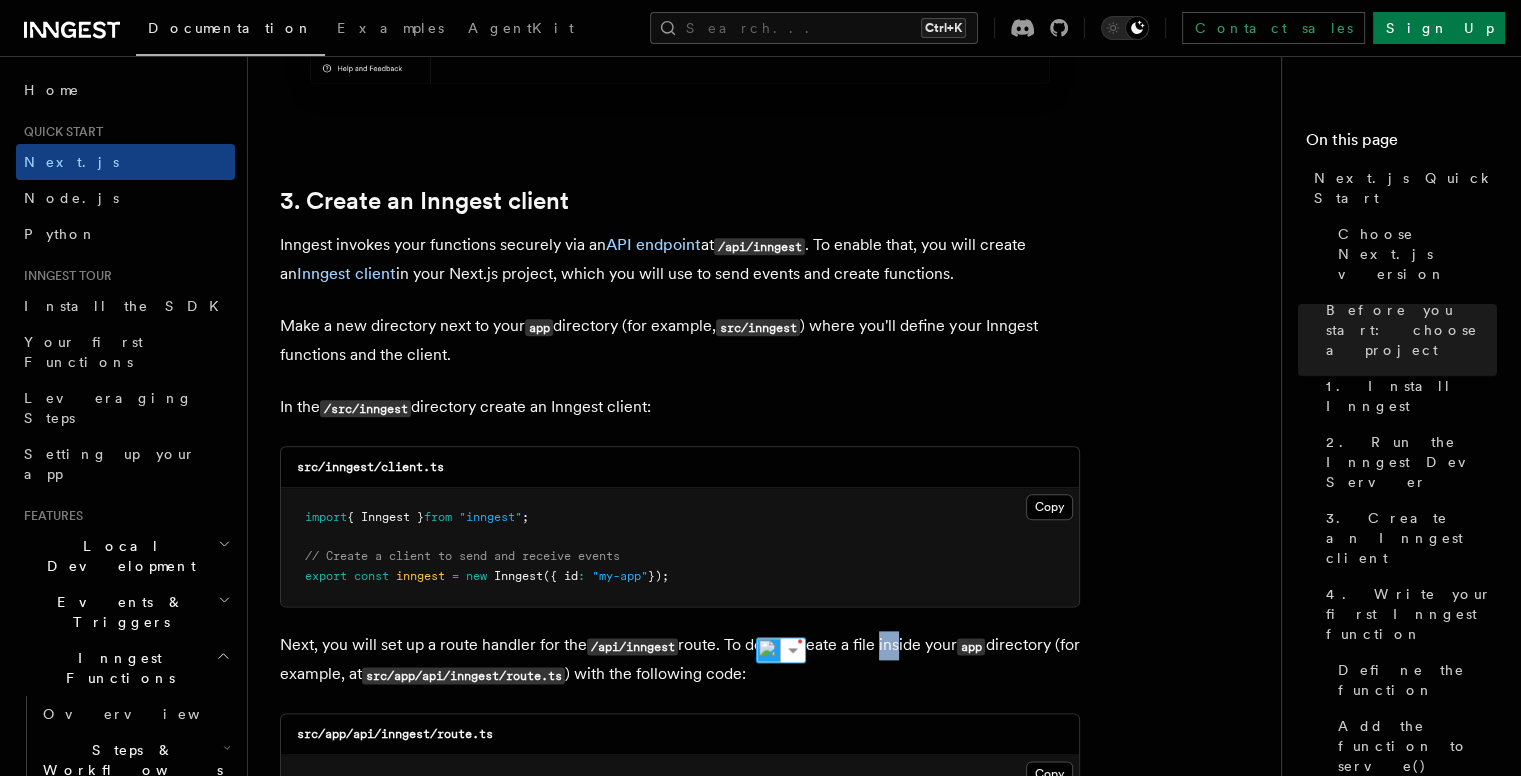 drag, startPoint x: 881, startPoint y: 622, endPoint x: 908, endPoint y: 622, distance: 27 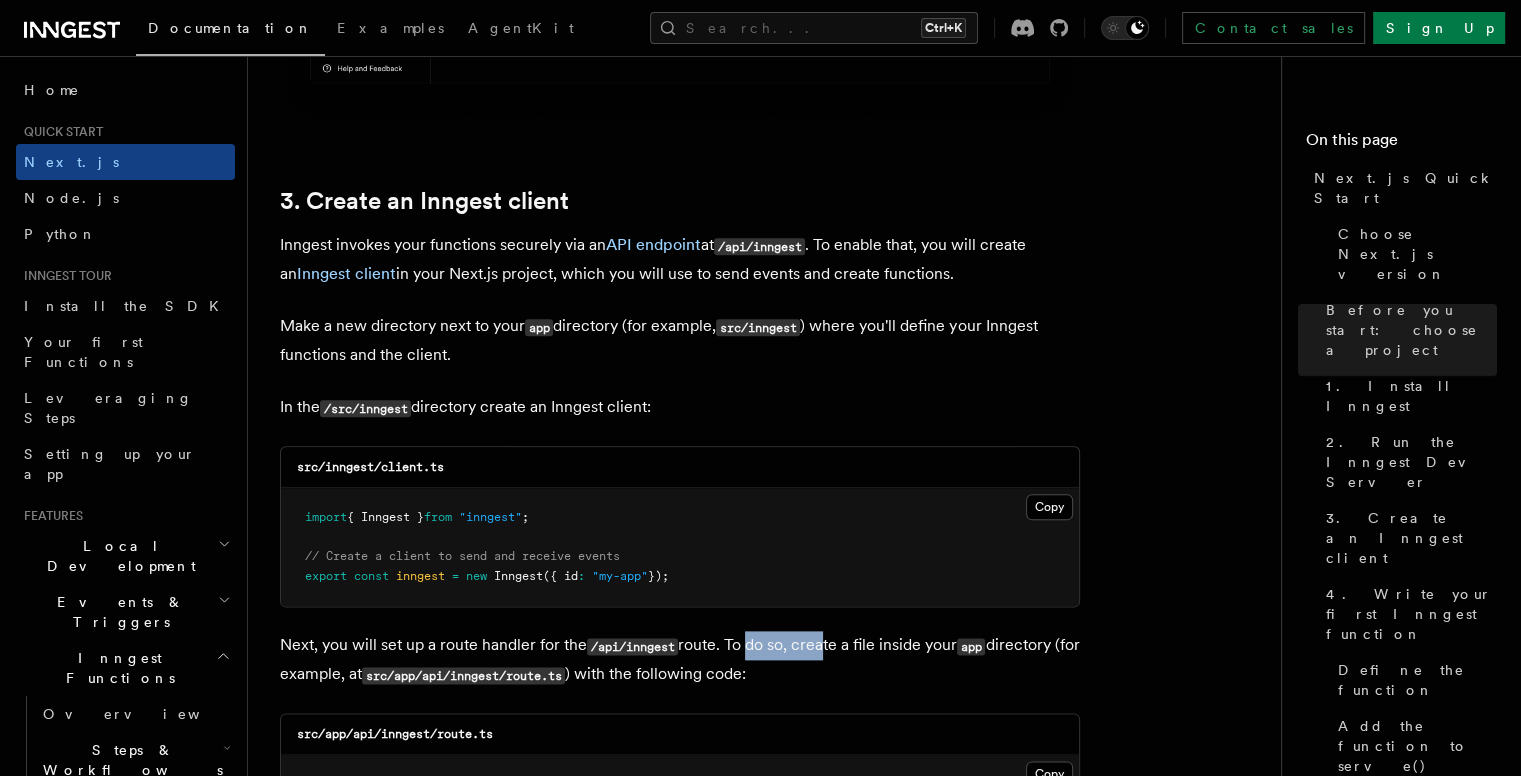 drag, startPoint x: 749, startPoint y: 621, endPoint x: 823, endPoint y: 620, distance: 74.00676 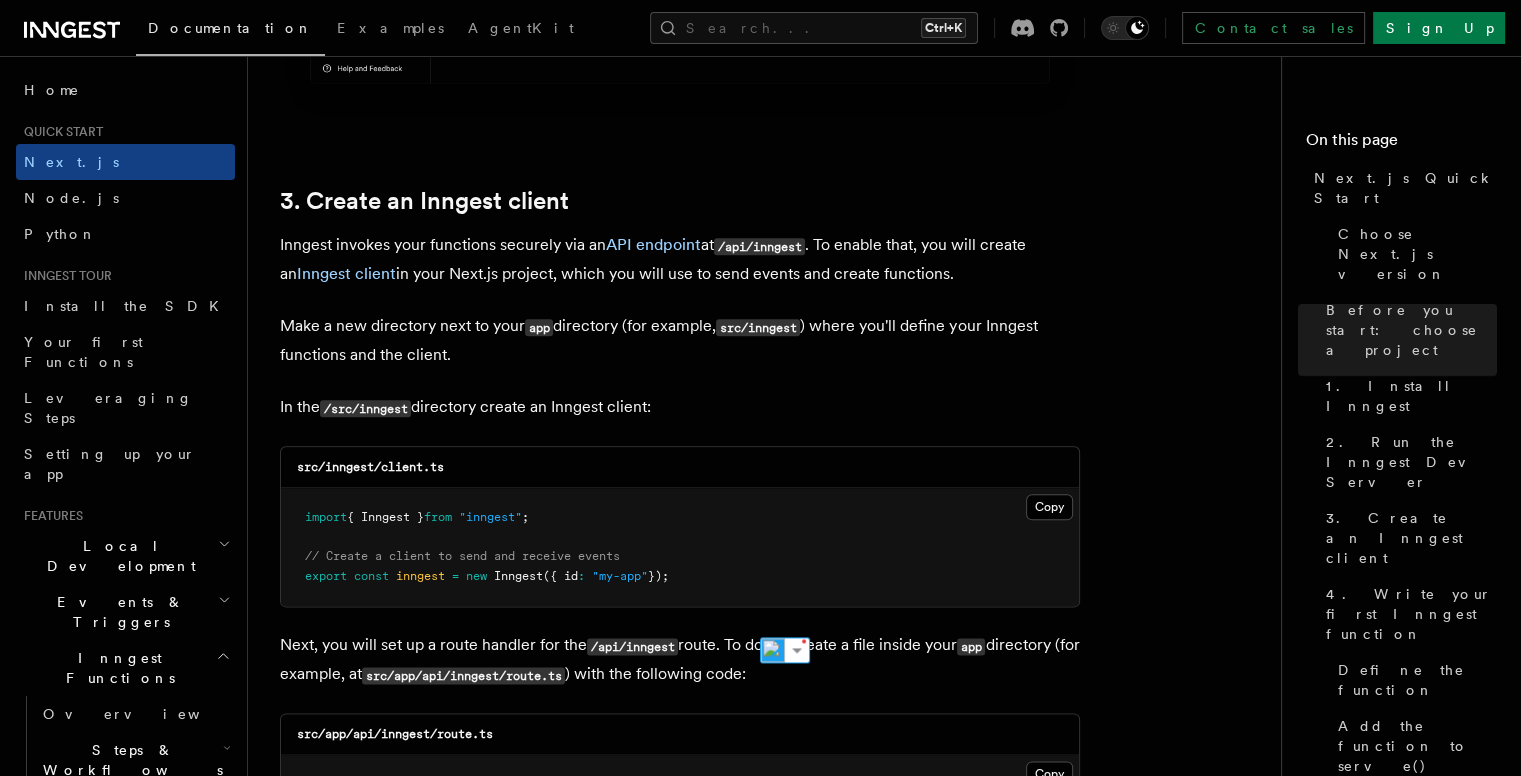 click on "Next, you will set up a route handler for the  /api/inngest  route. To do so, create a file inside your  app  directory (for example, at  src/app/api/inngest/route.ts ) with the following code:" at bounding box center (680, 660) 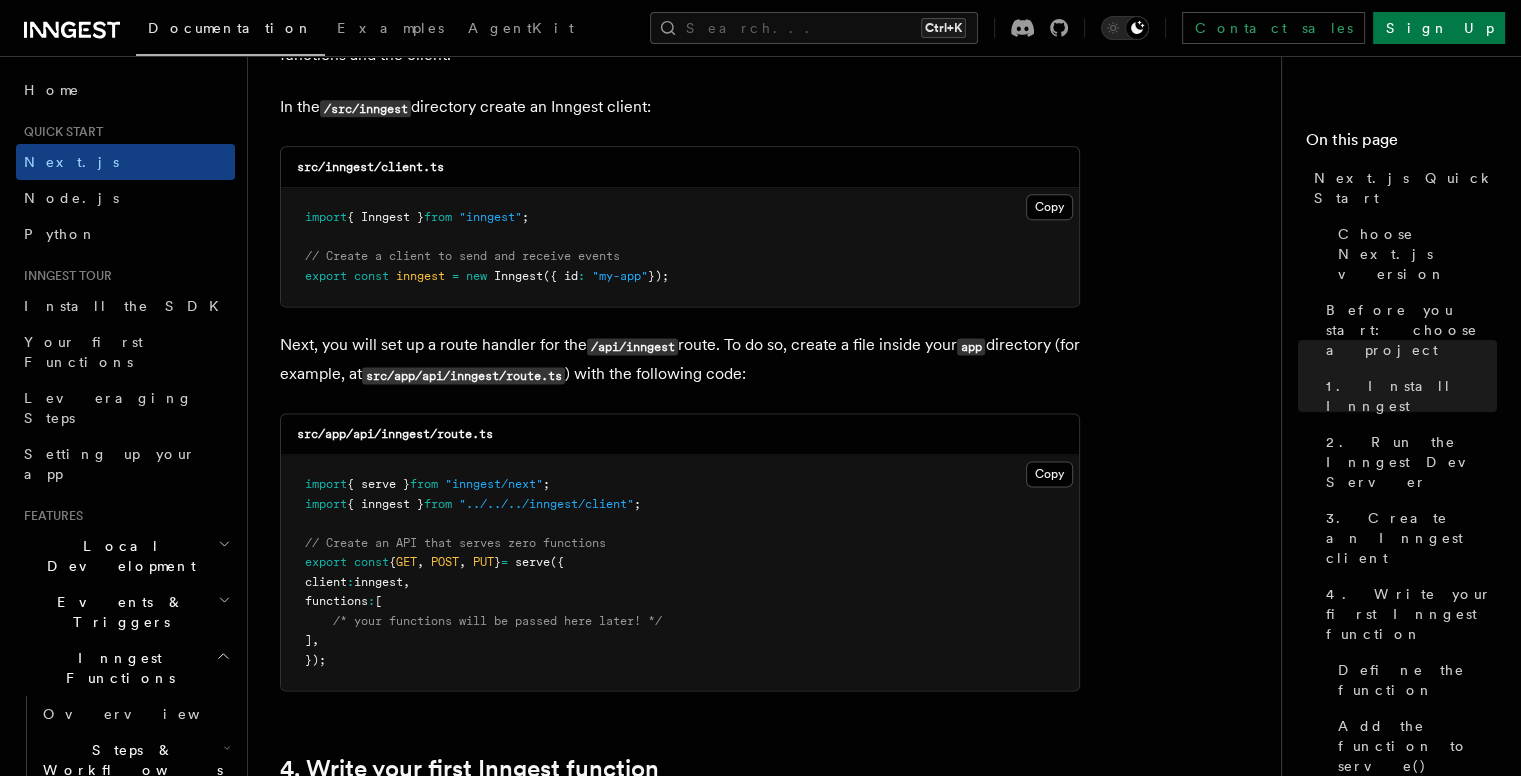 scroll, scrollTop: 2683, scrollLeft: 0, axis: vertical 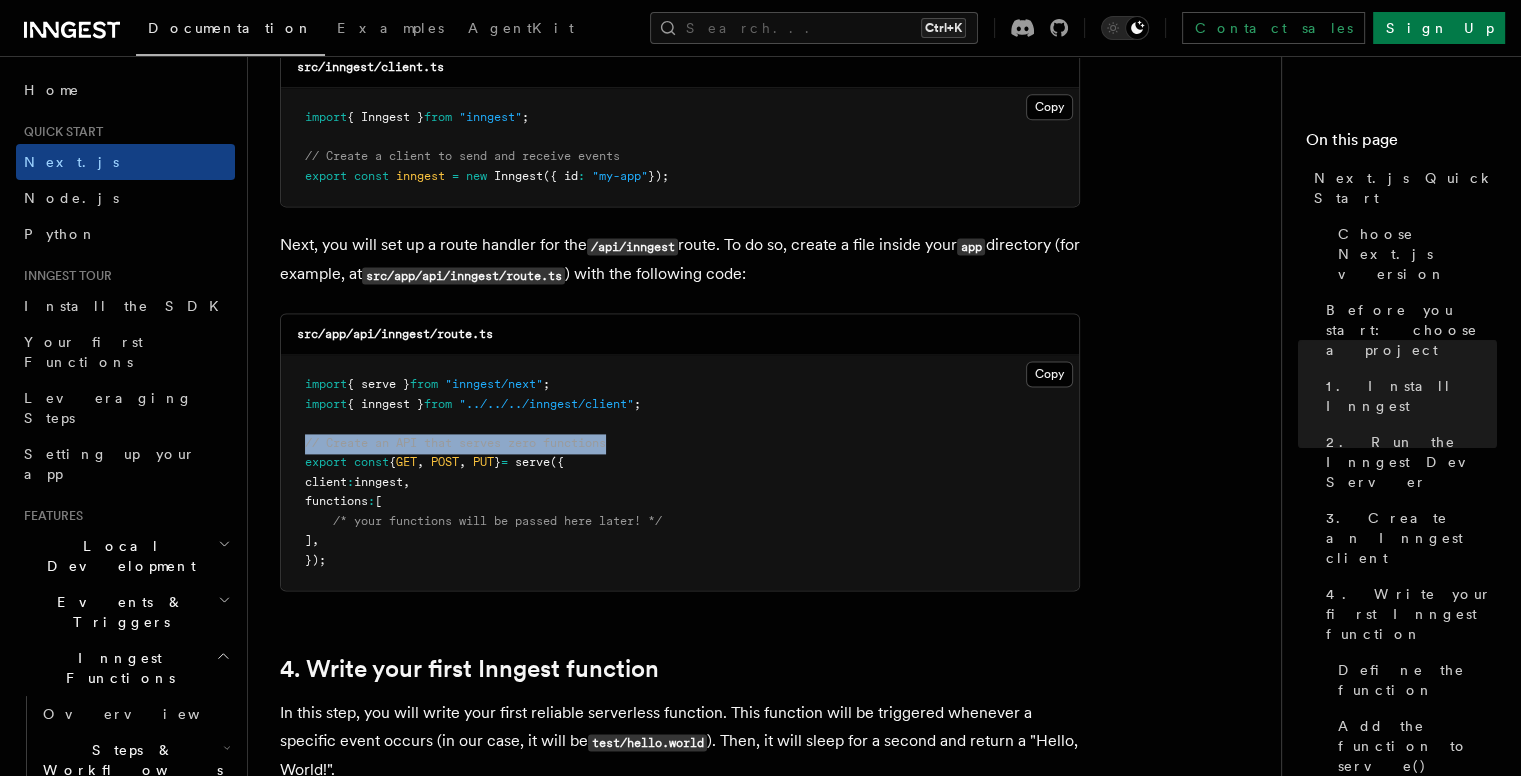 drag, startPoint x: 623, startPoint y: 414, endPoint x: 299, endPoint y: 421, distance: 324.07562 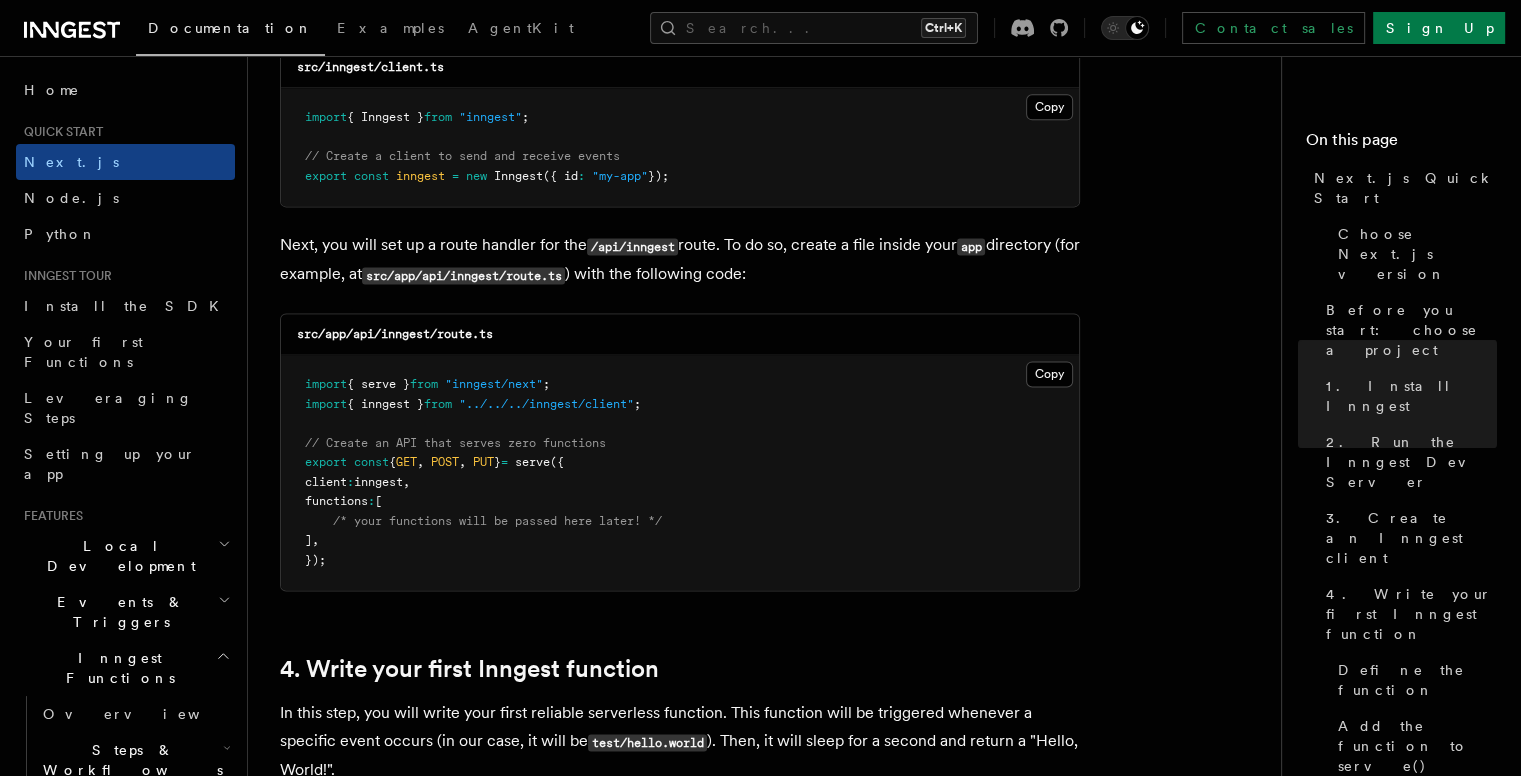 click on "/* your functions will be passed here later! */" at bounding box center [497, 521] 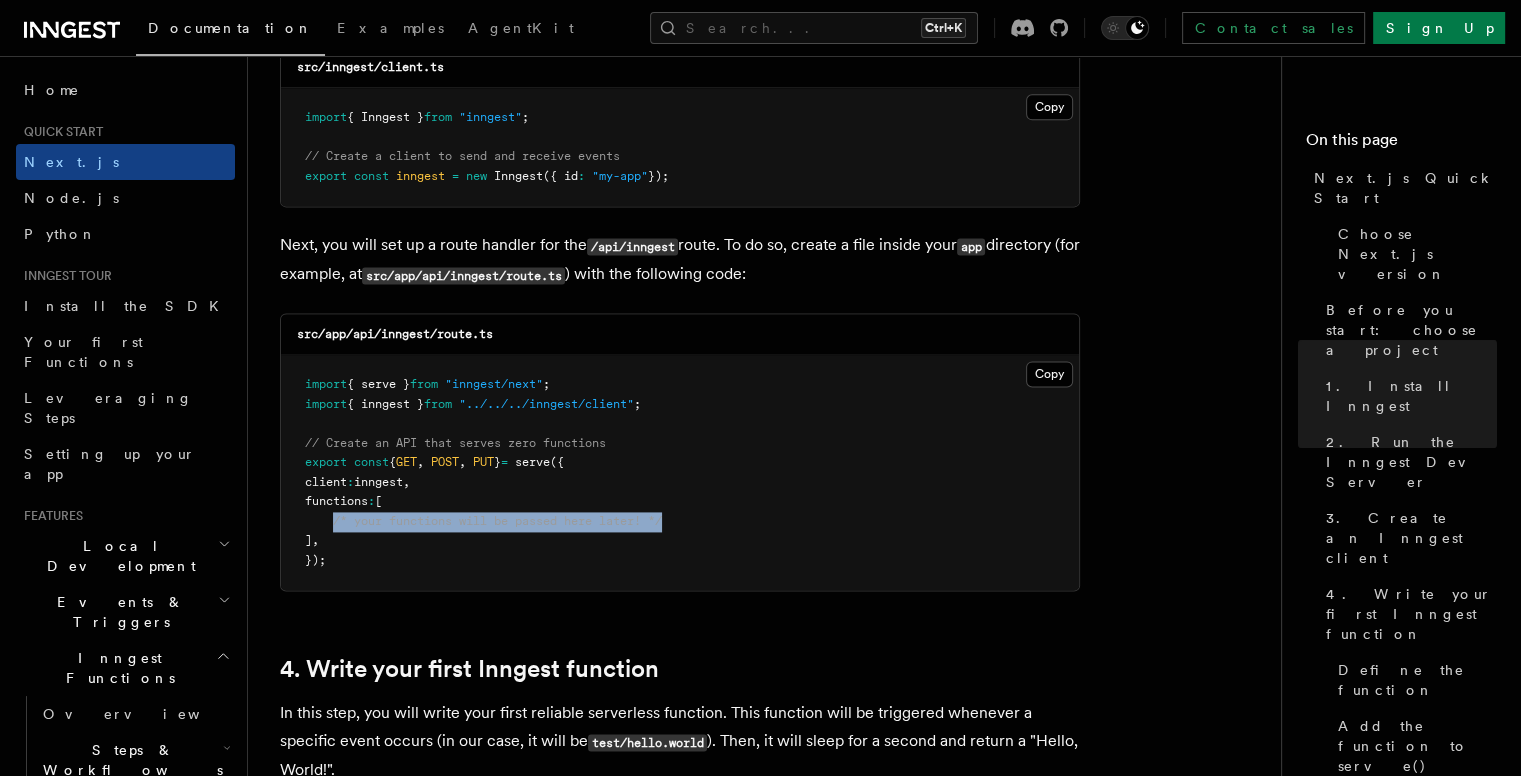 drag, startPoint x: 332, startPoint y: 493, endPoint x: 680, endPoint y: 493, distance: 348 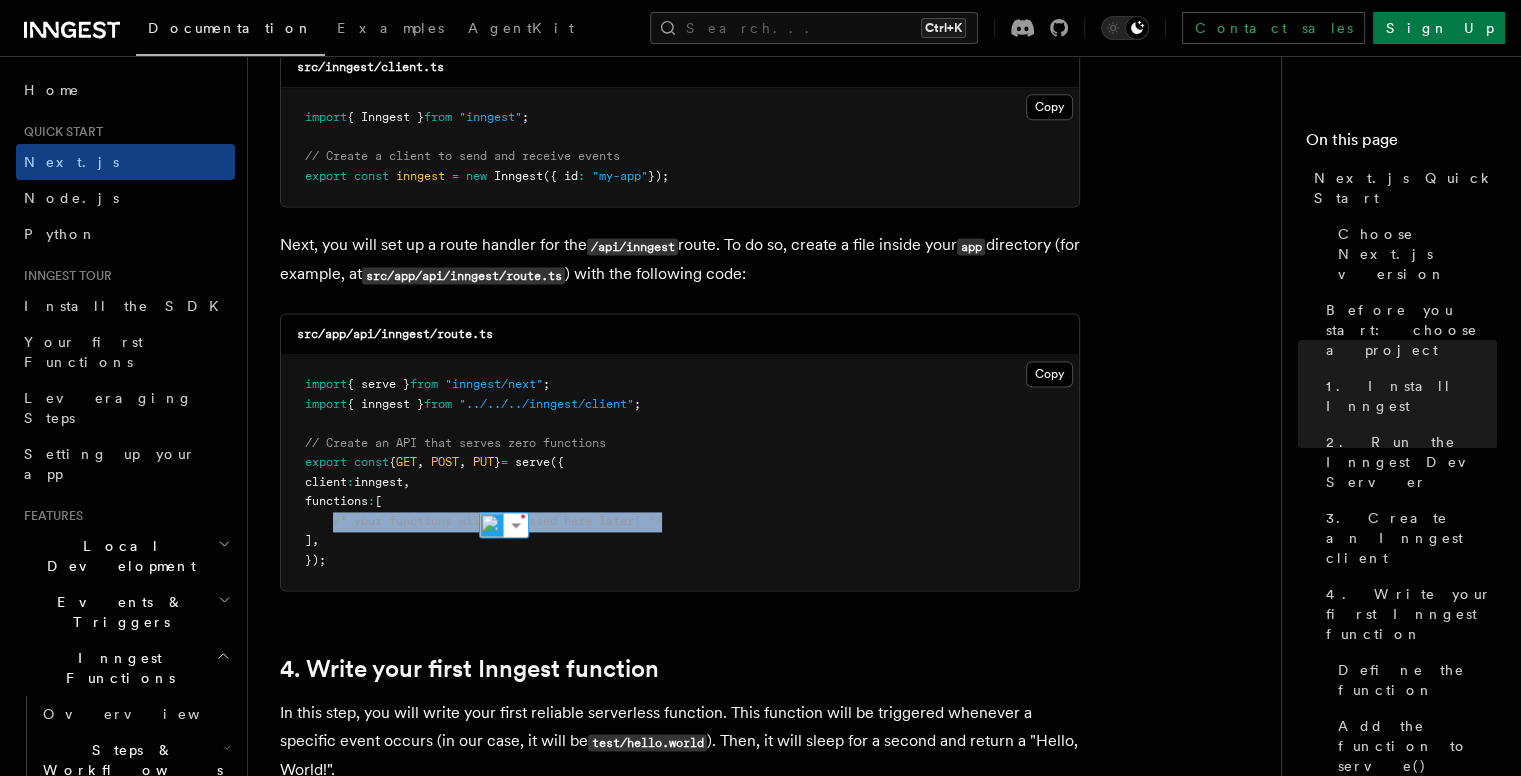 copy on "/* your functions will be passed here later! */" 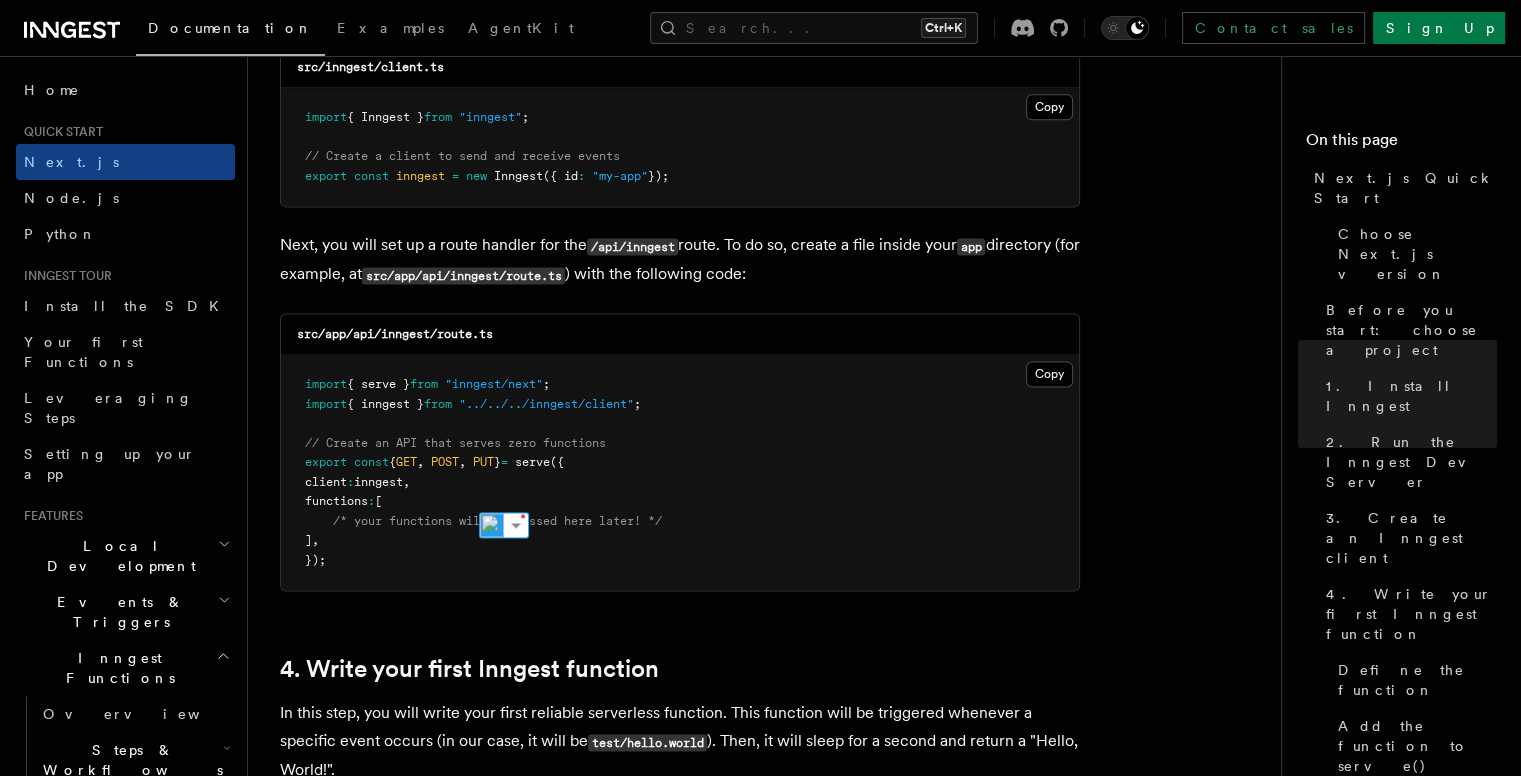 click on "import  { serve }  from   "inngest/next" ;
import  { inngest }  from   "../../../inngest/client" ;
// Create an API that serves zero functions
export   const  {  GET ,   POST ,   PUT  }  =   serve ({
client :  inngest ,
functions :  [
/* your functions will be passed here later! */
] ,
});" at bounding box center (680, 472) 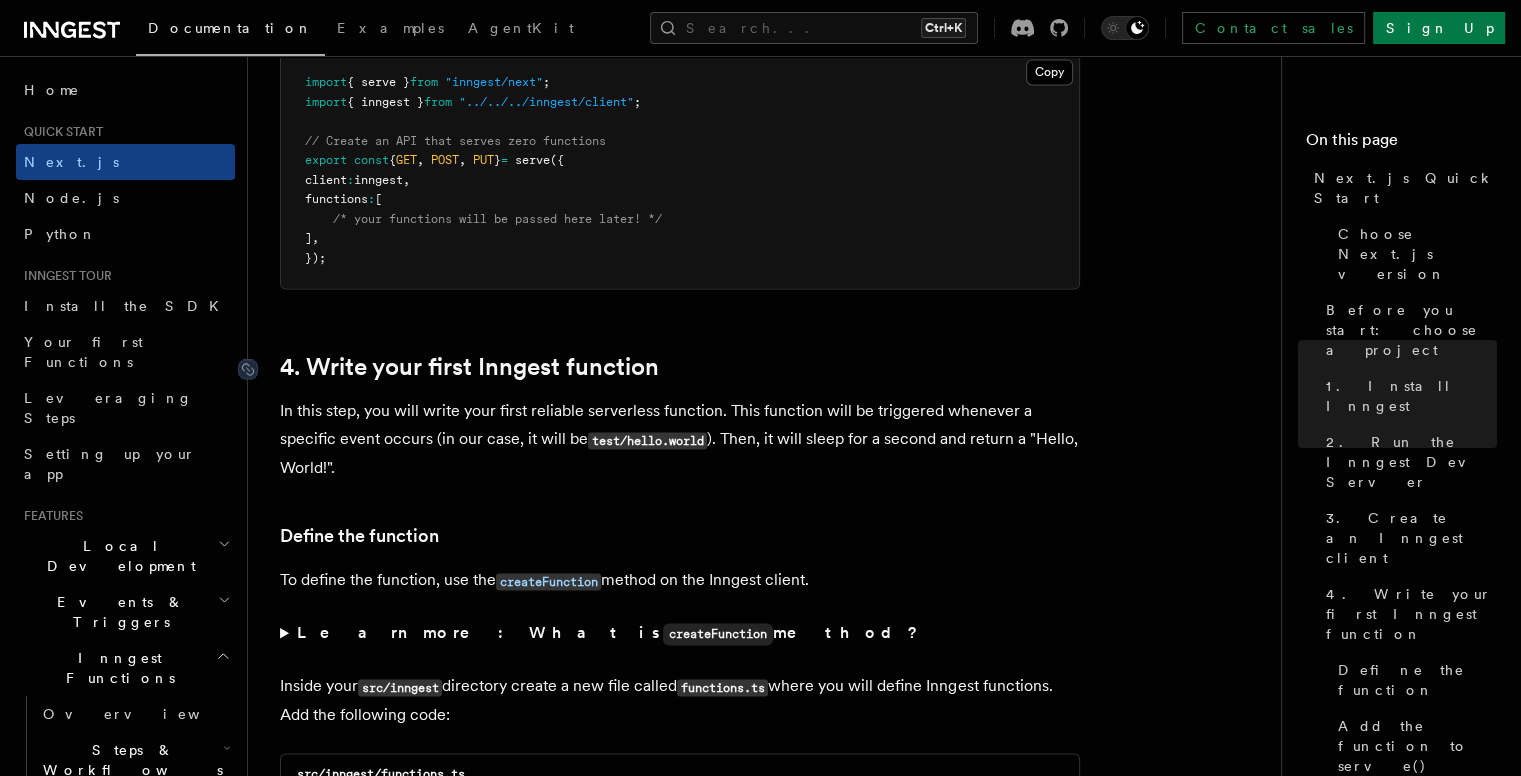 scroll, scrollTop: 2989, scrollLeft: 0, axis: vertical 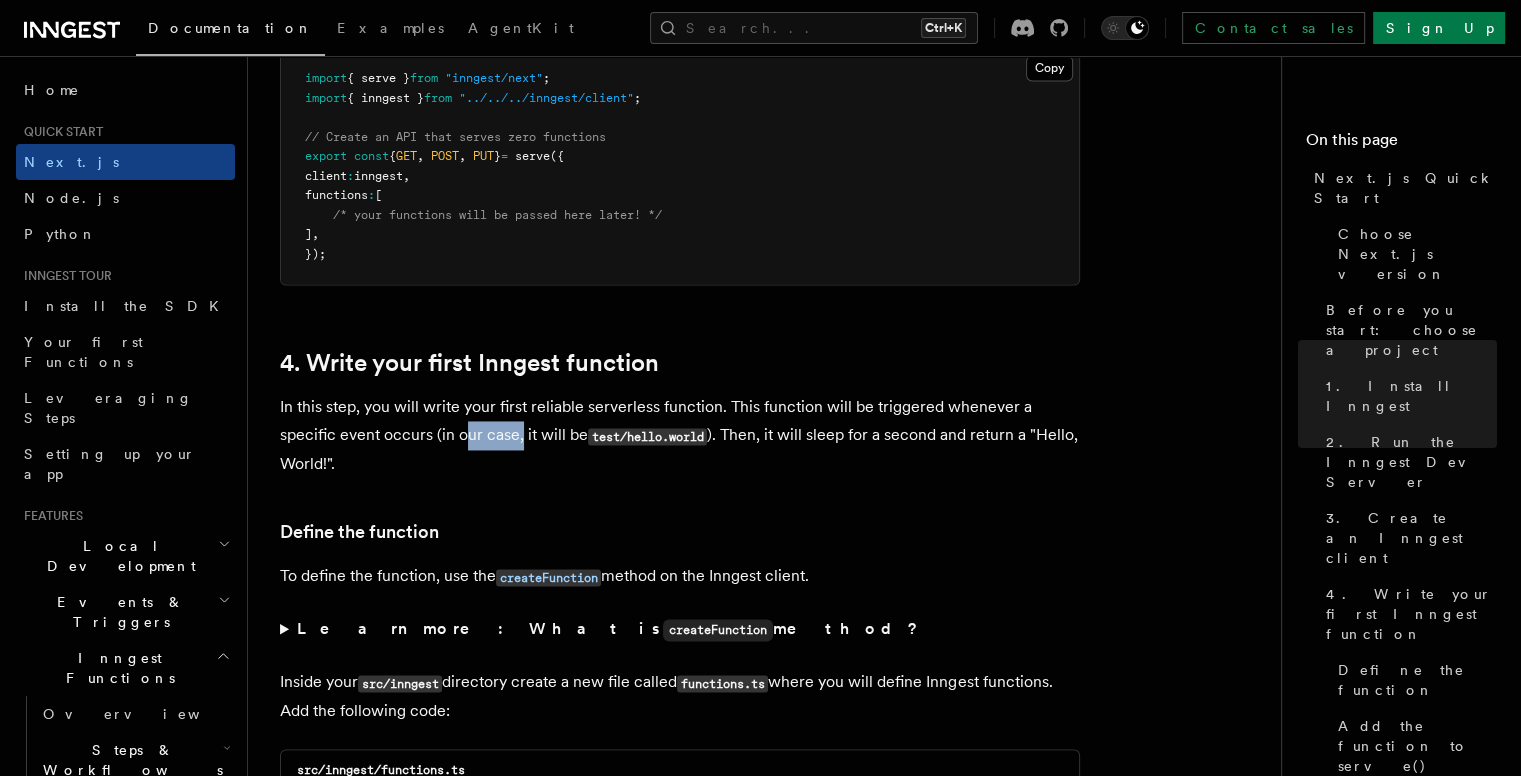 drag, startPoint x: 460, startPoint y: 401, endPoint x: 519, endPoint y: 399, distance: 59.03389 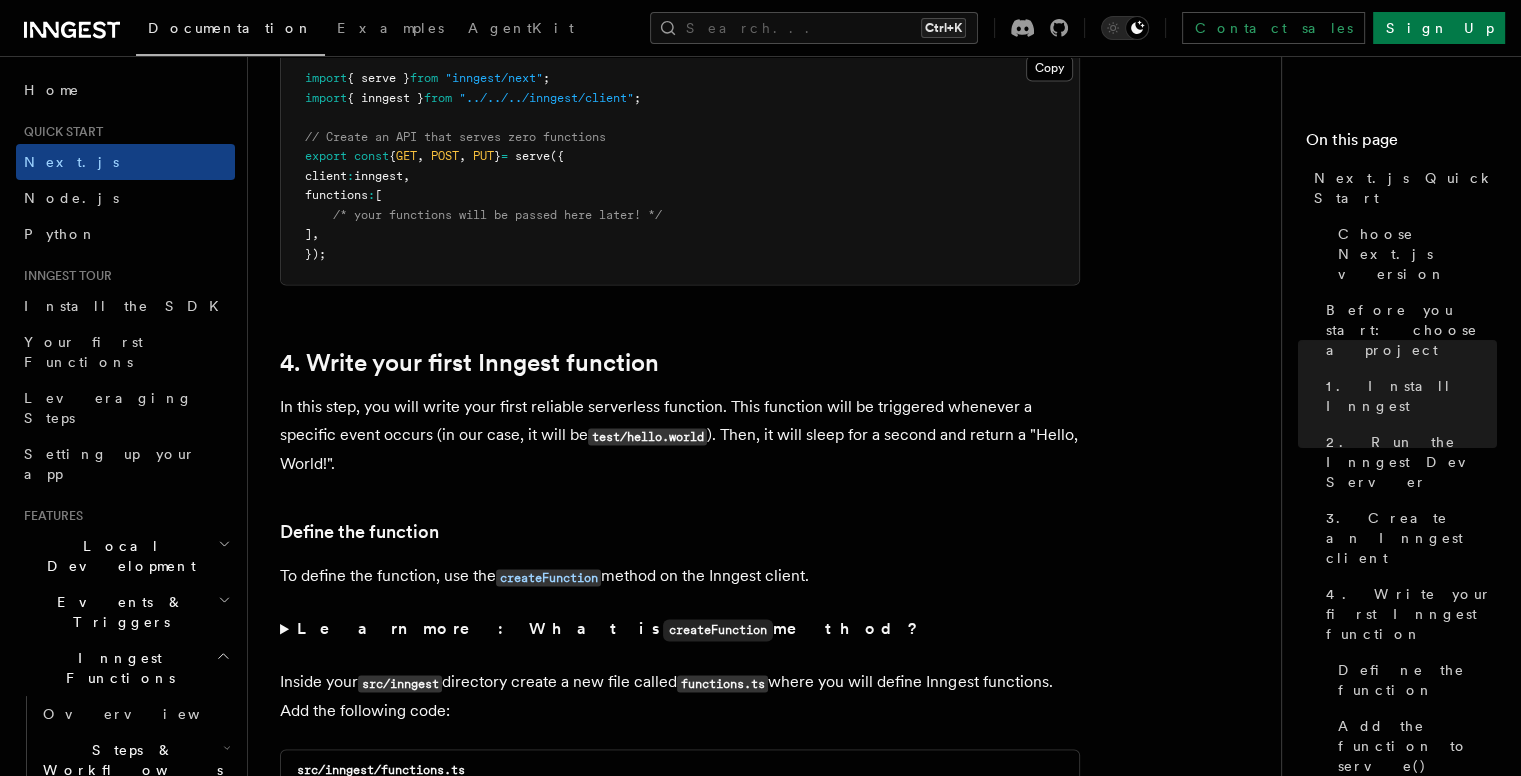 click on "In this step, you will write your first reliable serverless function. This function will be triggered whenever a specific event occurs (in our case, it will be  test/hello.world ). Then, it will sleep for a second and return a "Hello, World!"." at bounding box center [680, 435] 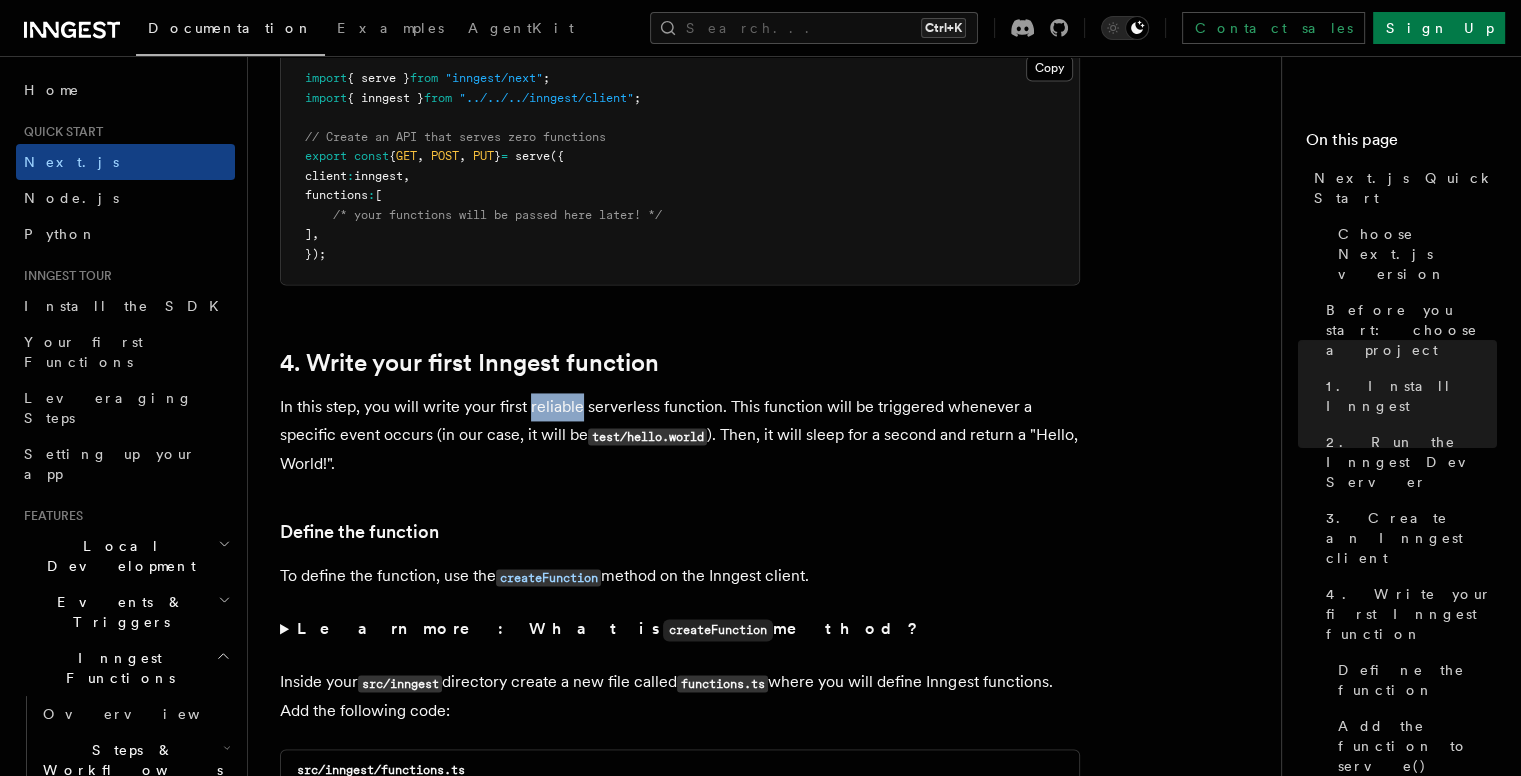 click on "In this step, you will write your first reliable serverless function. This function will be triggered whenever a specific event occurs (in our case, it will be  test/hello.world ). Then, it will sleep for a second and return a "Hello, World!"." at bounding box center [680, 435] 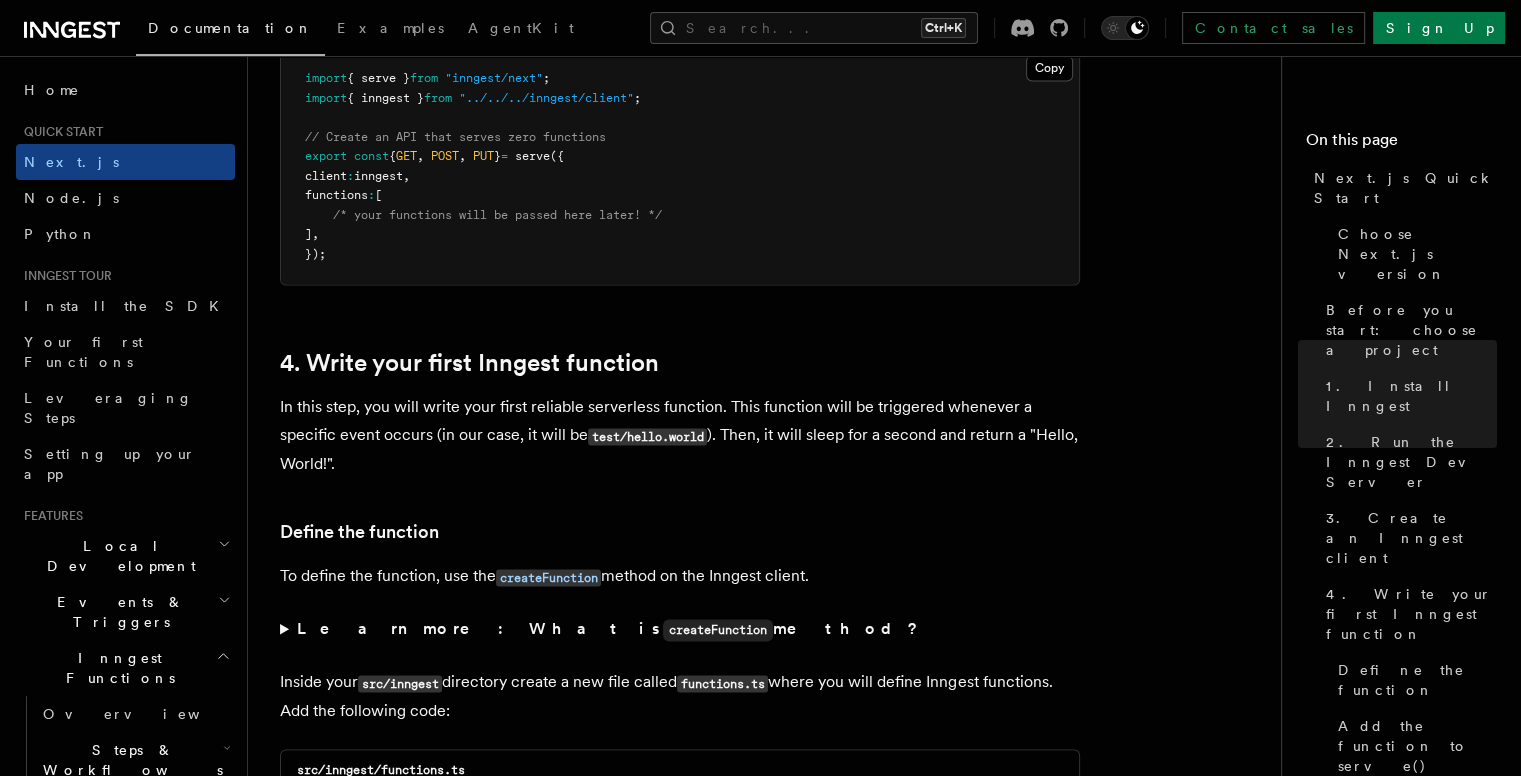 click on "In this step, you will write your first reliable serverless function. This function will be triggered whenever a specific event occurs (in our case, it will be  test/hello.world ). Then, it will sleep for a second and return a "Hello, World!"." at bounding box center [680, 435] 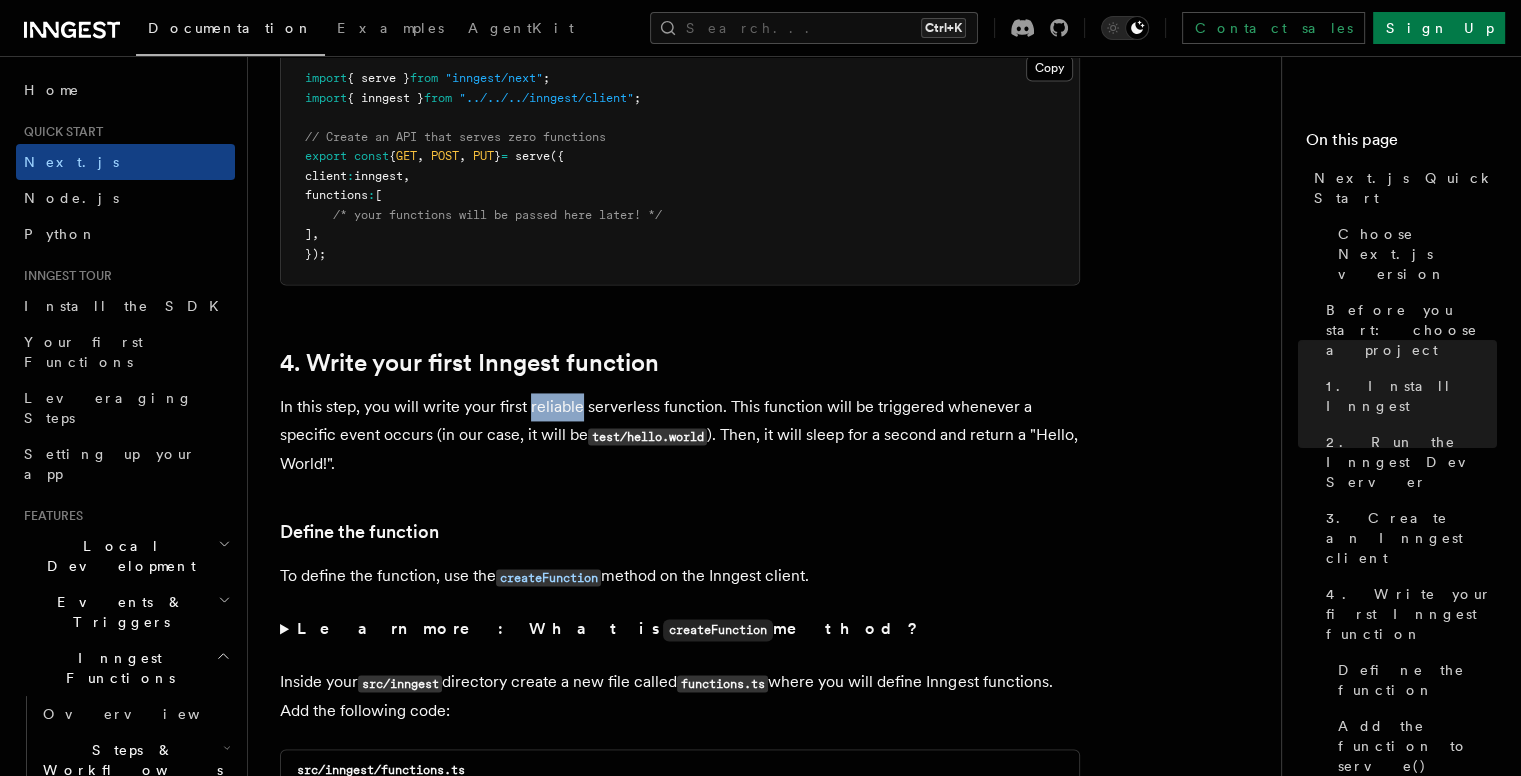 click on "In this step, you will write your first reliable serverless function. This function will be triggered whenever a specific event occurs (in our case, it will be  test/hello.world ). Then, it will sleep for a second and return a "Hello, World!"." at bounding box center (680, 435) 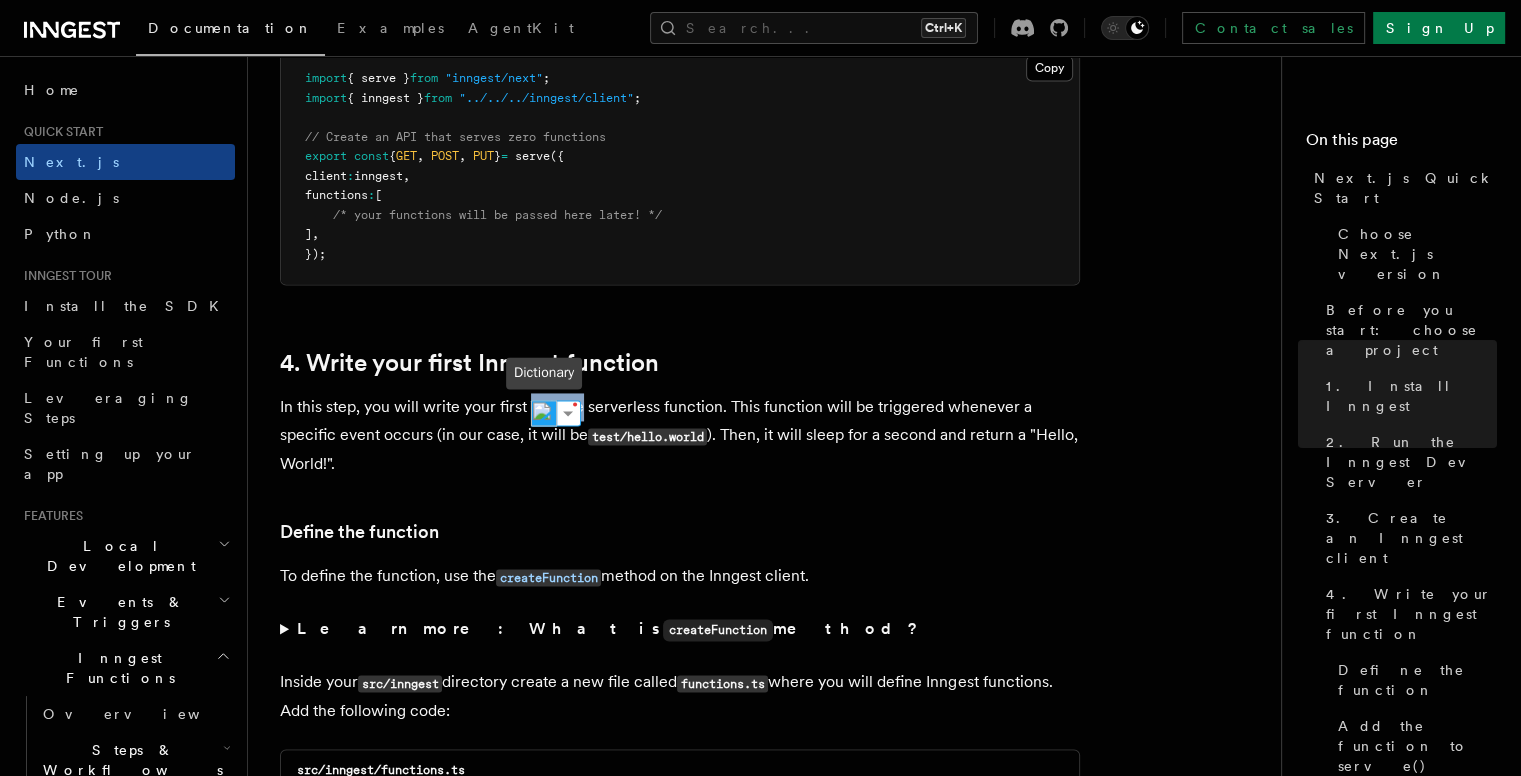 click at bounding box center (544, 413) 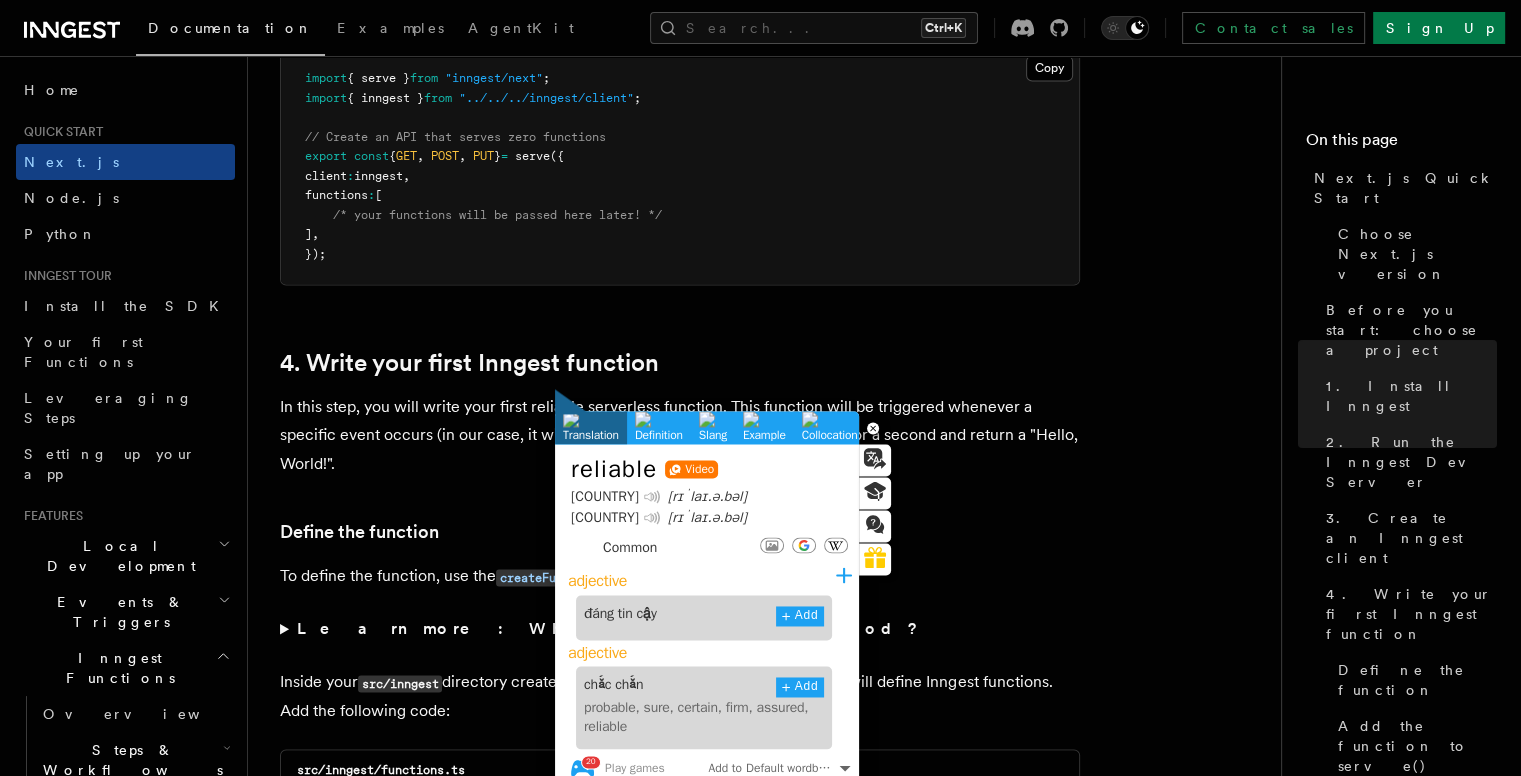 click on "In this step, you will write your first reliable serverless function. This function will be triggered whenever a specific event occurs (in our case, it will be  test/hello.world ). Then, it will sleep for a second and return a "Hello, World!"." at bounding box center [680, 435] 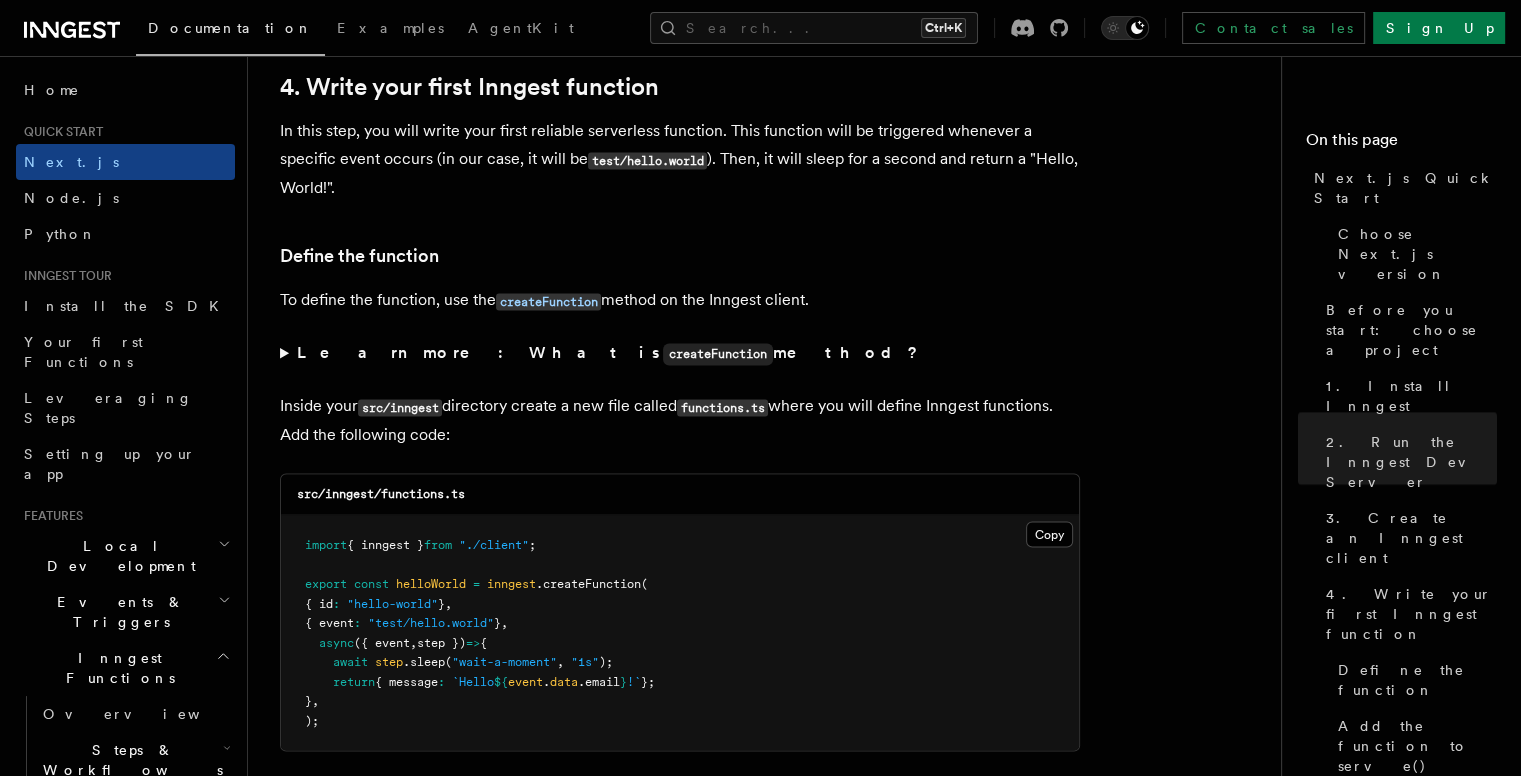 scroll, scrollTop: 3262, scrollLeft: 0, axis: vertical 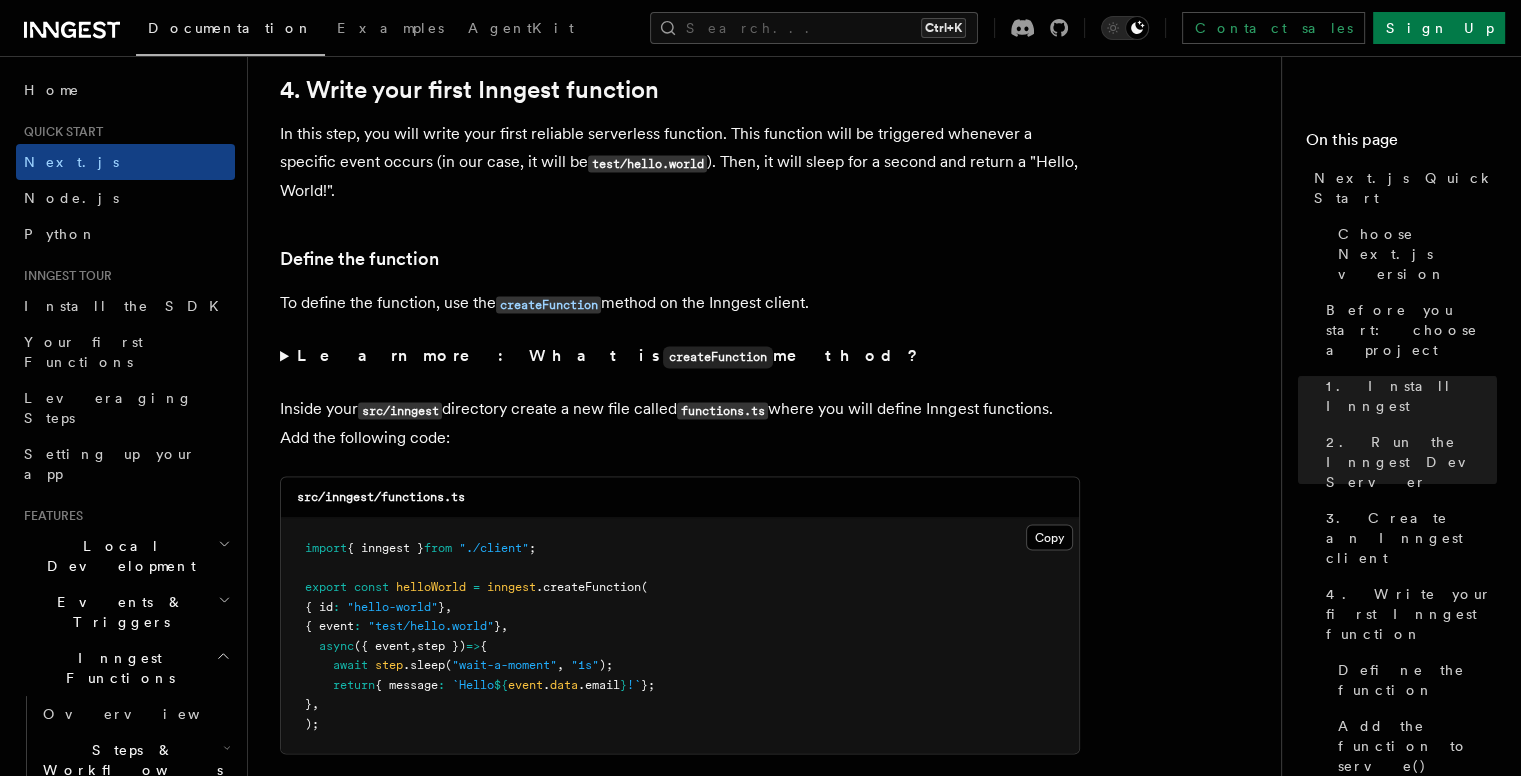 click on "Learn more: What is  createFunction  method?" at bounding box center [680, 356] 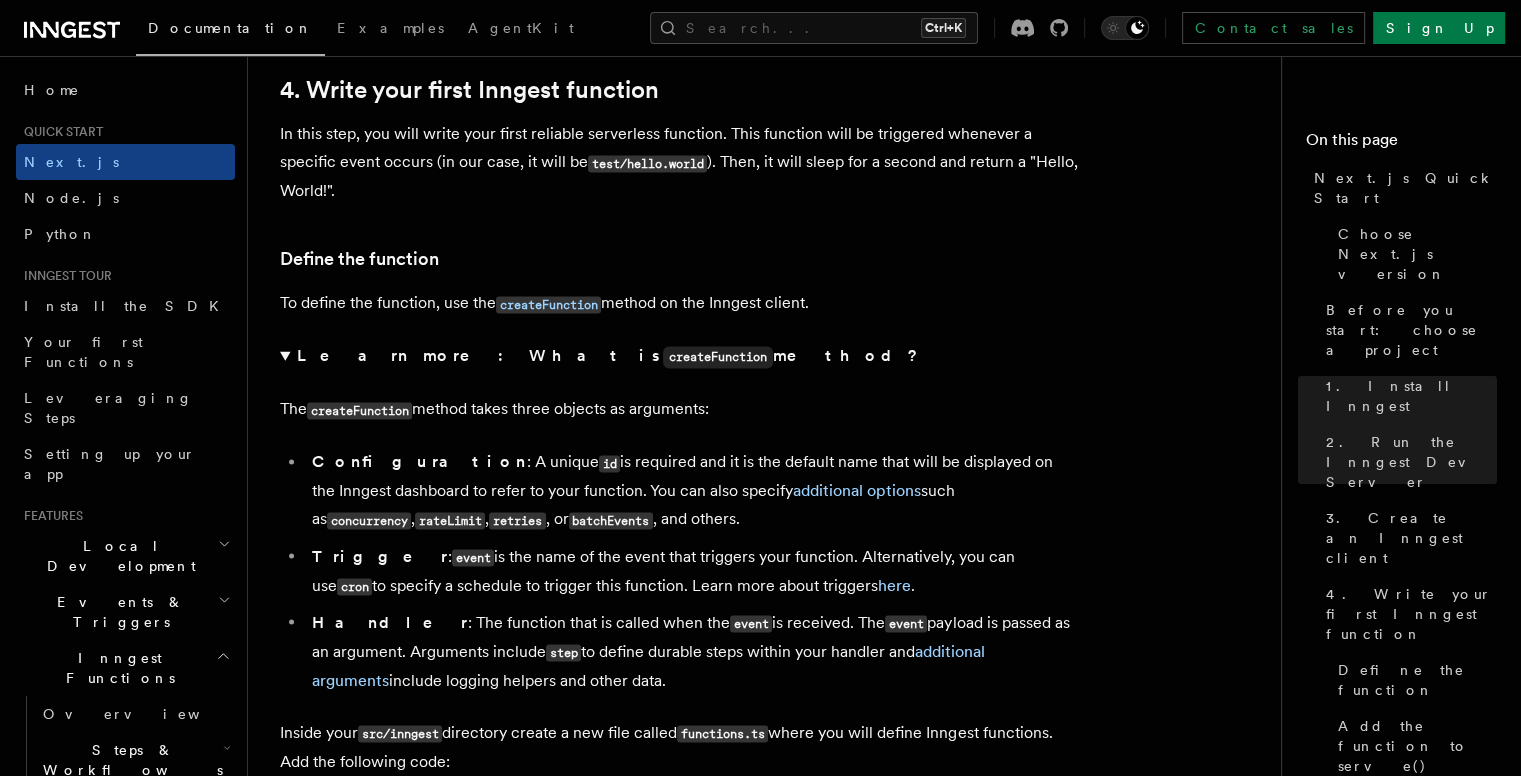 scroll, scrollTop: 3460, scrollLeft: 0, axis: vertical 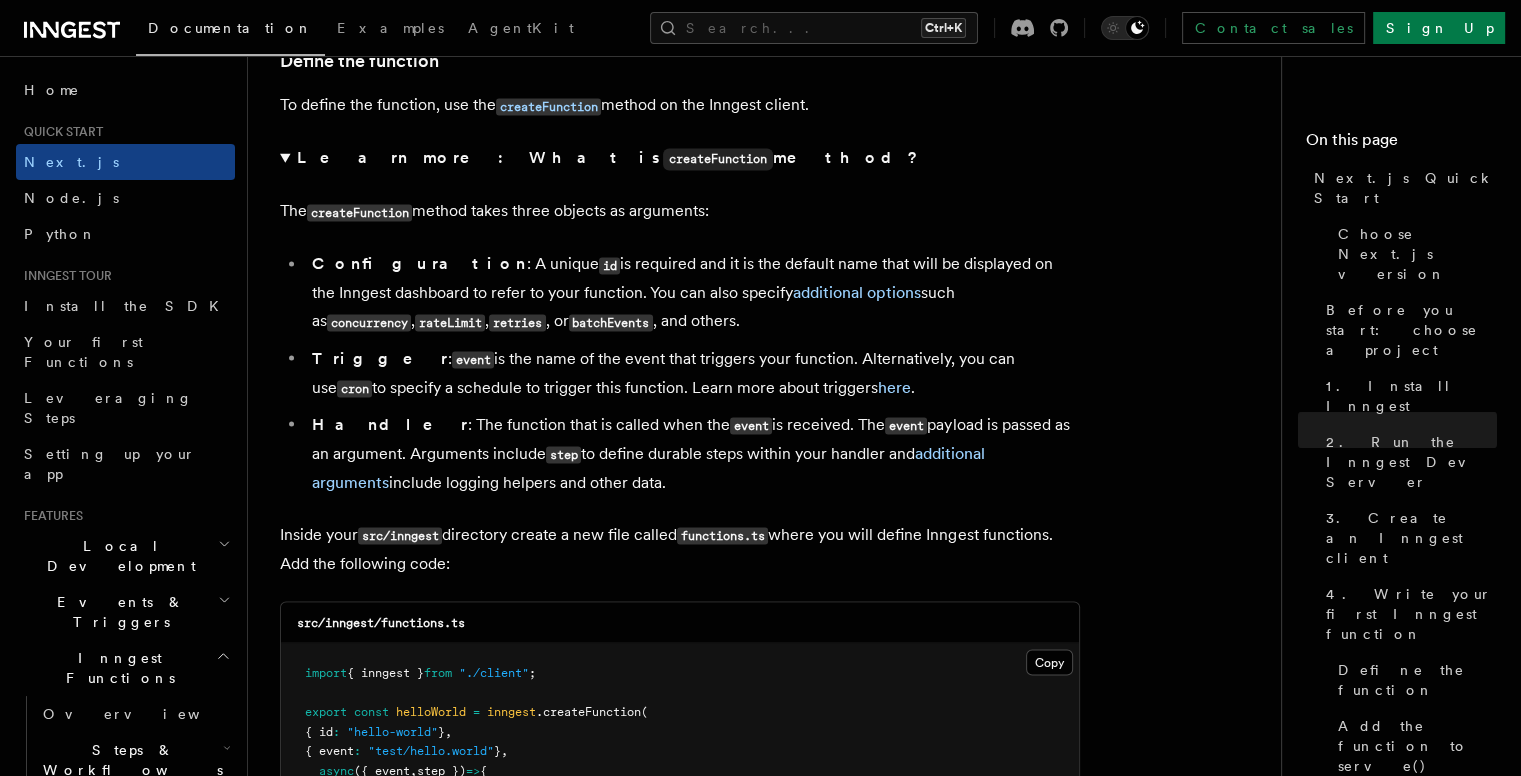click on "Learn more: What is  createFunction  method?" at bounding box center [680, 158] 